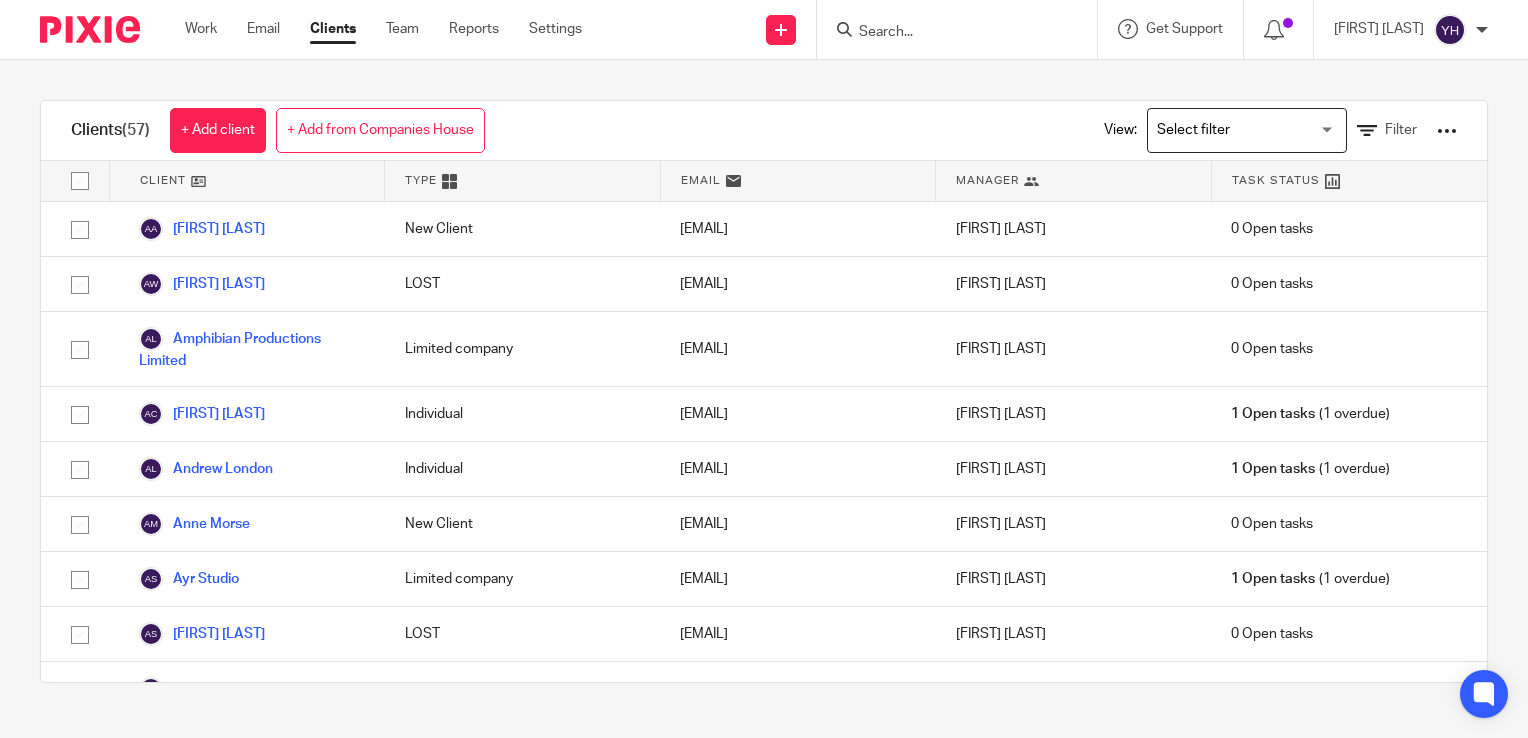 scroll, scrollTop: 0, scrollLeft: 0, axis: both 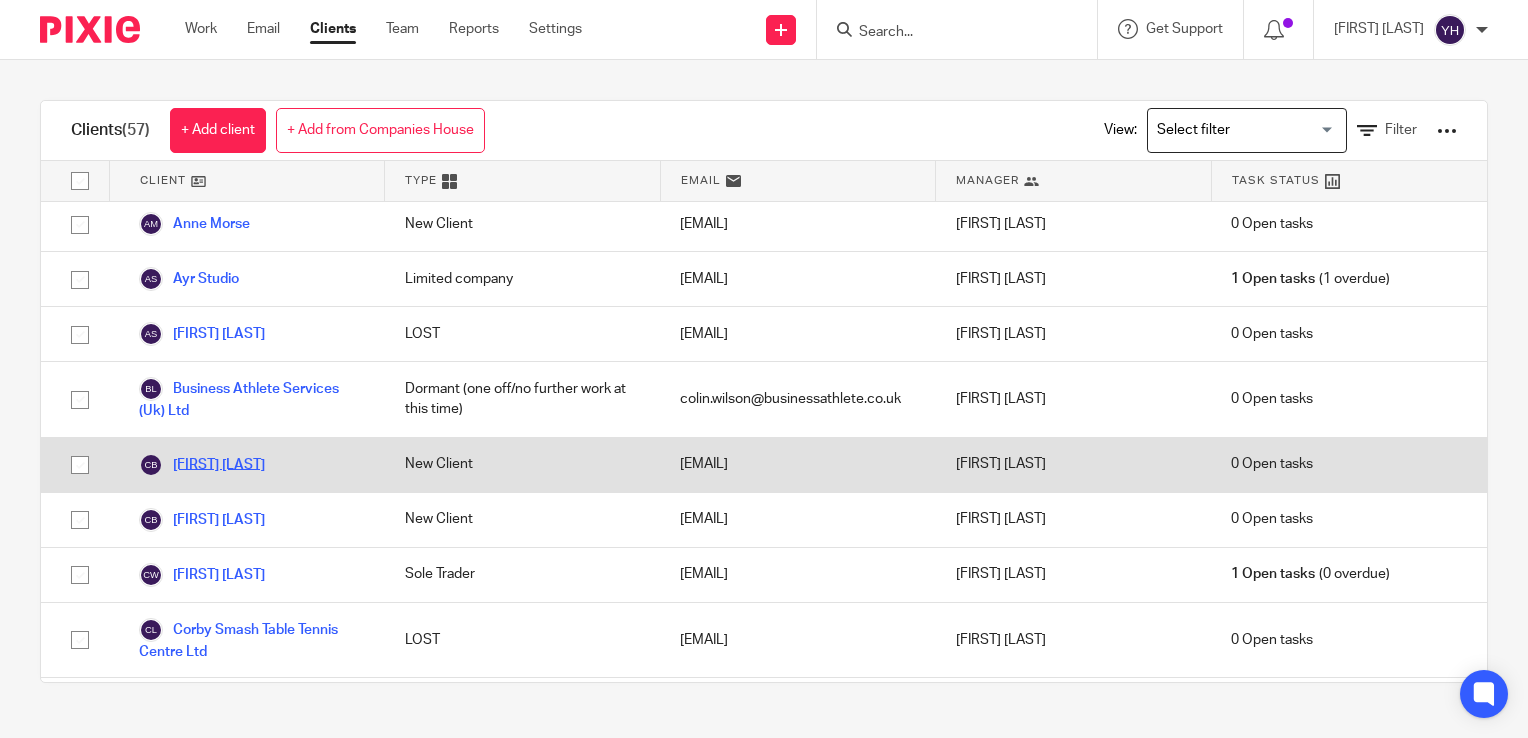 click on "[NAME] [NAME]" at bounding box center (202, 465) 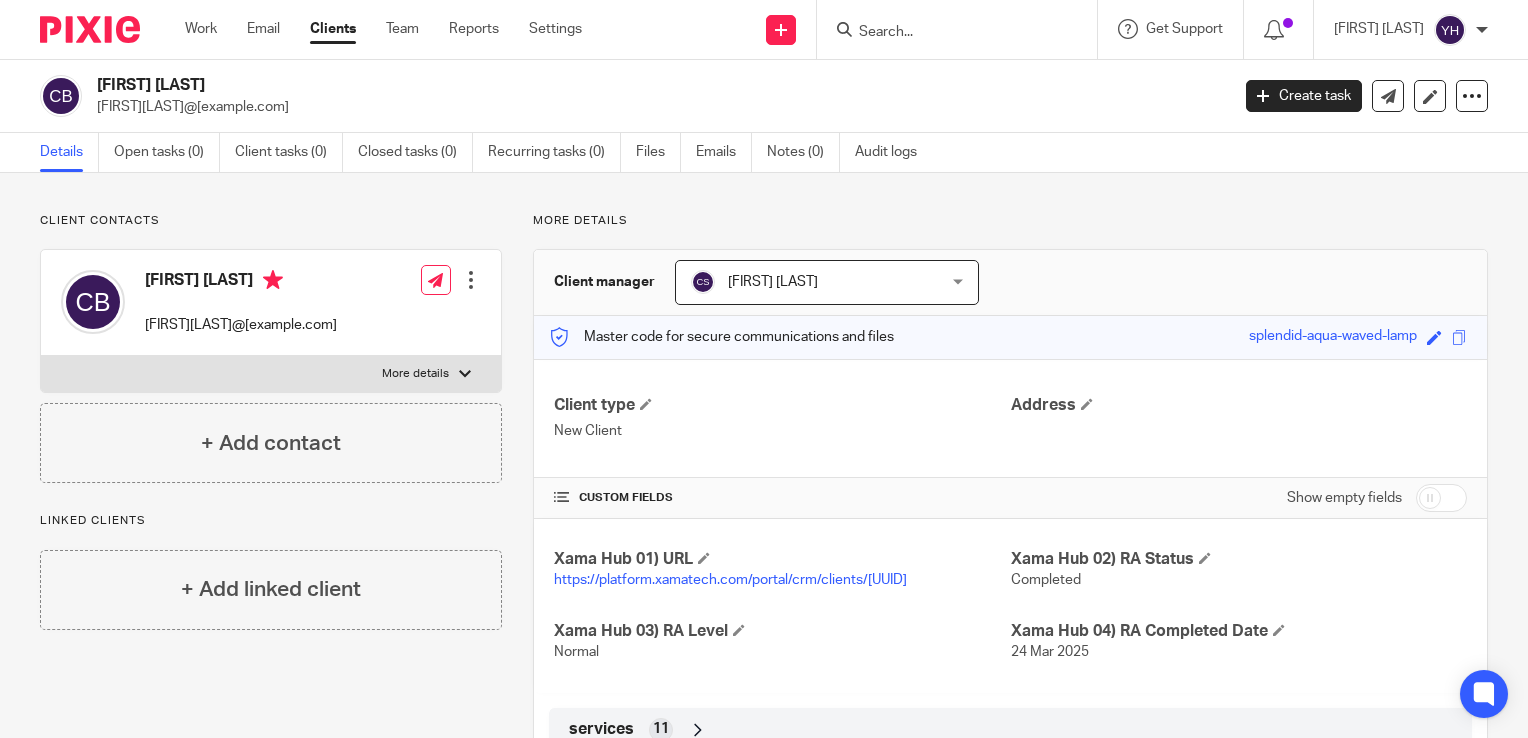 scroll, scrollTop: 0, scrollLeft: 0, axis: both 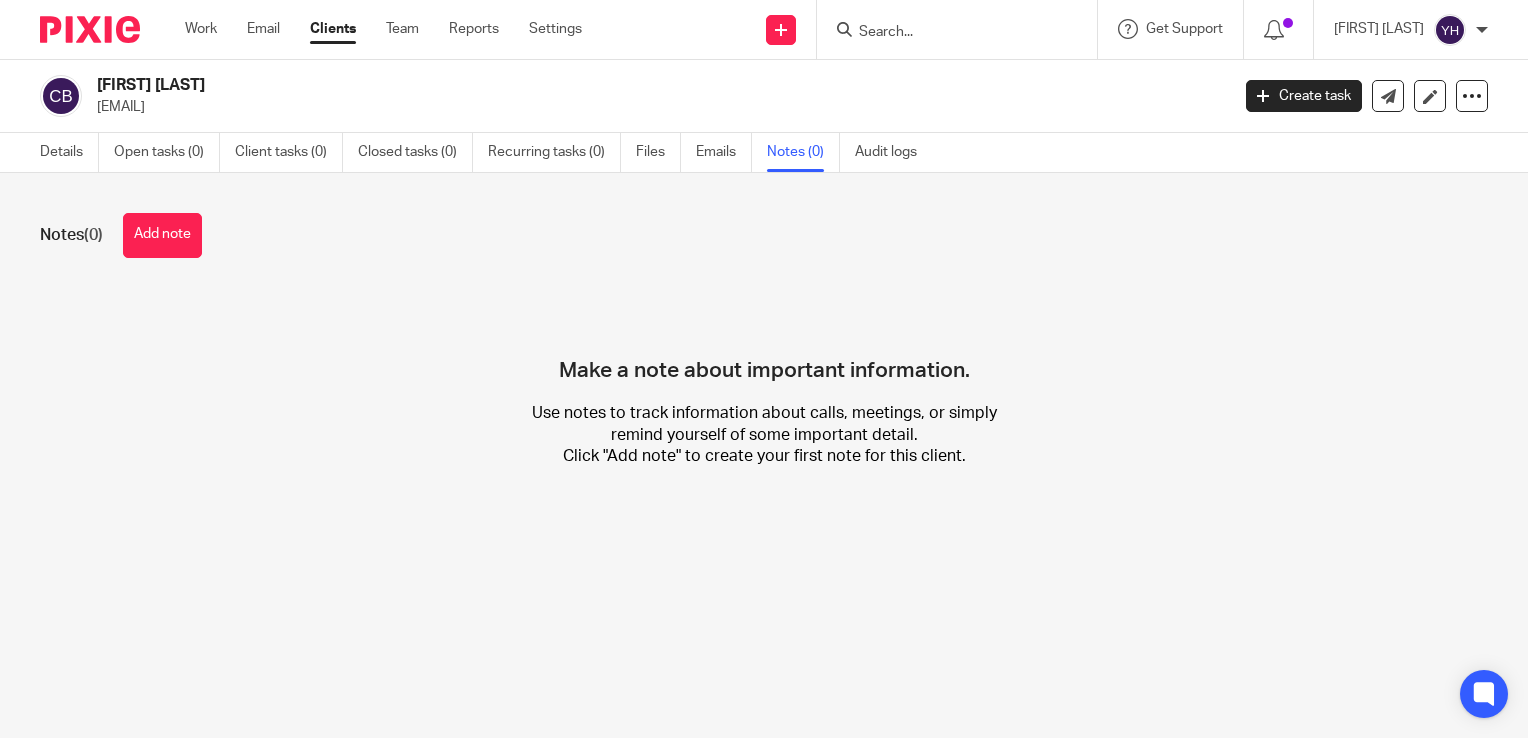 click on "Clients" at bounding box center (333, 29) 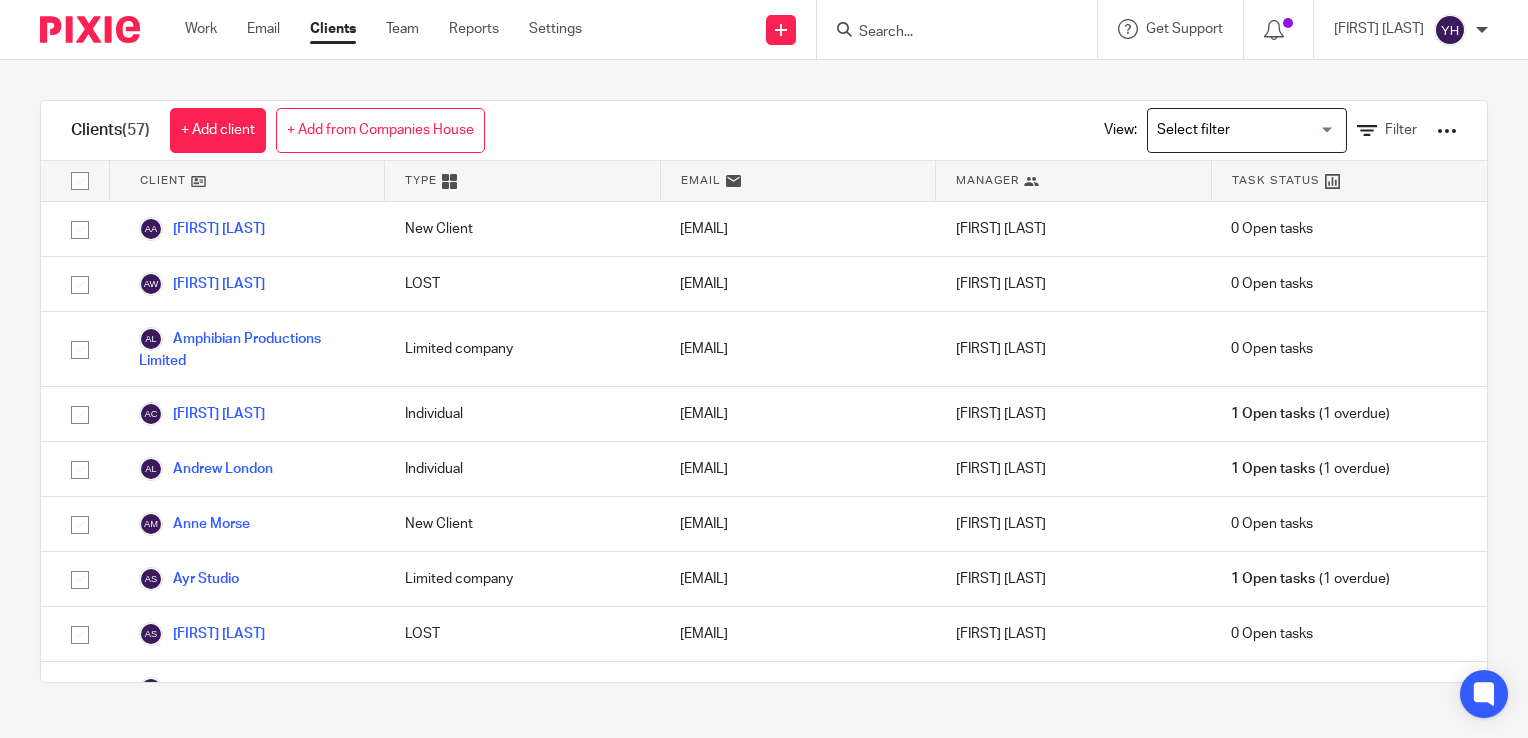 scroll, scrollTop: 0, scrollLeft: 0, axis: both 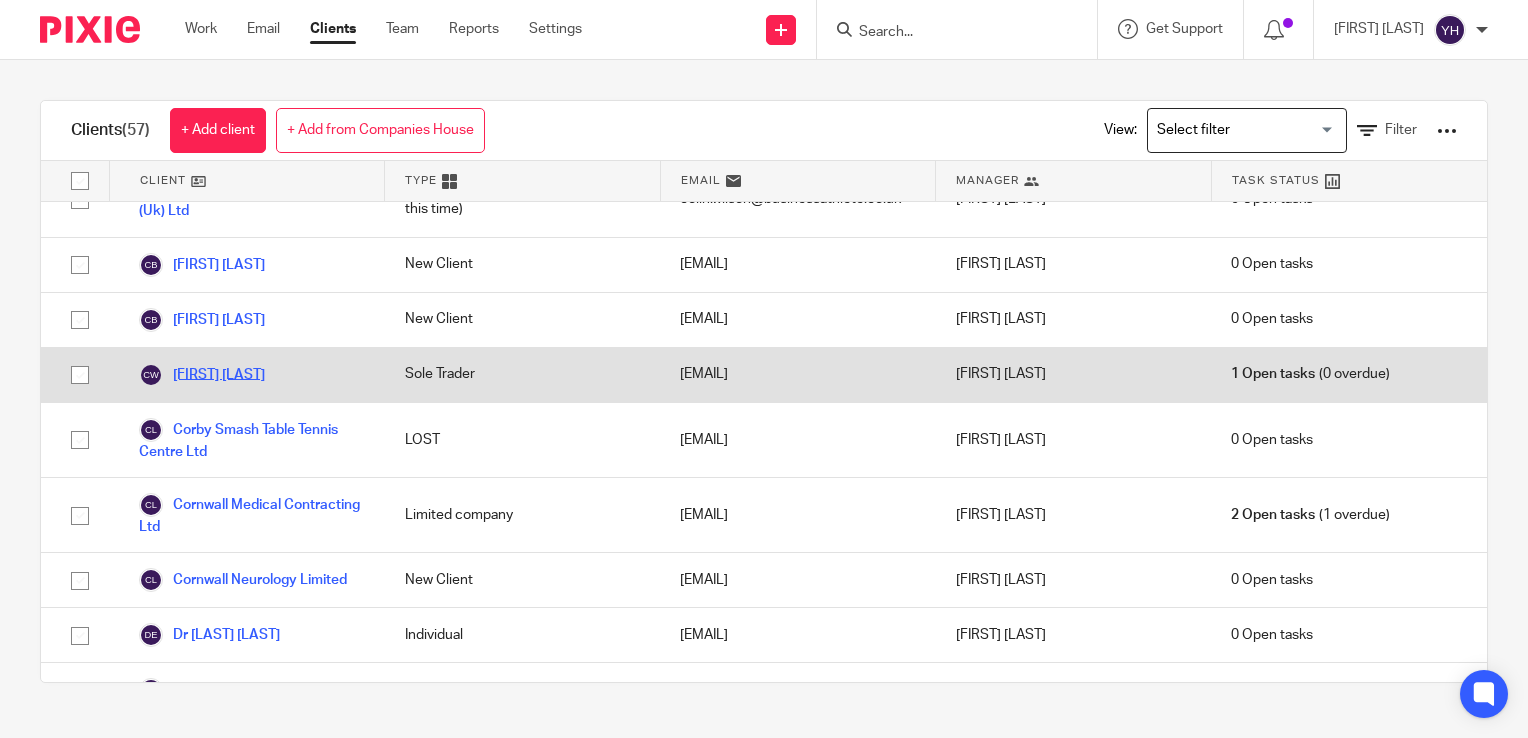 click on "Colin Wilson" at bounding box center (202, 375) 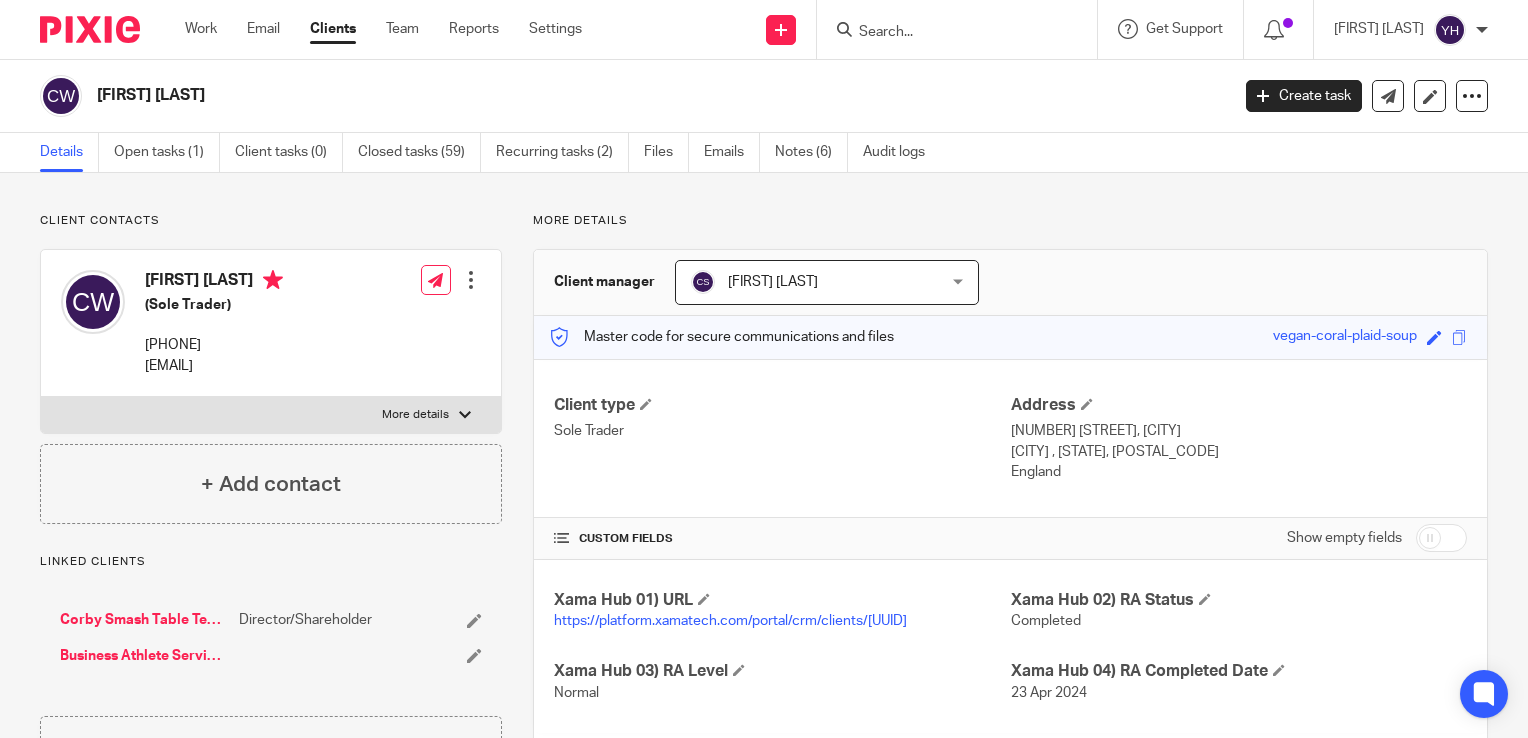 scroll, scrollTop: 0, scrollLeft: 0, axis: both 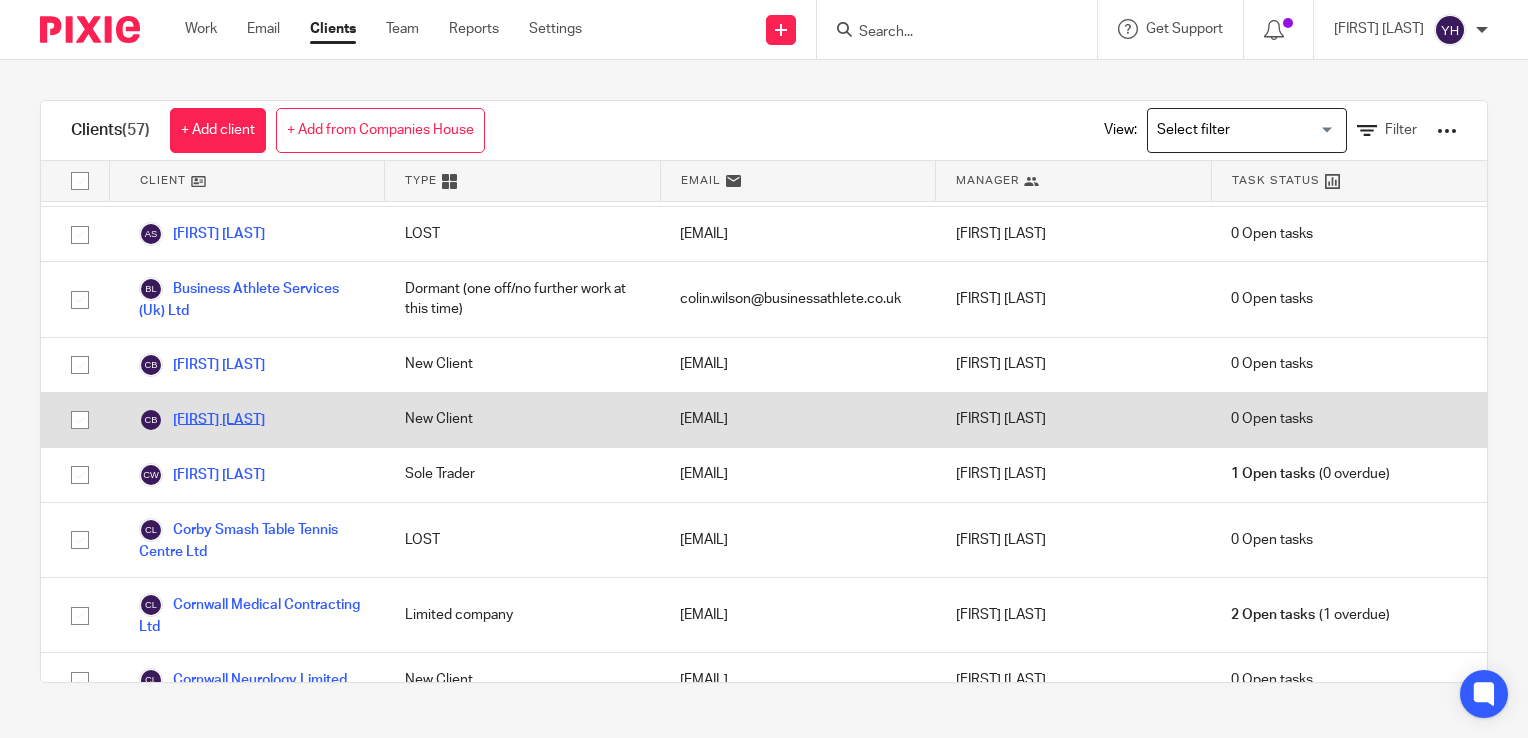 click on "[FIRST] [LAST]" at bounding box center [202, 420] 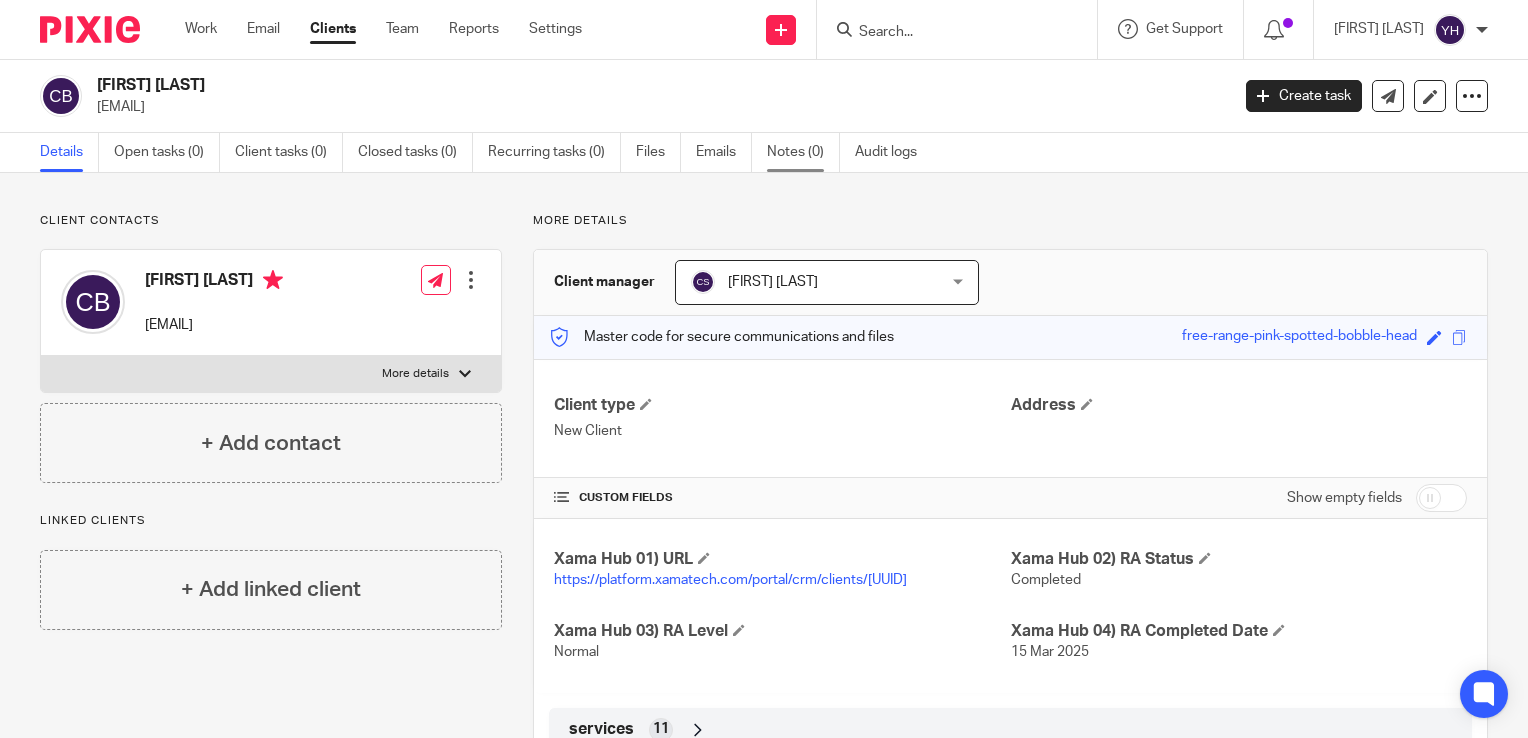 scroll, scrollTop: 0, scrollLeft: 0, axis: both 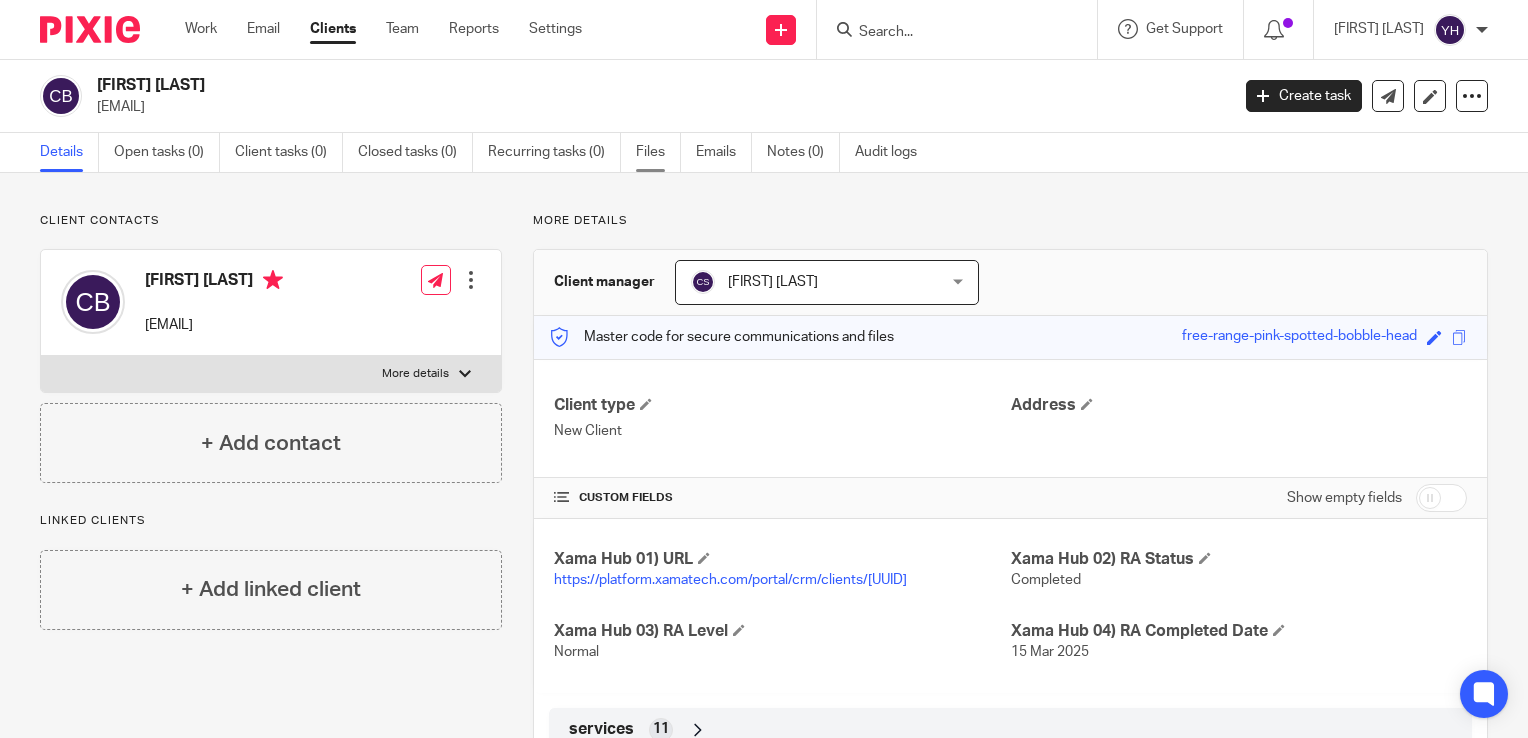 click on "Files" at bounding box center (658, 152) 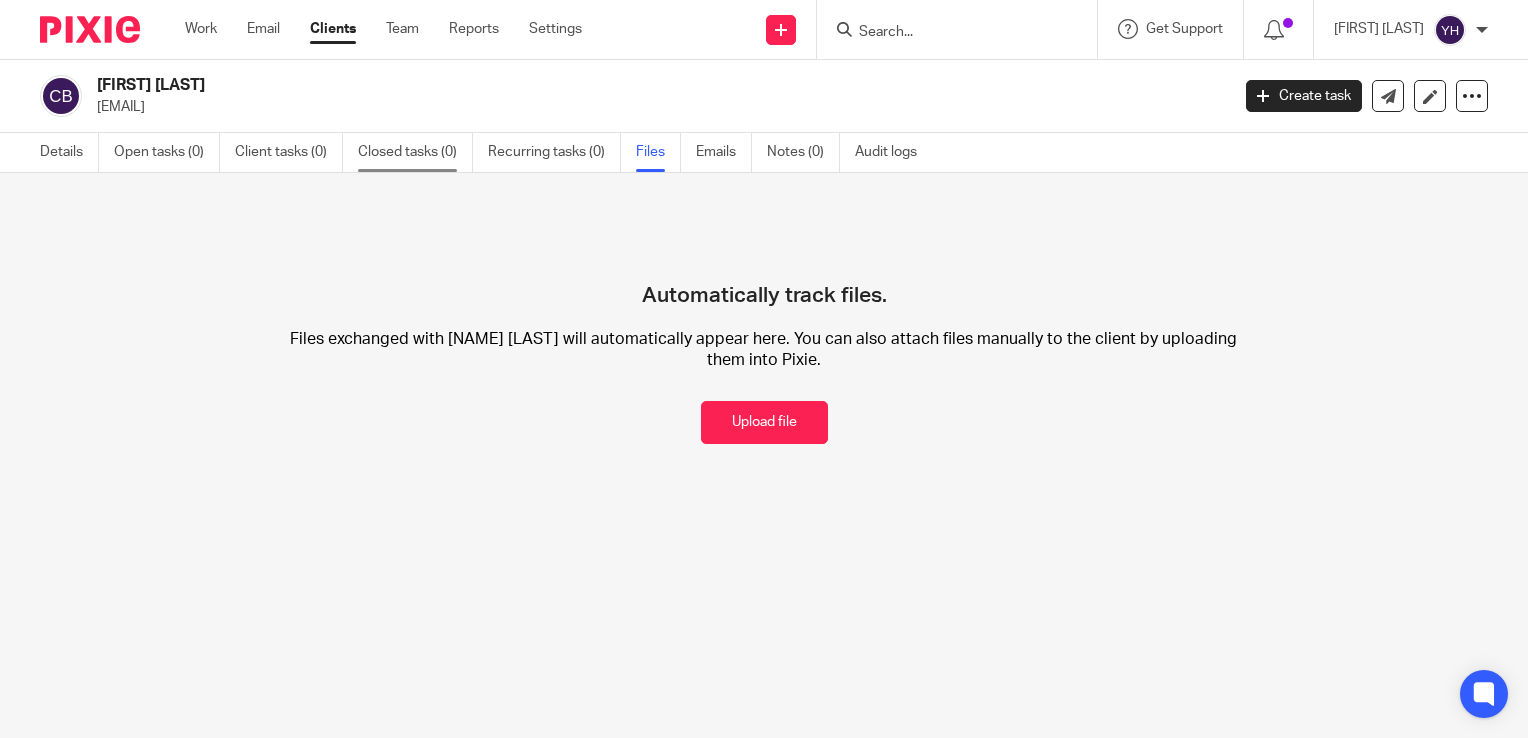 scroll, scrollTop: 0, scrollLeft: 0, axis: both 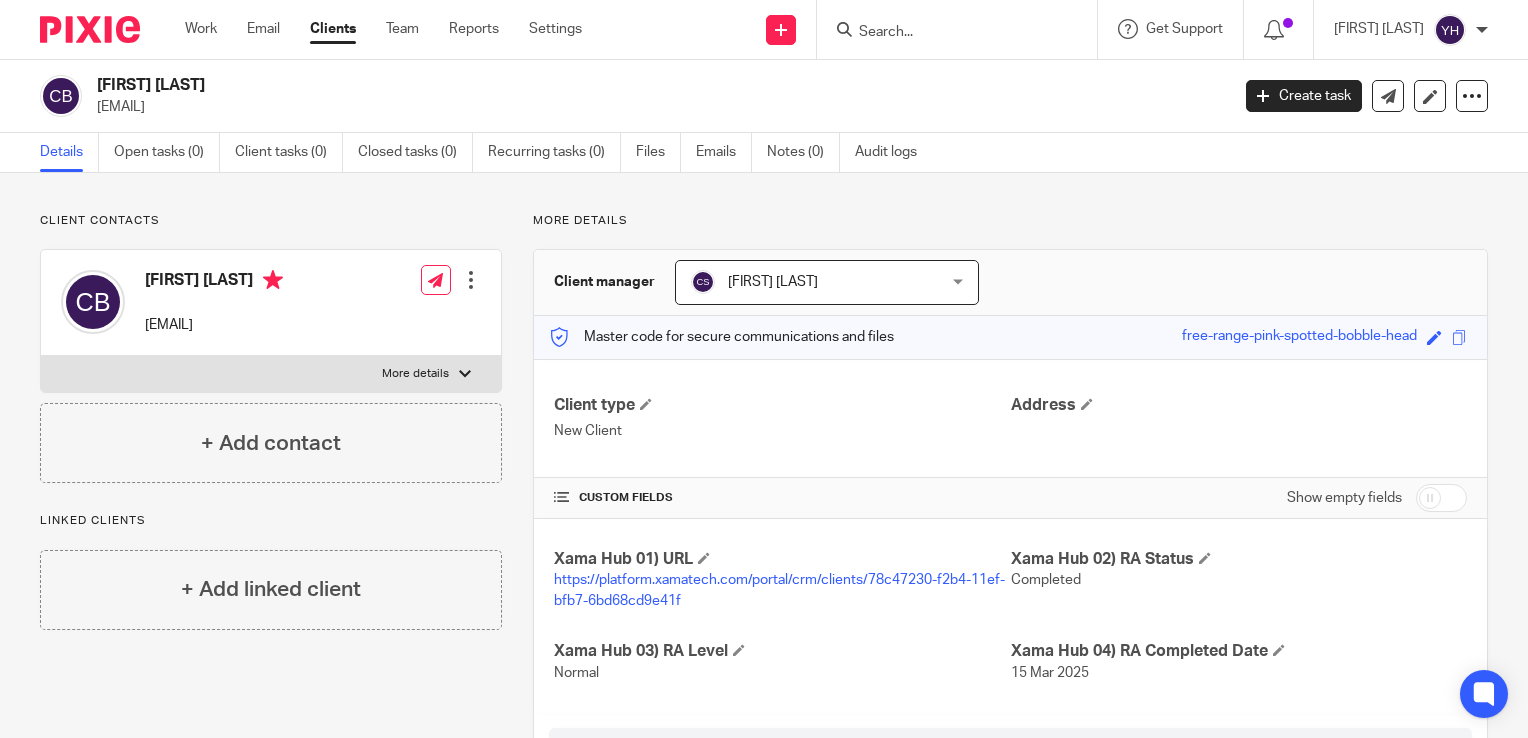 click on "Work
Email
Clients
Team
Reports
Settings
Work
Email
Clients
Team
Reports
Settings" at bounding box center [388, 29] 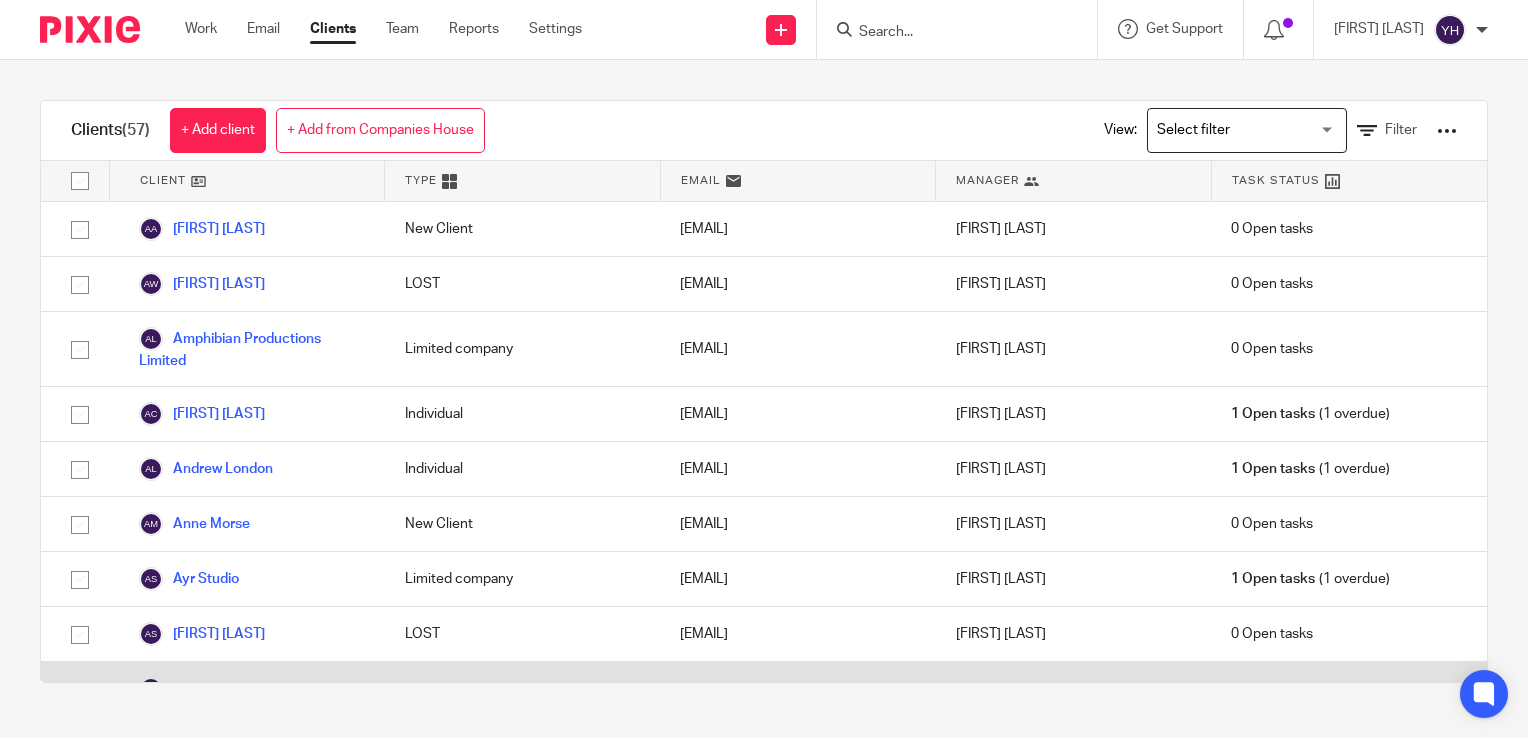 scroll, scrollTop: 0, scrollLeft: 0, axis: both 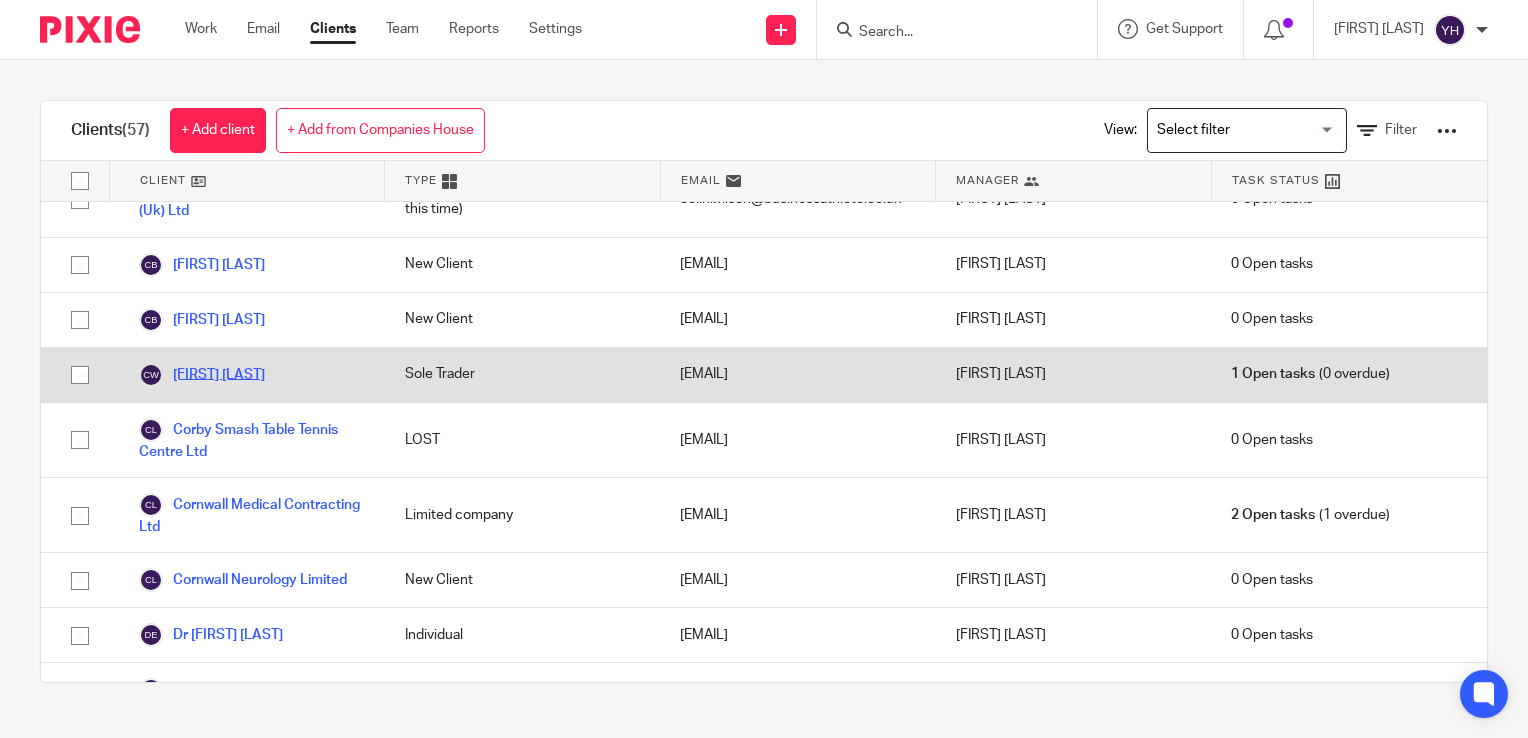 click on "Colin Wilson" at bounding box center [202, 375] 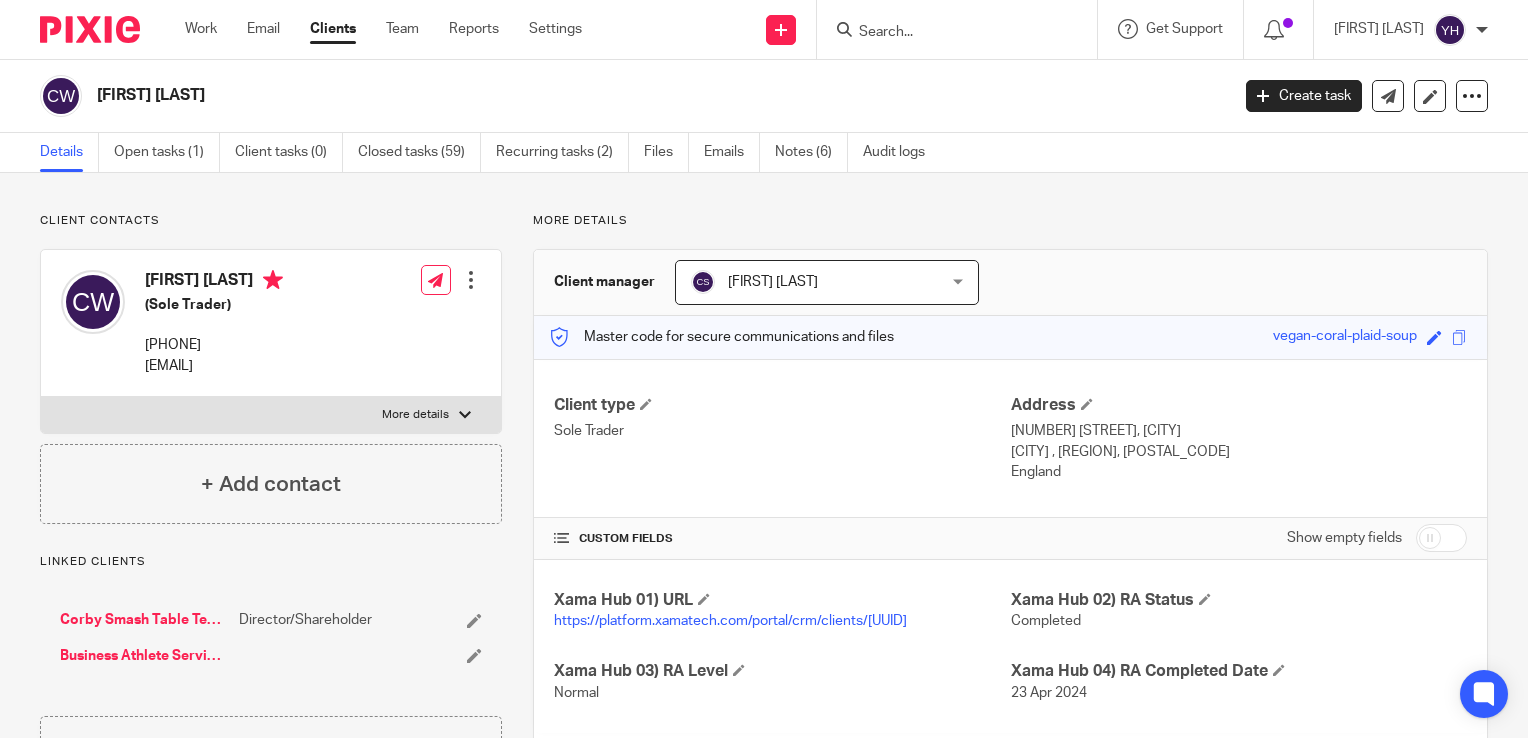 scroll, scrollTop: 0, scrollLeft: 0, axis: both 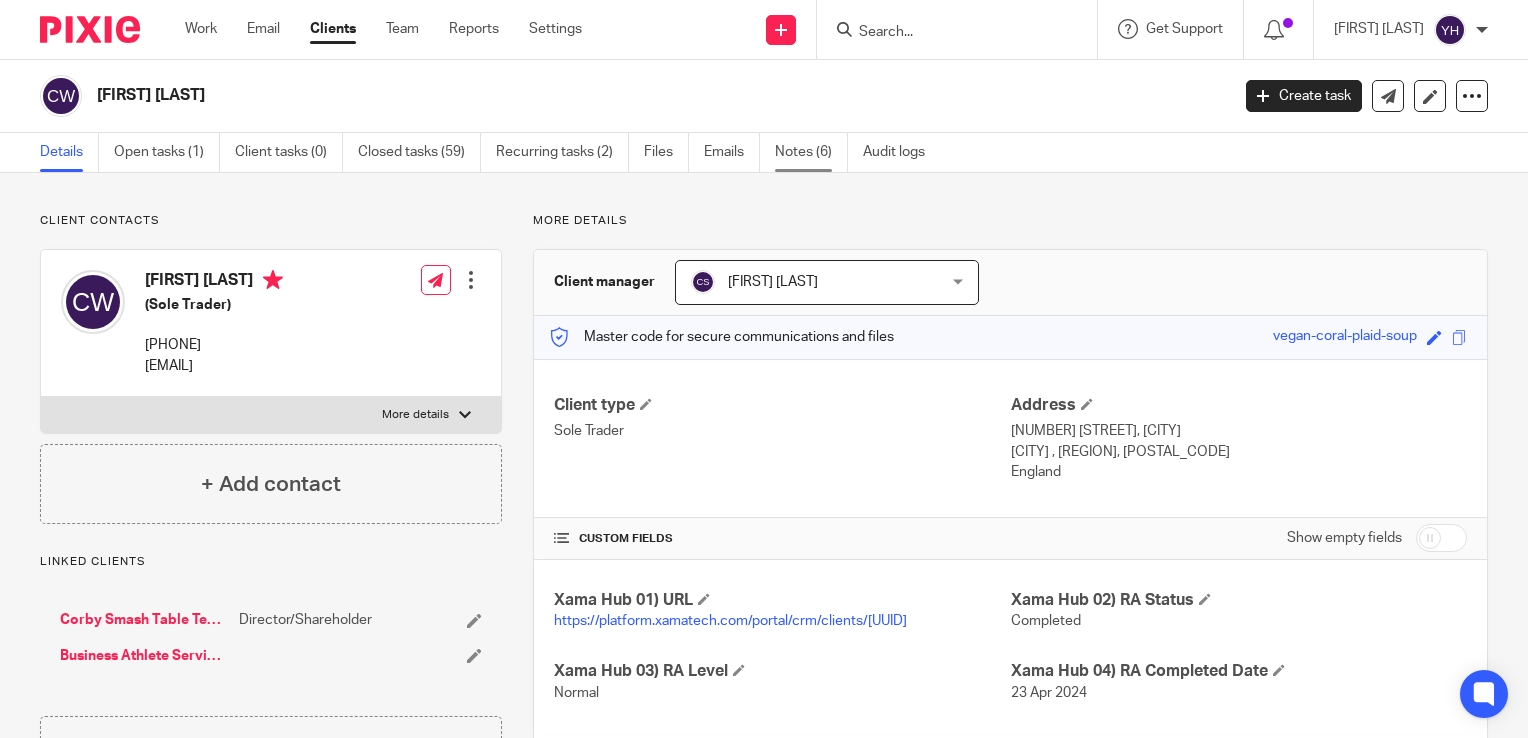 click on "Notes (6)" at bounding box center [811, 152] 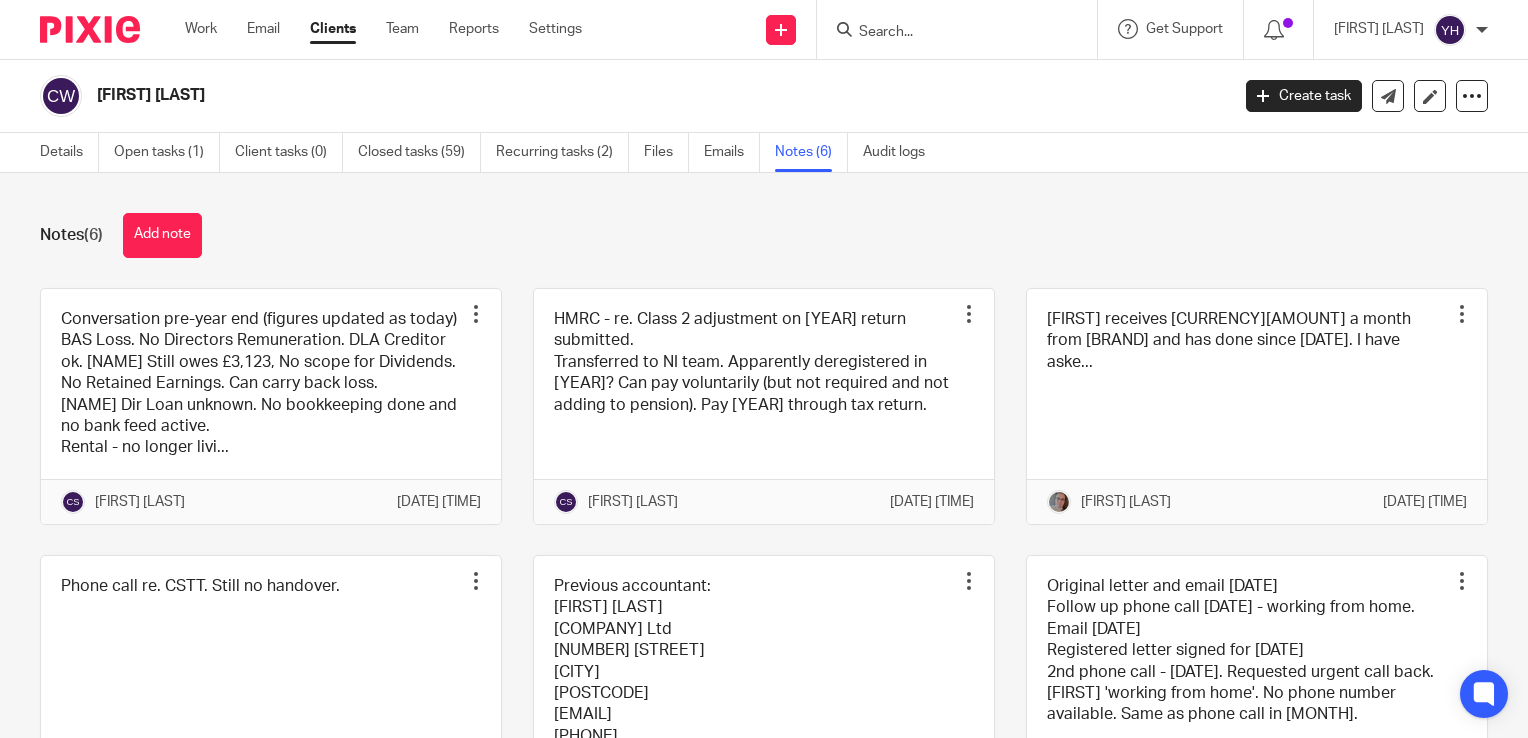 scroll, scrollTop: 0, scrollLeft: 0, axis: both 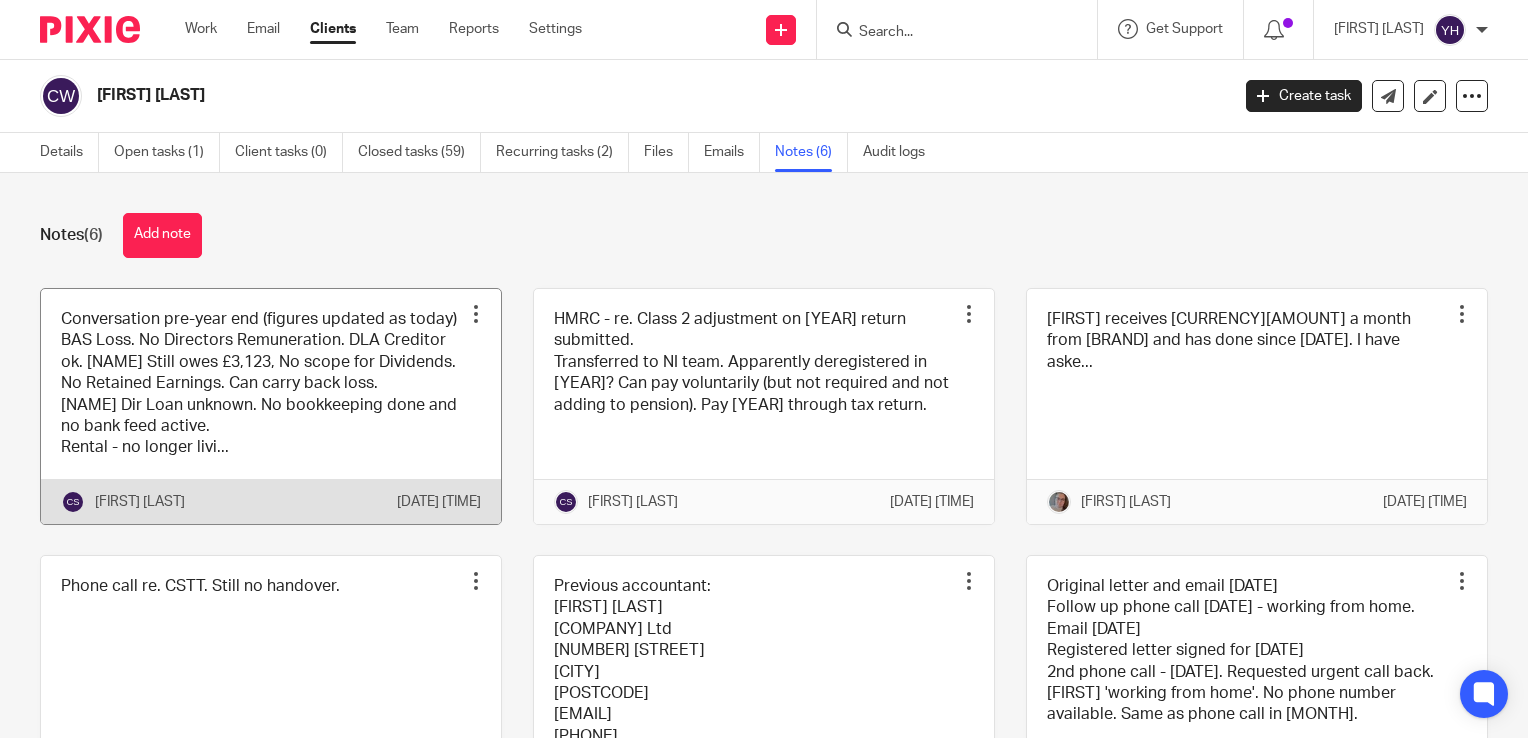 click at bounding box center (271, 406) 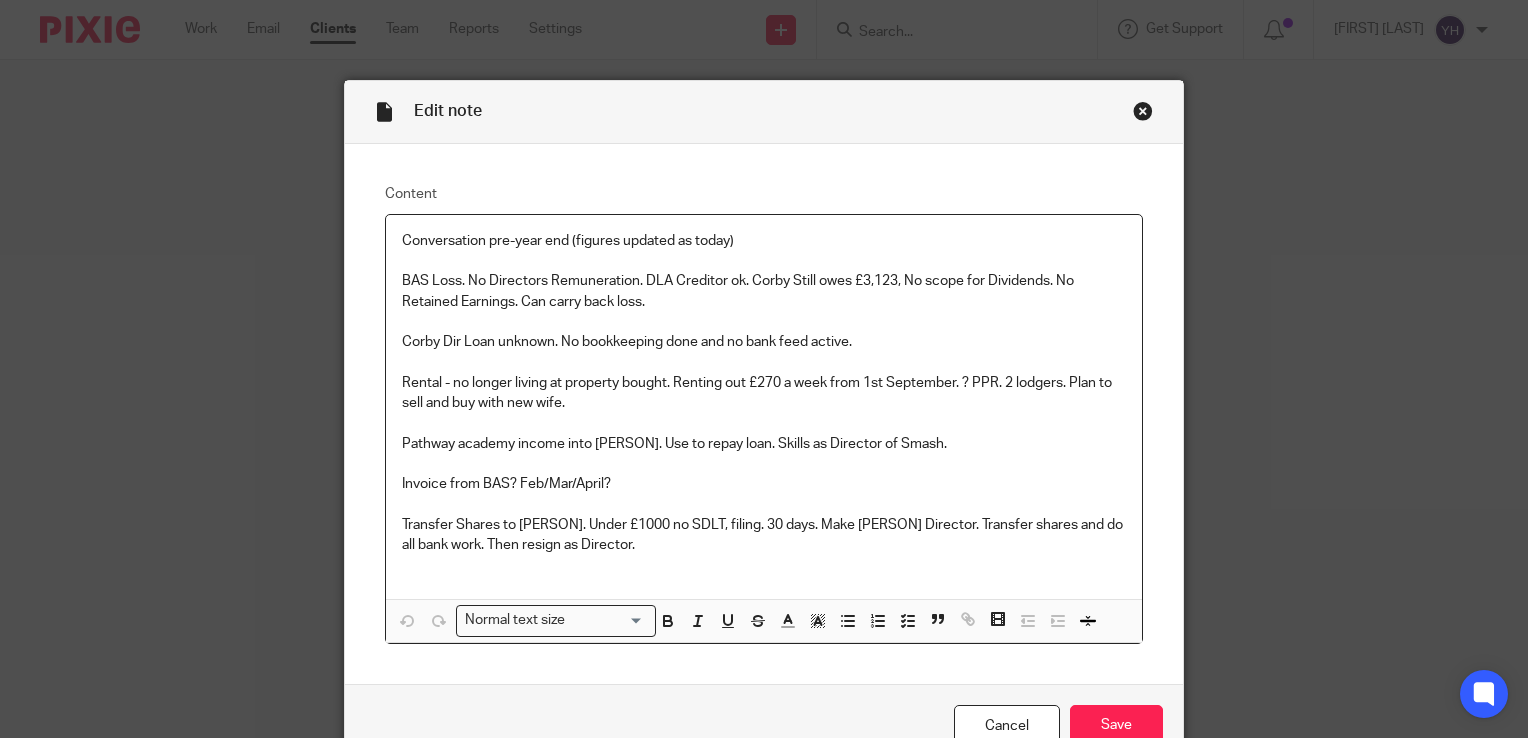 scroll, scrollTop: 0, scrollLeft: 0, axis: both 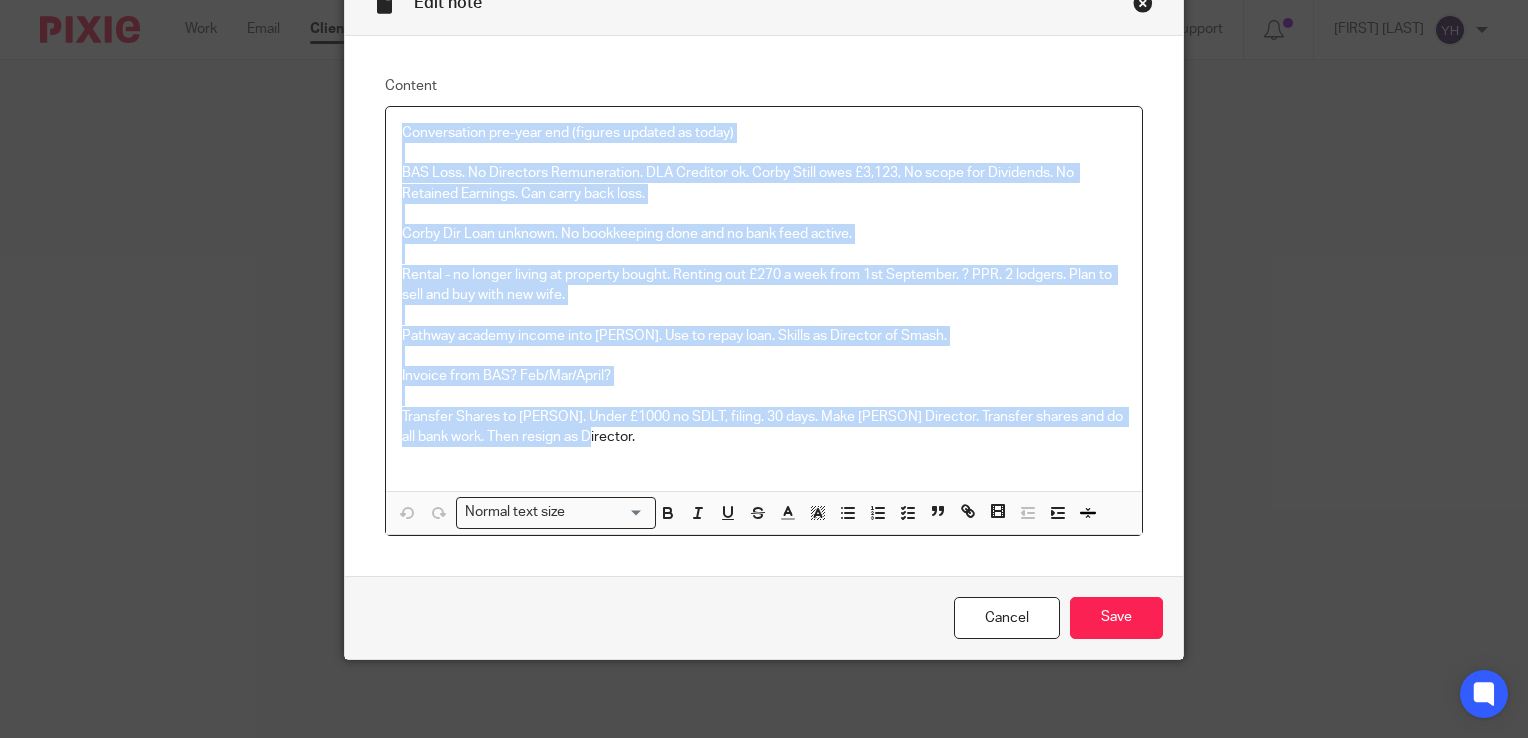 drag, startPoint x: 392, startPoint y: 237, endPoint x: 794, endPoint y: 445, distance: 452.62347 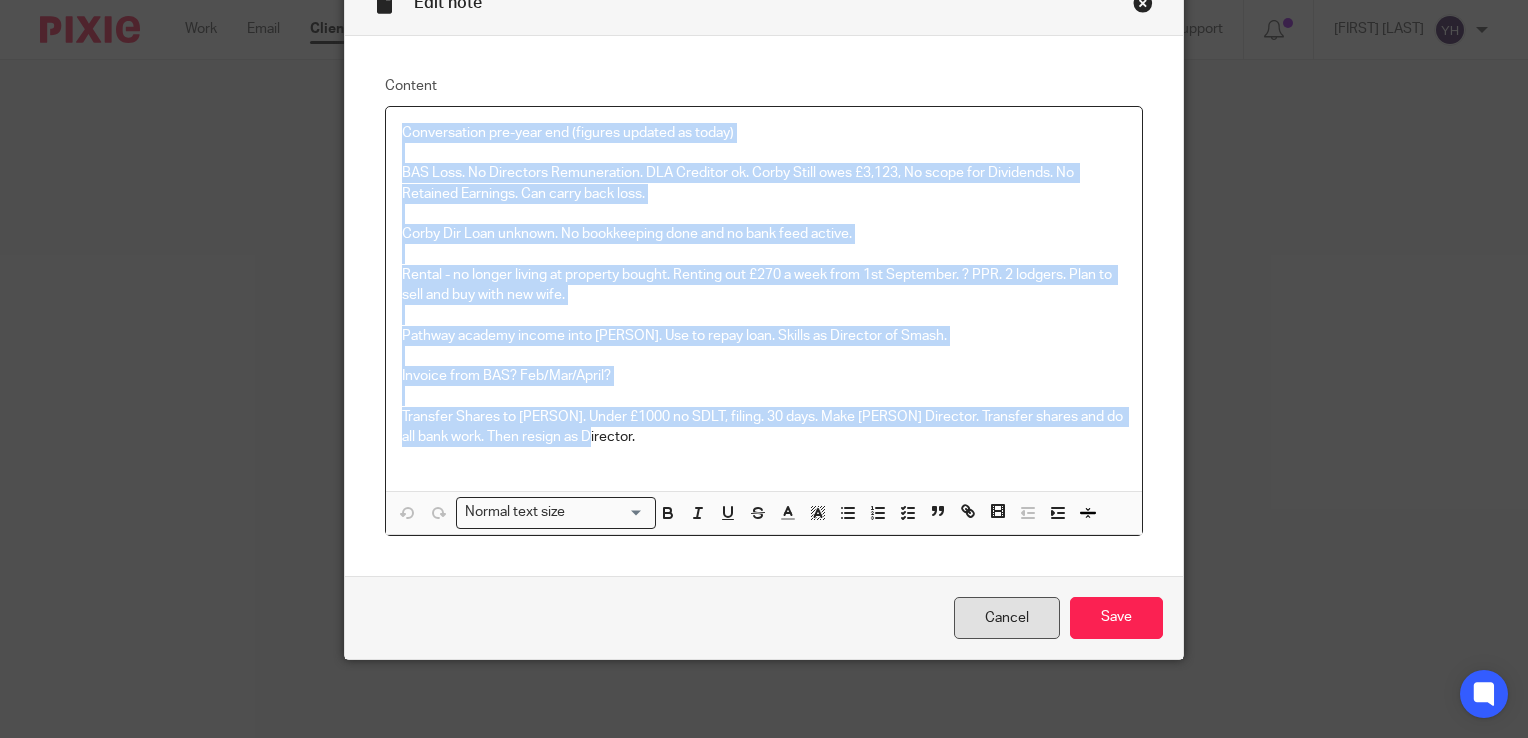 click on "Cancel" at bounding box center (1007, 618) 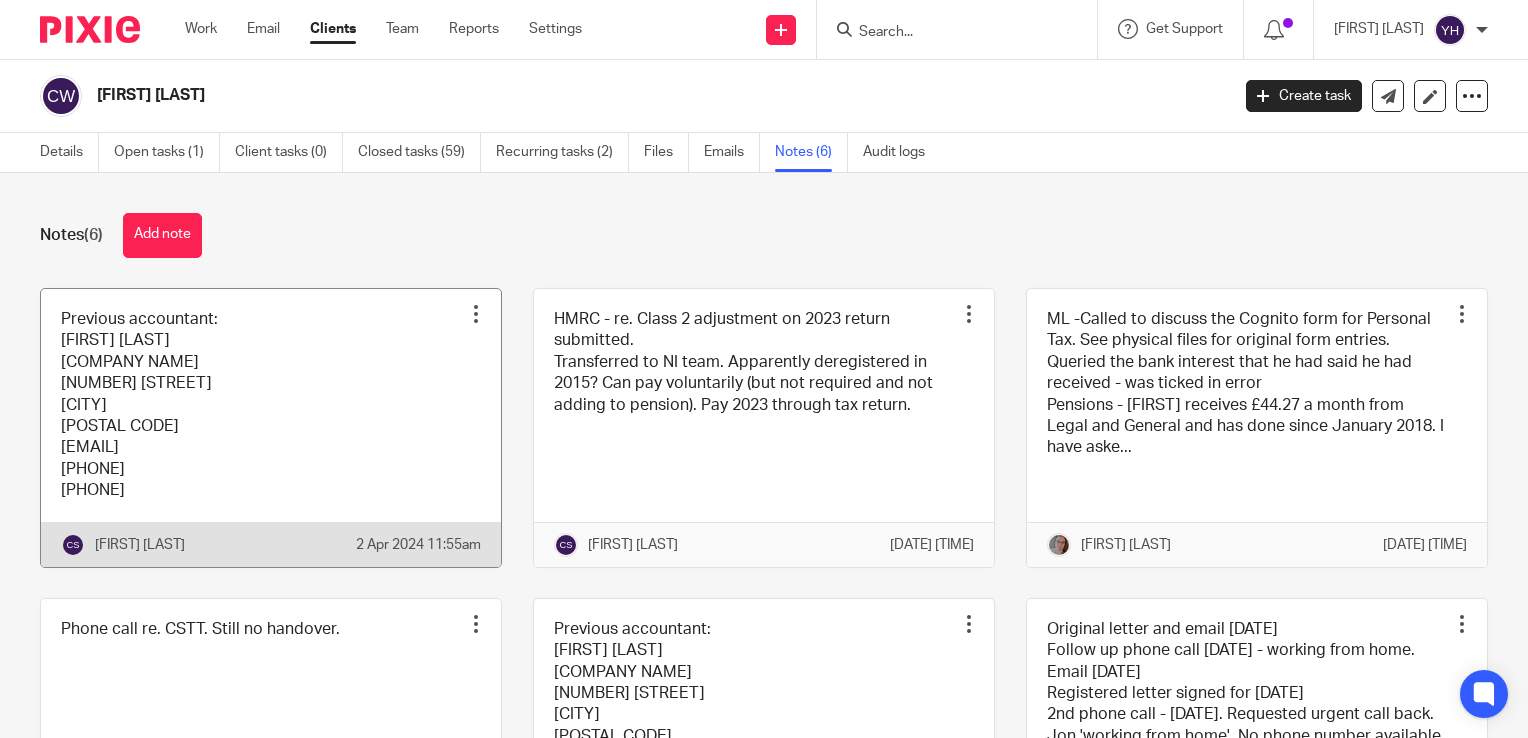 scroll, scrollTop: 0, scrollLeft: 0, axis: both 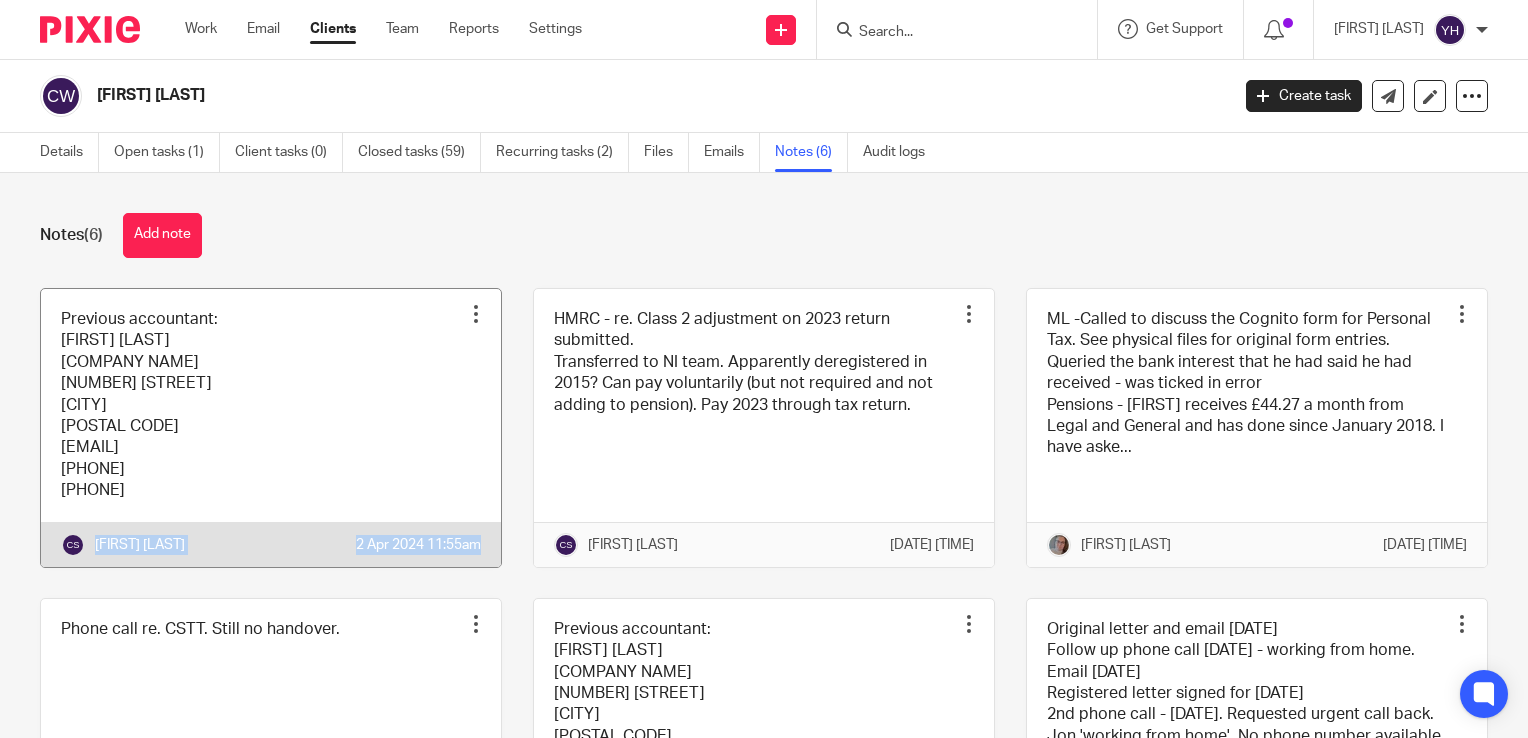 drag, startPoint x: 94, startPoint y: 522, endPoint x: 482, endPoint y: 536, distance: 388.2525 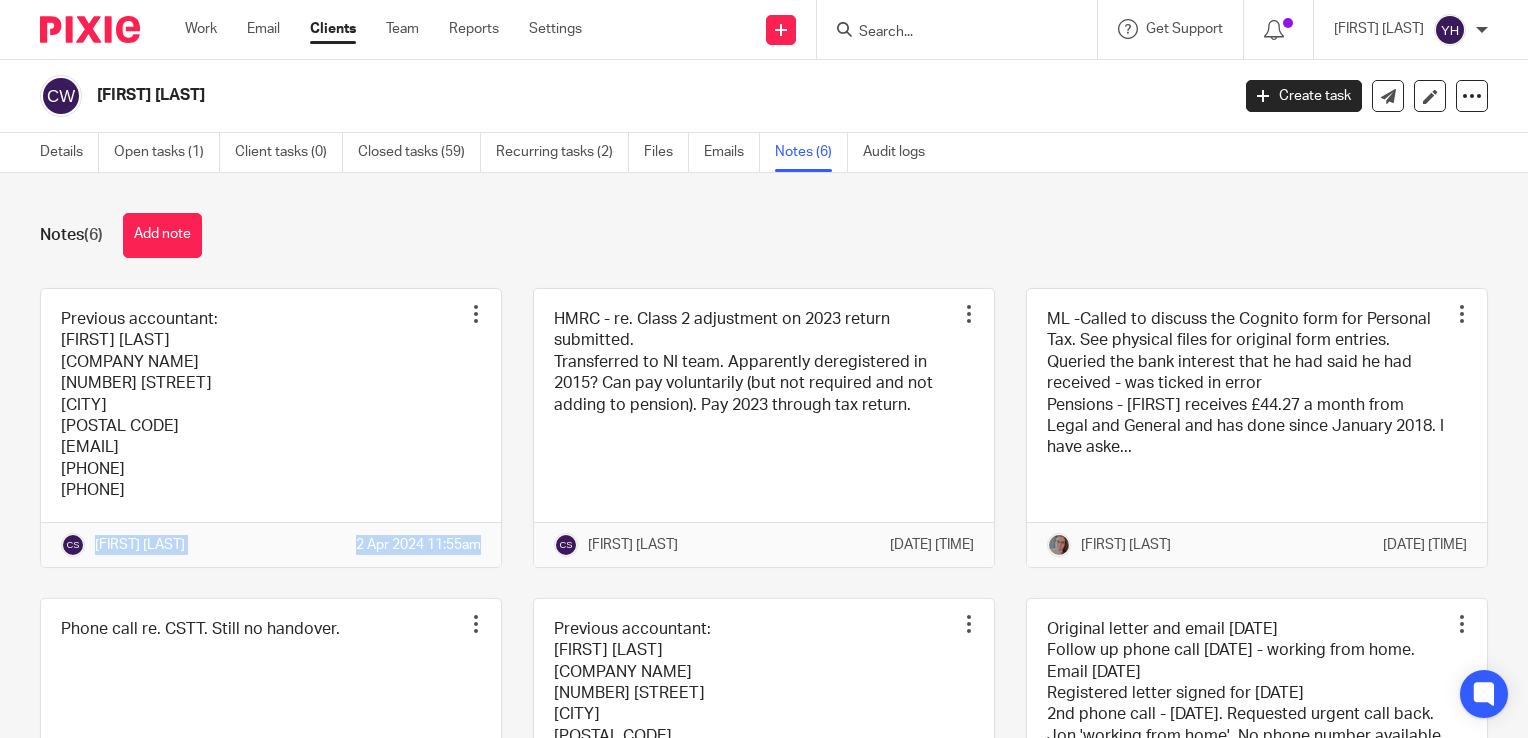 copy on "Catherine Smith
2 Apr 2024 11:55am" 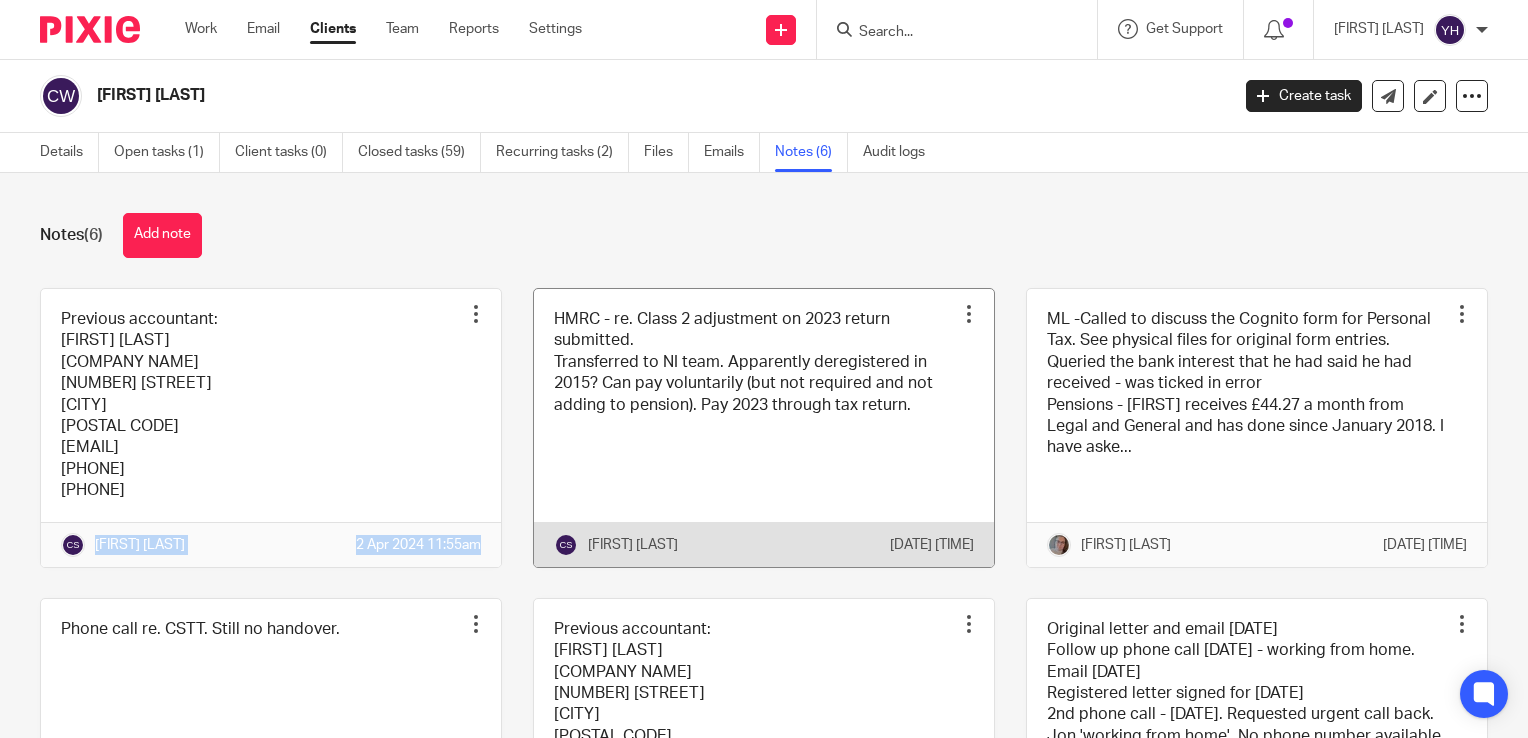 click at bounding box center (764, 428) 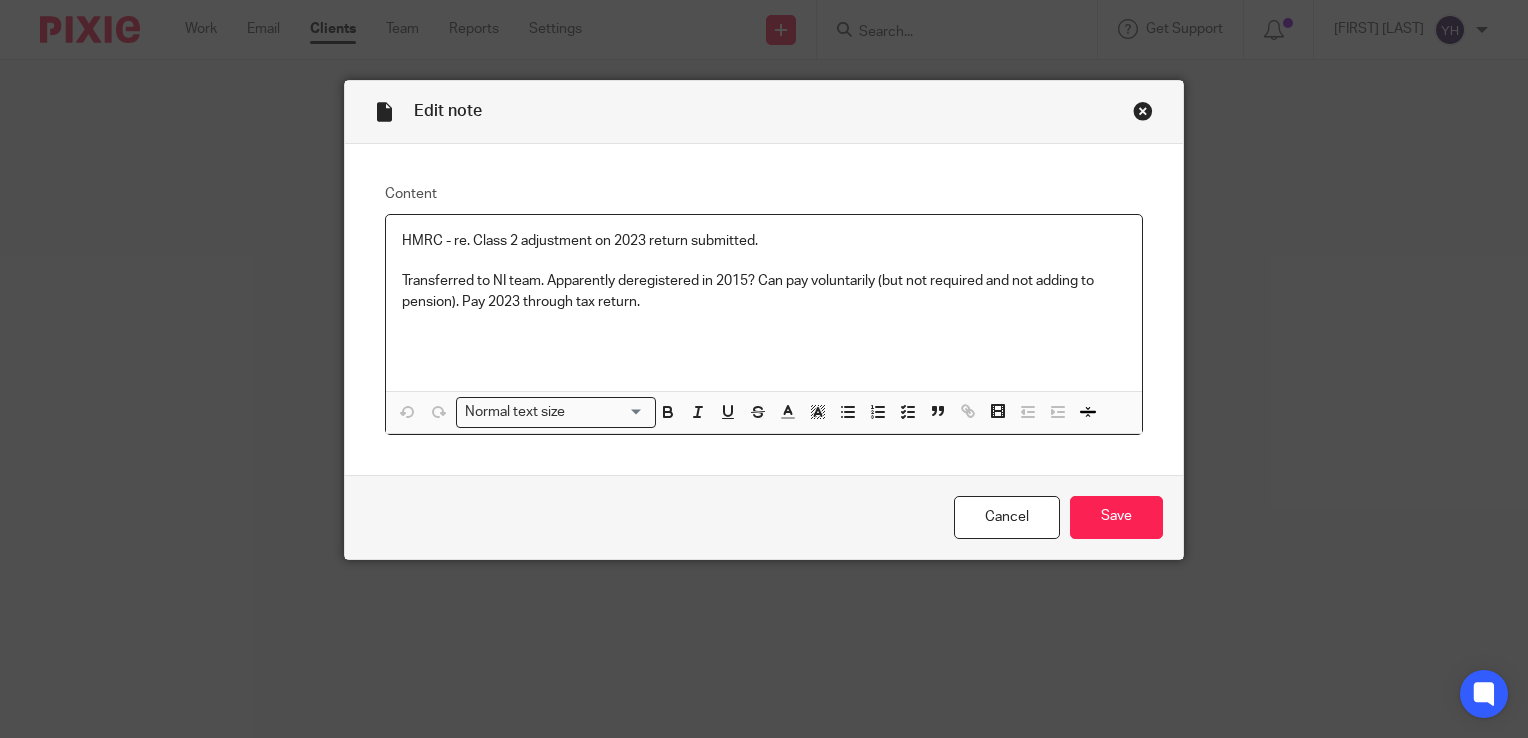 scroll, scrollTop: 0, scrollLeft: 0, axis: both 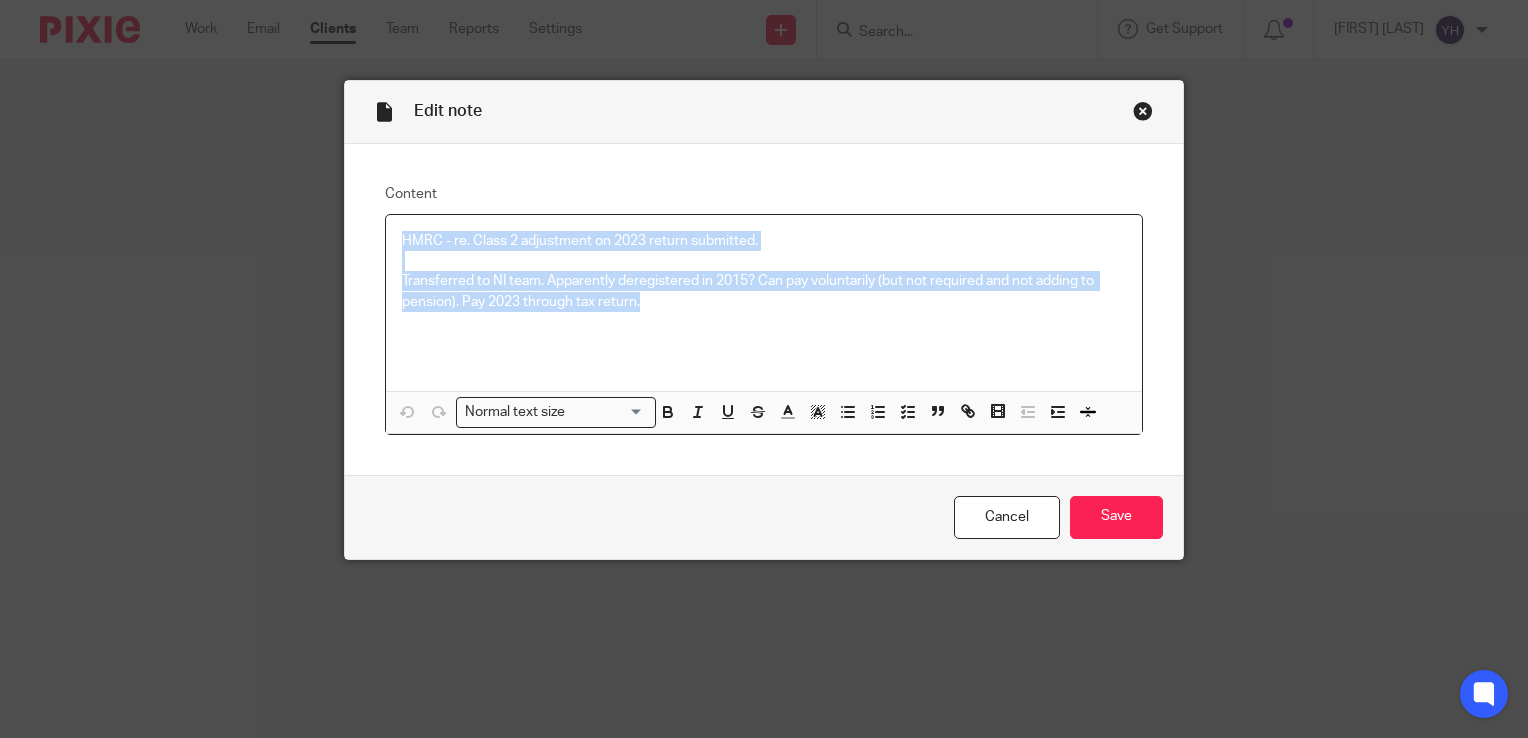 drag, startPoint x: 394, startPoint y: 237, endPoint x: 728, endPoint y: 317, distance: 343.44724 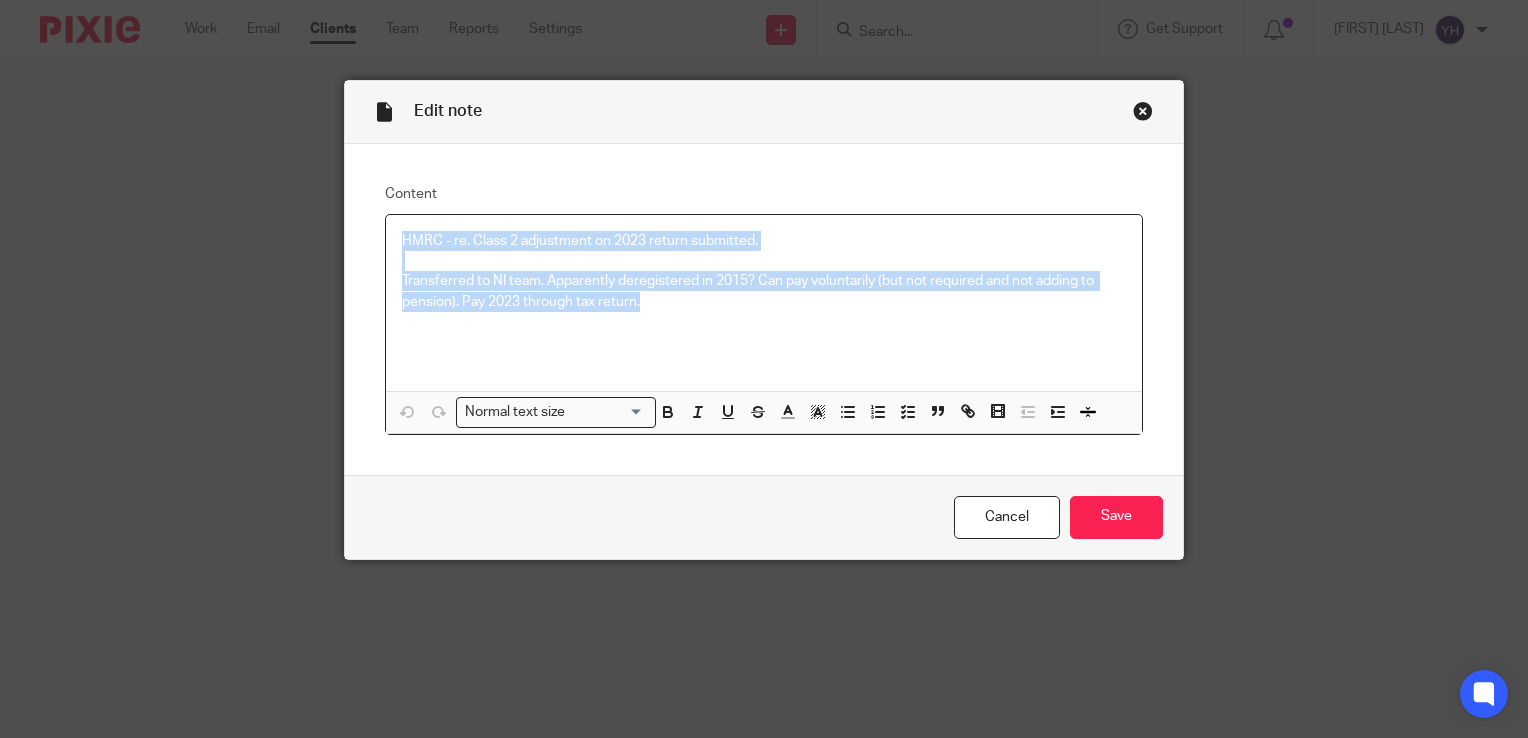drag, startPoint x: 995, startPoint y: 522, endPoint x: 990, endPoint y: 561, distance: 39.319206 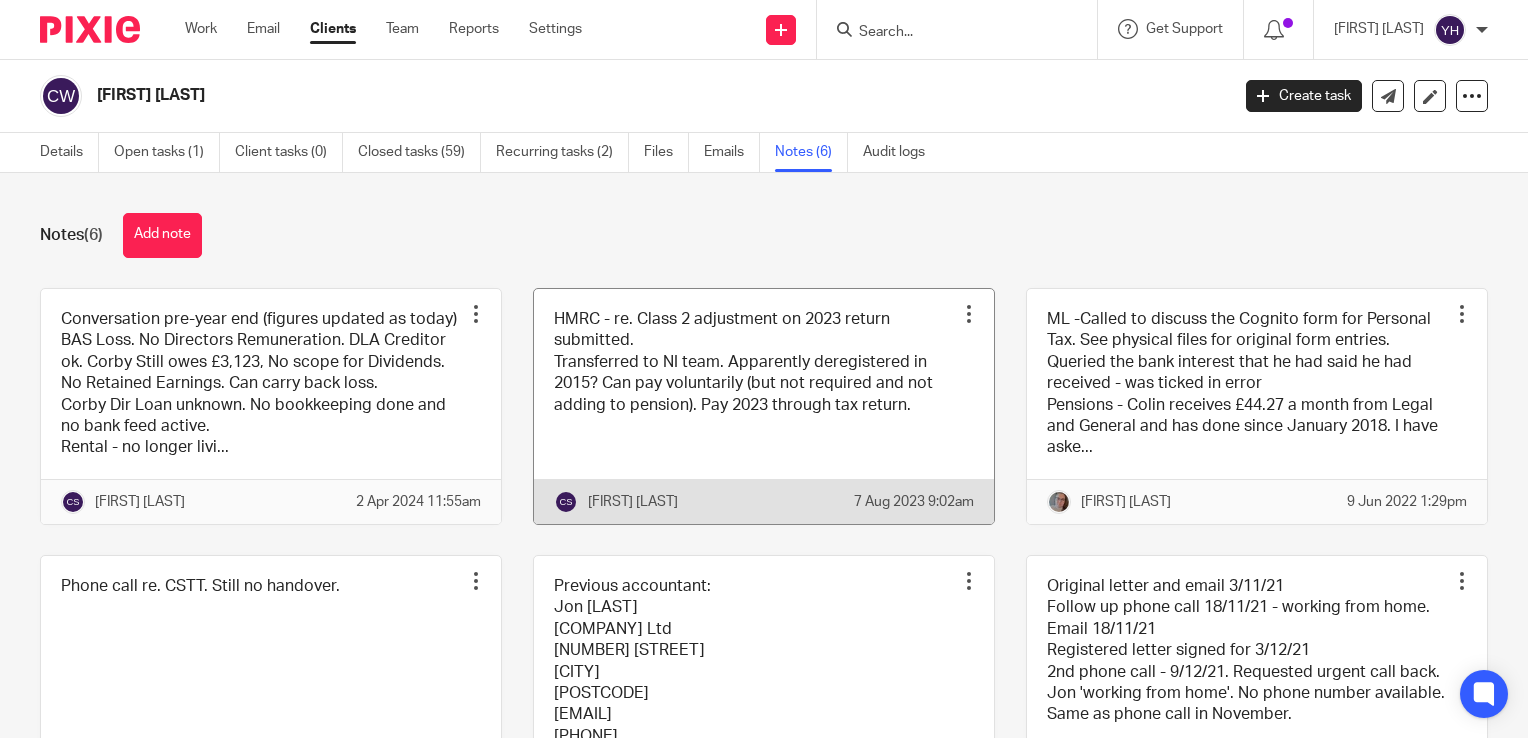 scroll, scrollTop: 0, scrollLeft: 0, axis: both 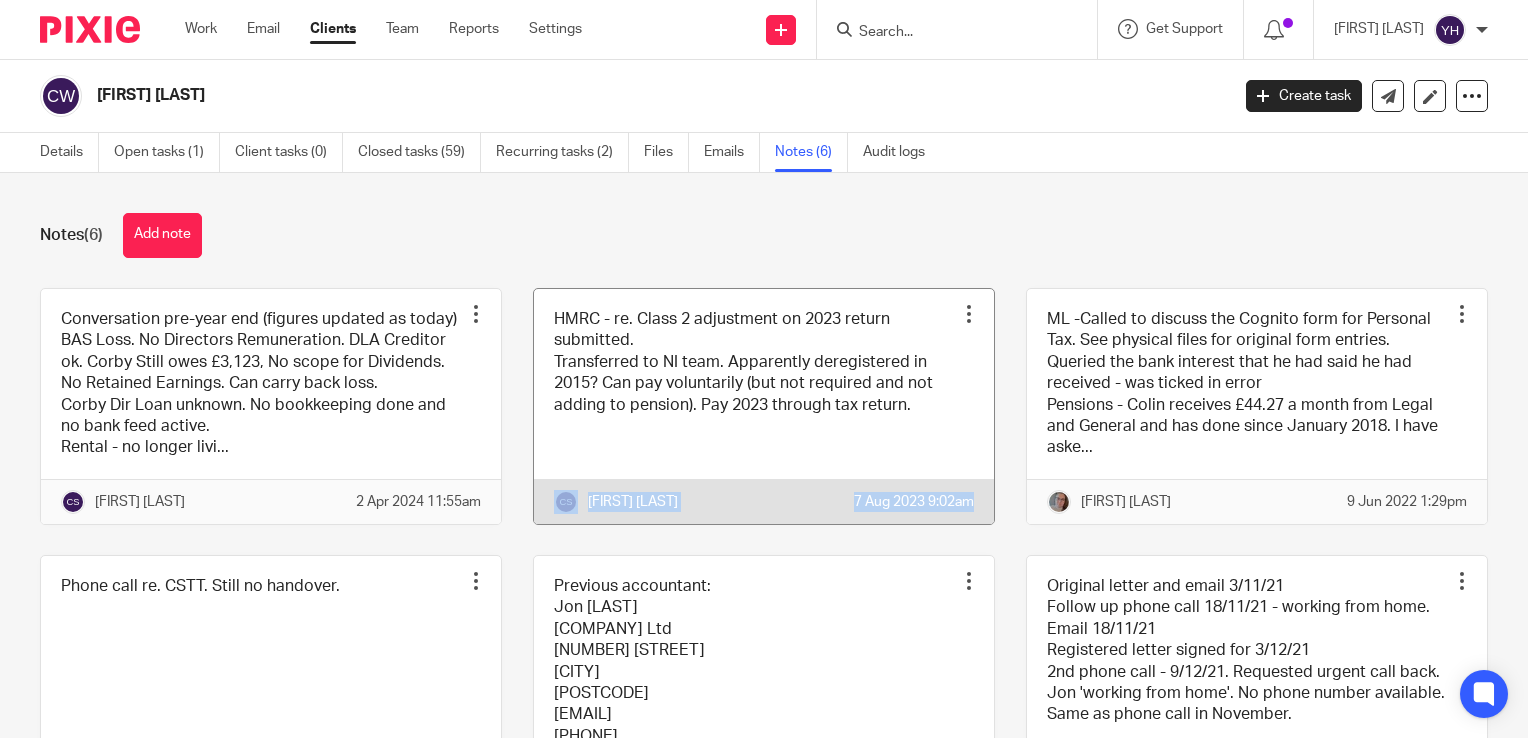drag, startPoint x: 571, startPoint y: 522, endPoint x: 968, endPoint y: 512, distance: 397.12592 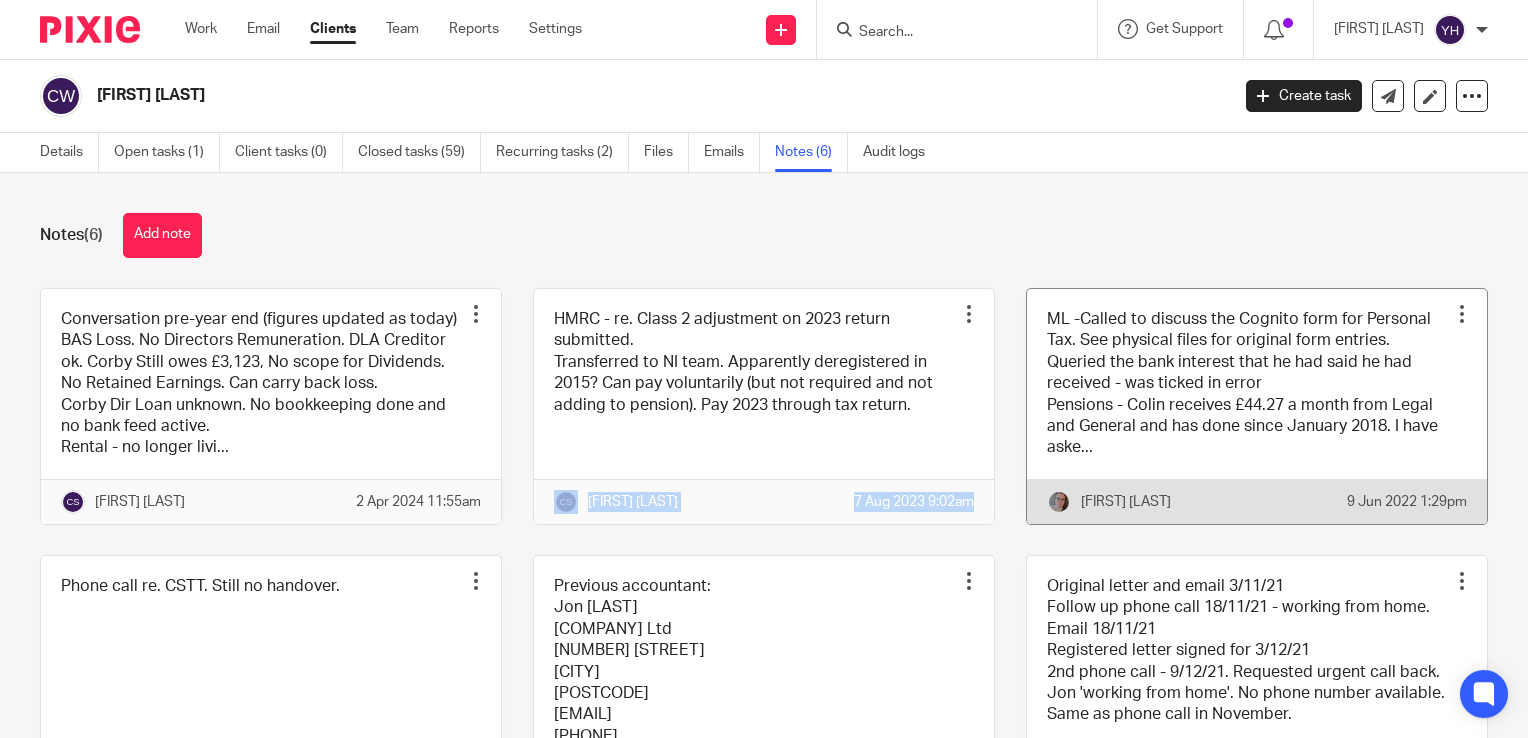 click at bounding box center [1257, 406] 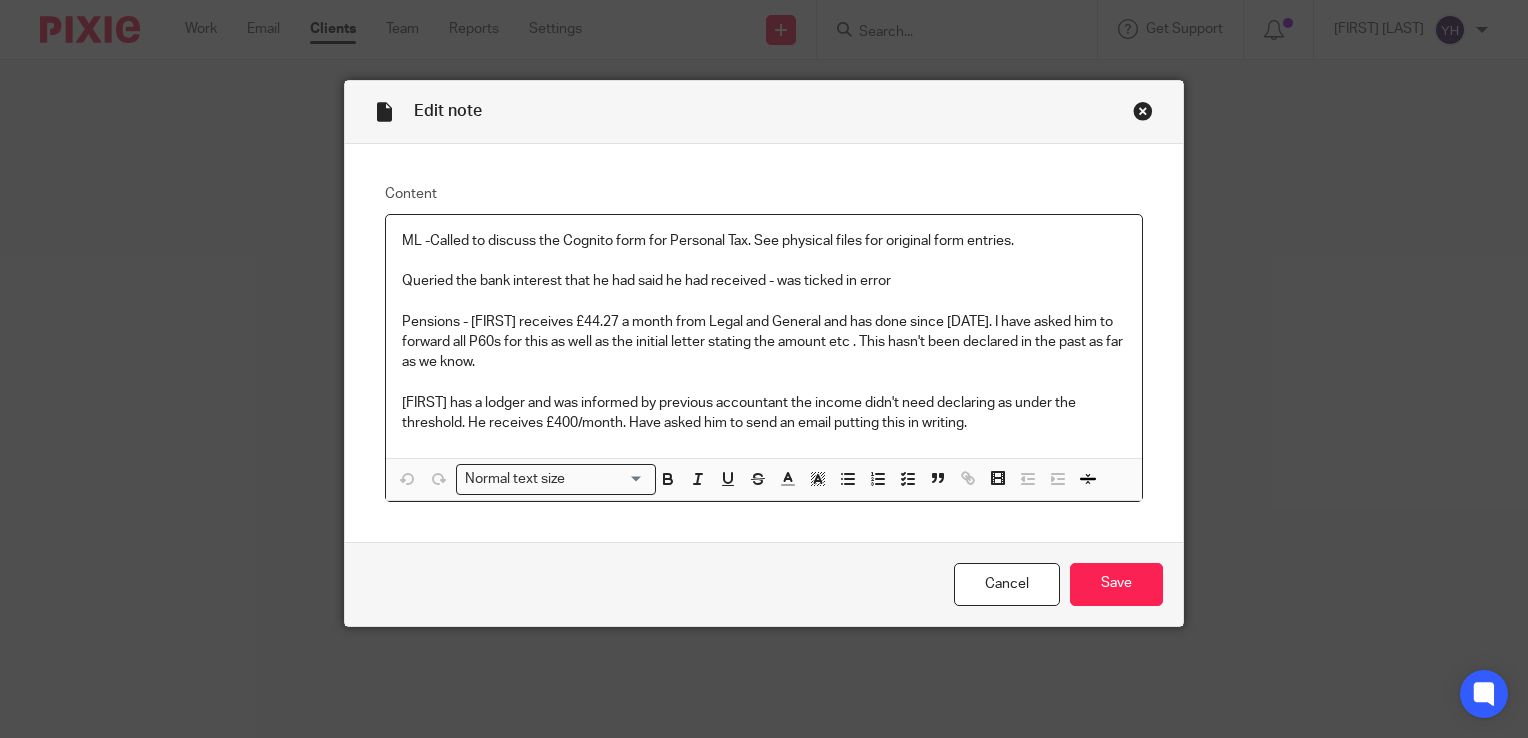 scroll, scrollTop: 0, scrollLeft: 0, axis: both 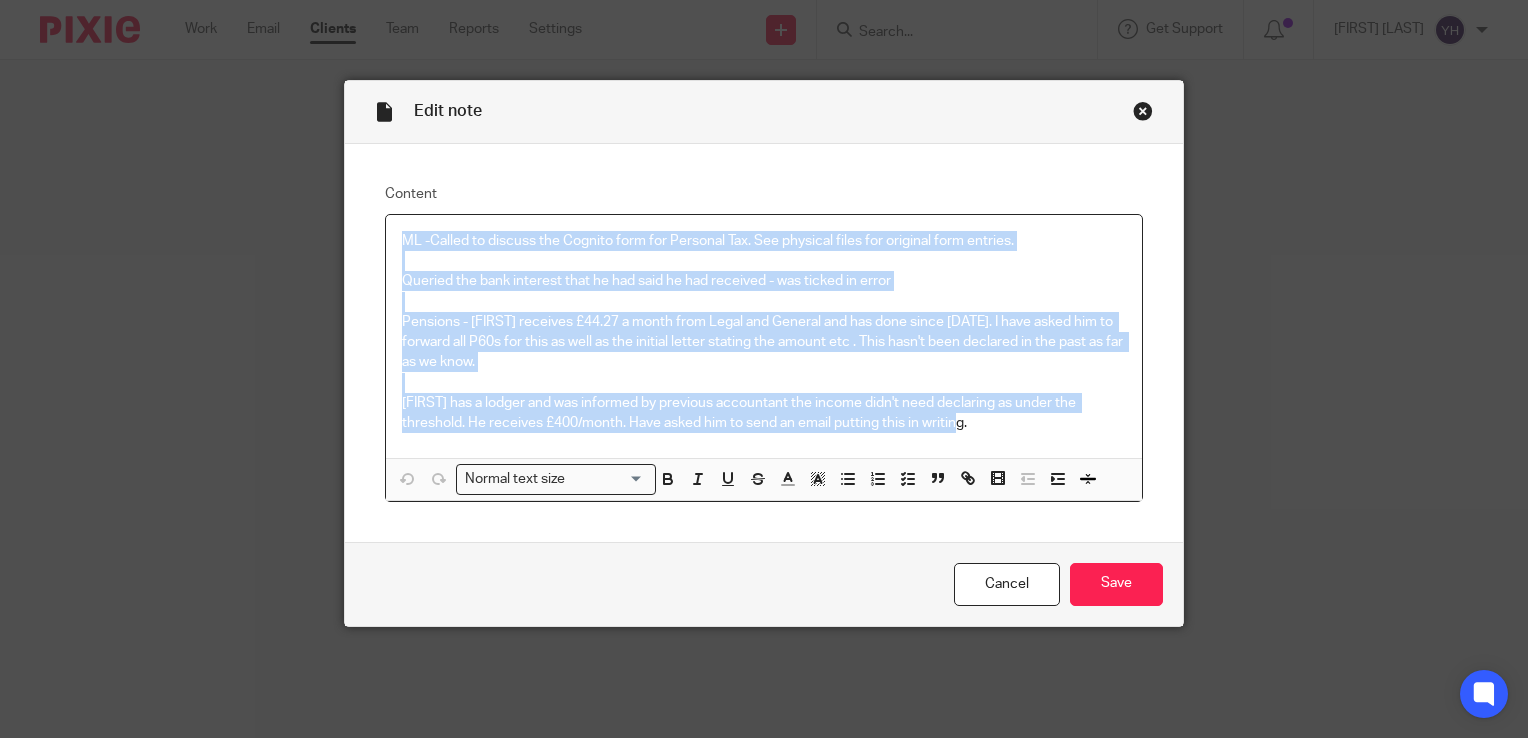 drag, startPoint x: 392, startPoint y: 243, endPoint x: 1036, endPoint y: 445, distance: 674.937 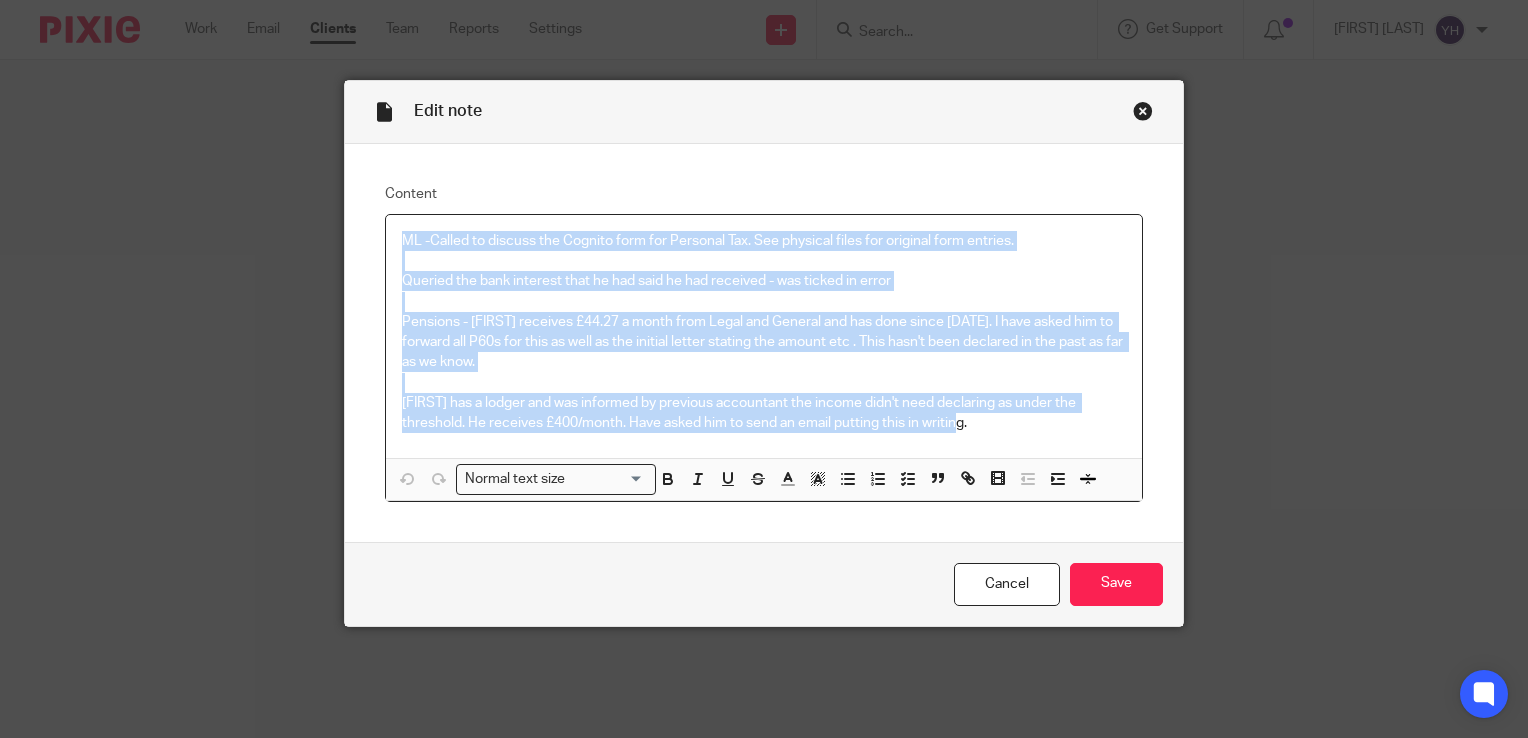click on "ML -Called to discuss the Cognito form for Personal Tax. See physical files for original form entries. Queried the bank interest that he had said he had received - was ticked in error Pensions - [FIRST] receives £44.27 a month from Legal and General and has done since [DATE]. I have asked him to forward all P60s for this as well as the initial letter stating the amount etc . This hasn't been declared in the past as far as we know. [FIRST] has a lodger and was informed by previous accountant the income didn't need declaring as under the threshold. He receives £400/month. Have asked him to send an email putting this in writing." at bounding box center (764, 336) 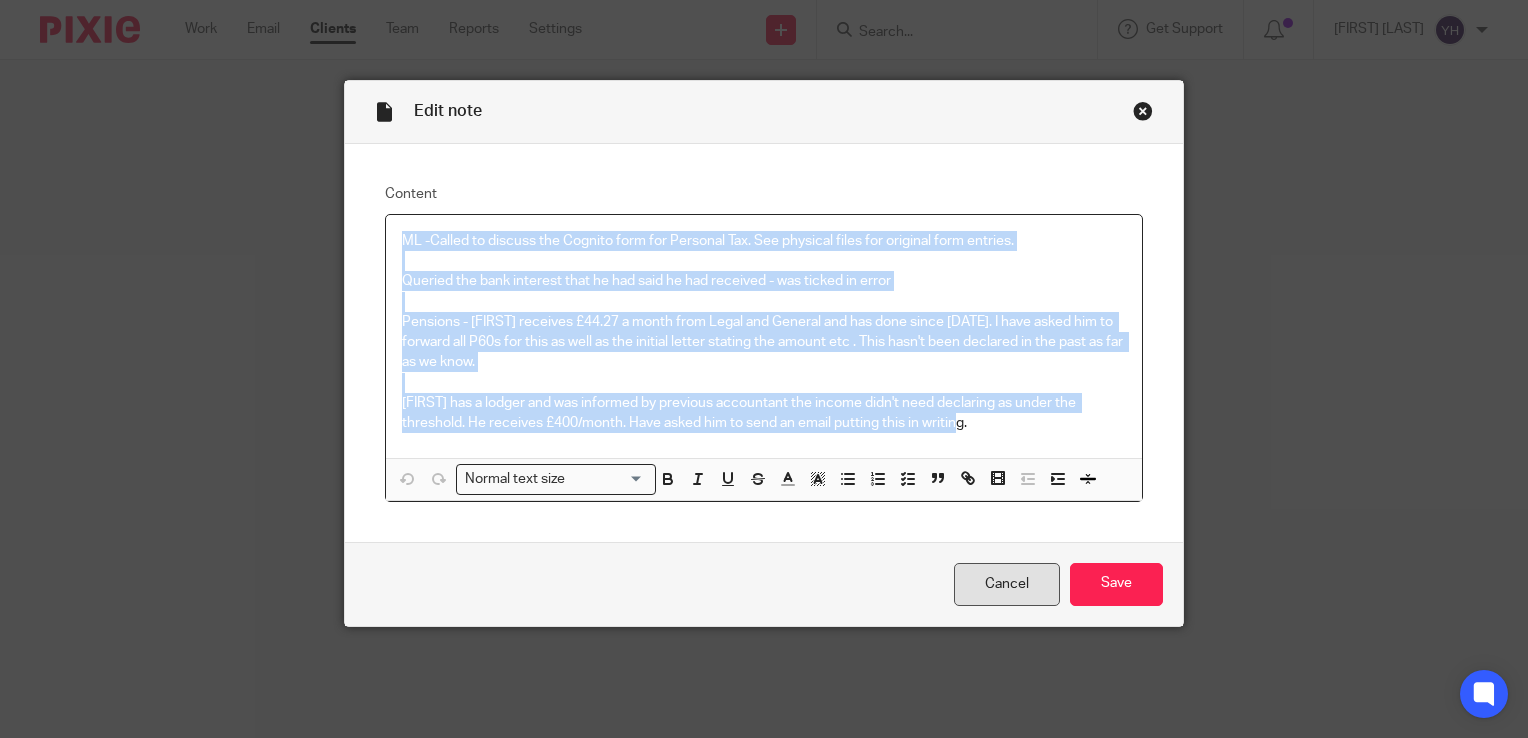 click on "Cancel" at bounding box center [1007, 584] 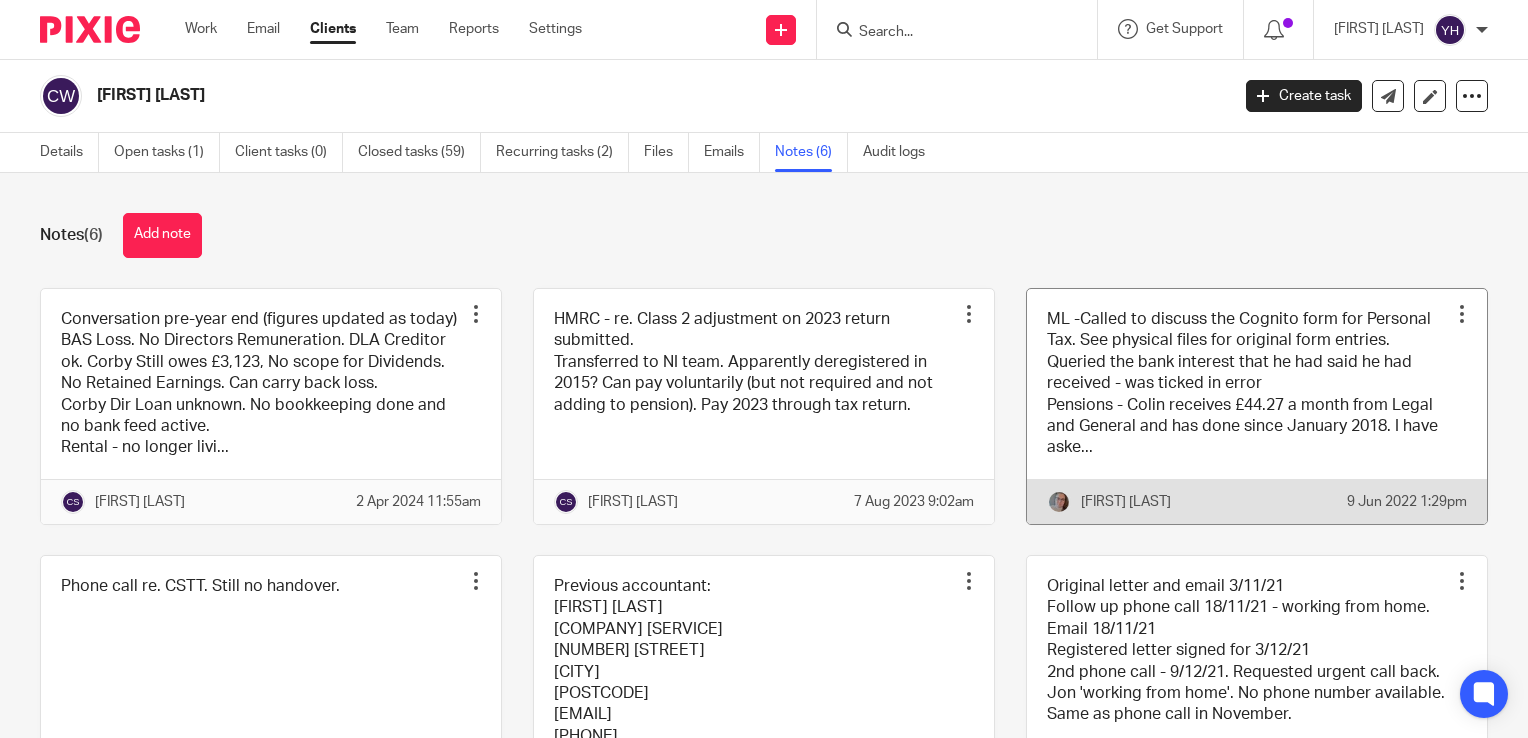 scroll, scrollTop: 0, scrollLeft: 0, axis: both 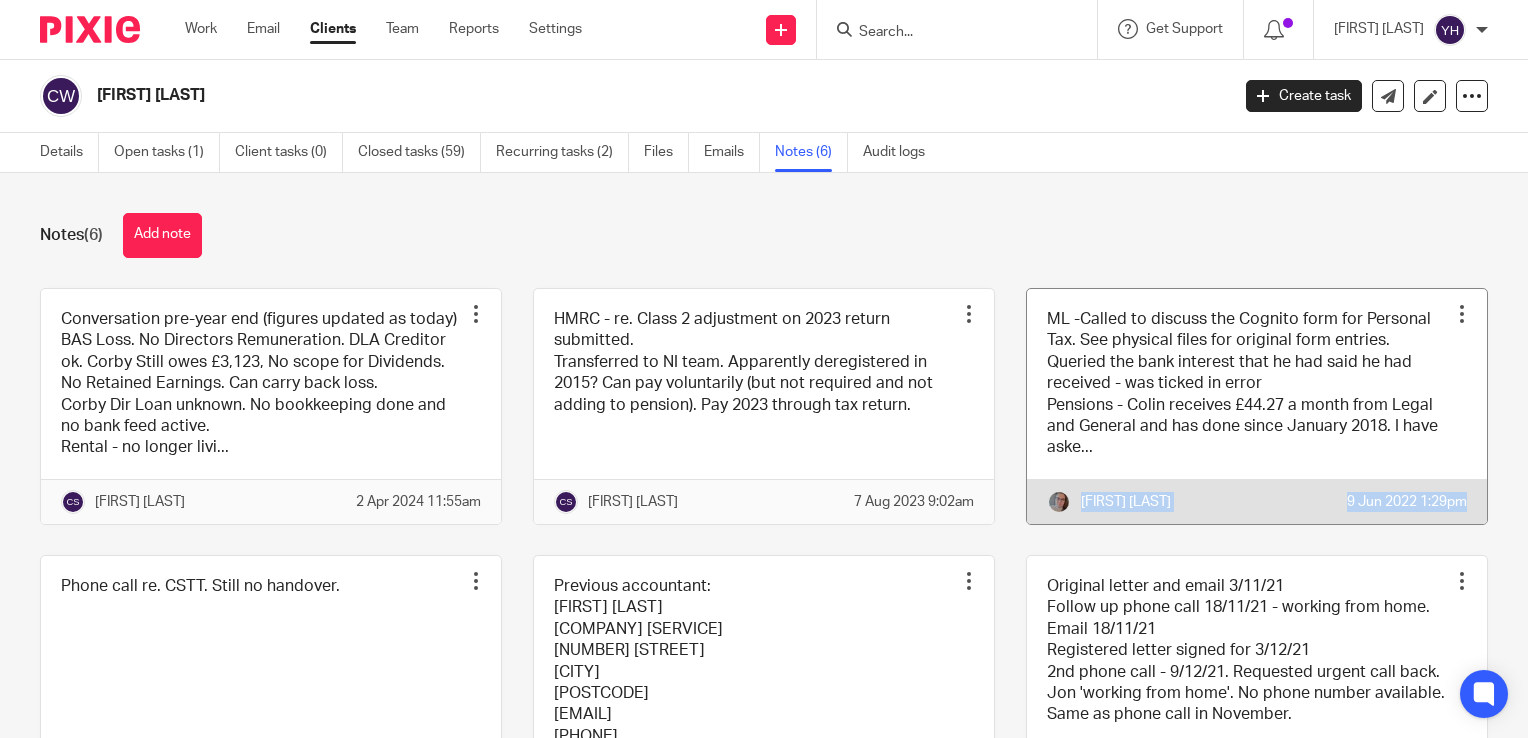 drag, startPoint x: 1060, startPoint y: 530, endPoint x: 1453, endPoint y: 540, distance: 393.1272 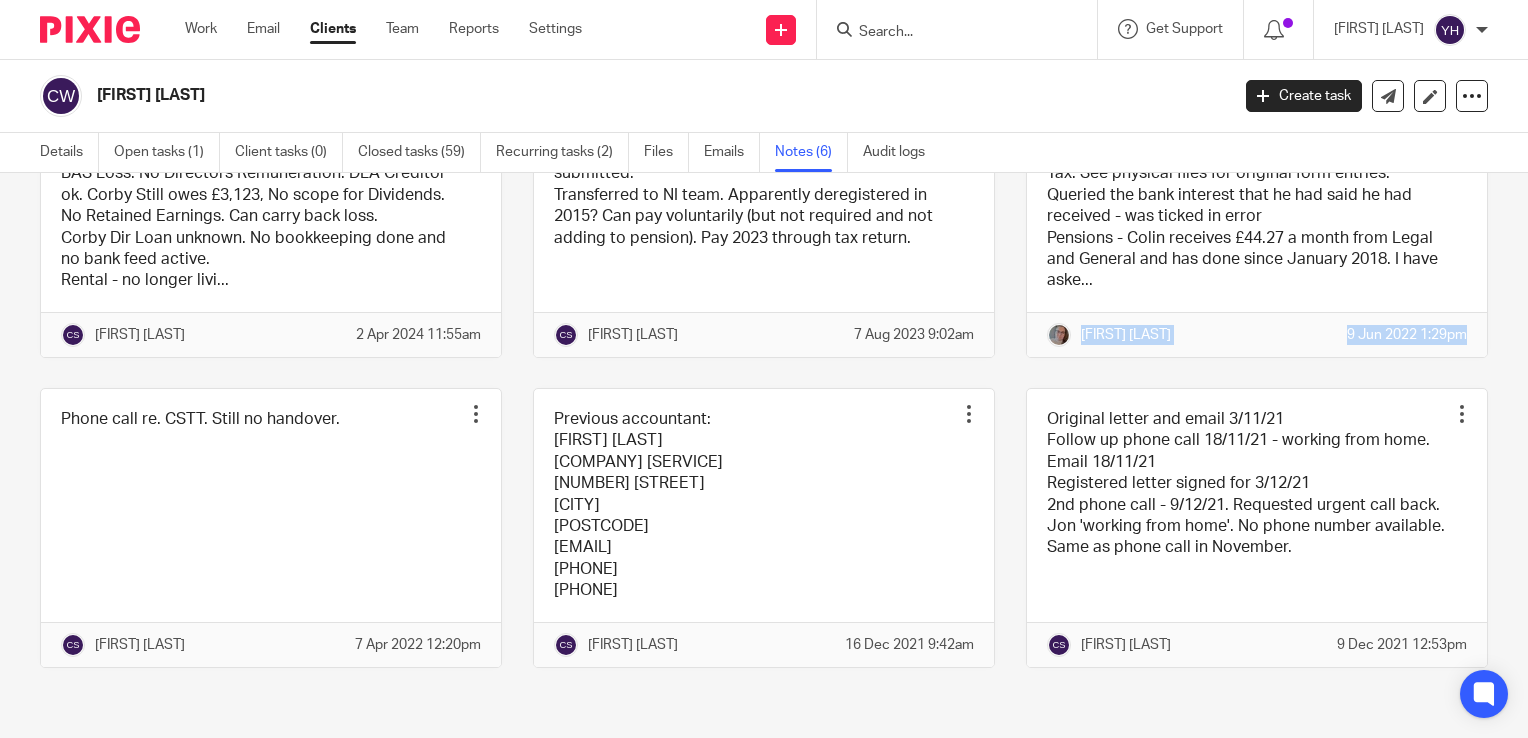scroll, scrollTop: 208, scrollLeft: 0, axis: vertical 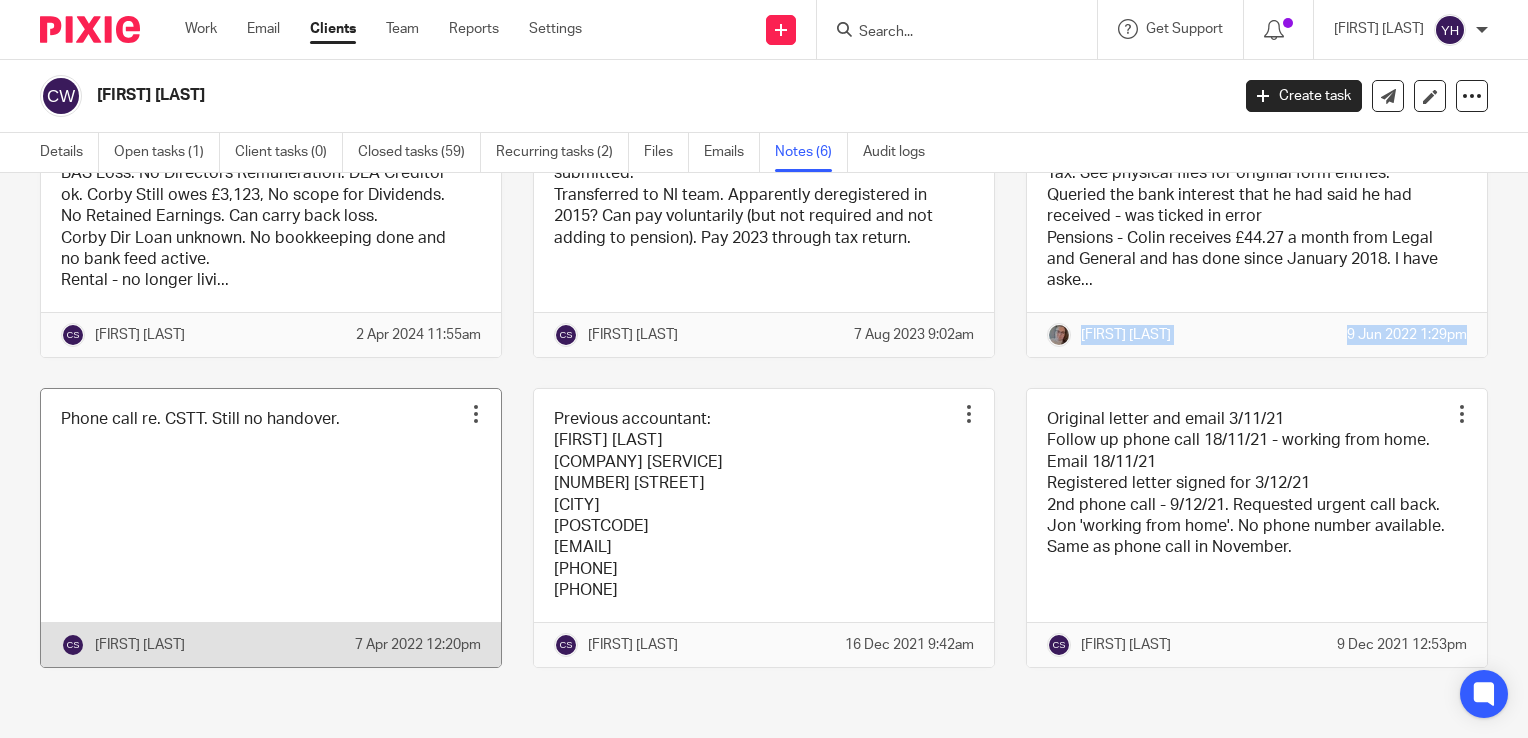 click at bounding box center (271, 528) 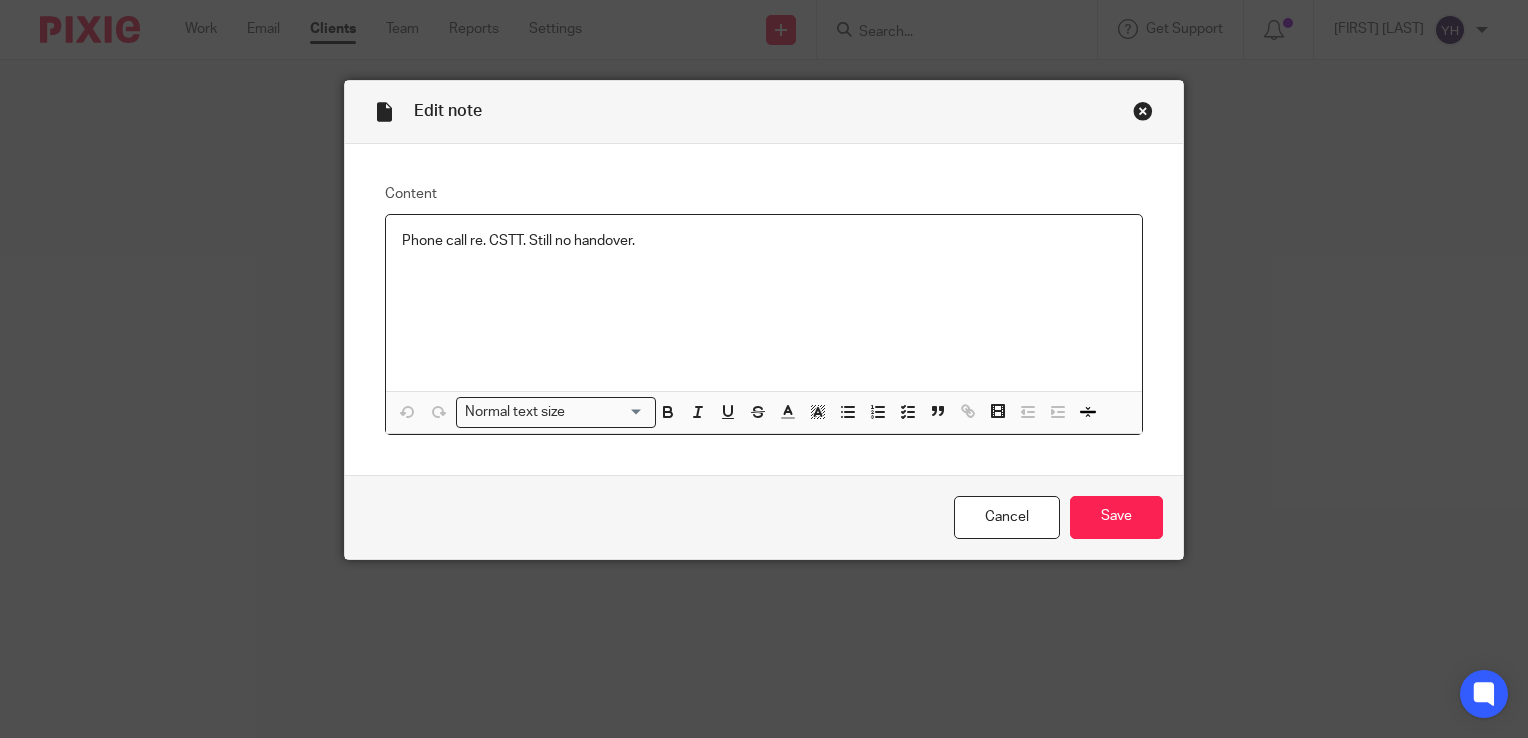 click on "Phone call re. CSTT. Still no handover." at bounding box center (764, 303) 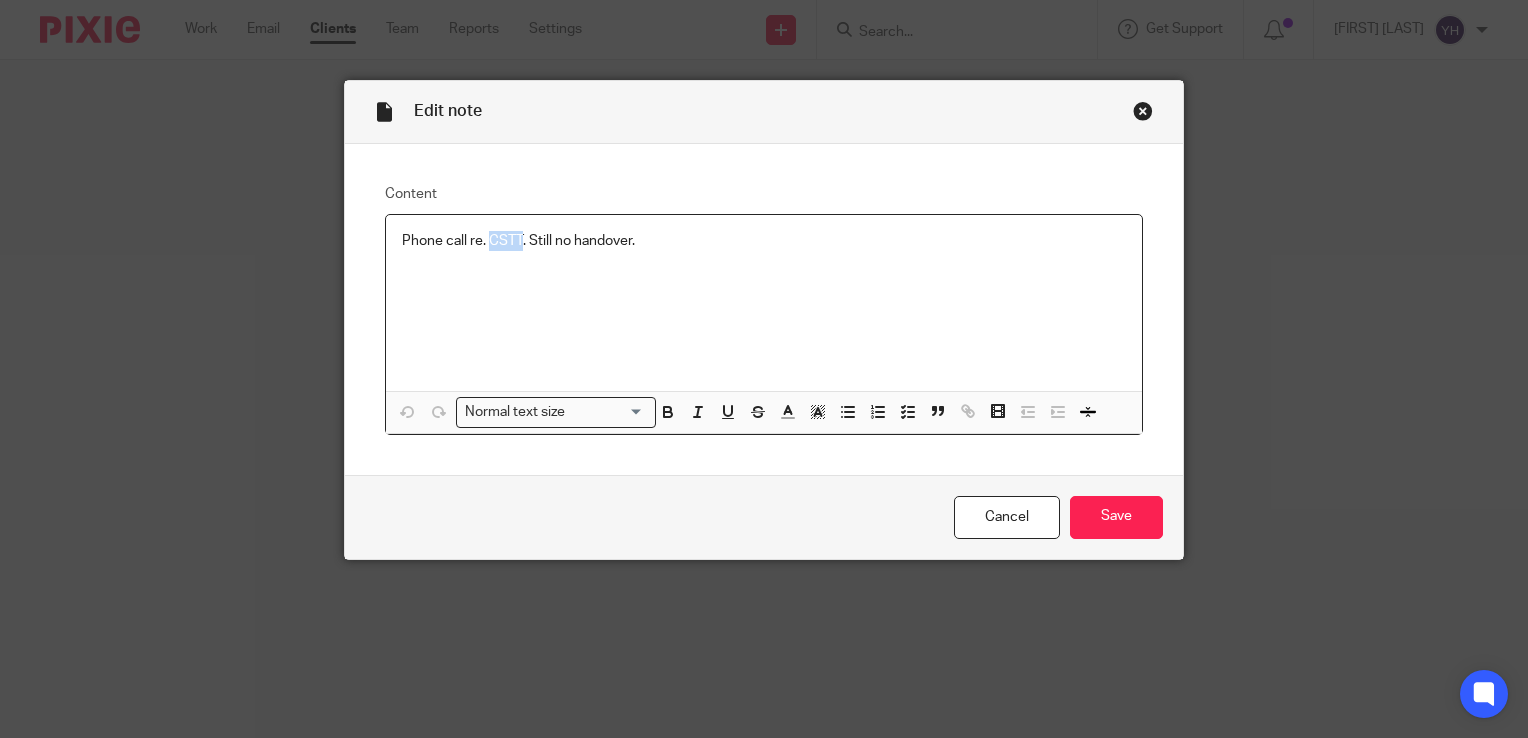 click on "Phone call re. CSTT. Still no handover." at bounding box center (764, 303) 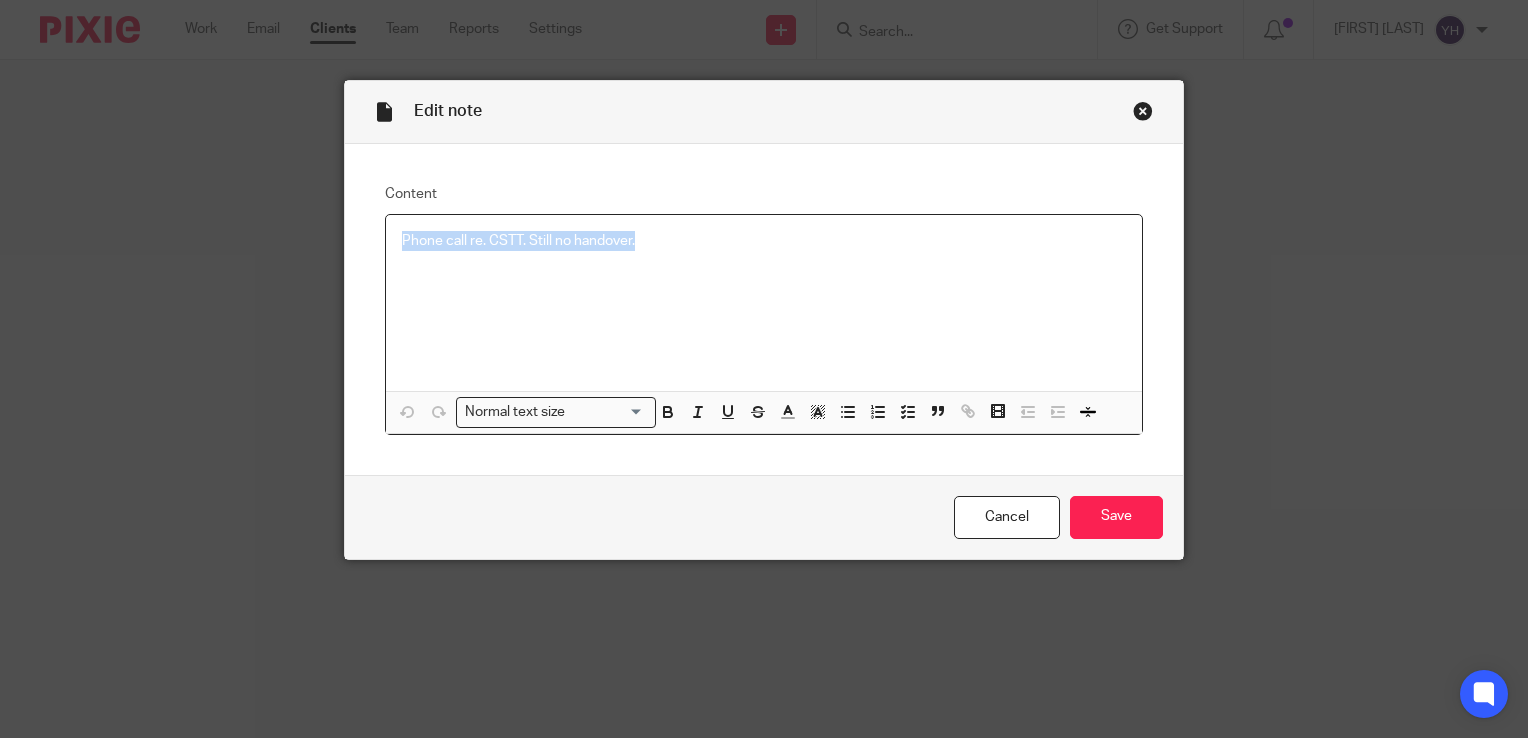 click on "Phone call re. CSTT. Still no handover." at bounding box center [764, 303] 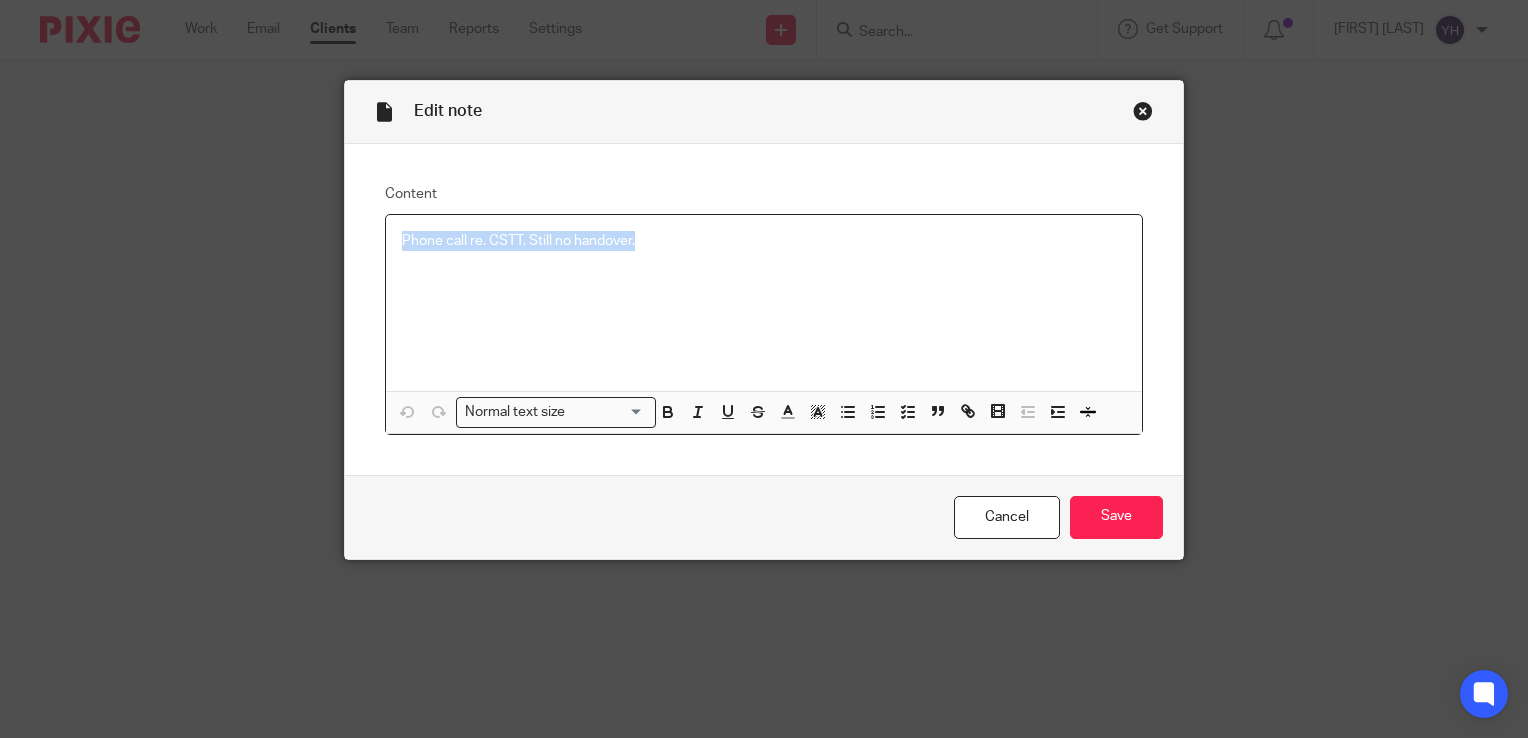 drag, startPoint x: 997, startPoint y: 515, endPoint x: 952, endPoint y: 355, distance: 166.2077 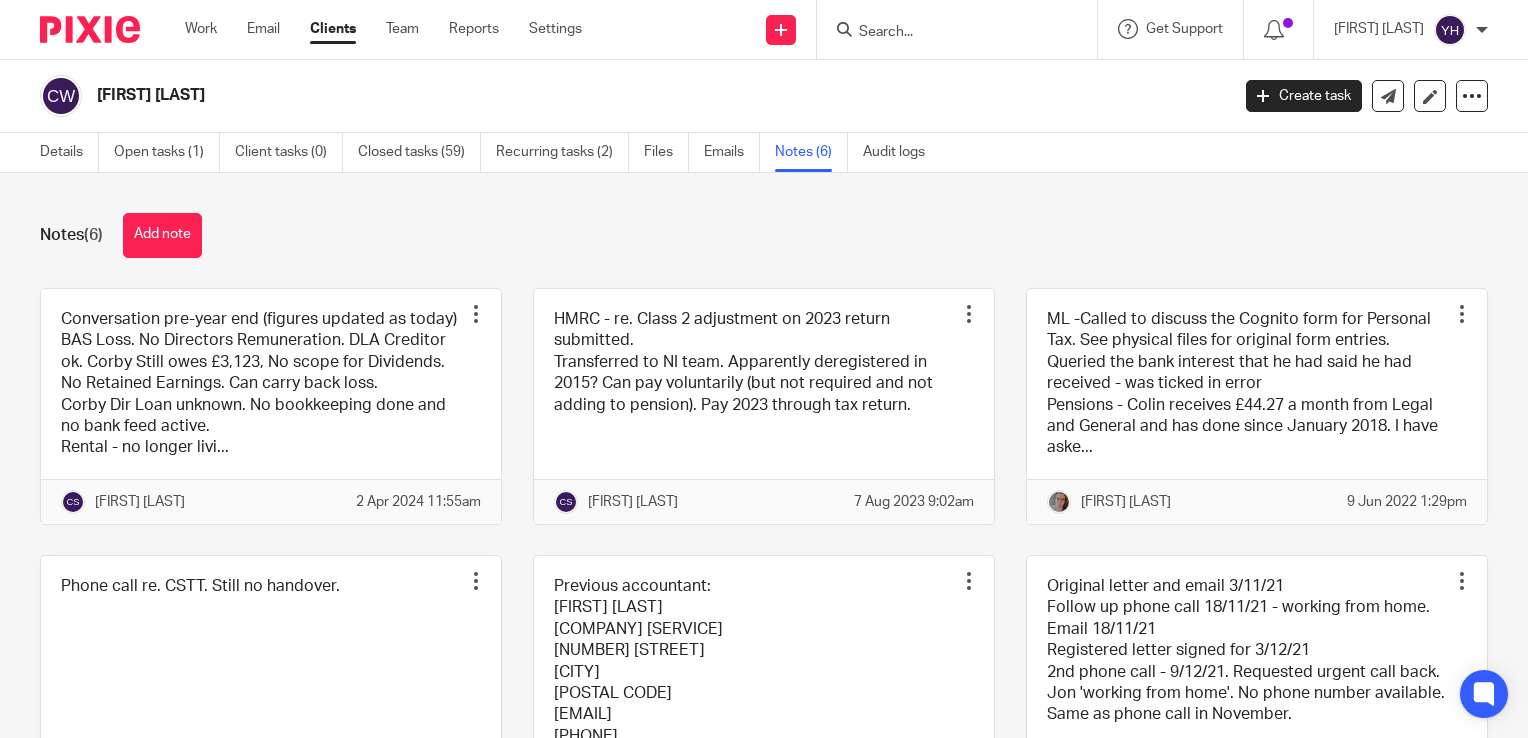 scroll, scrollTop: 0, scrollLeft: 0, axis: both 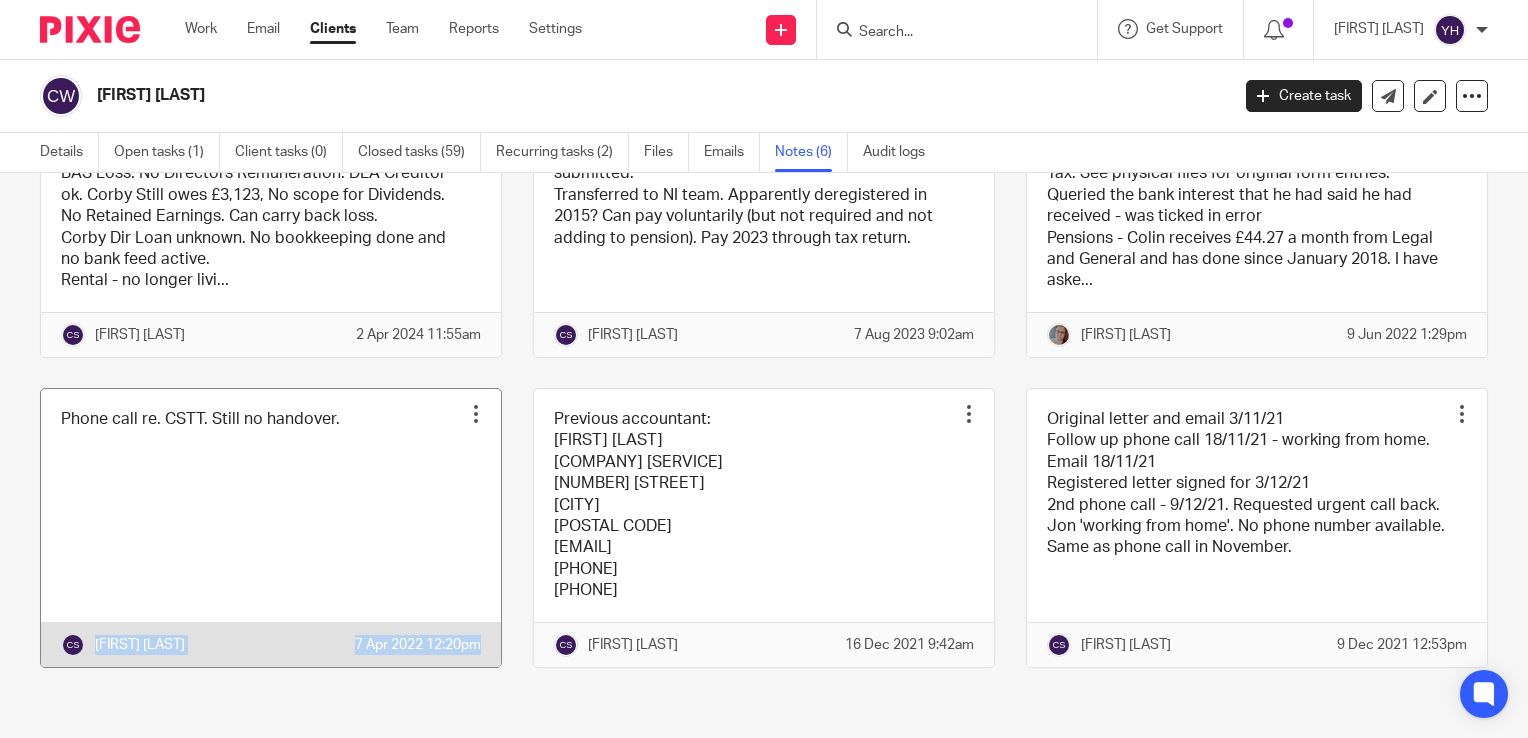 drag, startPoint x: 94, startPoint y: 650, endPoint x: 479, endPoint y: 672, distance: 385.62805 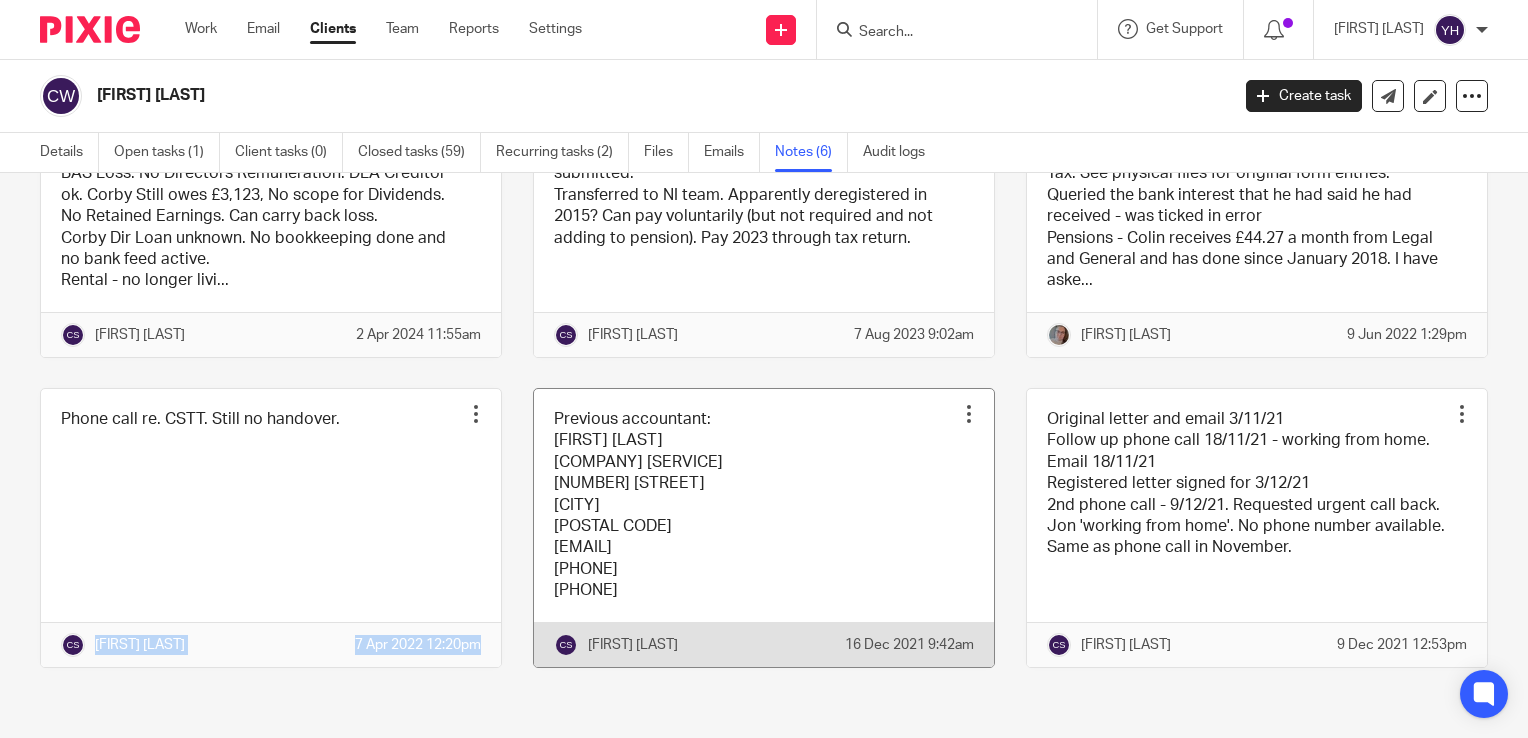 scroll, scrollTop: 208, scrollLeft: 0, axis: vertical 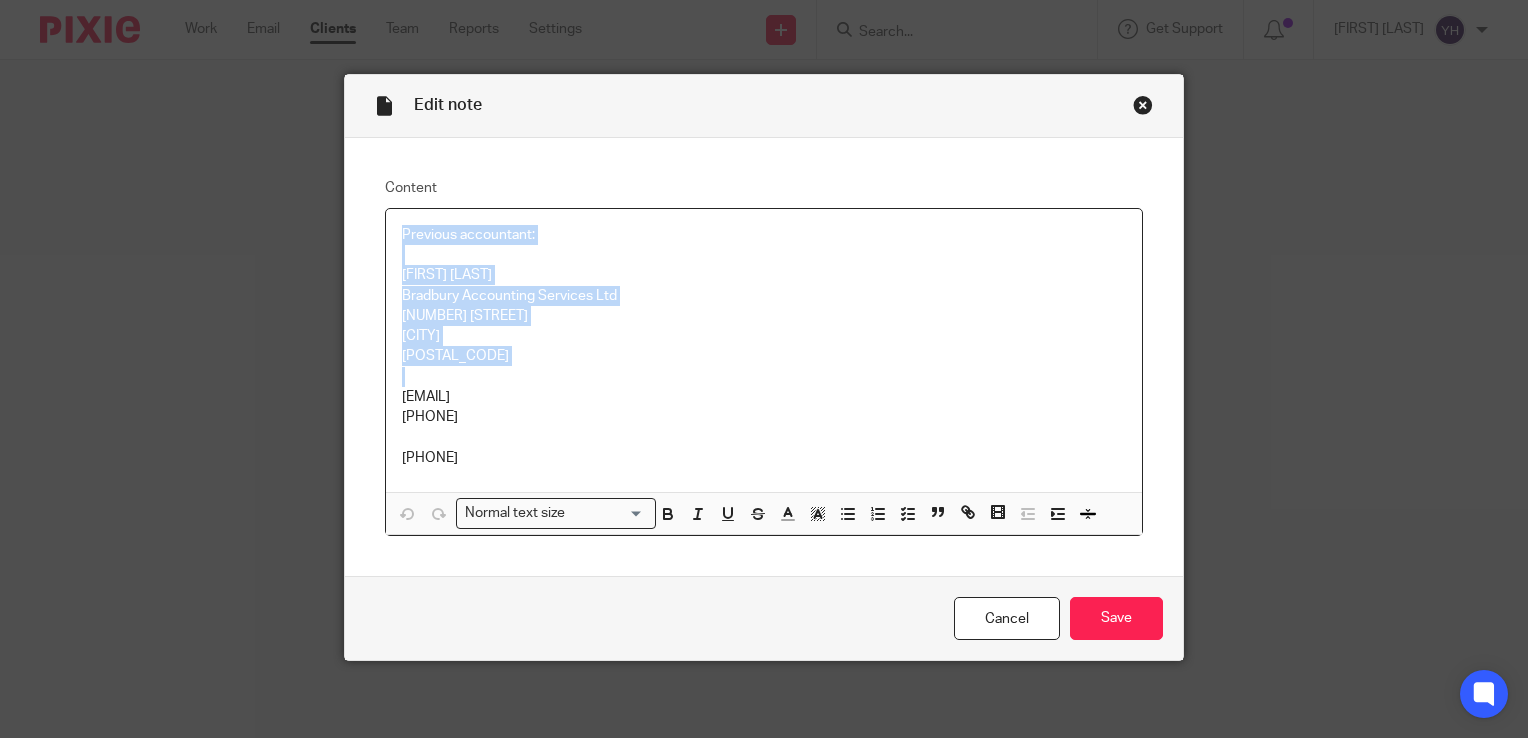 drag, startPoint x: 392, startPoint y: 240, endPoint x: 540, endPoint y: 470, distance: 273.5032 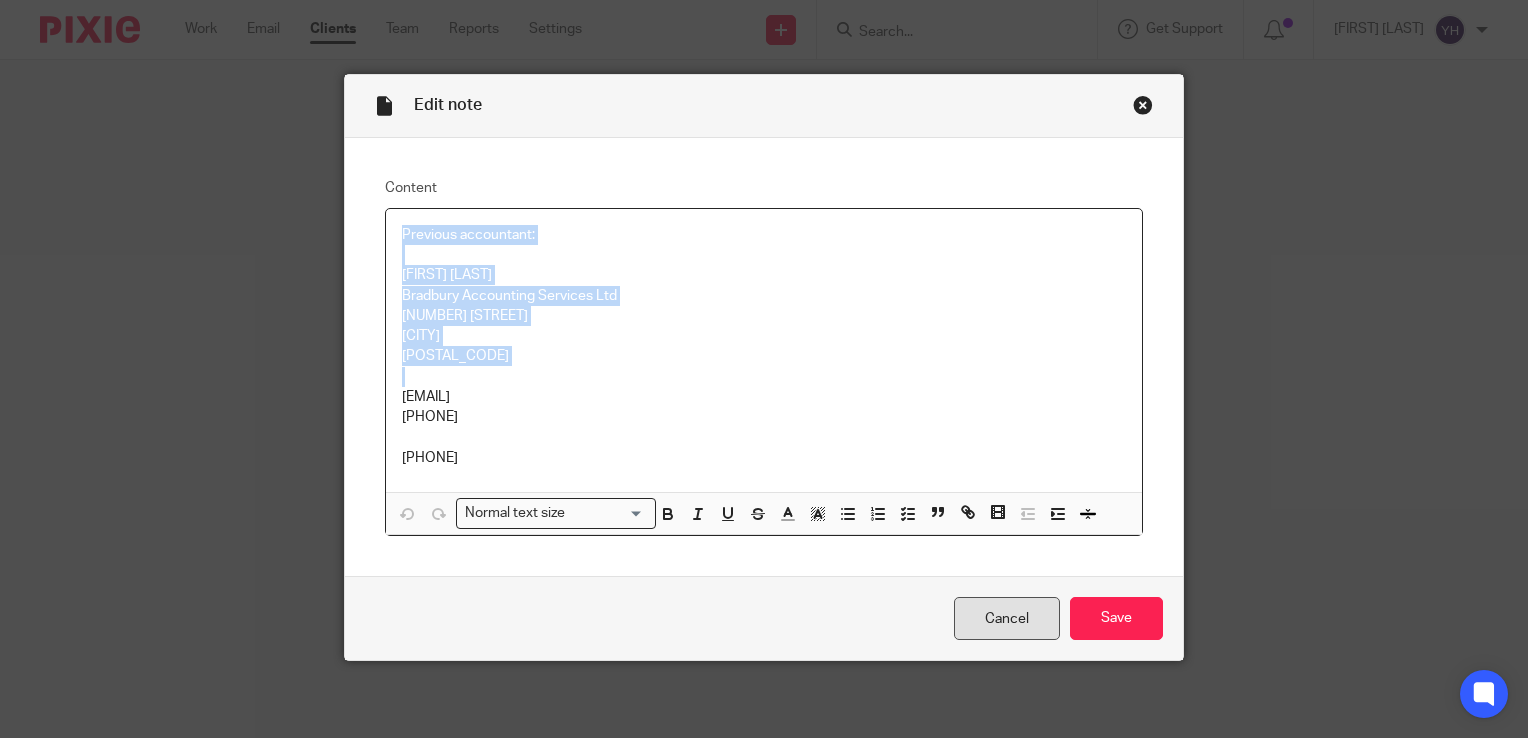 click on "Cancel" at bounding box center (1007, 618) 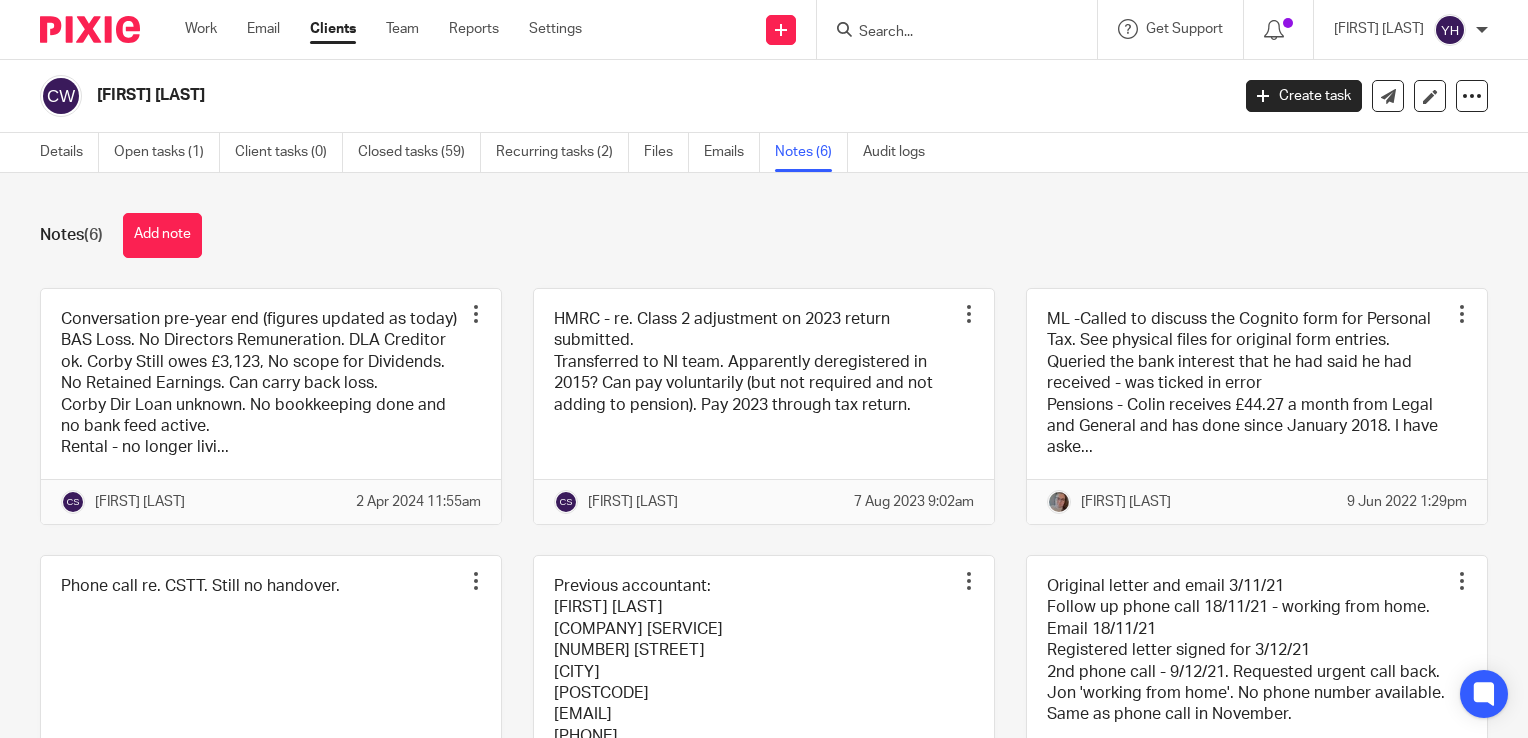 scroll, scrollTop: 0, scrollLeft: 0, axis: both 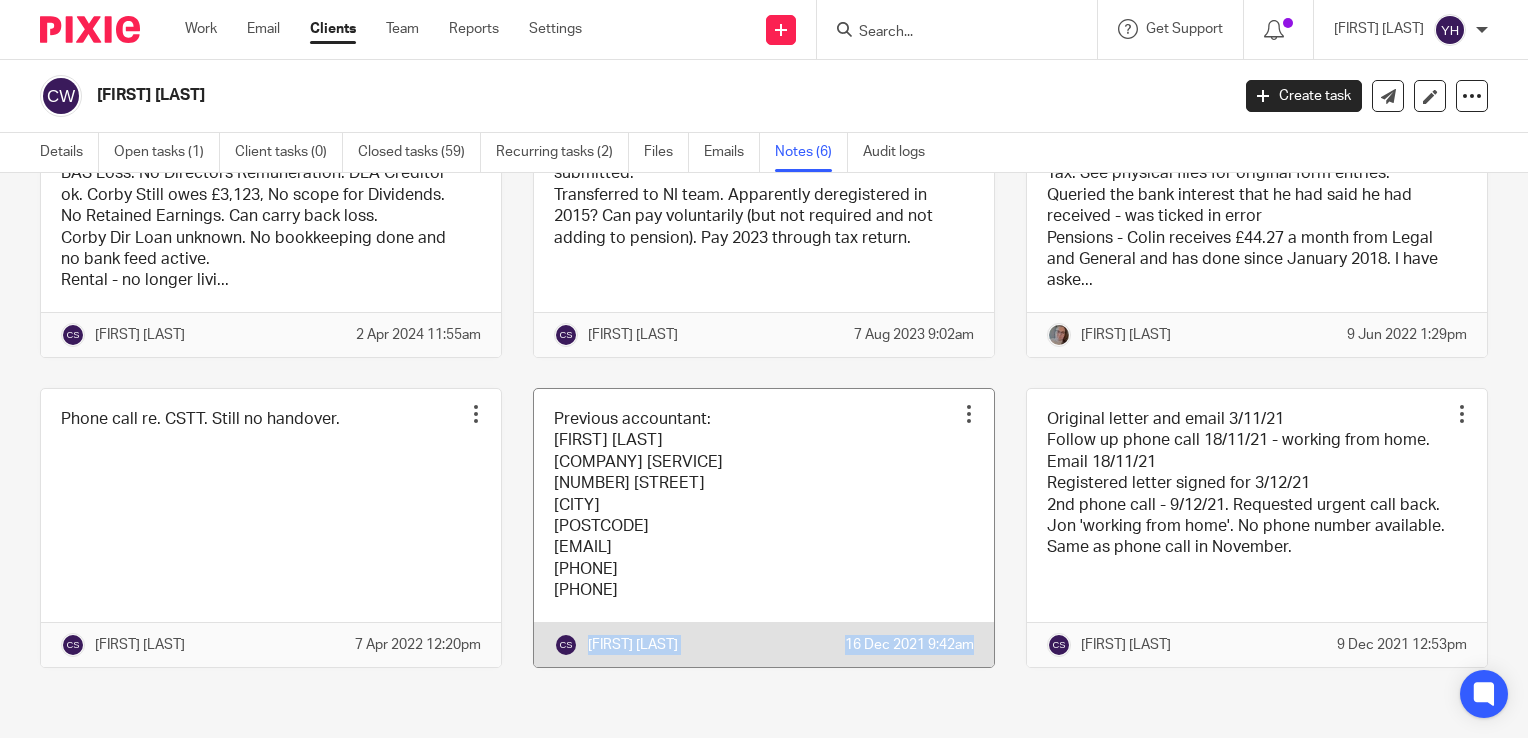 drag, startPoint x: 576, startPoint y: 648, endPoint x: 964, endPoint y: 650, distance: 388.00516 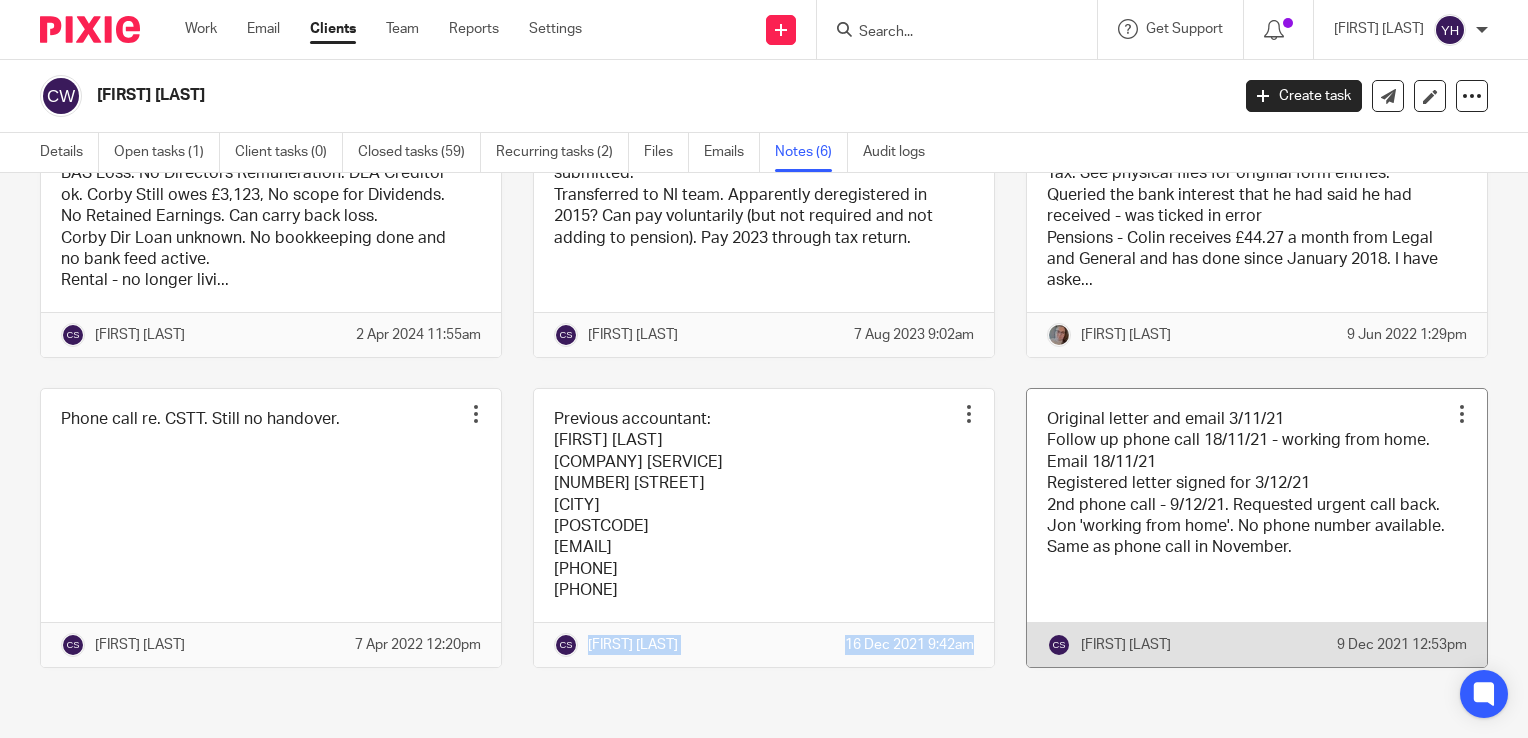 click at bounding box center [1257, 528] 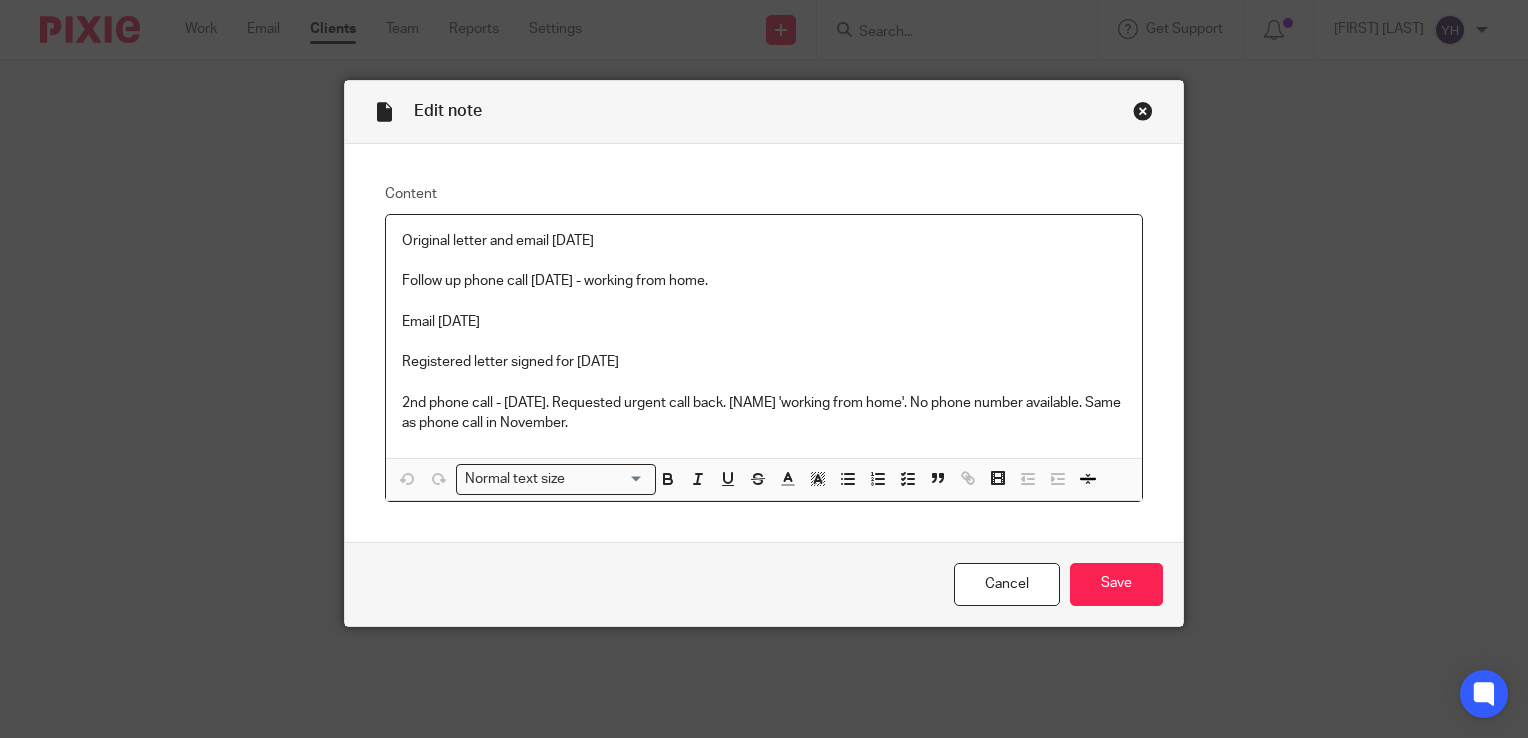 scroll, scrollTop: 0, scrollLeft: 0, axis: both 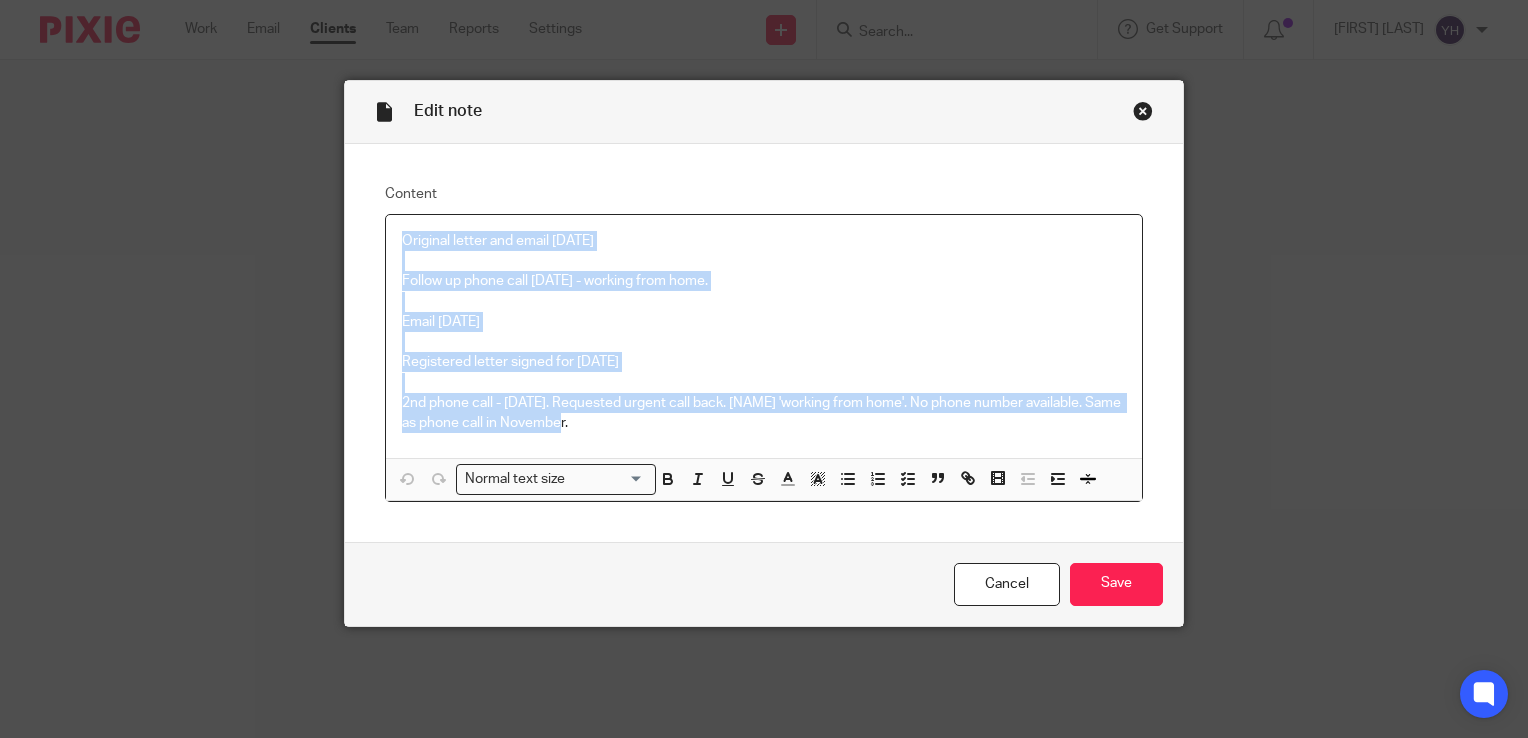 drag, startPoint x: 393, startPoint y: 234, endPoint x: 767, endPoint y: 434, distance: 424.11792 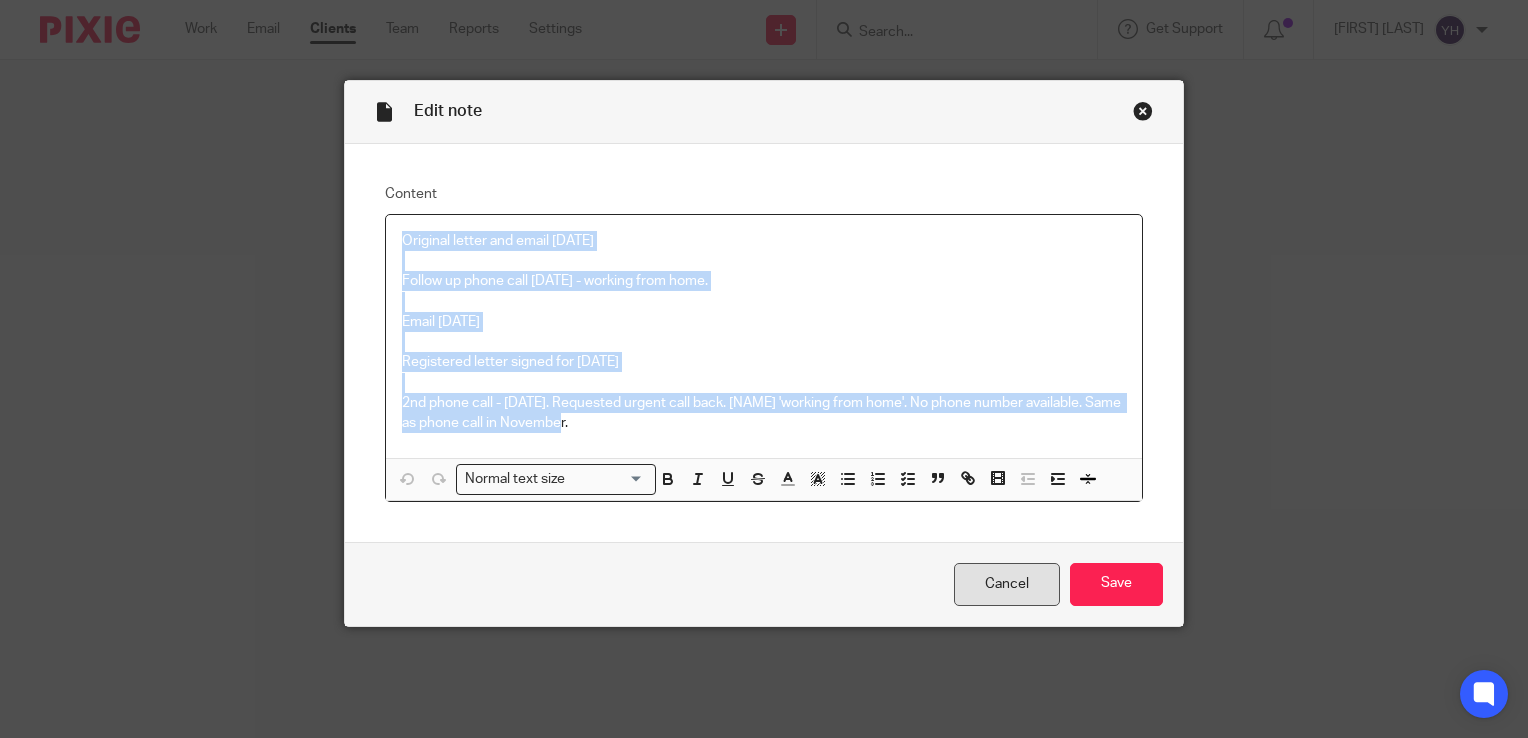 click on "Cancel" at bounding box center (1007, 584) 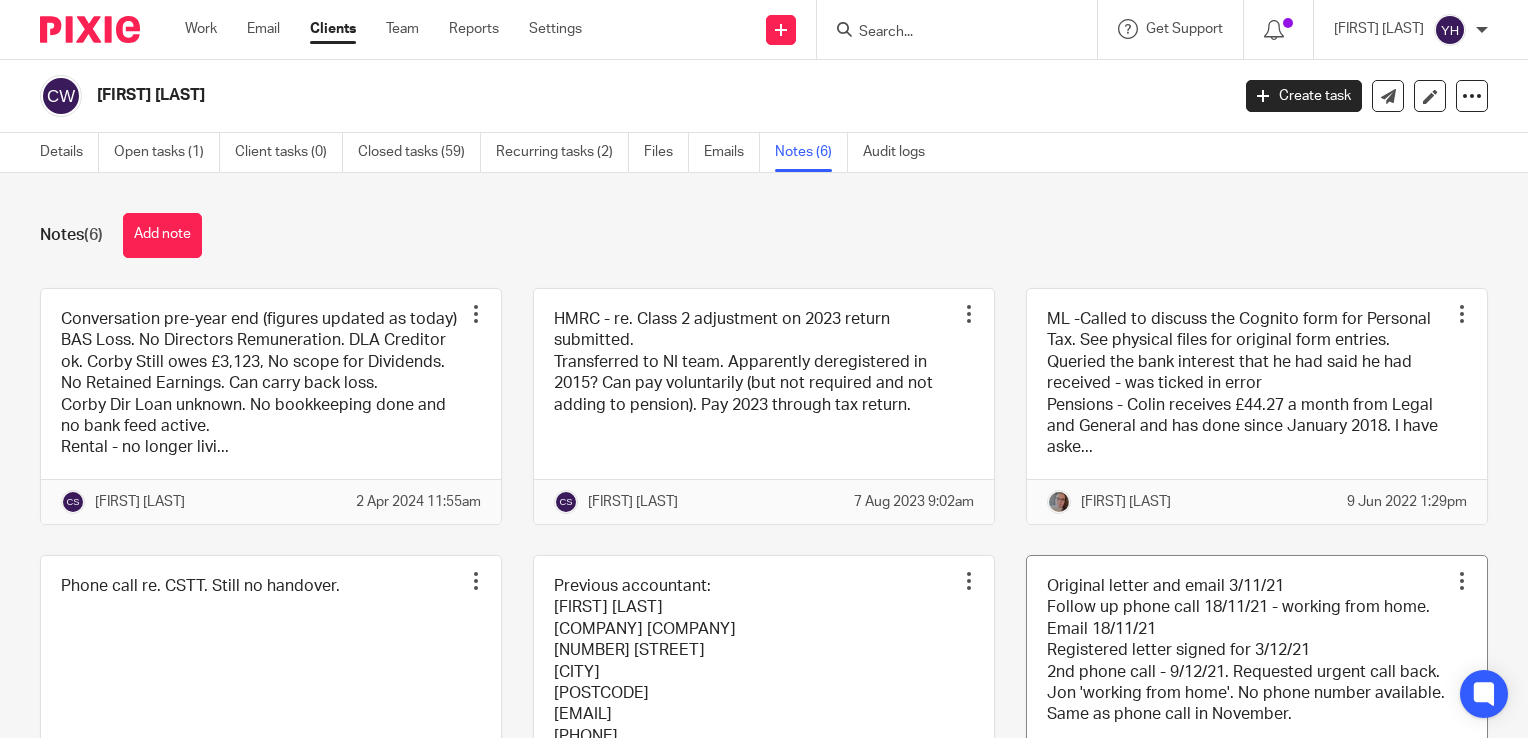 scroll, scrollTop: 0, scrollLeft: 0, axis: both 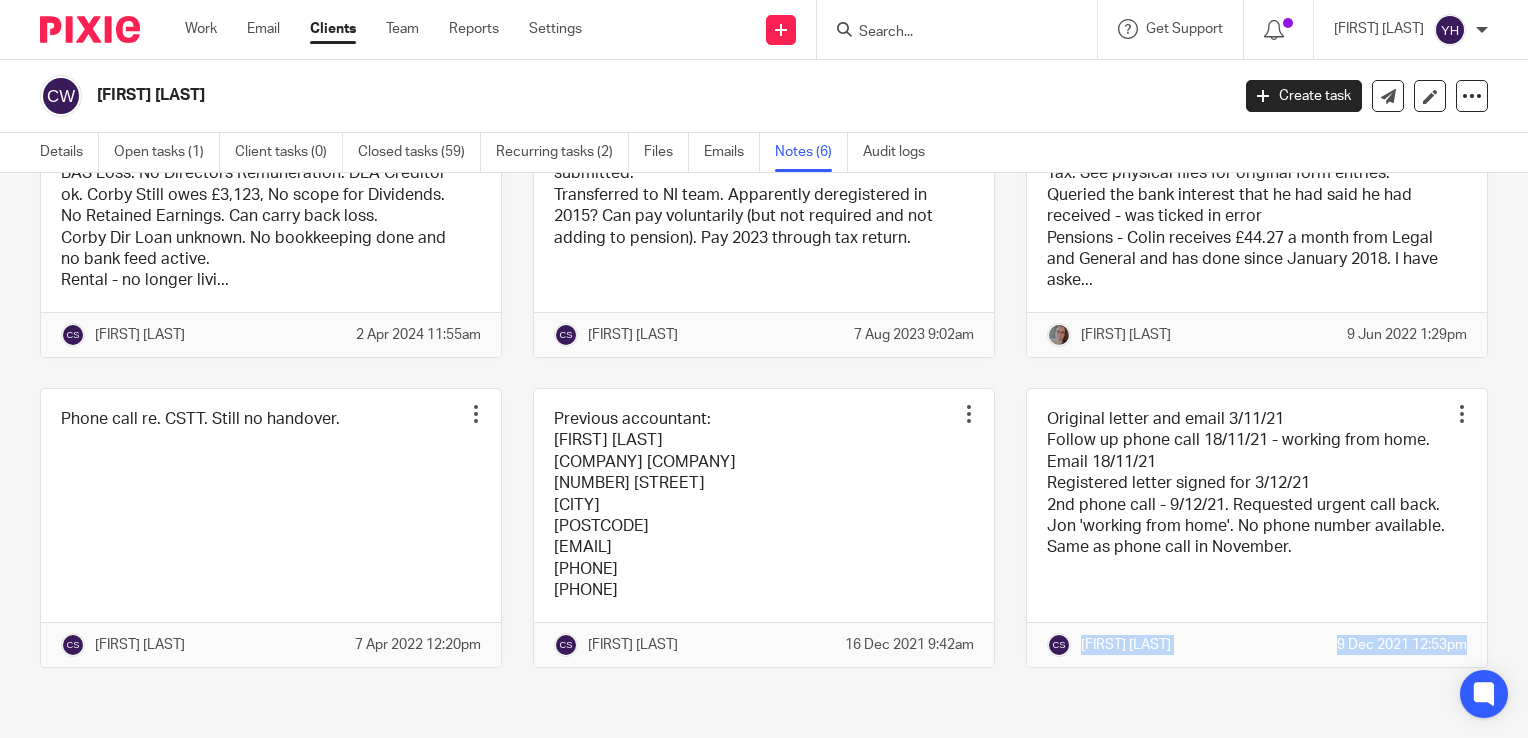 drag, startPoint x: 1059, startPoint y: 650, endPoint x: 1466, endPoint y: 645, distance: 407.0307 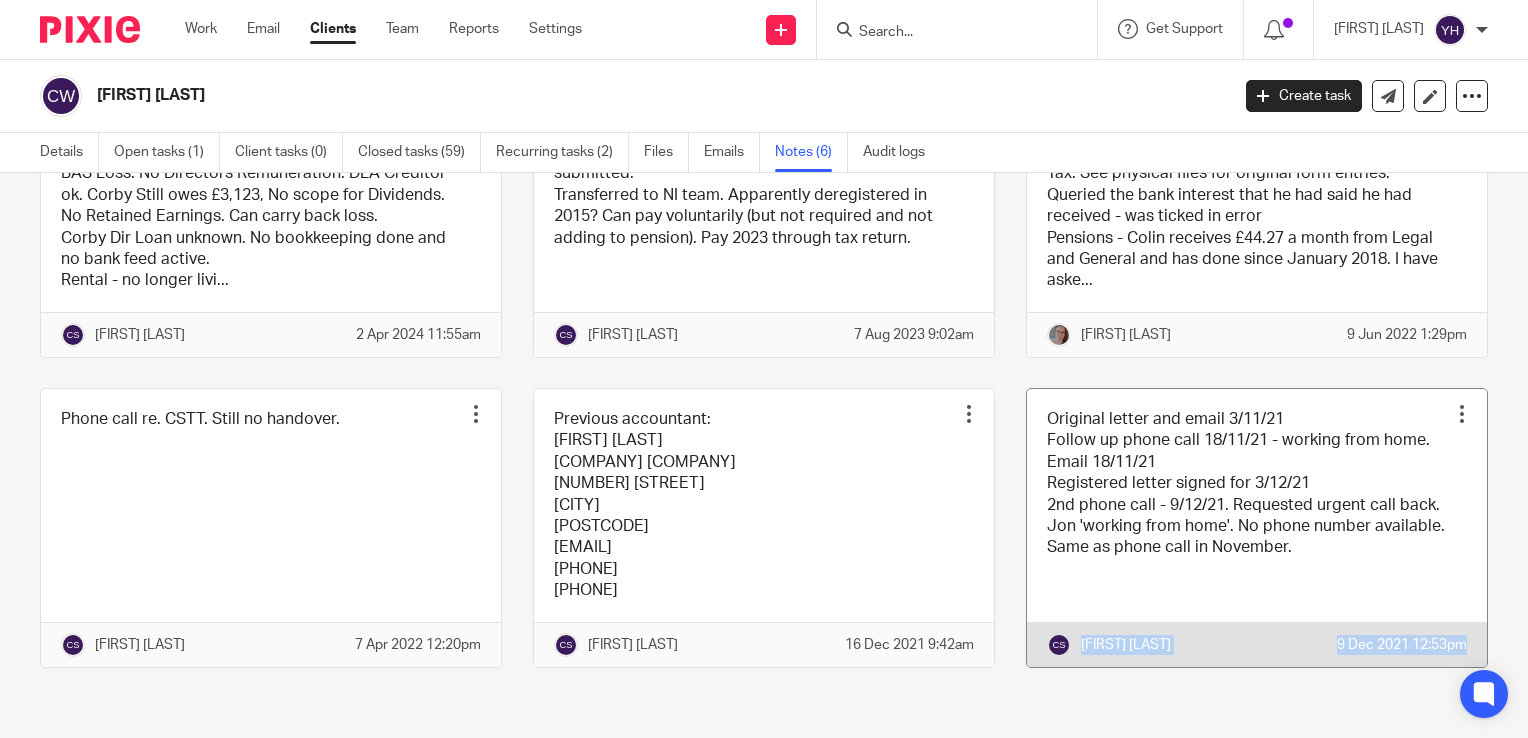 copy on "[FIRST] [LAST]
[DATE] [TIME]" 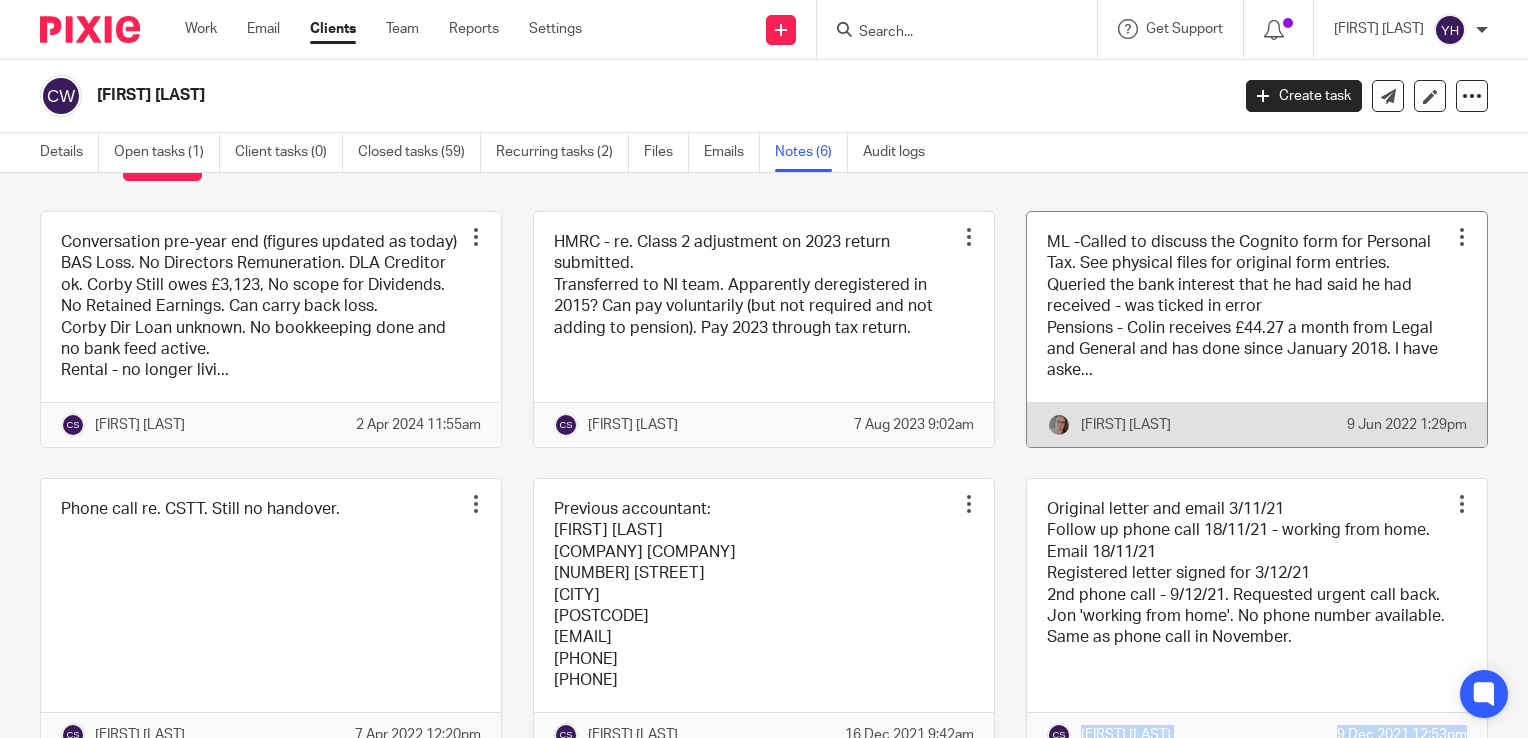 scroll, scrollTop: 0, scrollLeft: 0, axis: both 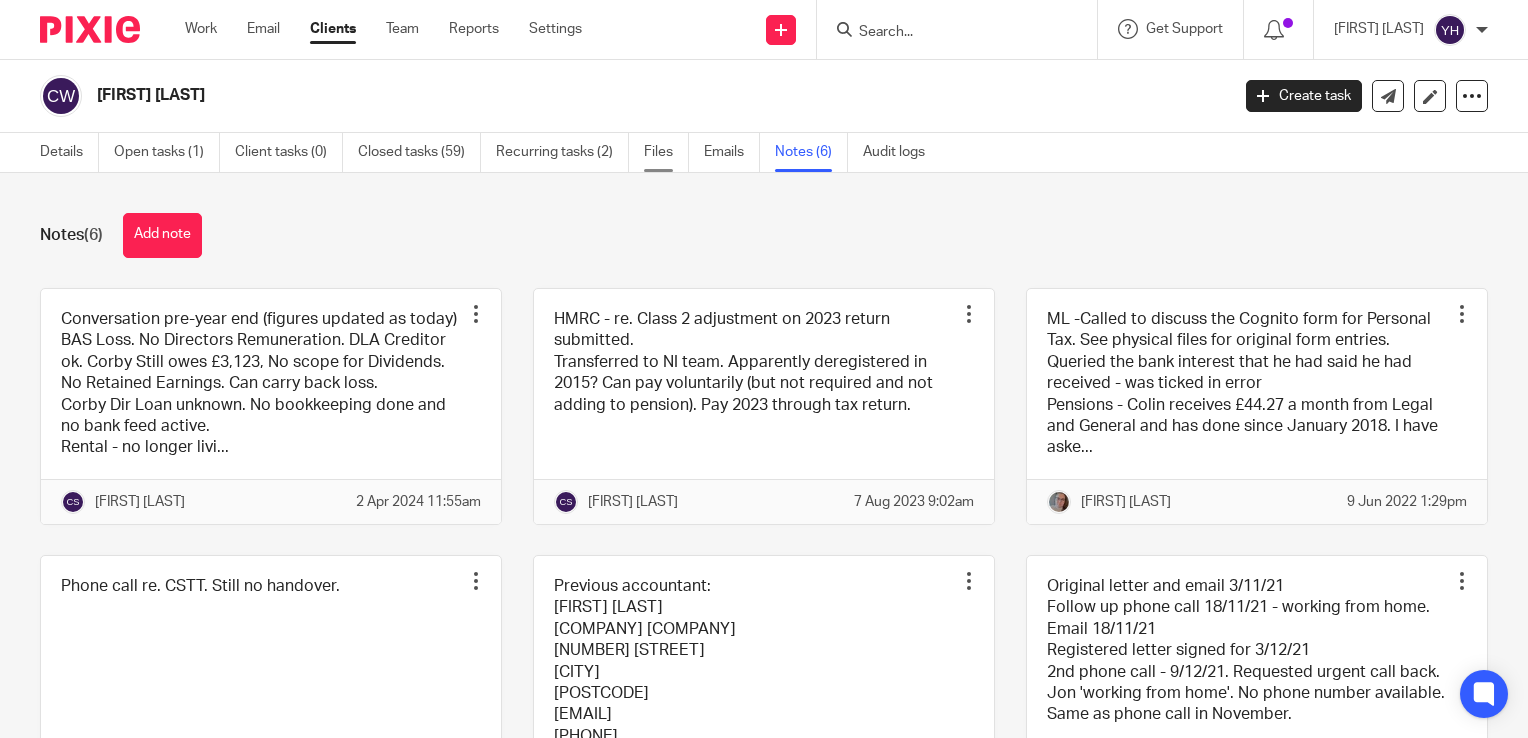 click on "Files" at bounding box center (666, 152) 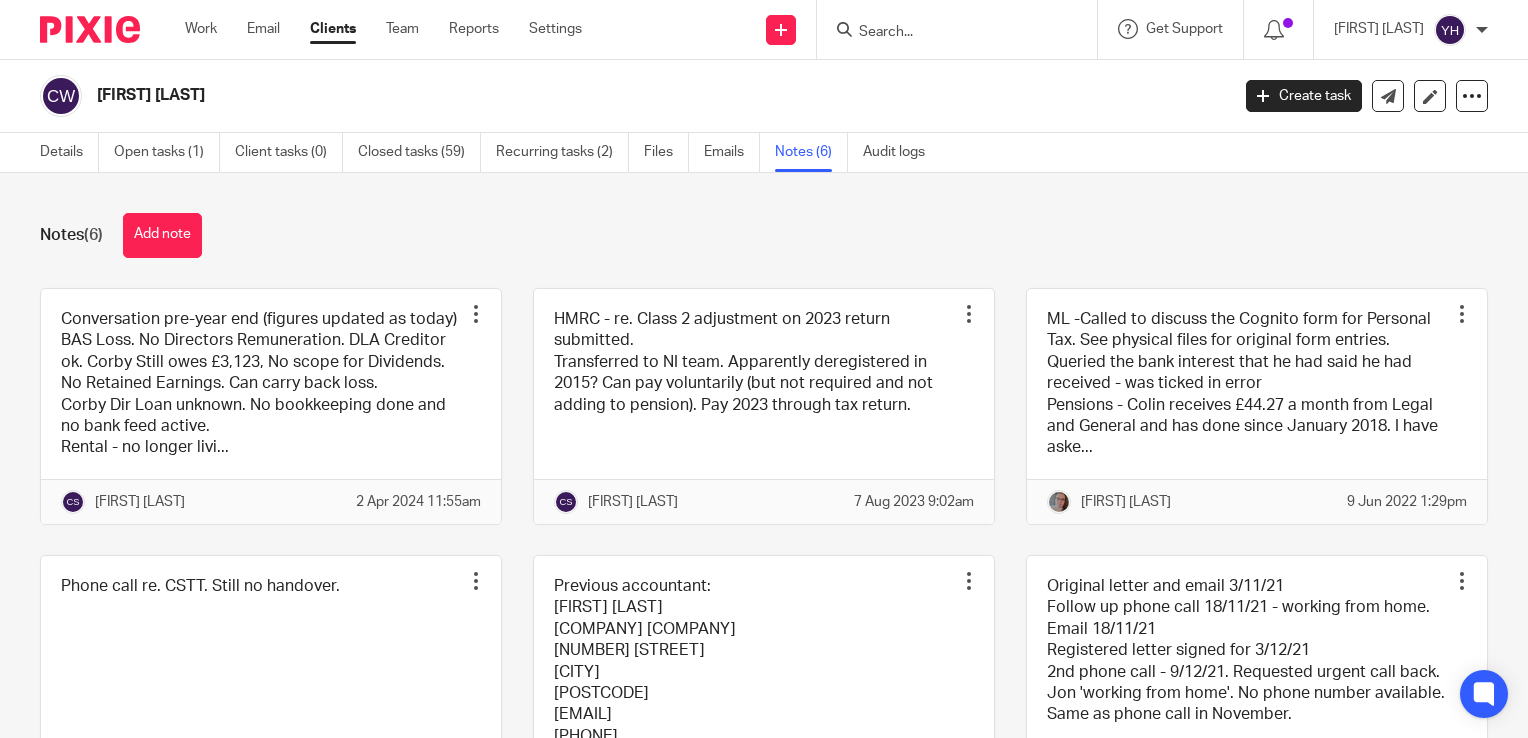 click on "Notes
(6)
Add note
Conversation pre-year end (figures updated as today)
BAS Loss. No Directors Remuneration. DLA Creditor ok. Corby Still owes £3,123, No scope for Dividends. No Retained Earnings. Can carry back loss.
Corby Dir Loan unknown. No bookkeeping done and no bank feed active.
Rental - no longer livi...
Pin note
Edit note
Delete note
[FIRST] [LAST]
[DATE] [TIME]
Pin note" at bounding box center (764, 455) 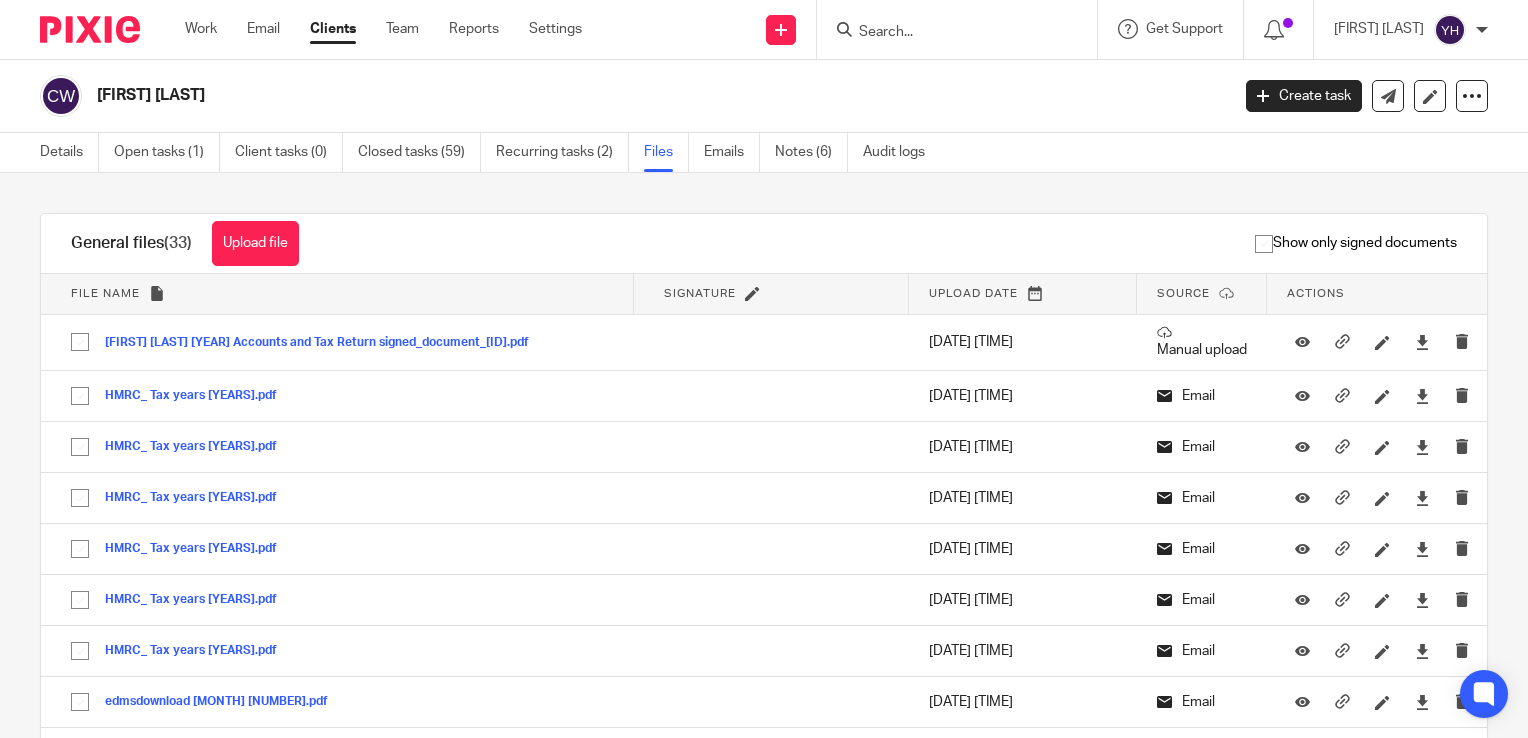 scroll, scrollTop: 0, scrollLeft: 0, axis: both 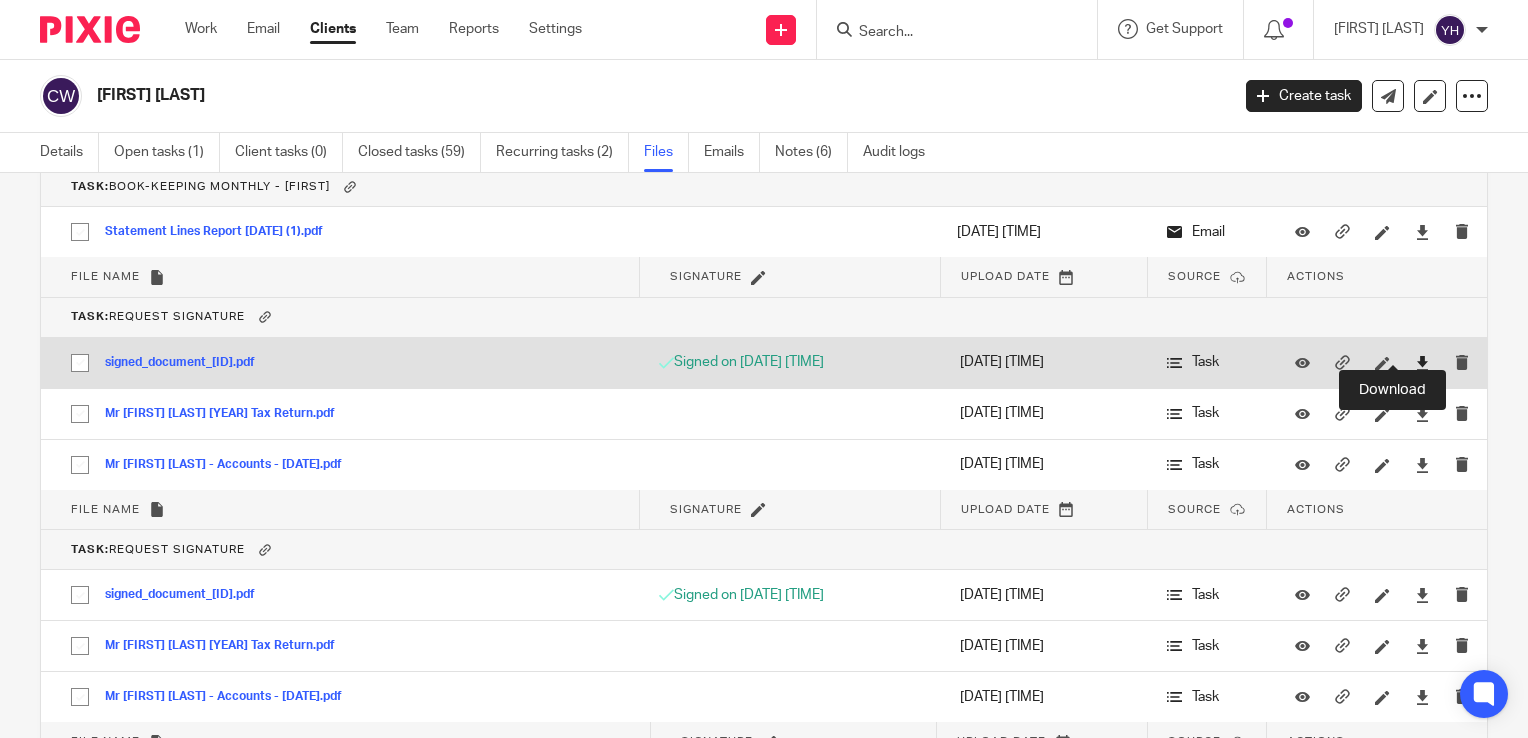 click at bounding box center [1422, 363] 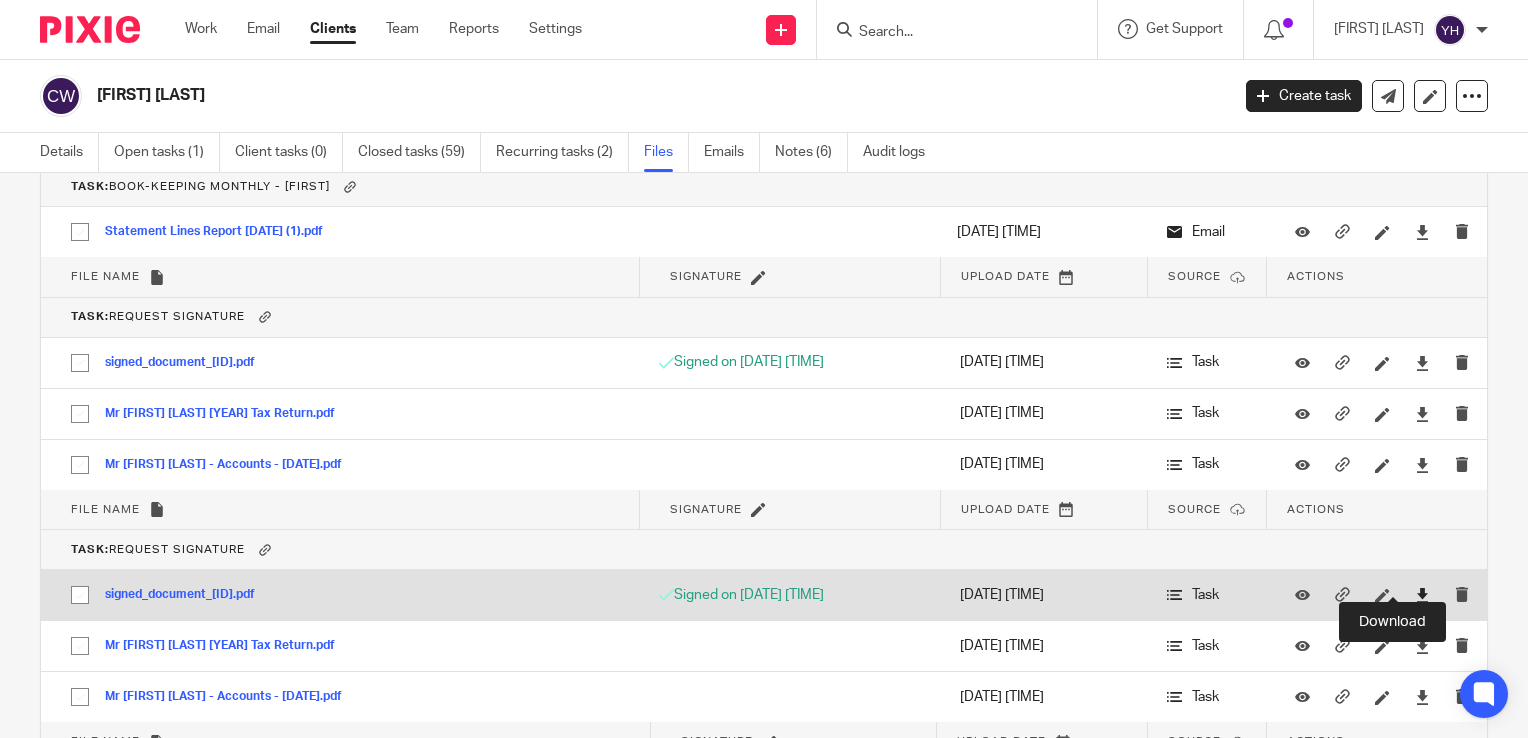 click at bounding box center (1422, 595) 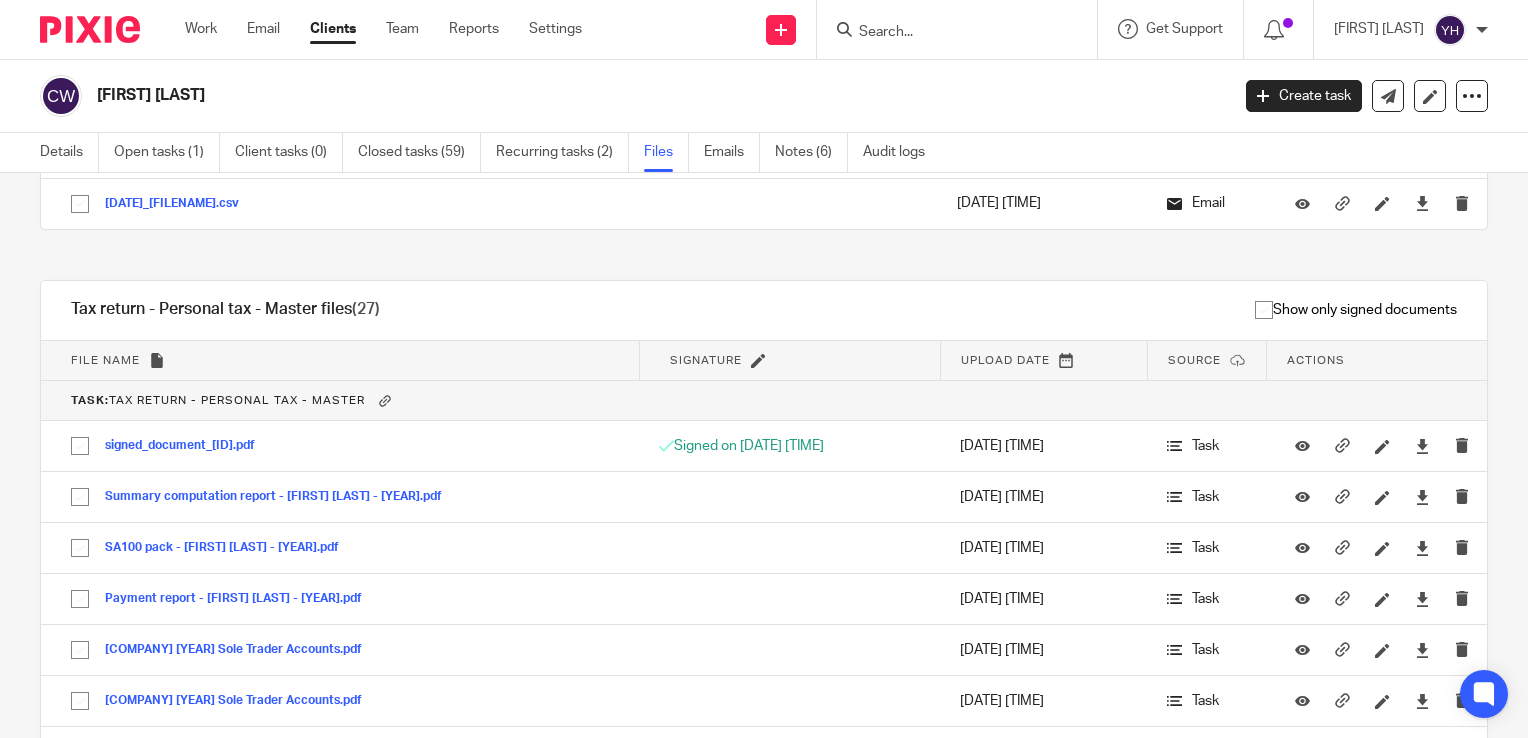 scroll, scrollTop: 4400, scrollLeft: 0, axis: vertical 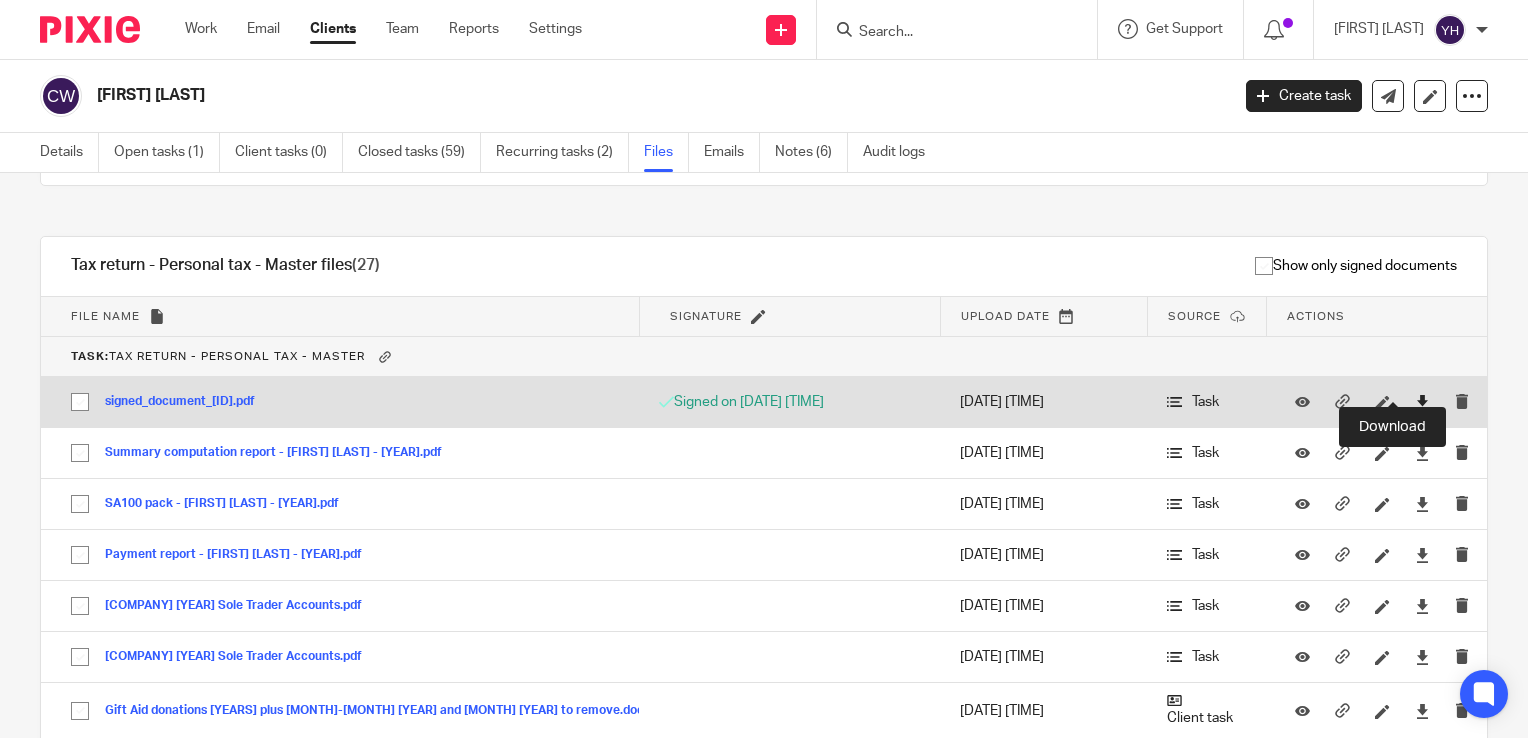 click at bounding box center (1422, 402) 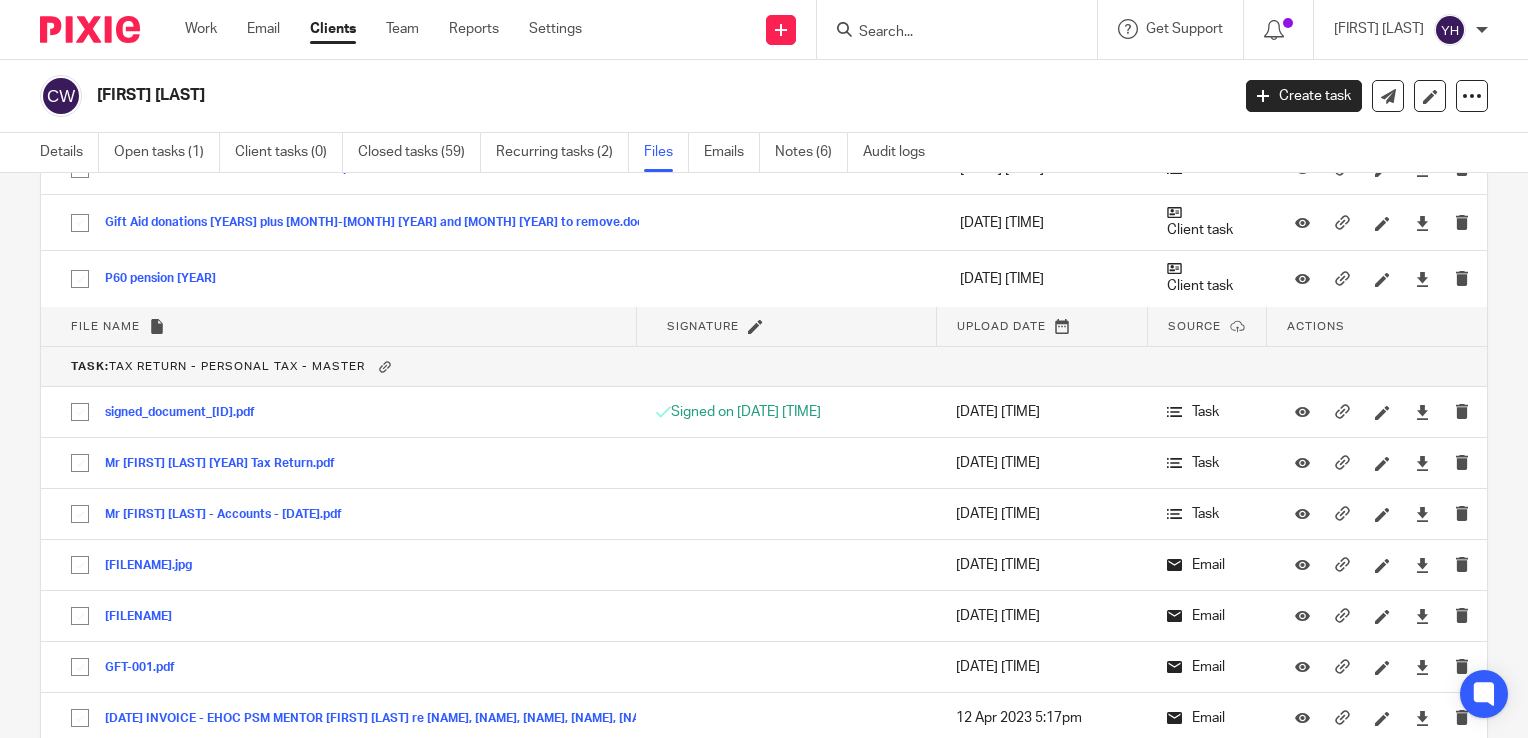 scroll, scrollTop: 4900, scrollLeft: 0, axis: vertical 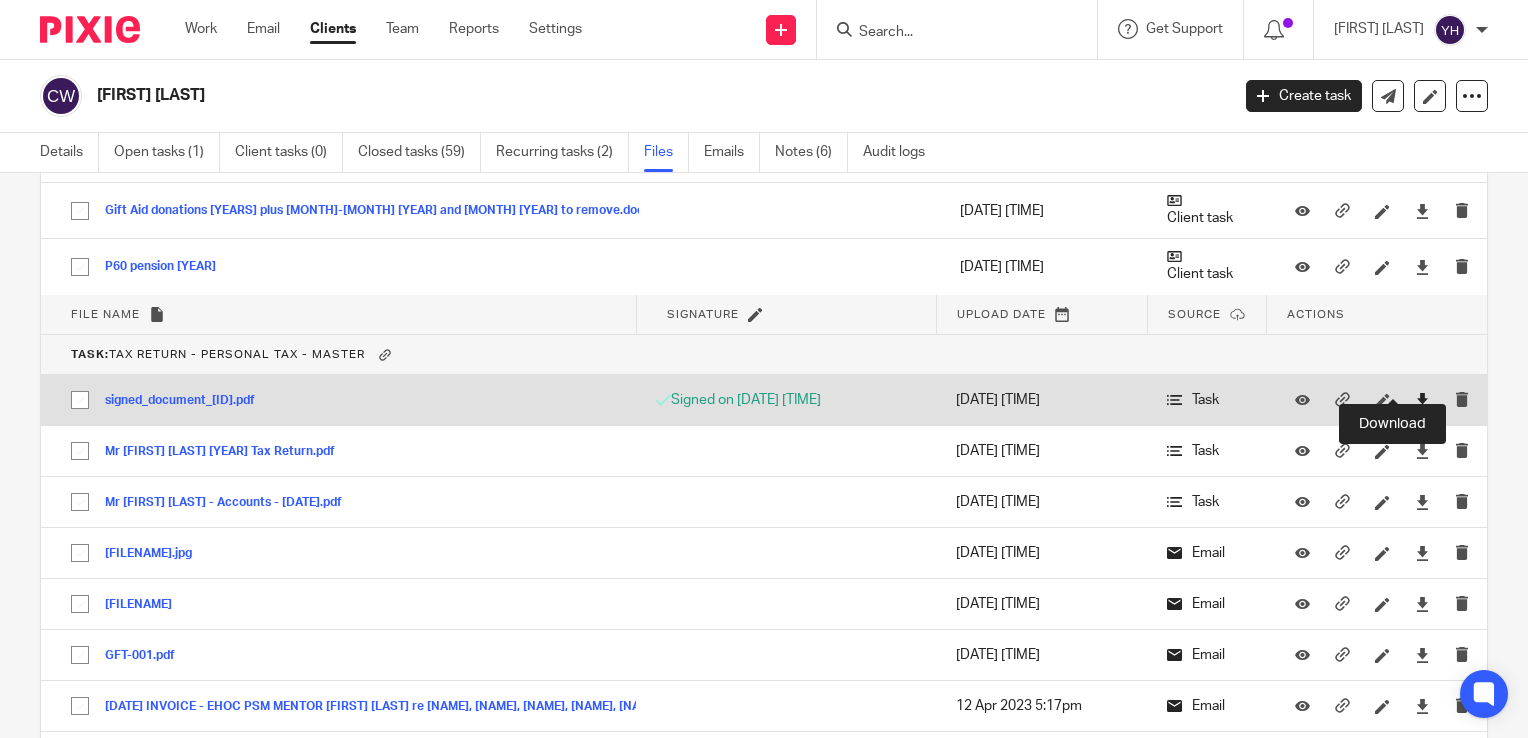 click at bounding box center [1422, 400] 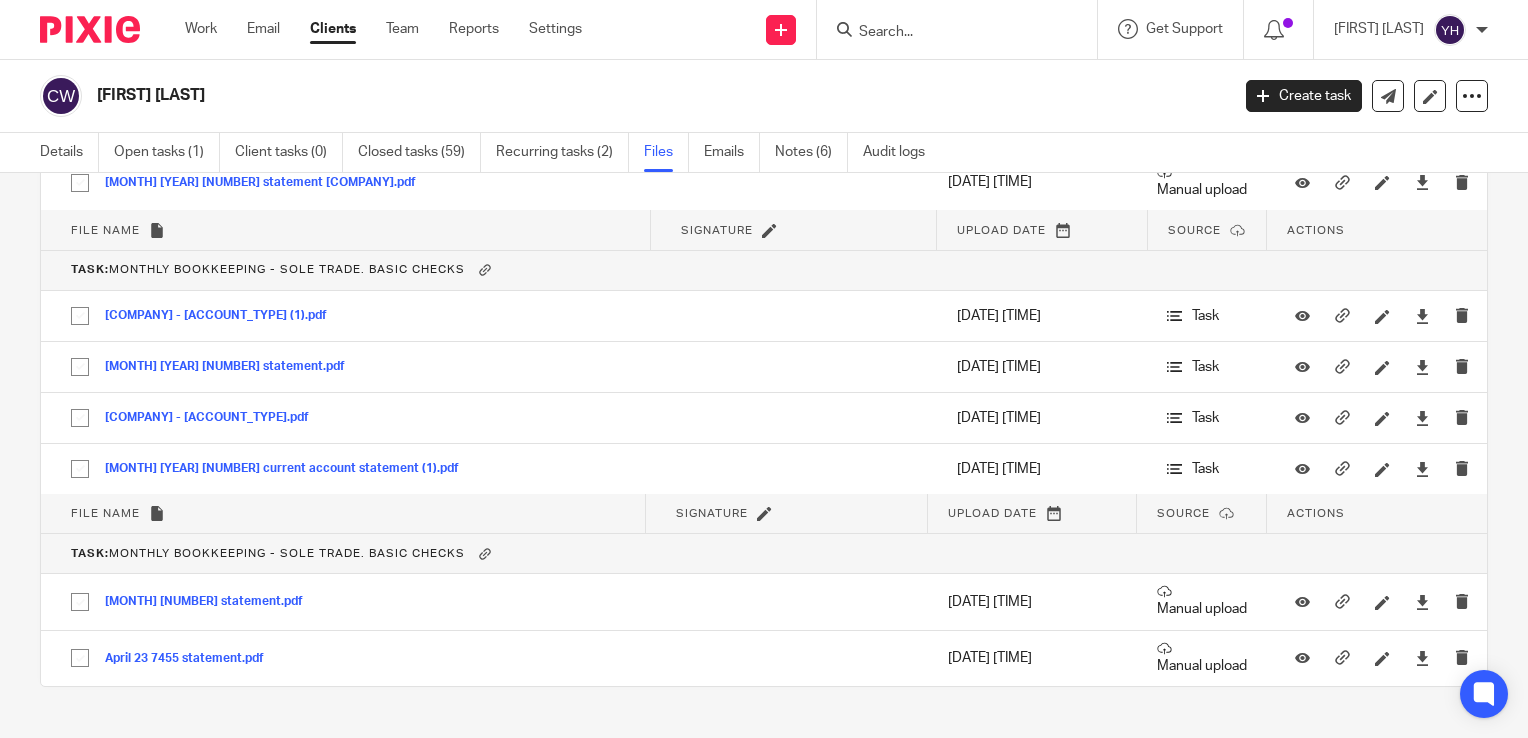 scroll, scrollTop: 6952, scrollLeft: 0, axis: vertical 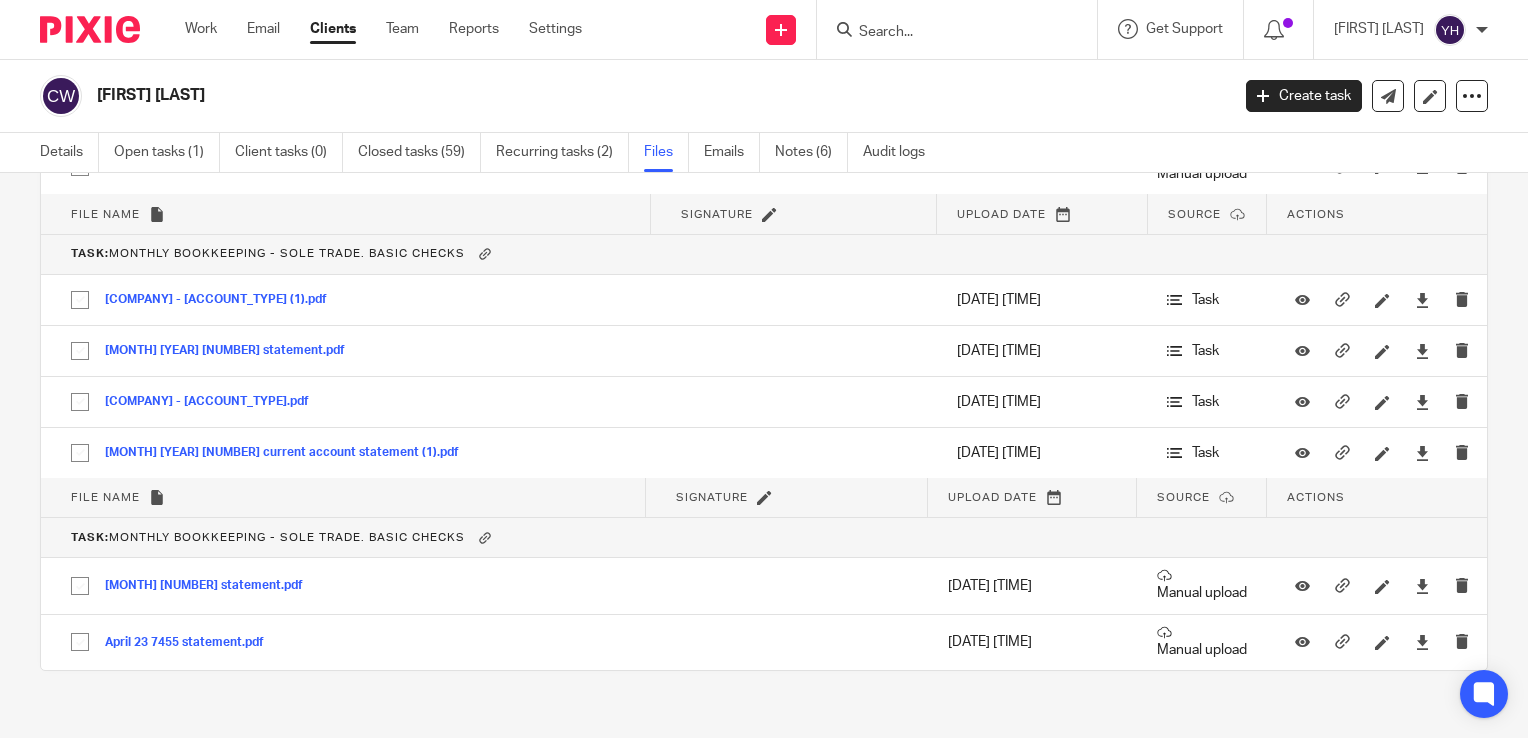 click on "Clients" at bounding box center (333, 29) 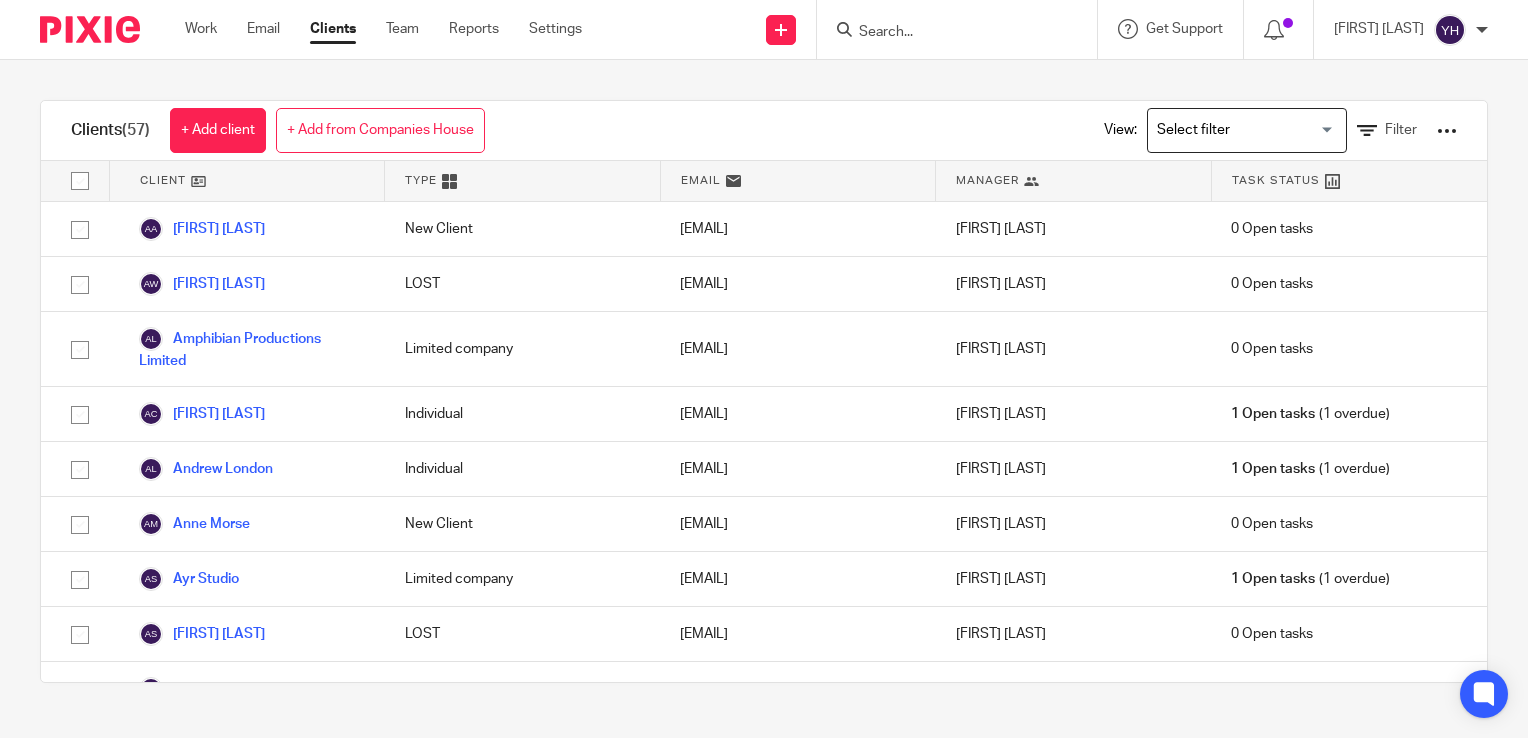 scroll, scrollTop: 0, scrollLeft: 0, axis: both 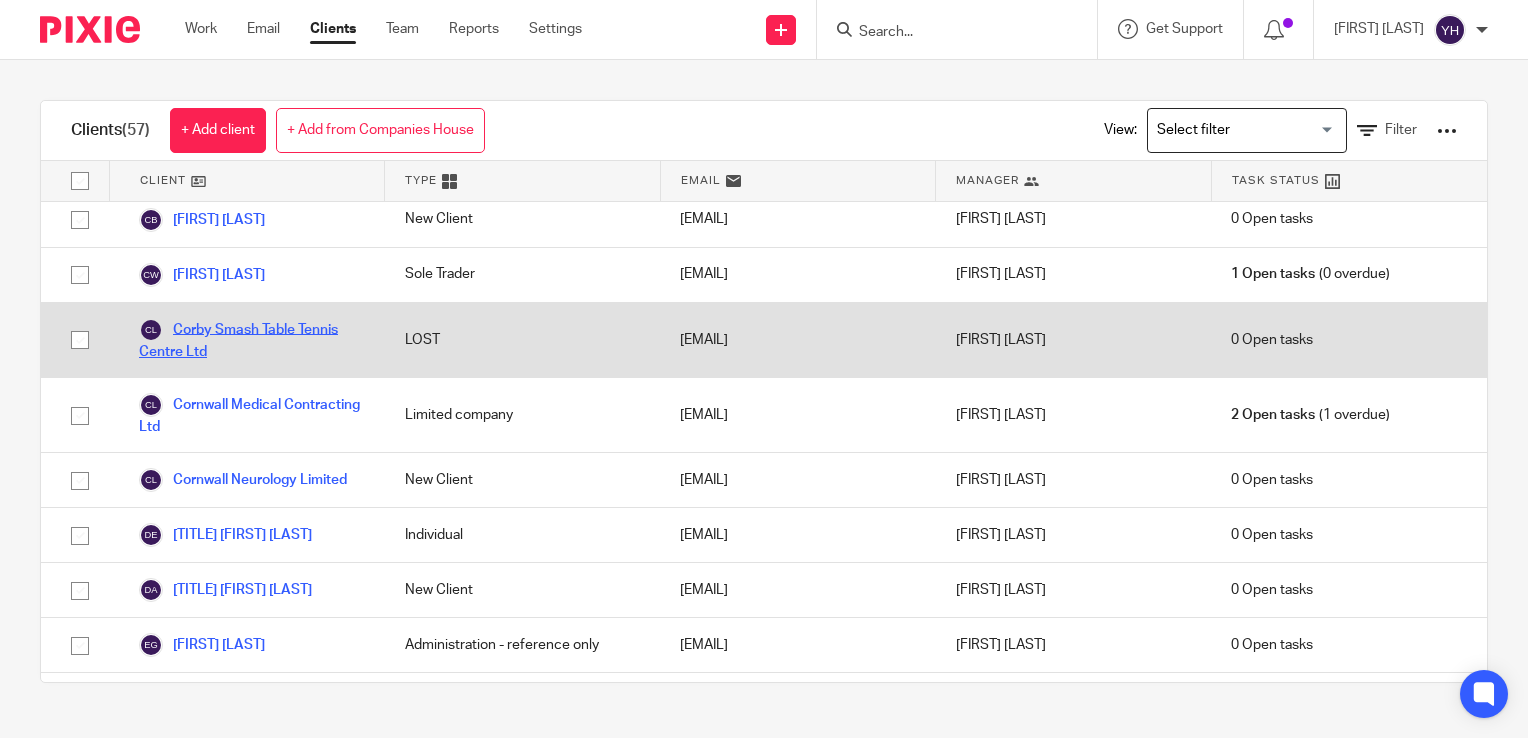 click on "Corby Smash Table Tennis Centre Ltd" at bounding box center [252, 340] 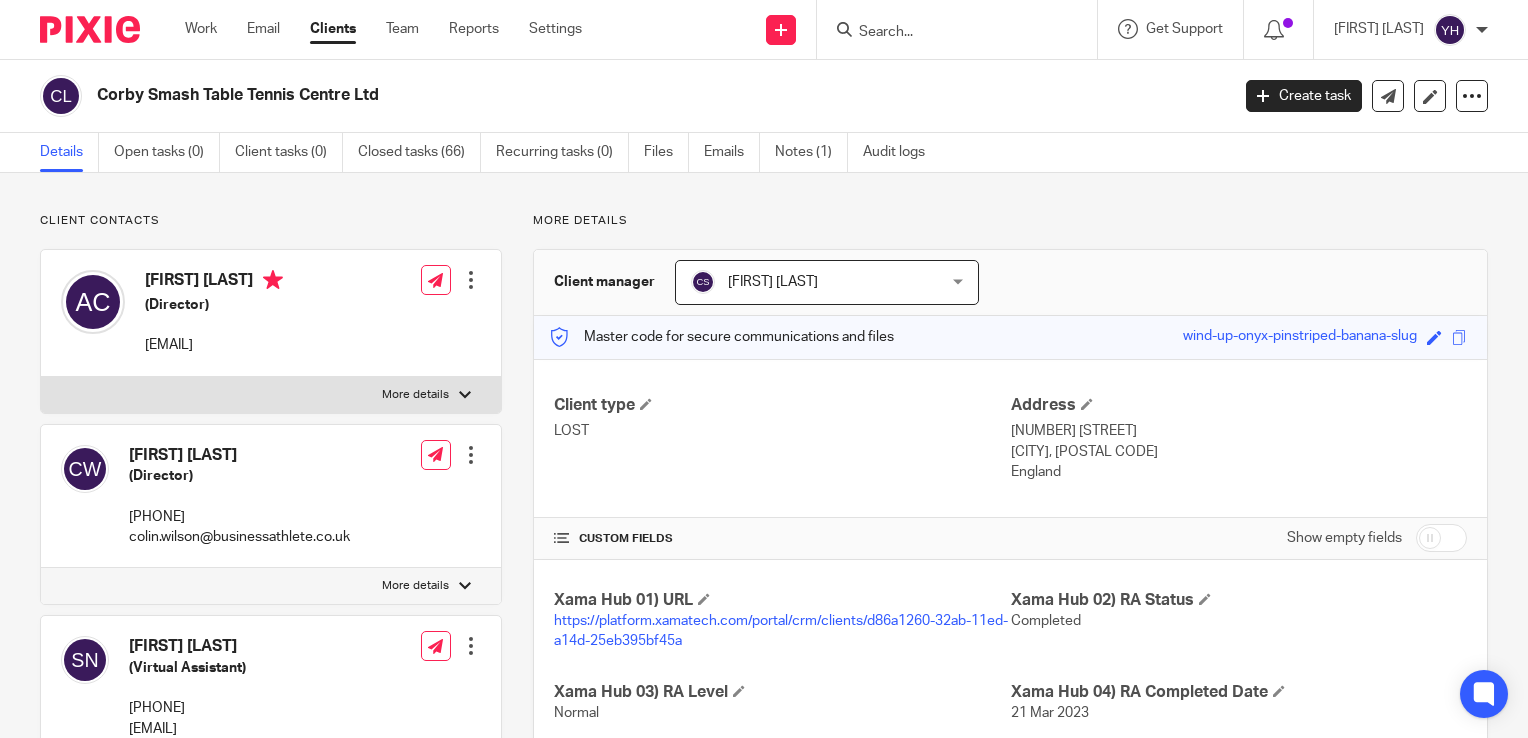 scroll, scrollTop: 0, scrollLeft: 0, axis: both 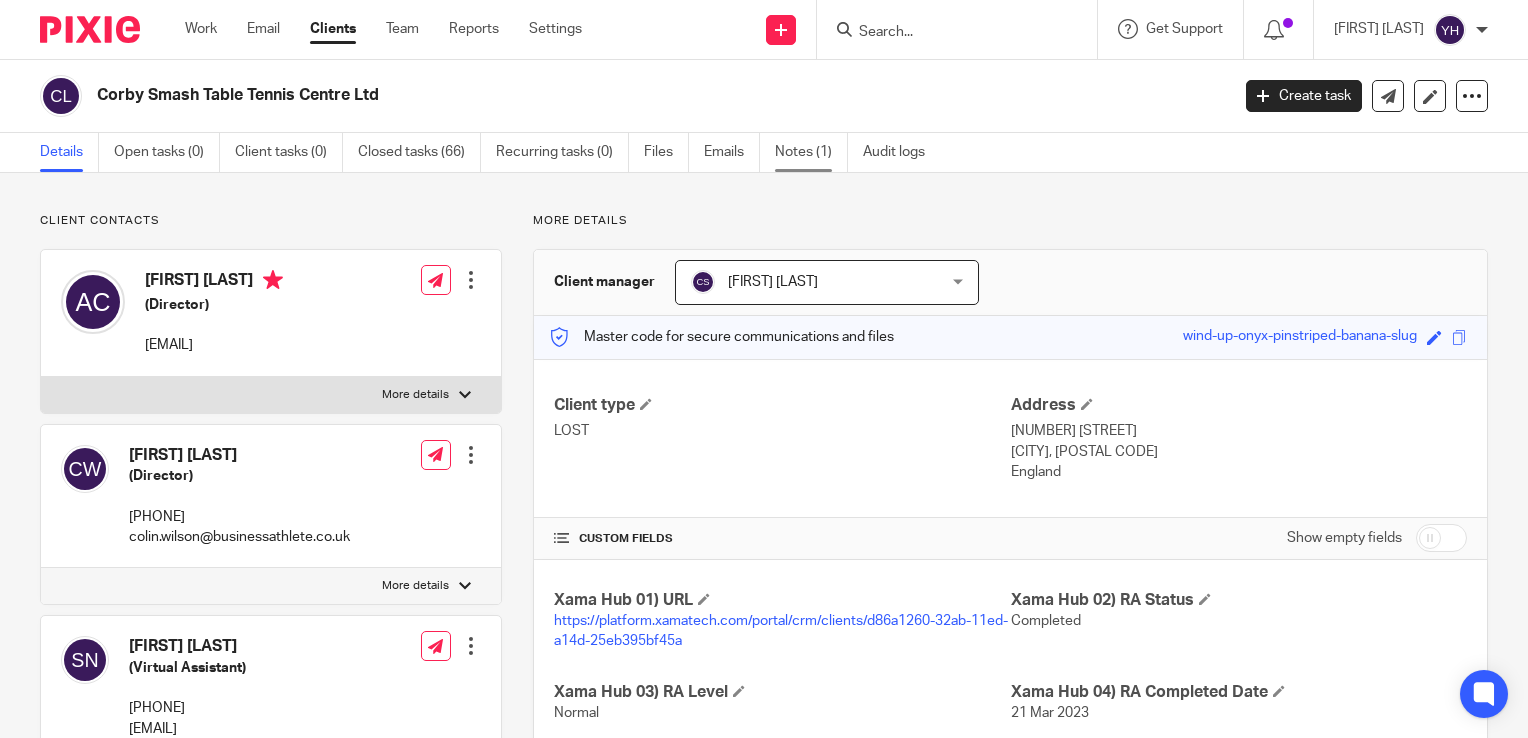click on "Notes (1)" at bounding box center (811, 152) 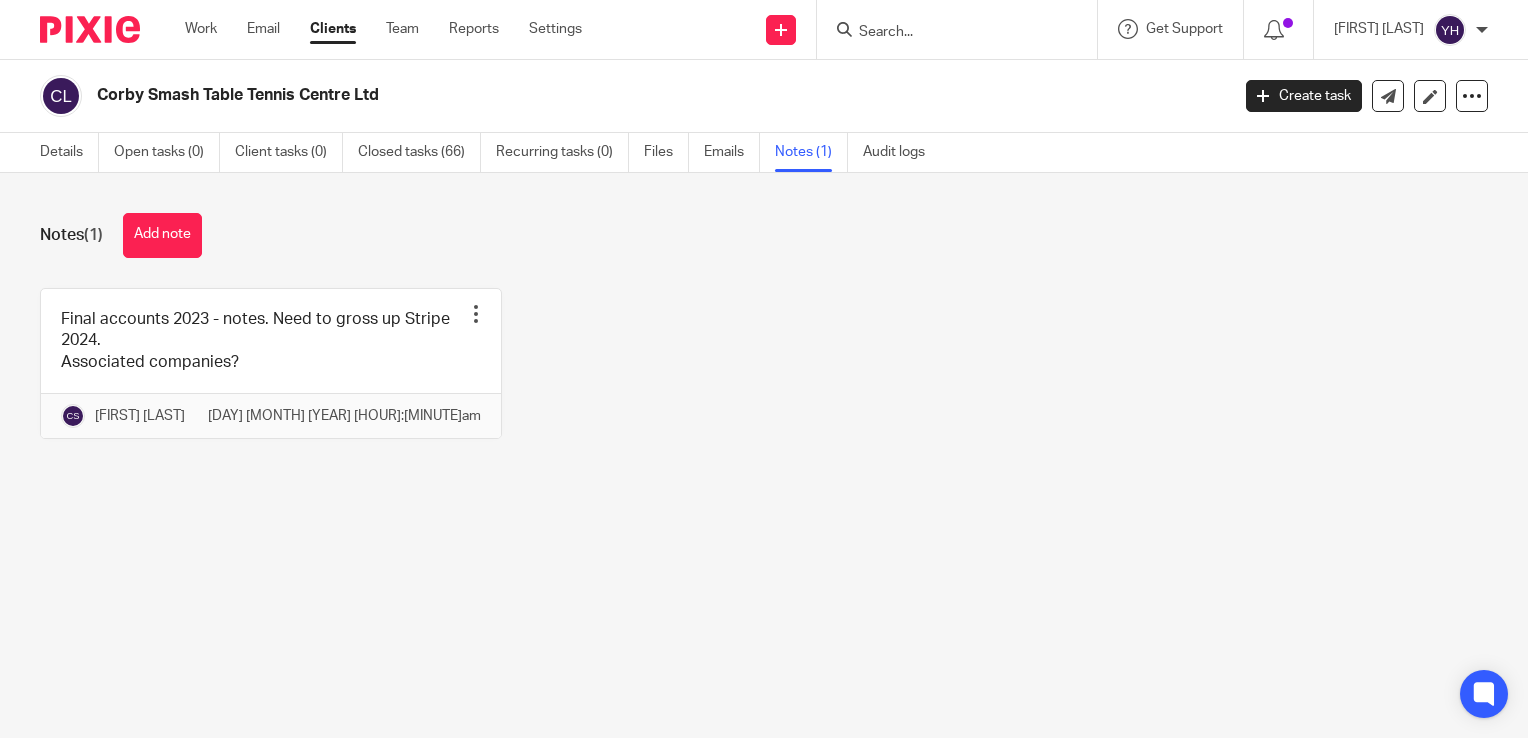 scroll, scrollTop: 0, scrollLeft: 0, axis: both 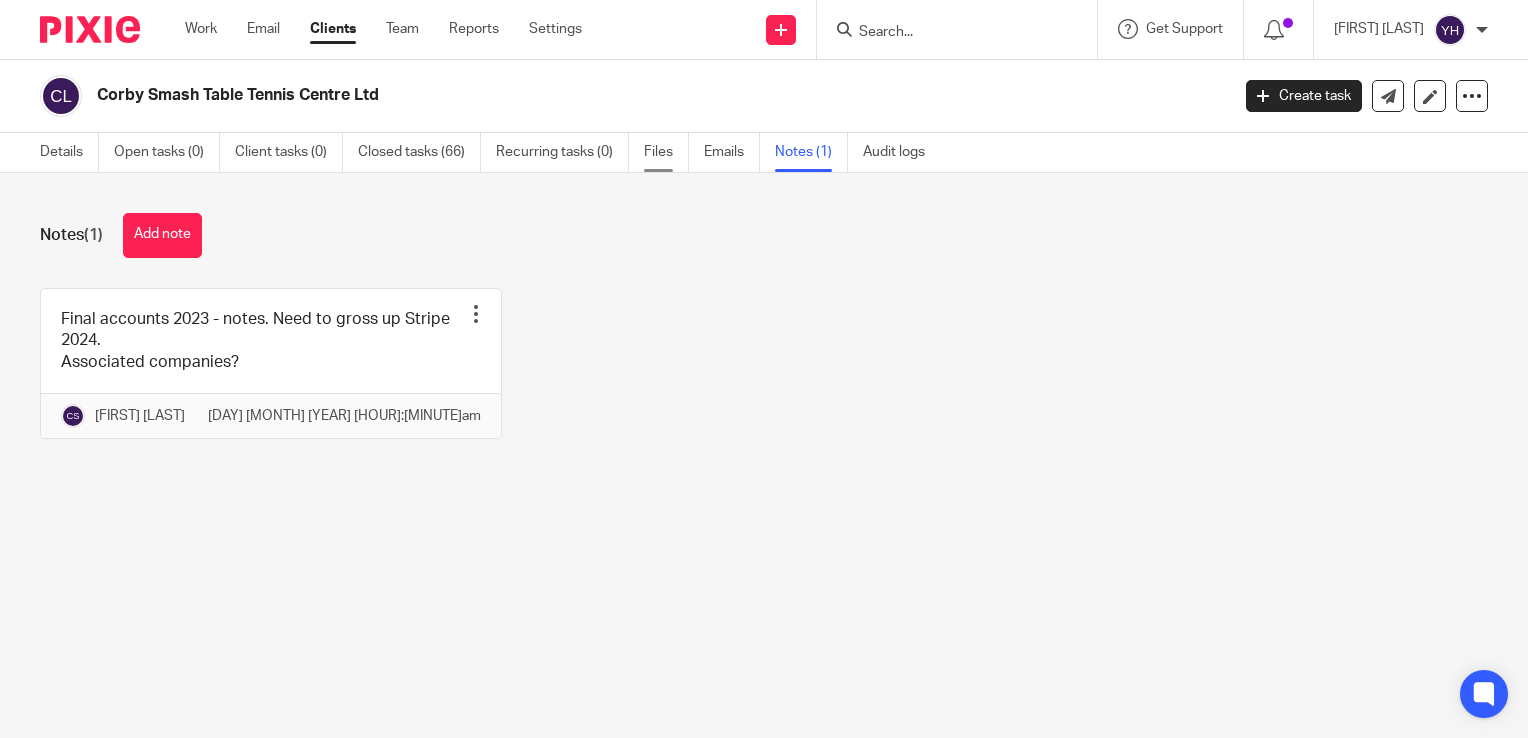 click on "Files" at bounding box center (666, 152) 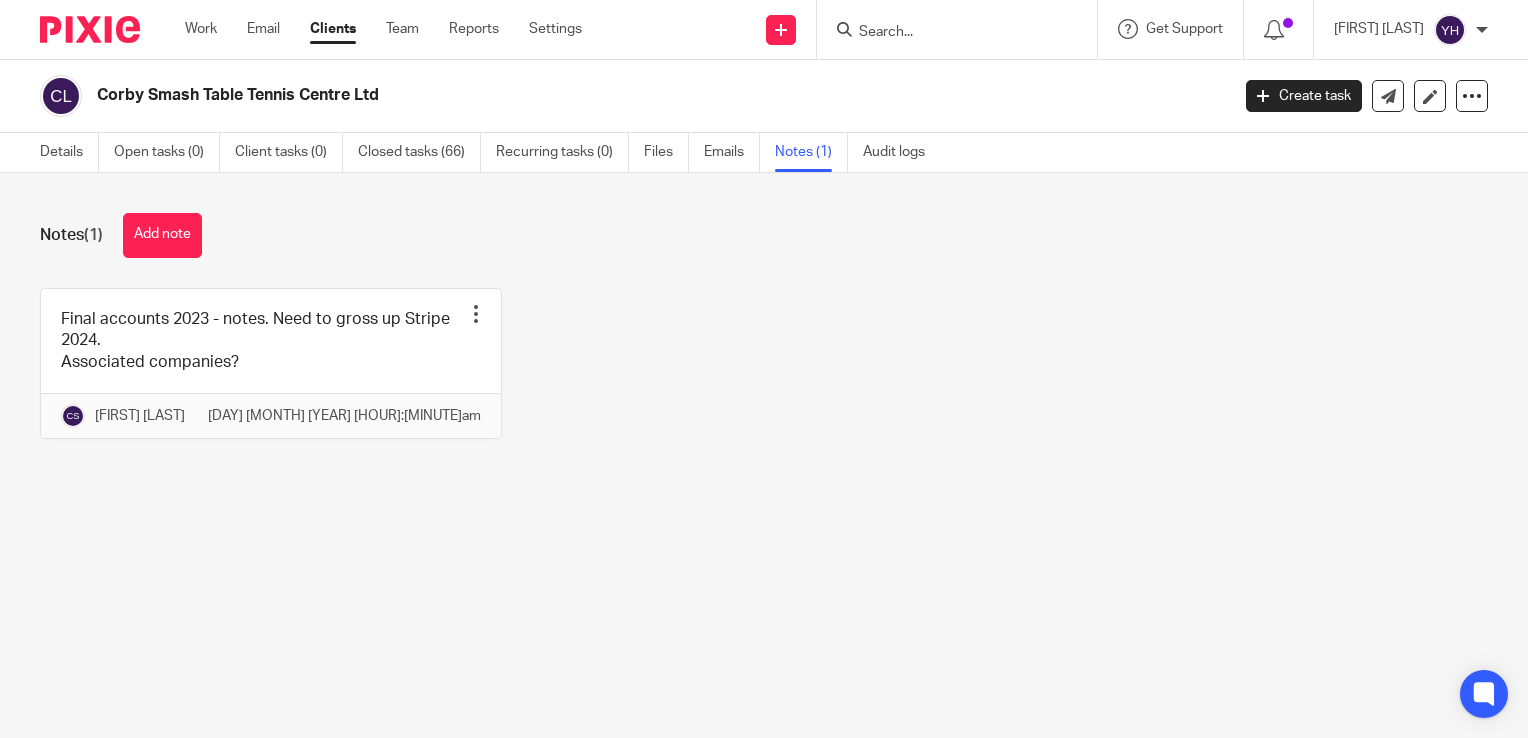 click on "Clients" at bounding box center (333, 29) 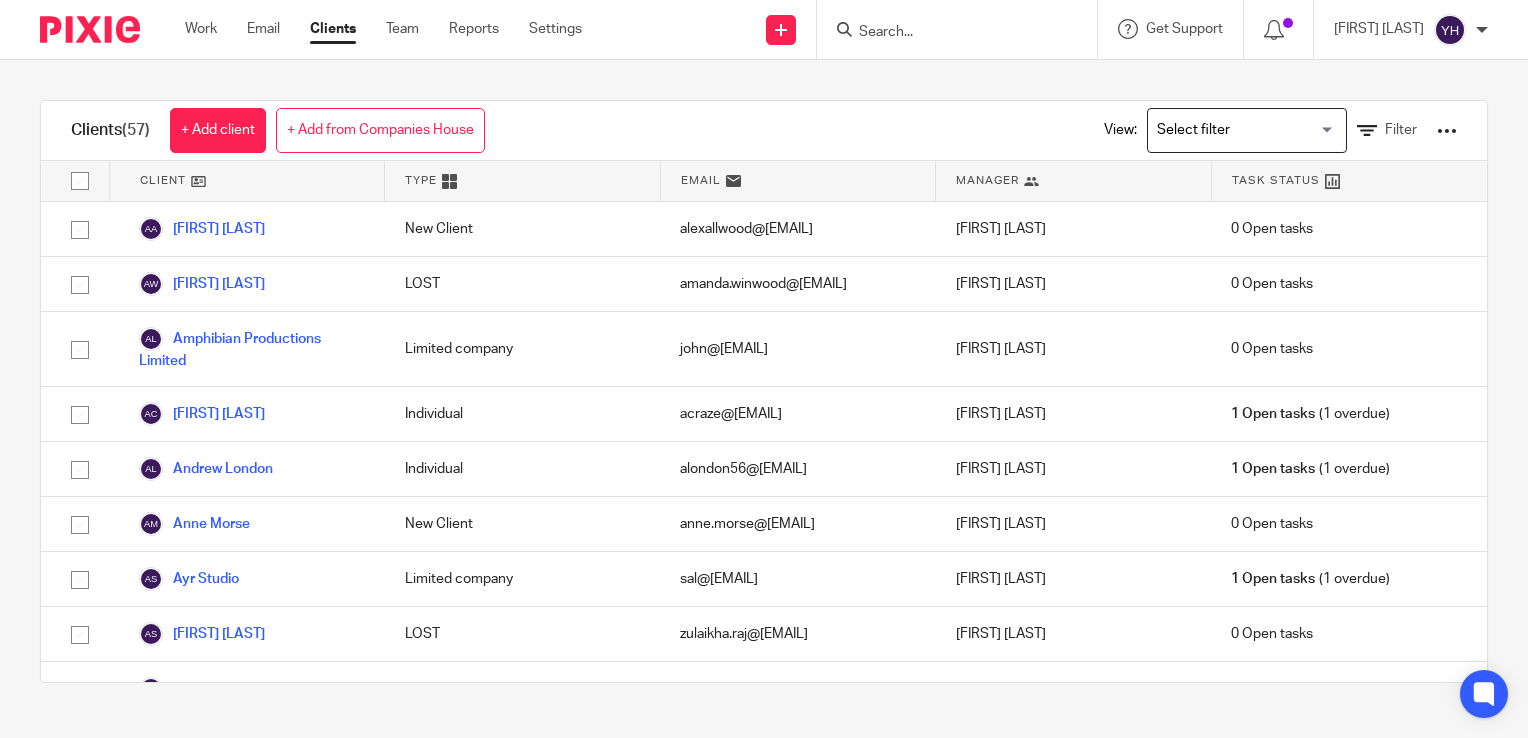 scroll, scrollTop: 0, scrollLeft: 0, axis: both 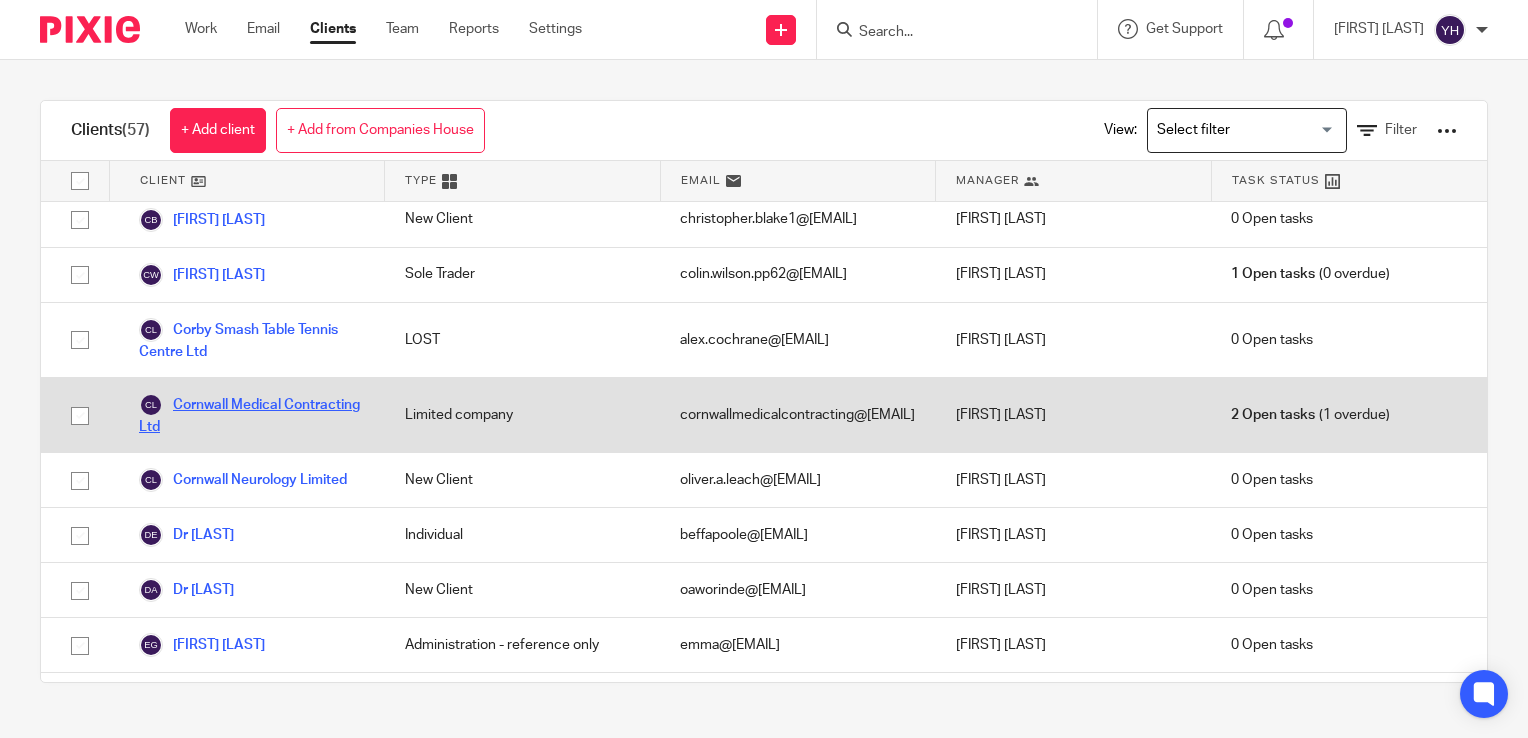 click on "Cornwall Medical Contracting Ltd" at bounding box center [252, 415] 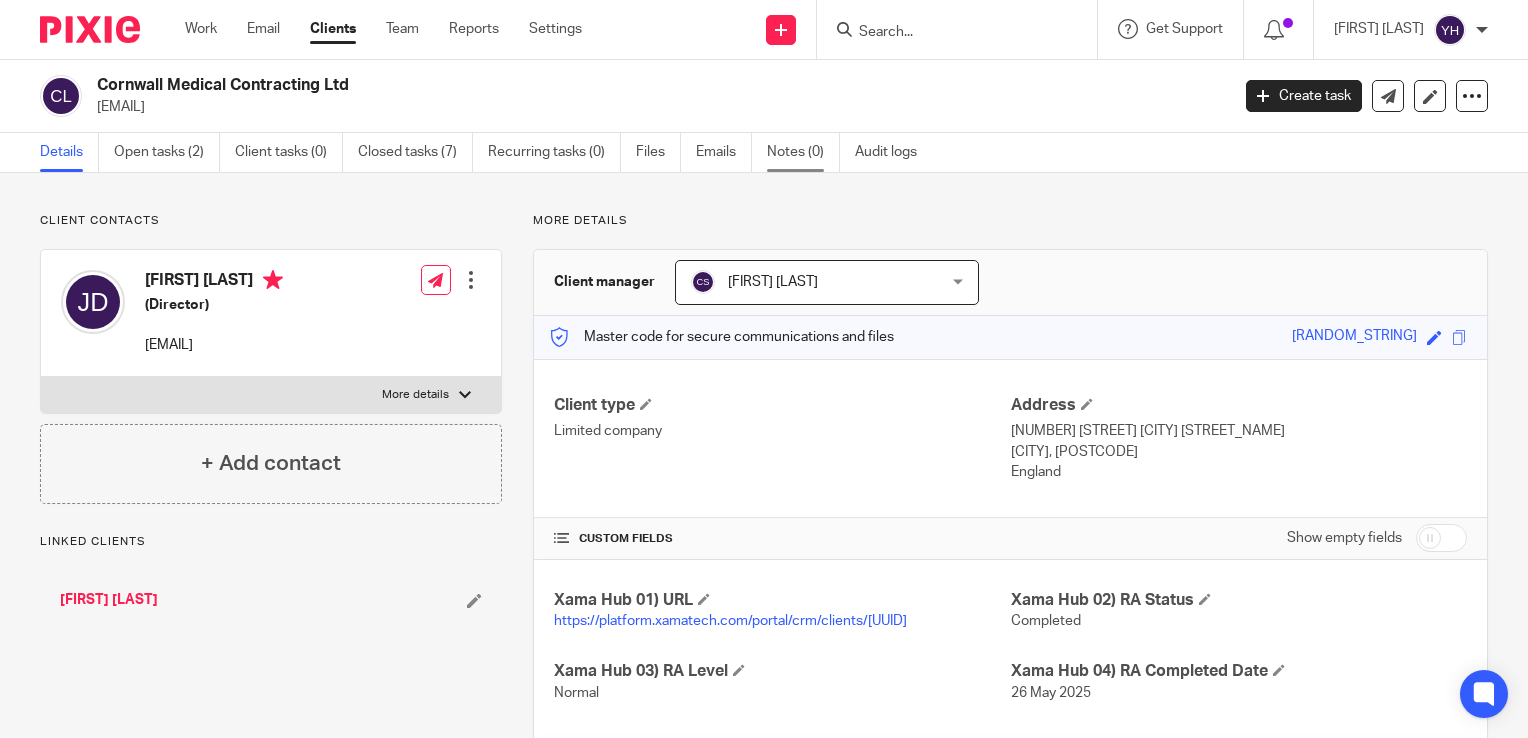 scroll, scrollTop: 0, scrollLeft: 0, axis: both 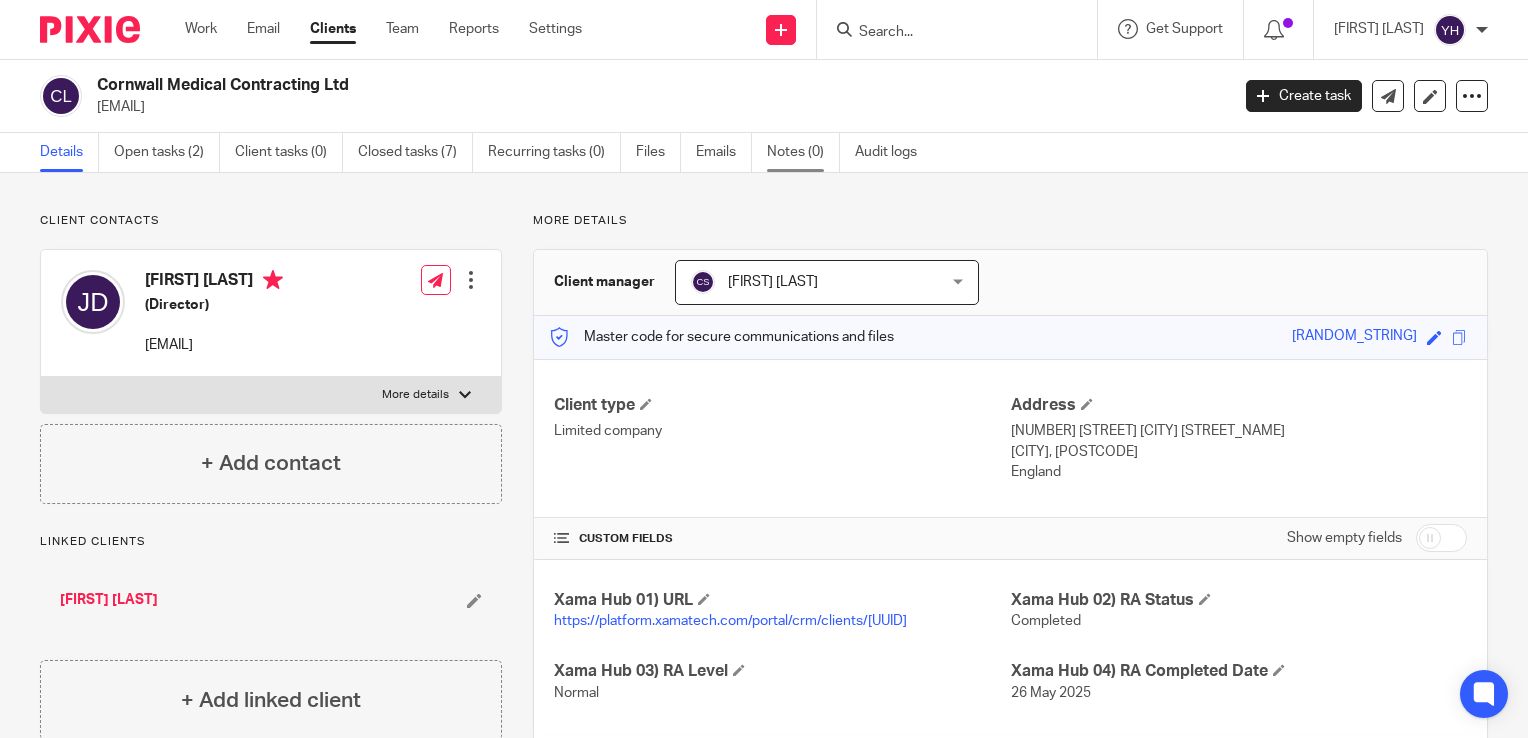 click on "Notes (0)" at bounding box center [803, 152] 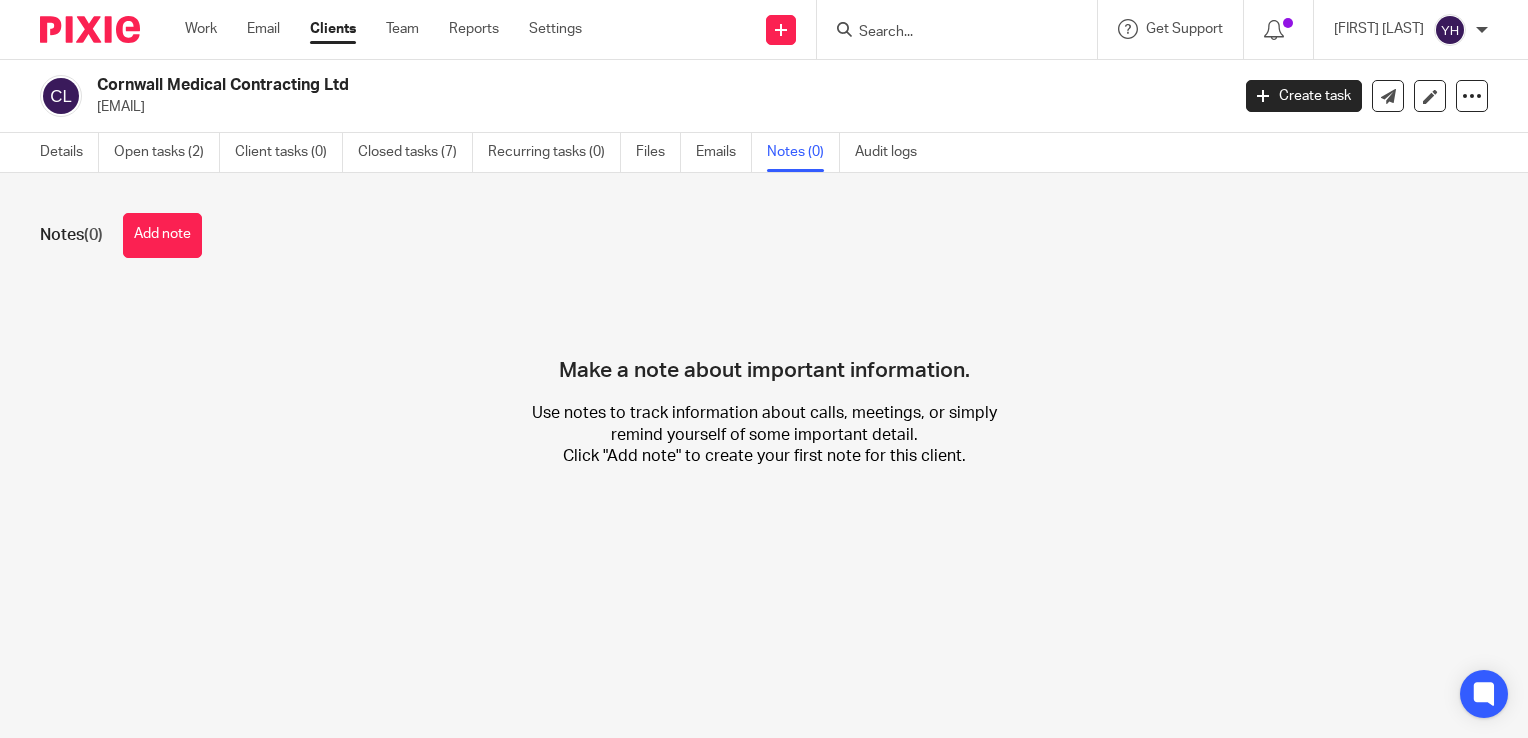 scroll, scrollTop: 0, scrollLeft: 0, axis: both 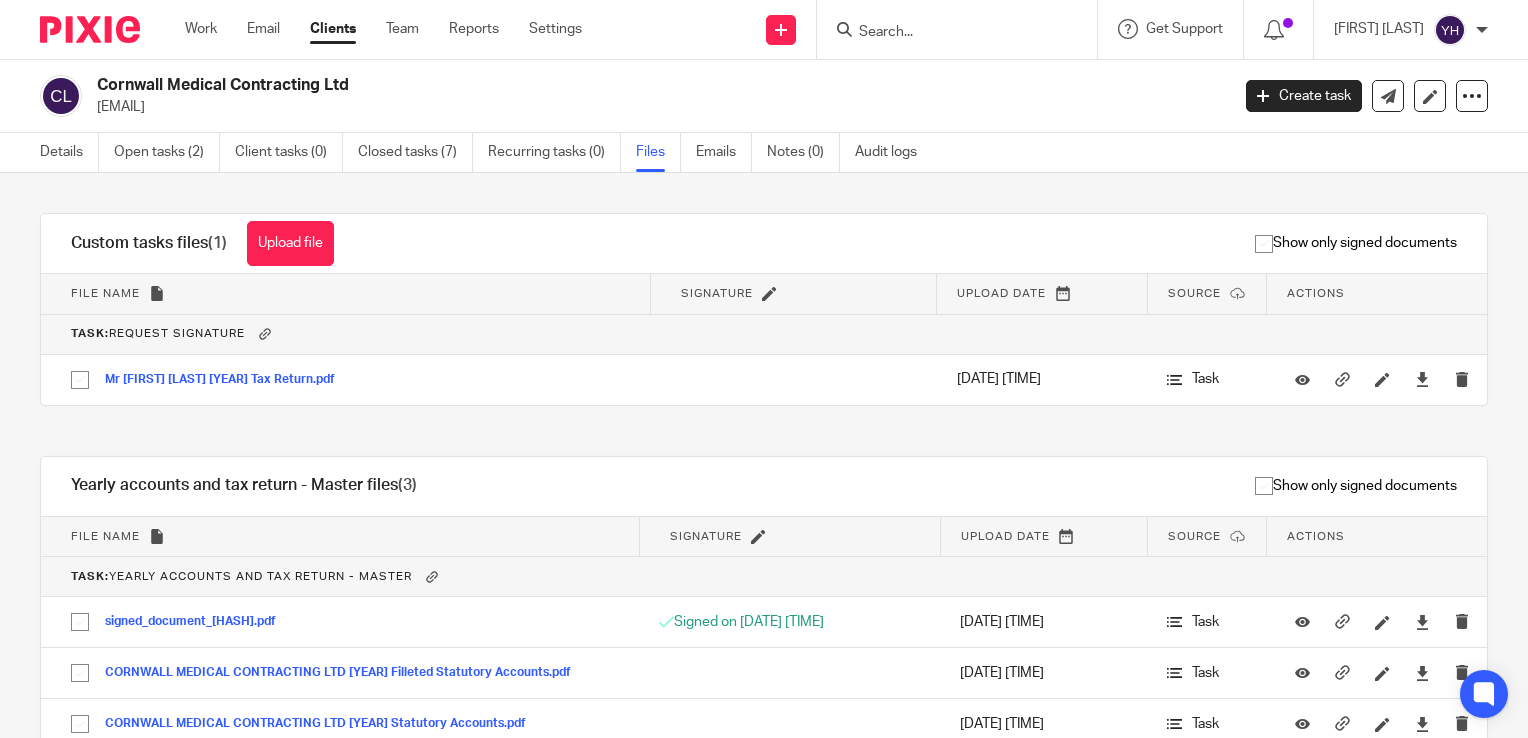 click on "Upload file
Drag & Drop
your files, or
click here
Files uploading...
Custom tasks files
(1)
Upload file
Download selected
Delete selected
Show only signed documents
File name     Signature     Upload date     Source     Actions     Task:  Request signature
Mr Jonathan Davies 2023 Tax Return.pdf
Mr Jonathan Davies 2023 Tax Return   Save       22 Jan 2024 10:44am   Task
Yearly accounts and tax return - Master files" at bounding box center (764, 455) 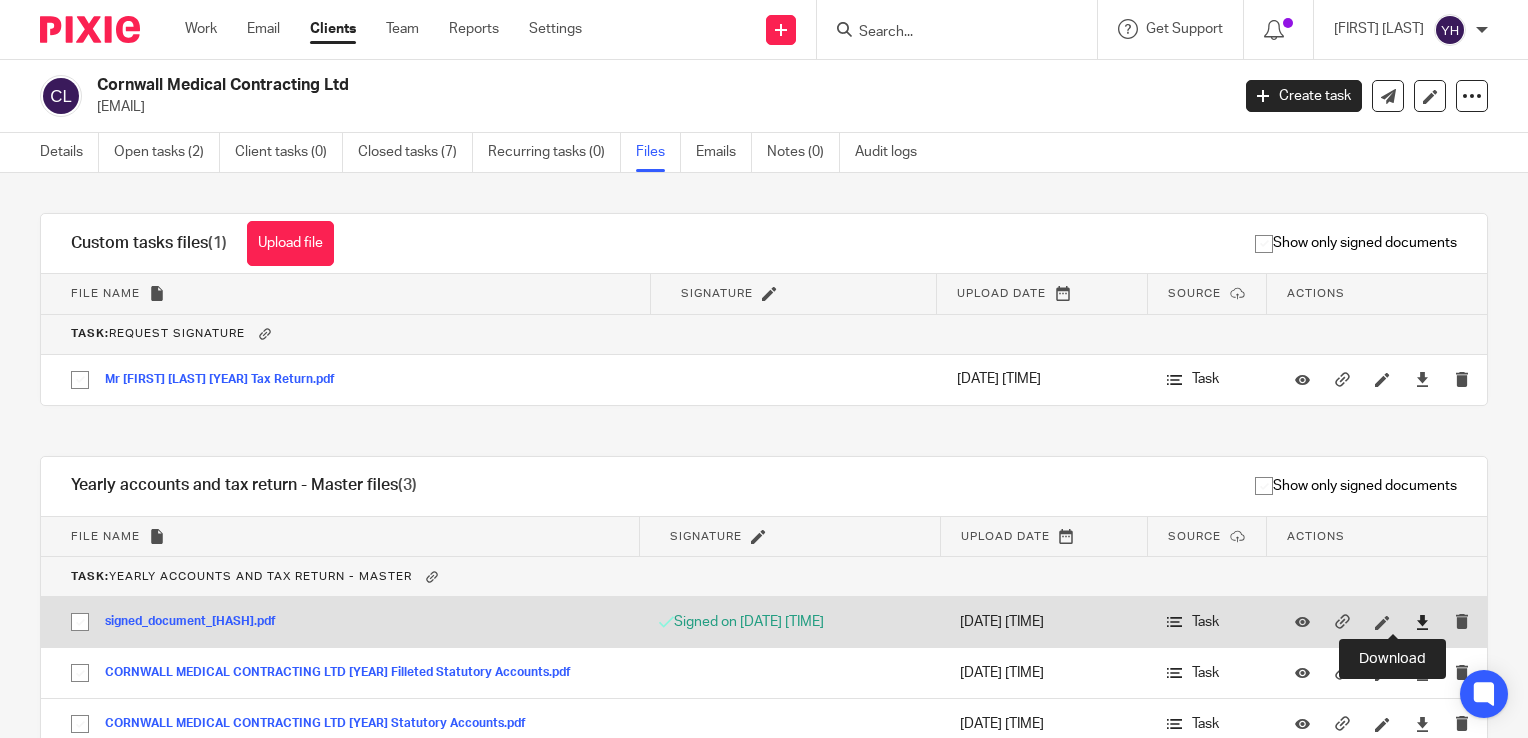 click at bounding box center (1422, 622) 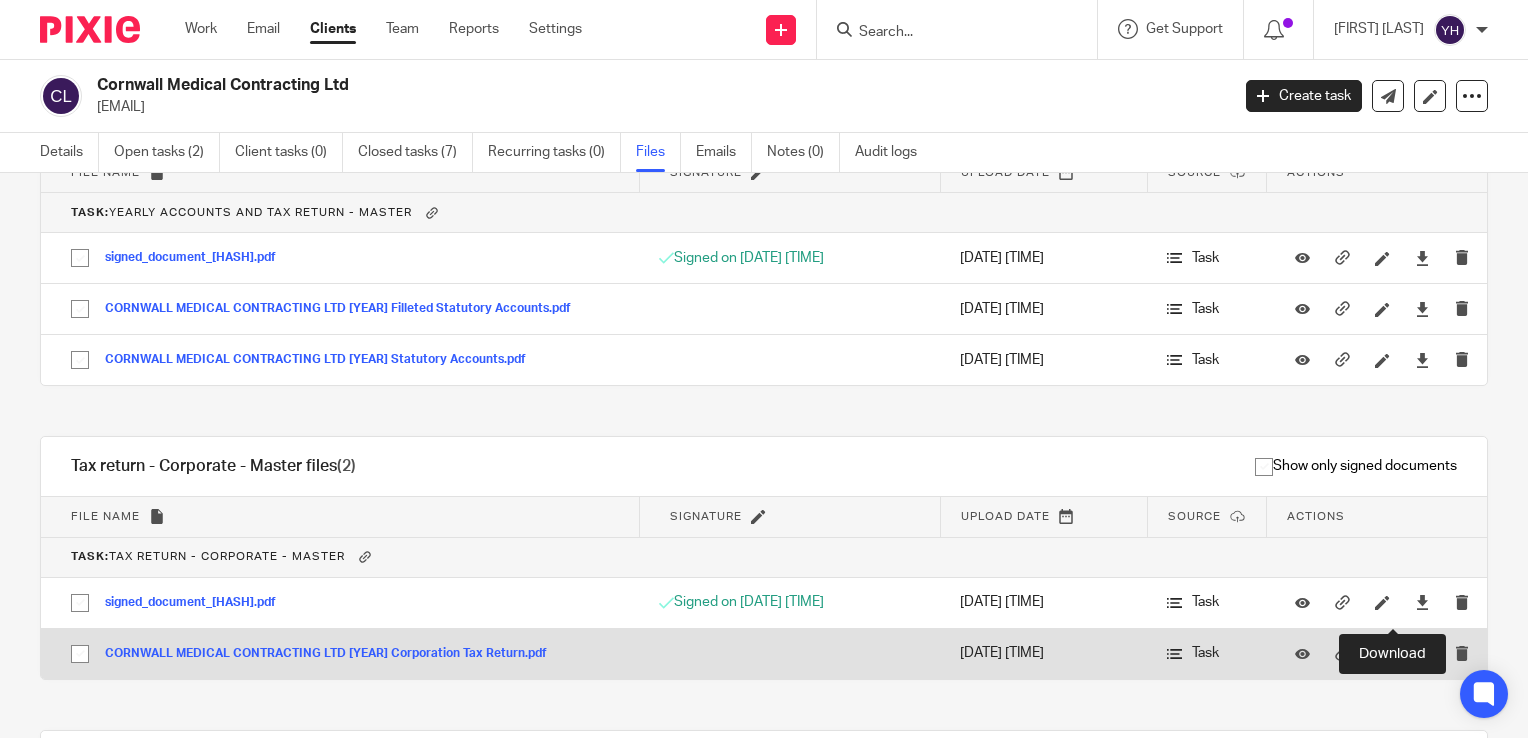 scroll, scrollTop: 400, scrollLeft: 0, axis: vertical 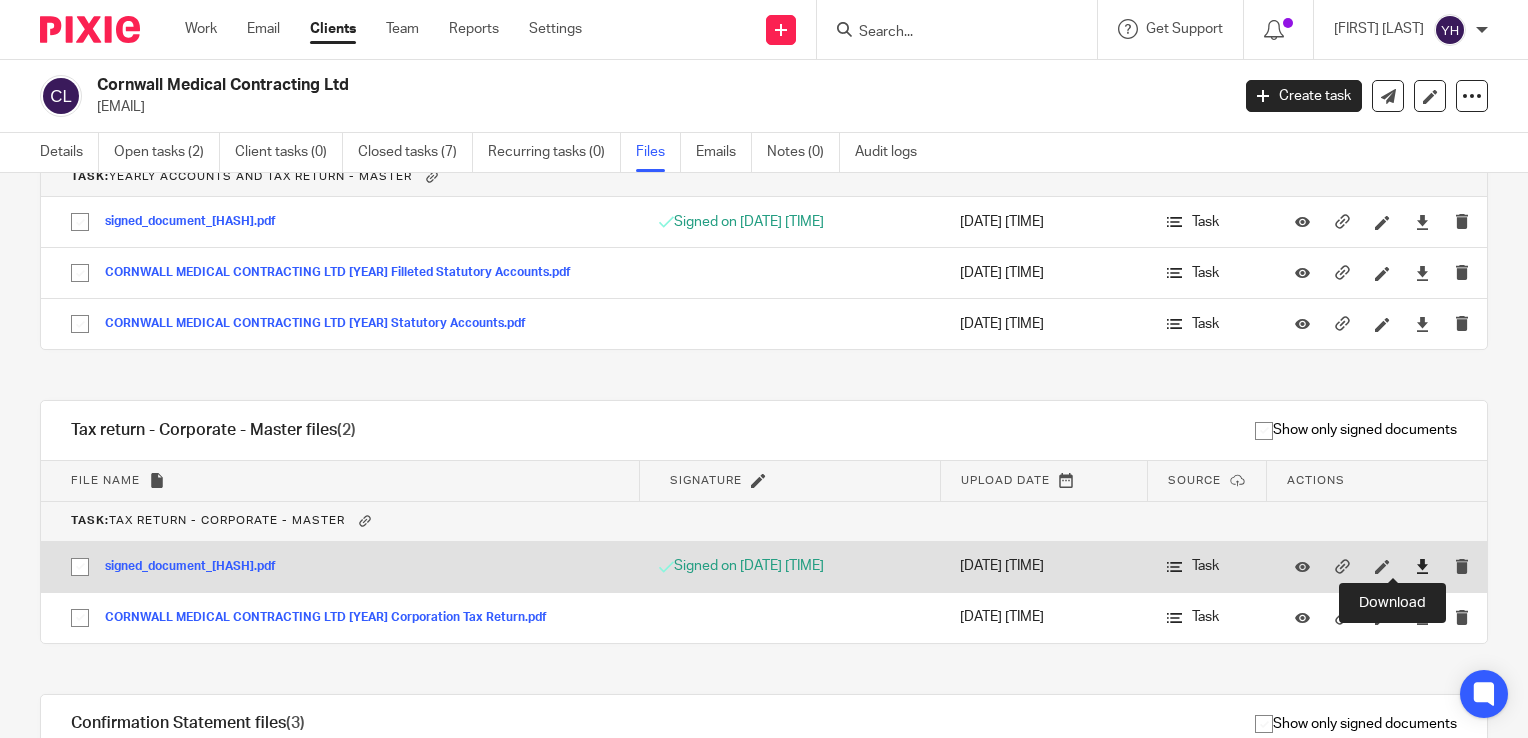 click at bounding box center [1422, 566] 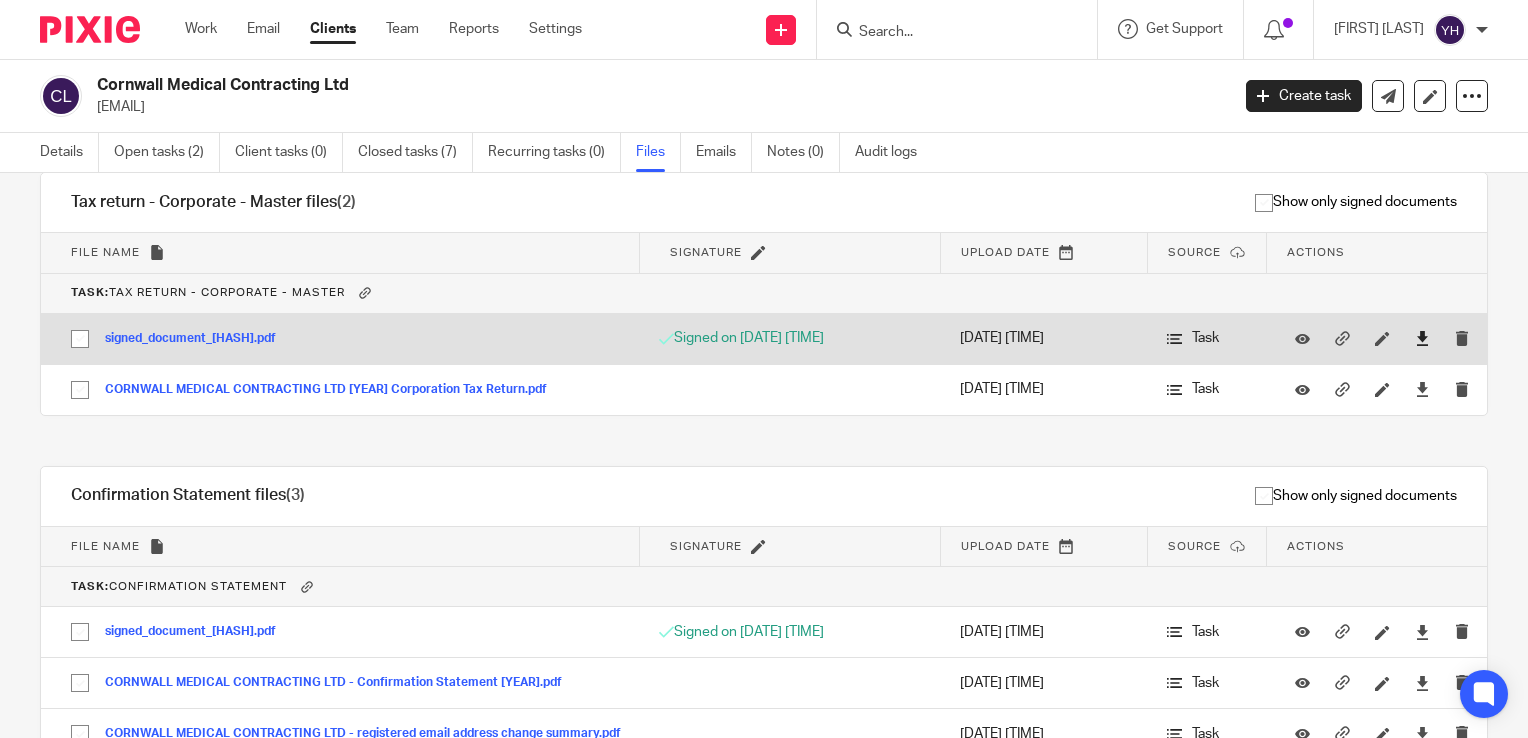 scroll, scrollTop: 700, scrollLeft: 0, axis: vertical 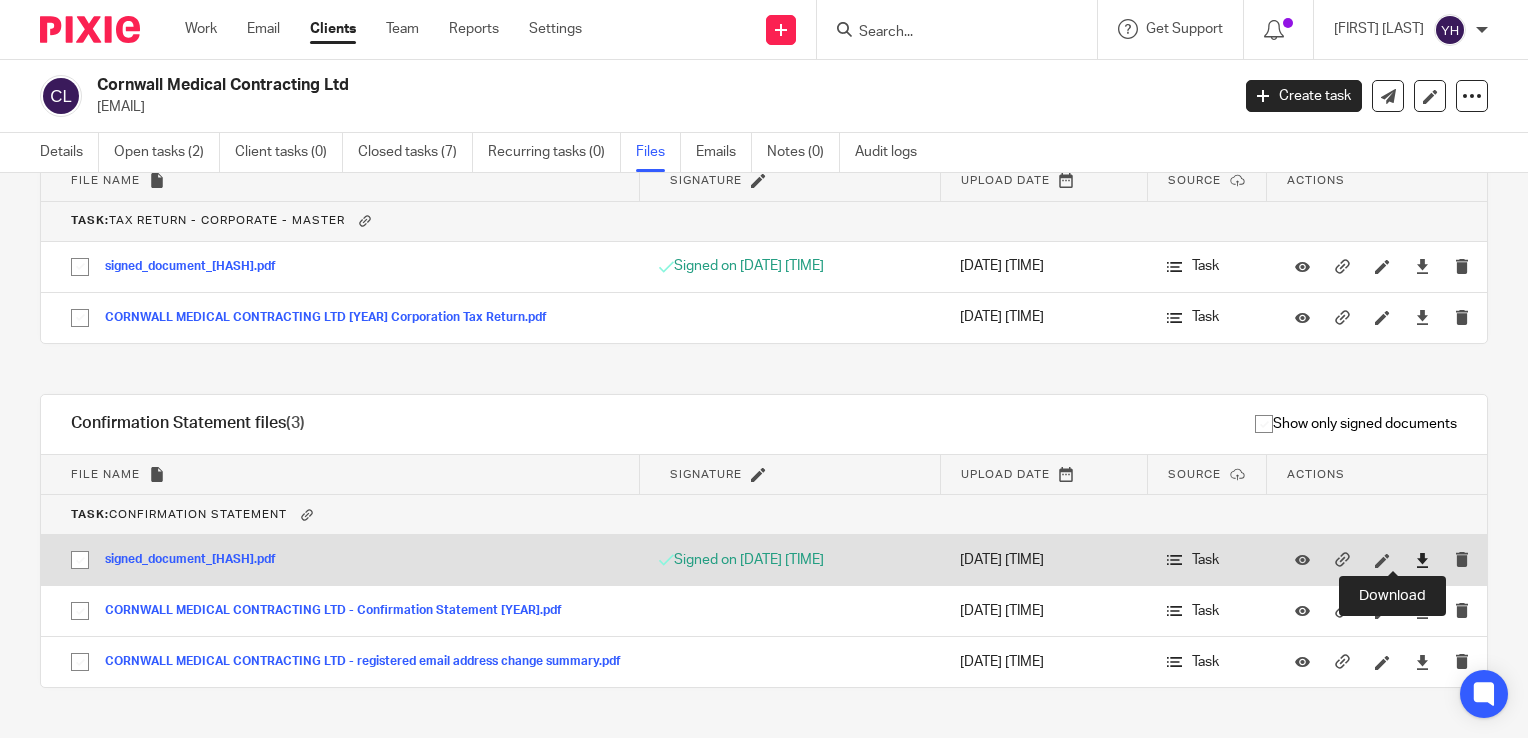 click at bounding box center (1422, 560) 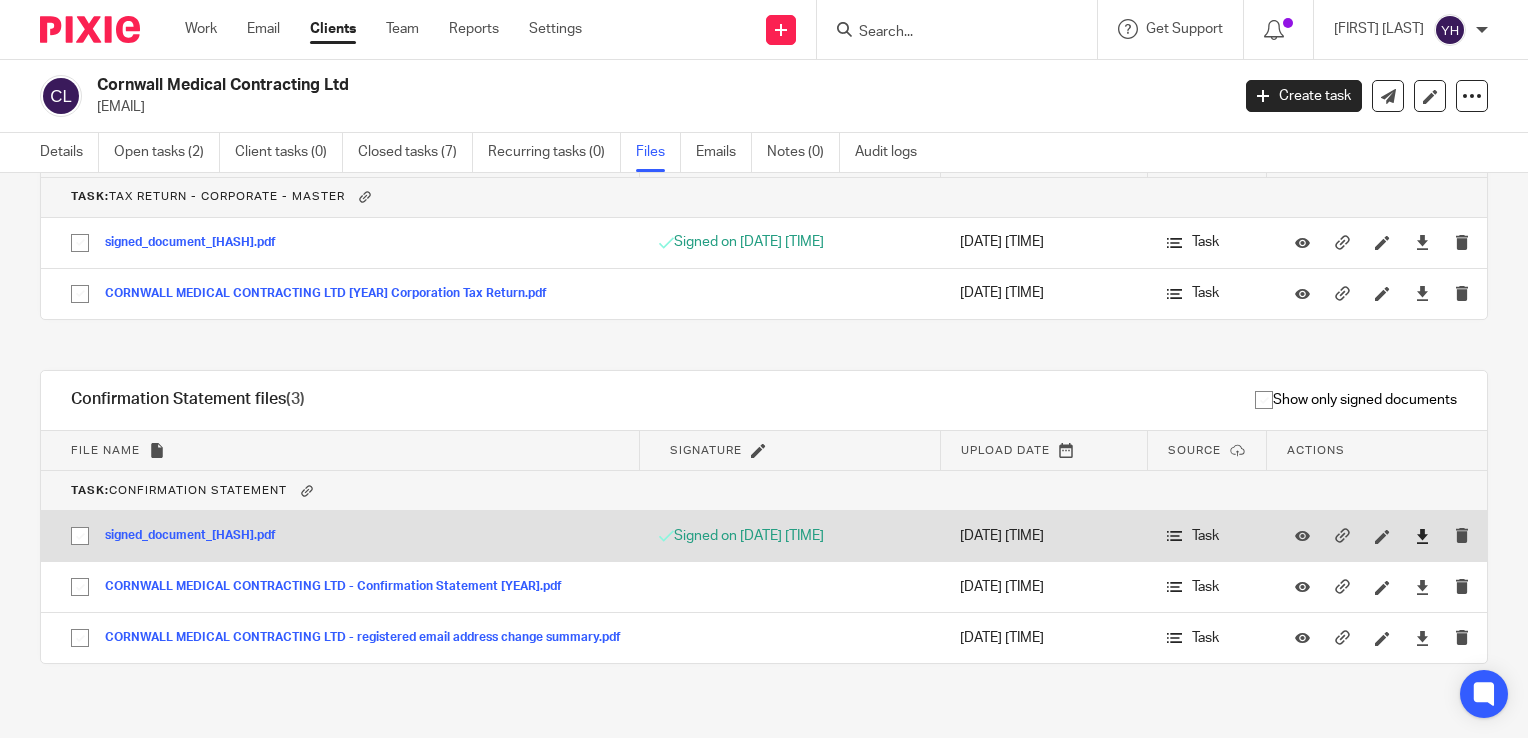 scroll, scrollTop: 736, scrollLeft: 0, axis: vertical 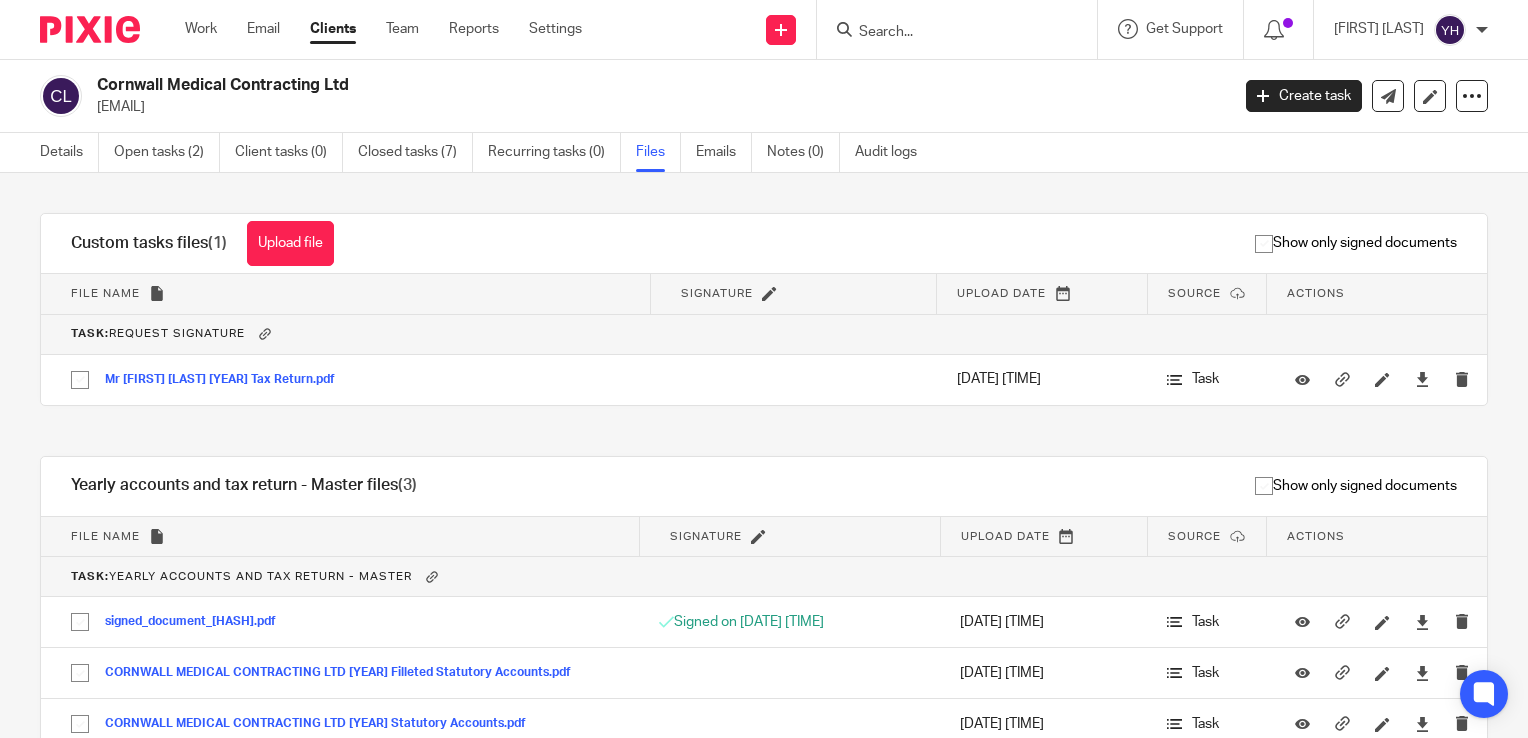 click on "Clients" at bounding box center [333, 29] 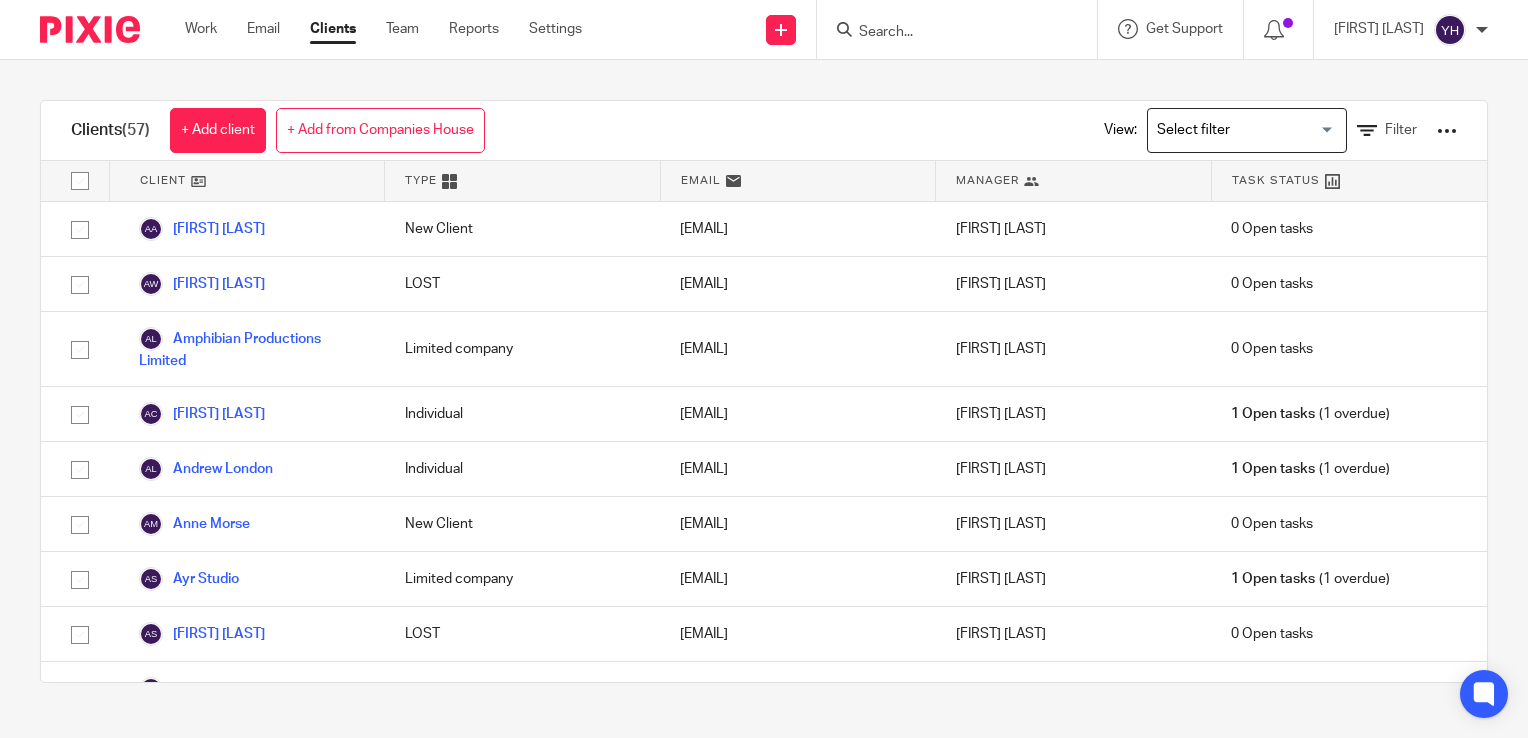 scroll, scrollTop: 0, scrollLeft: 0, axis: both 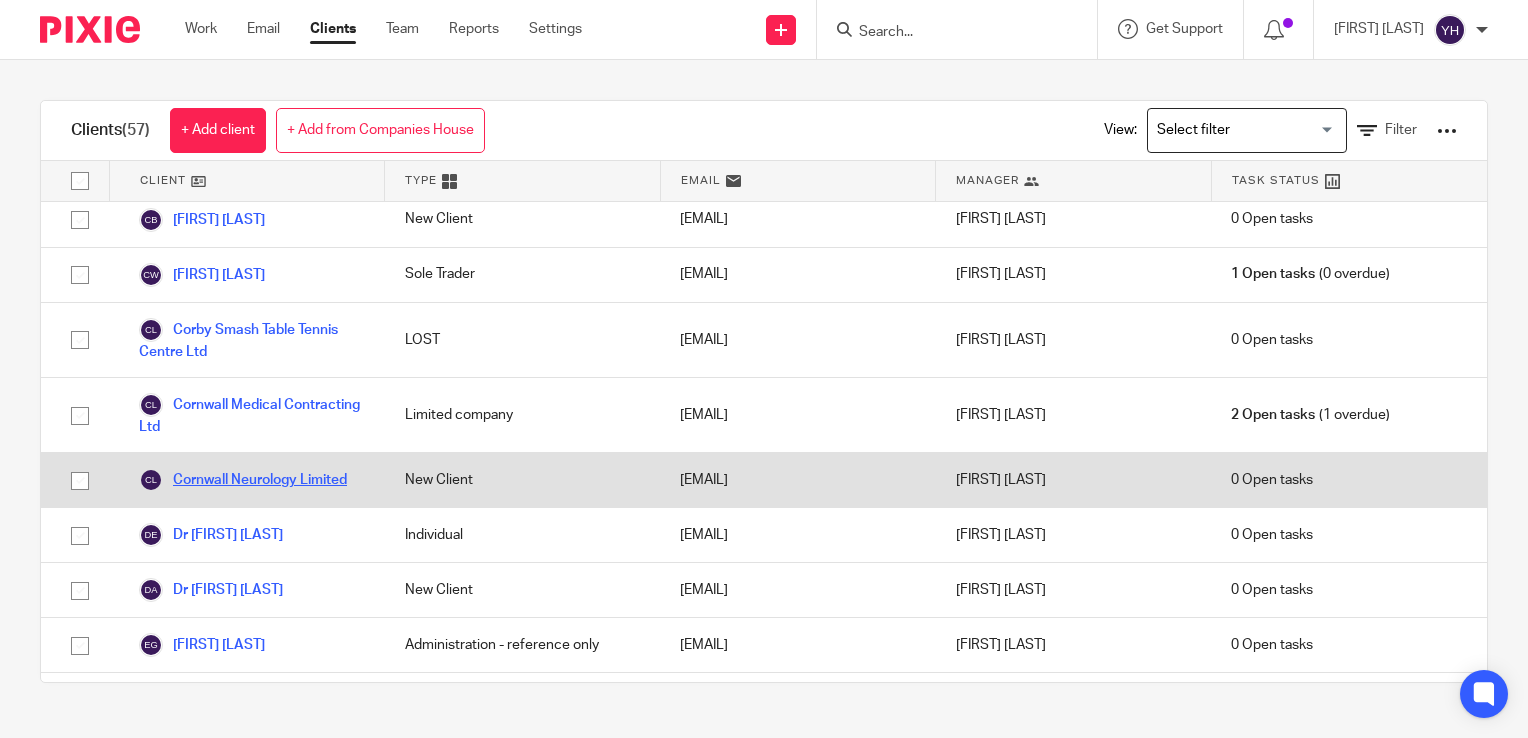 click on "Cornwall Neurology Limited" at bounding box center [243, 480] 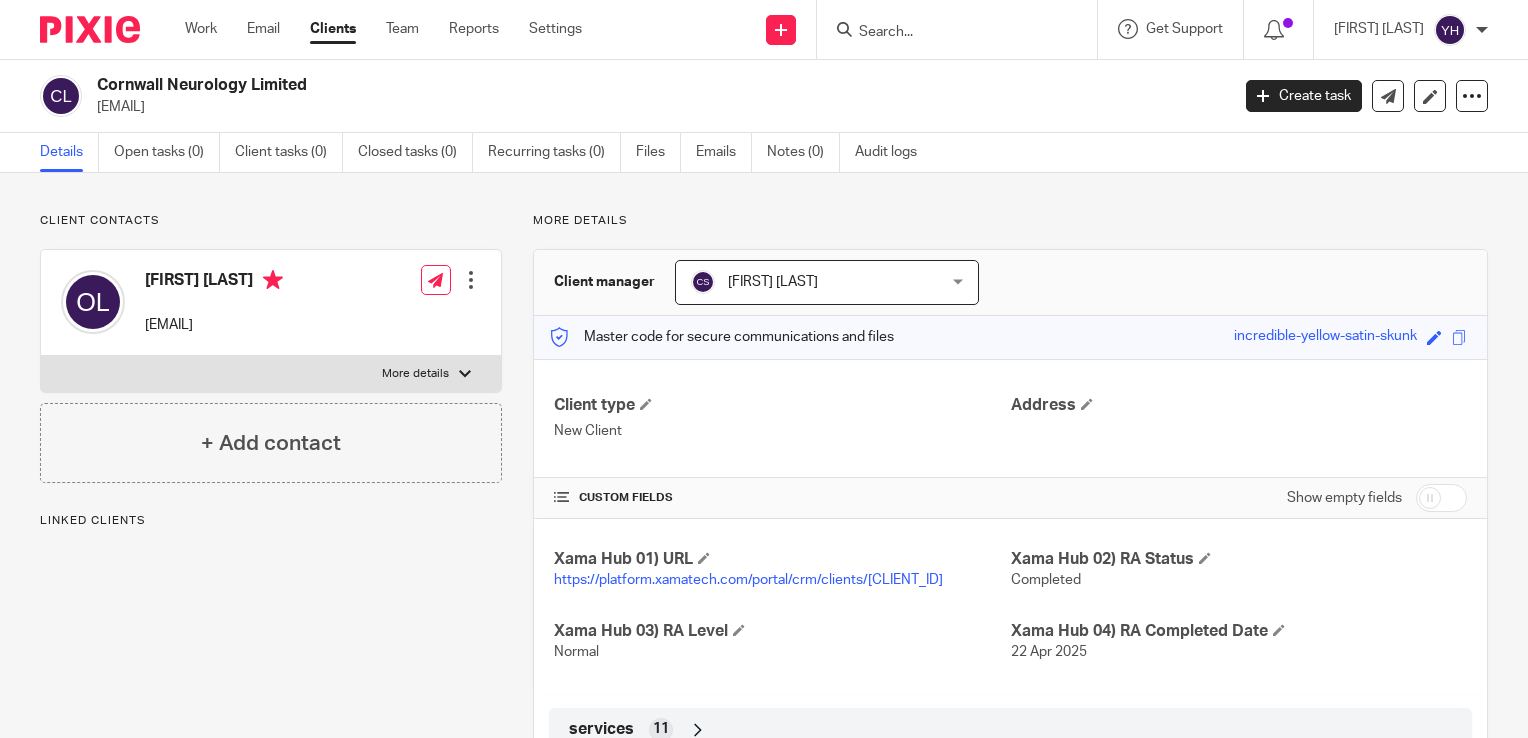 scroll, scrollTop: 0, scrollLeft: 0, axis: both 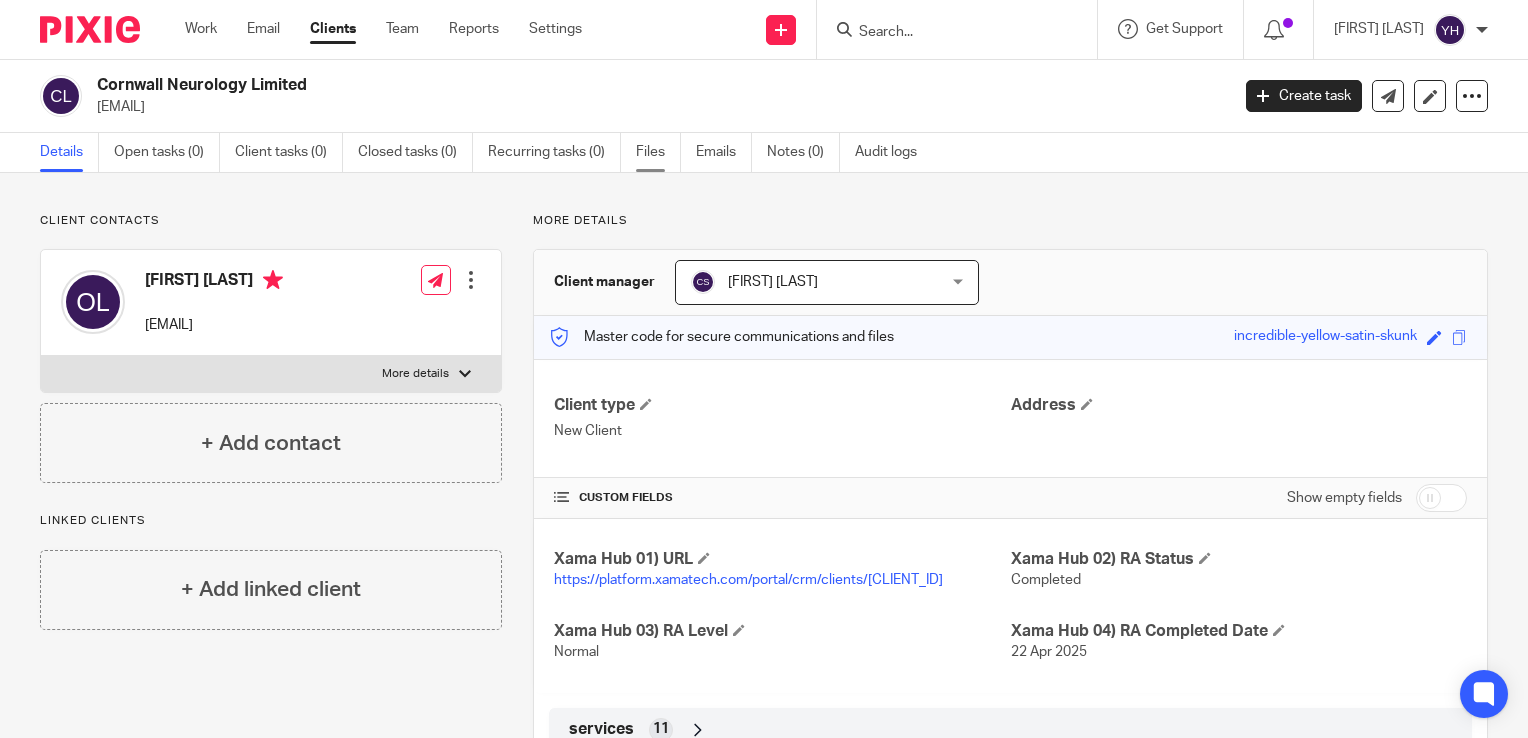 click on "Files" at bounding box center [658, 152] 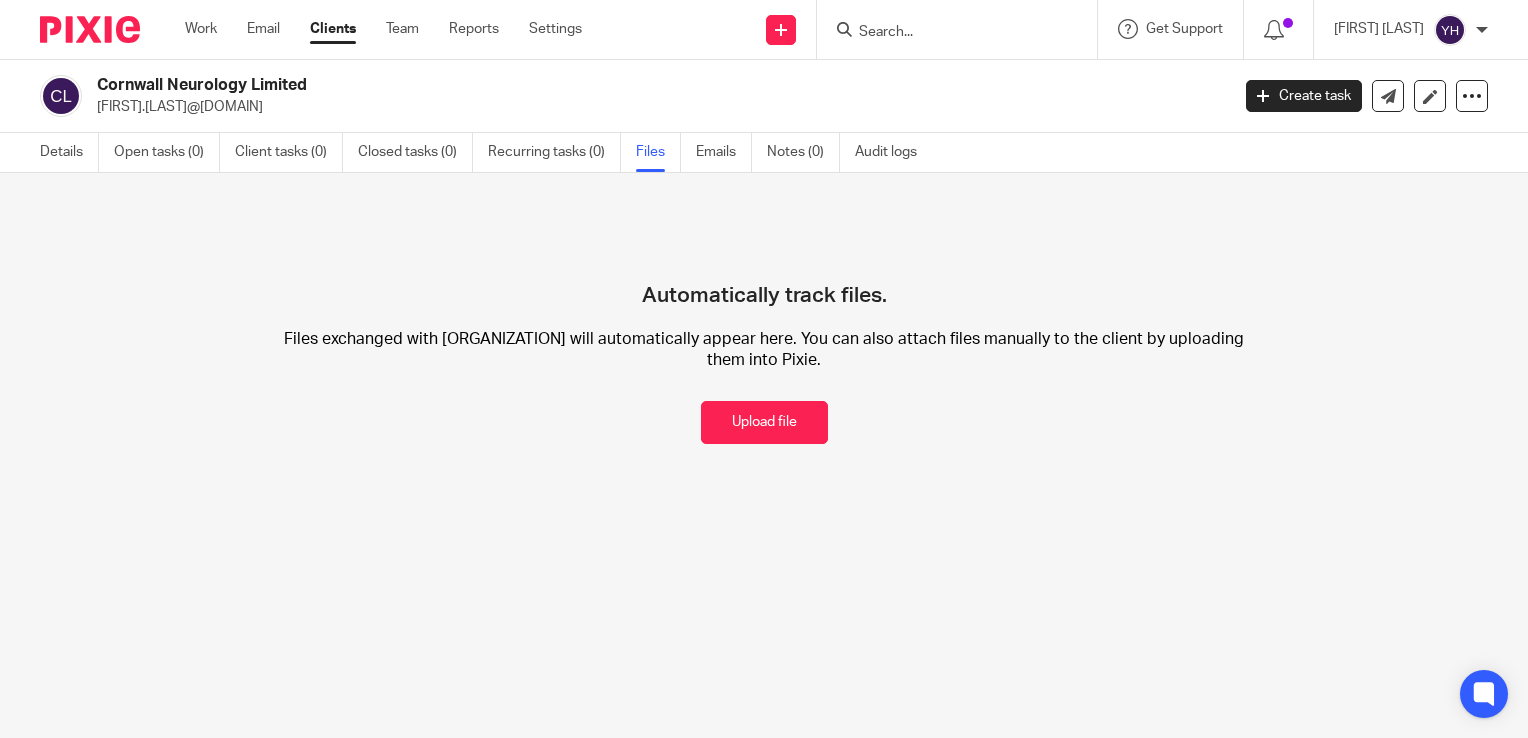 scroll, scrollTop: 0, scrollLeft: 0, axis: both 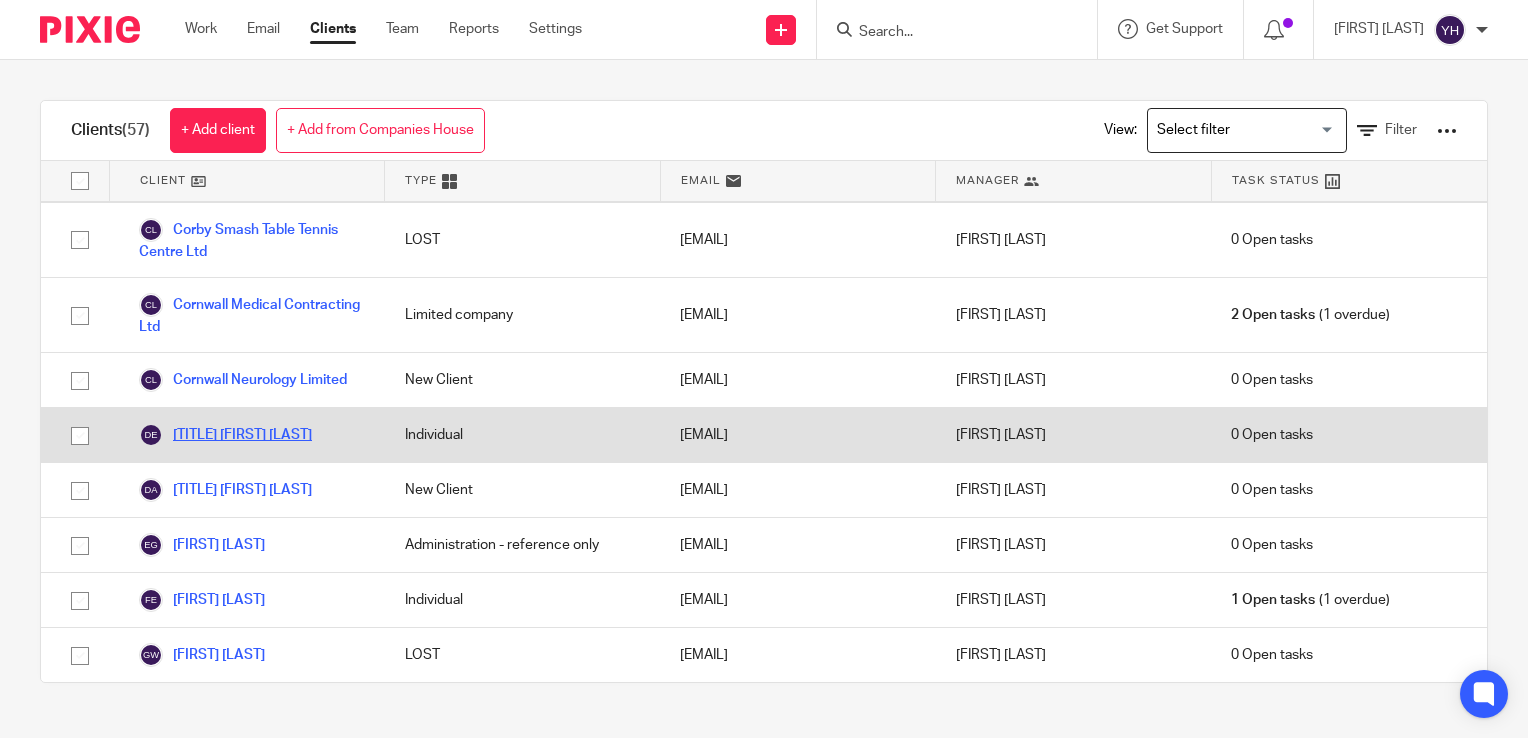 click on "[TITLE] [FIRST] [LAST]" at bounding box center [225, 435] 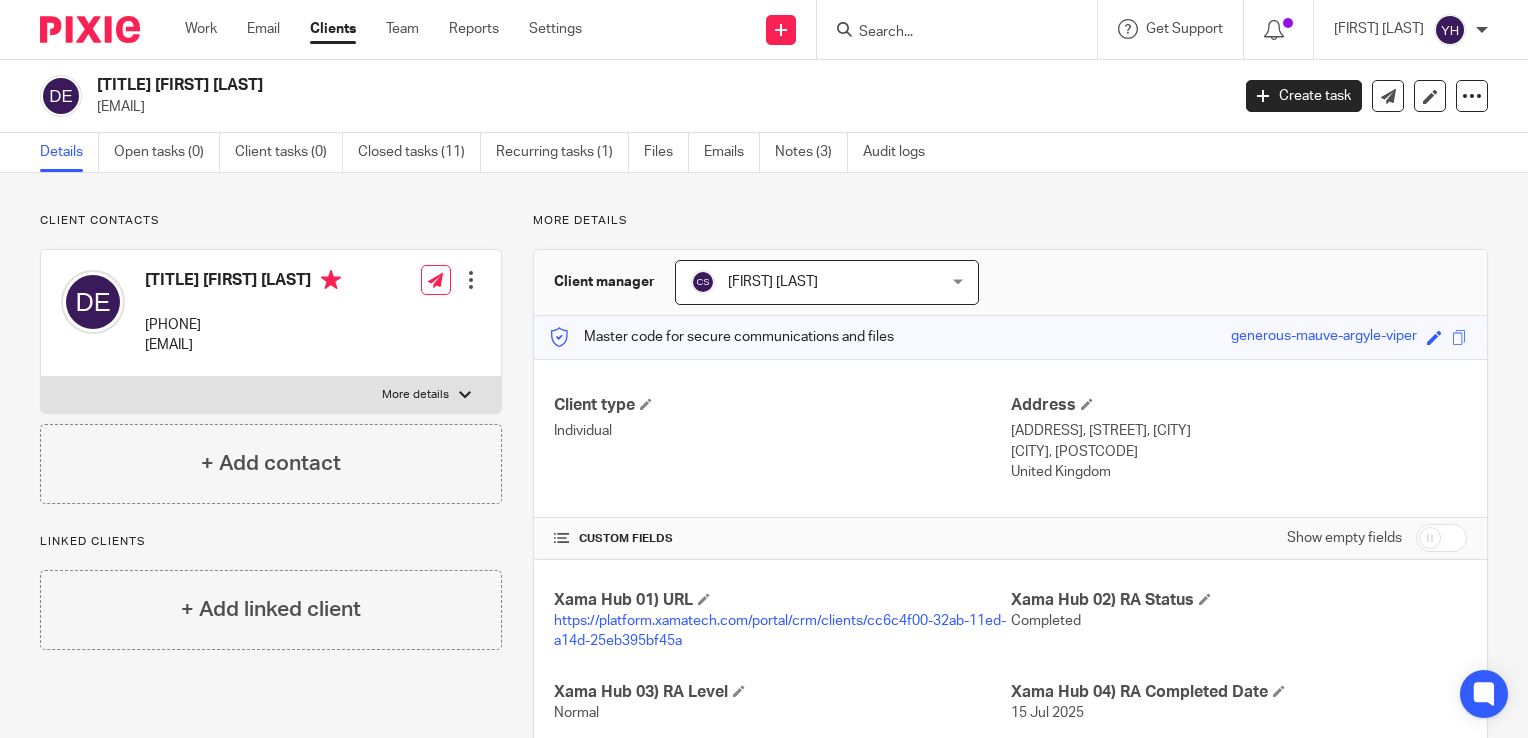 scroll, scrollTop: 0, scrollLeft: 0, axis: both 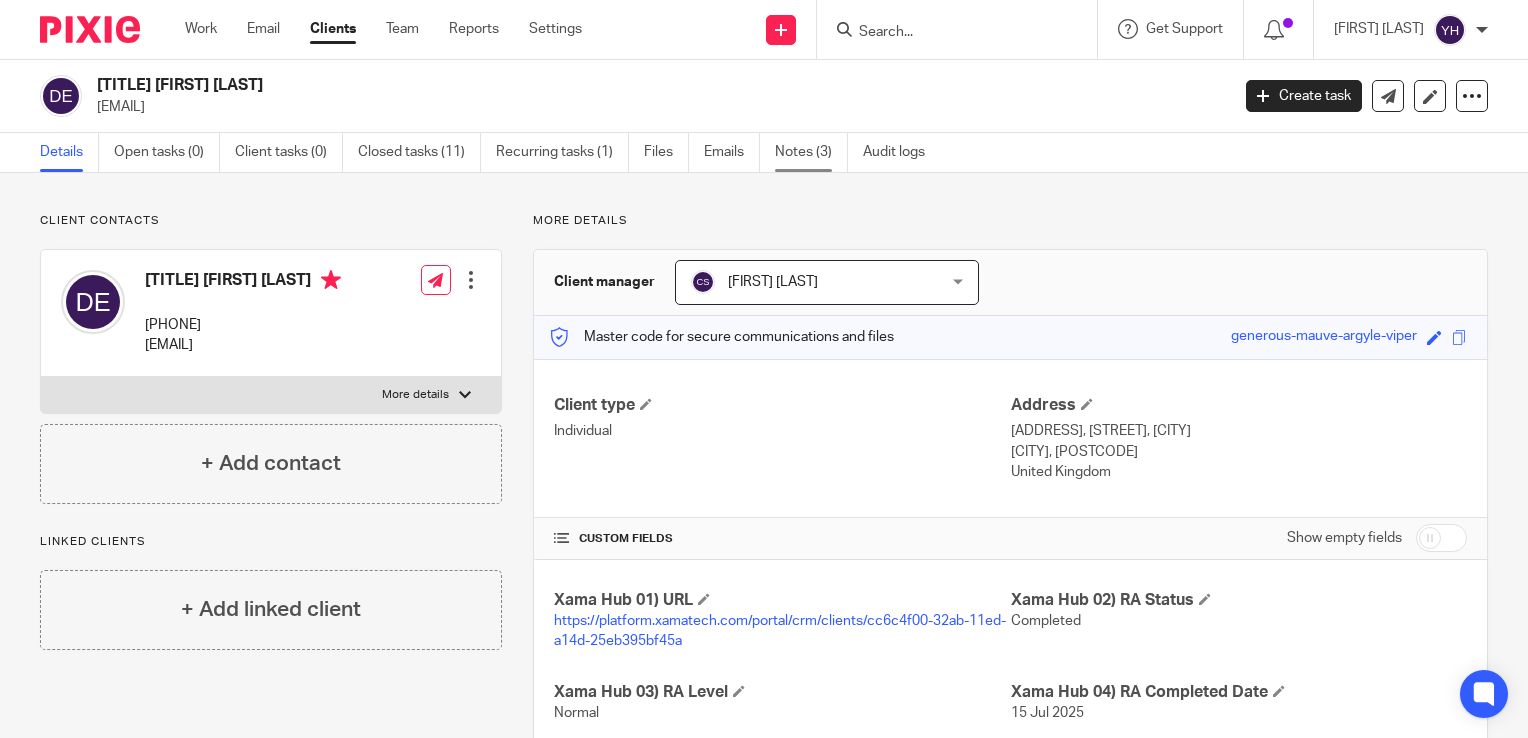 click on "Notes (3)" at bounding box center (811, 152) 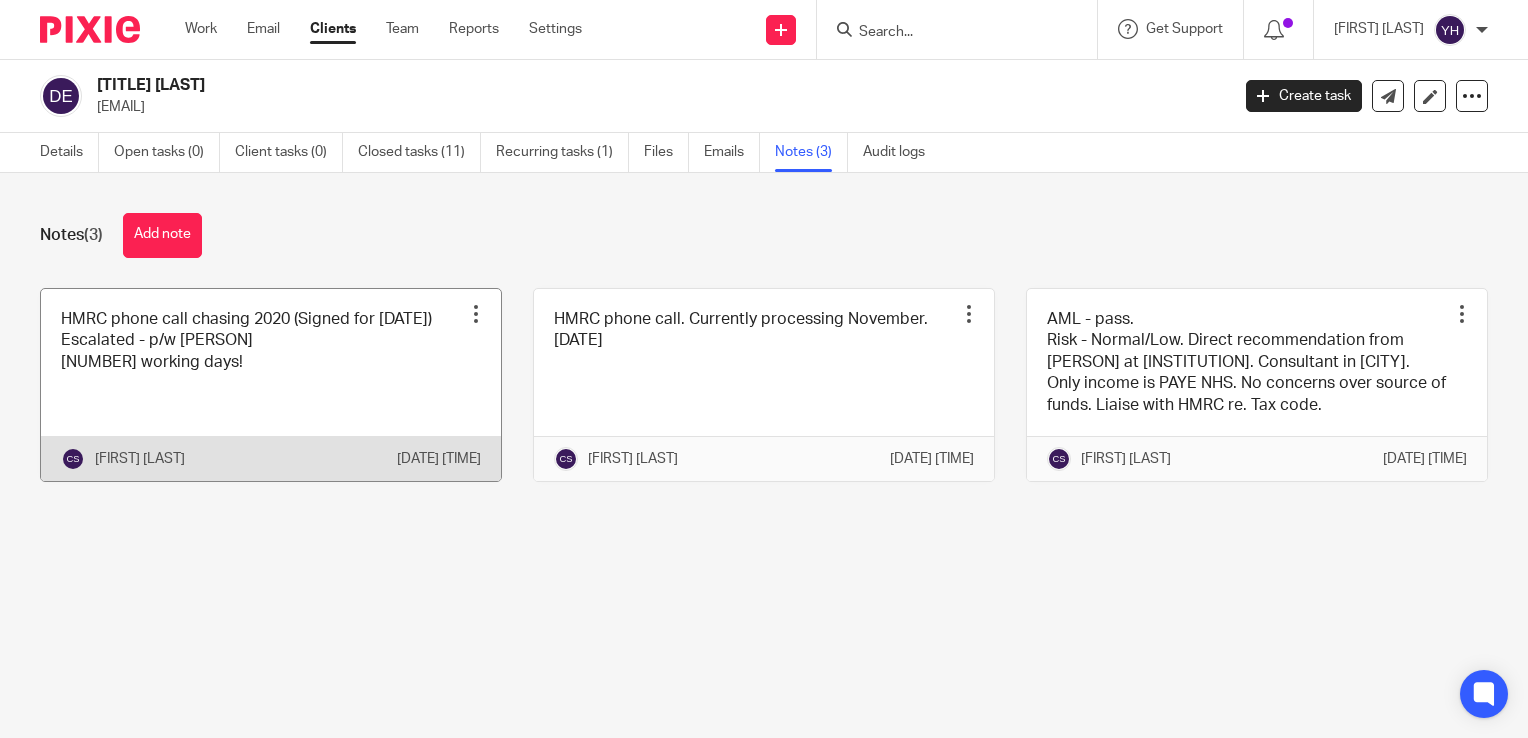 click at bounding box center (271, 385) 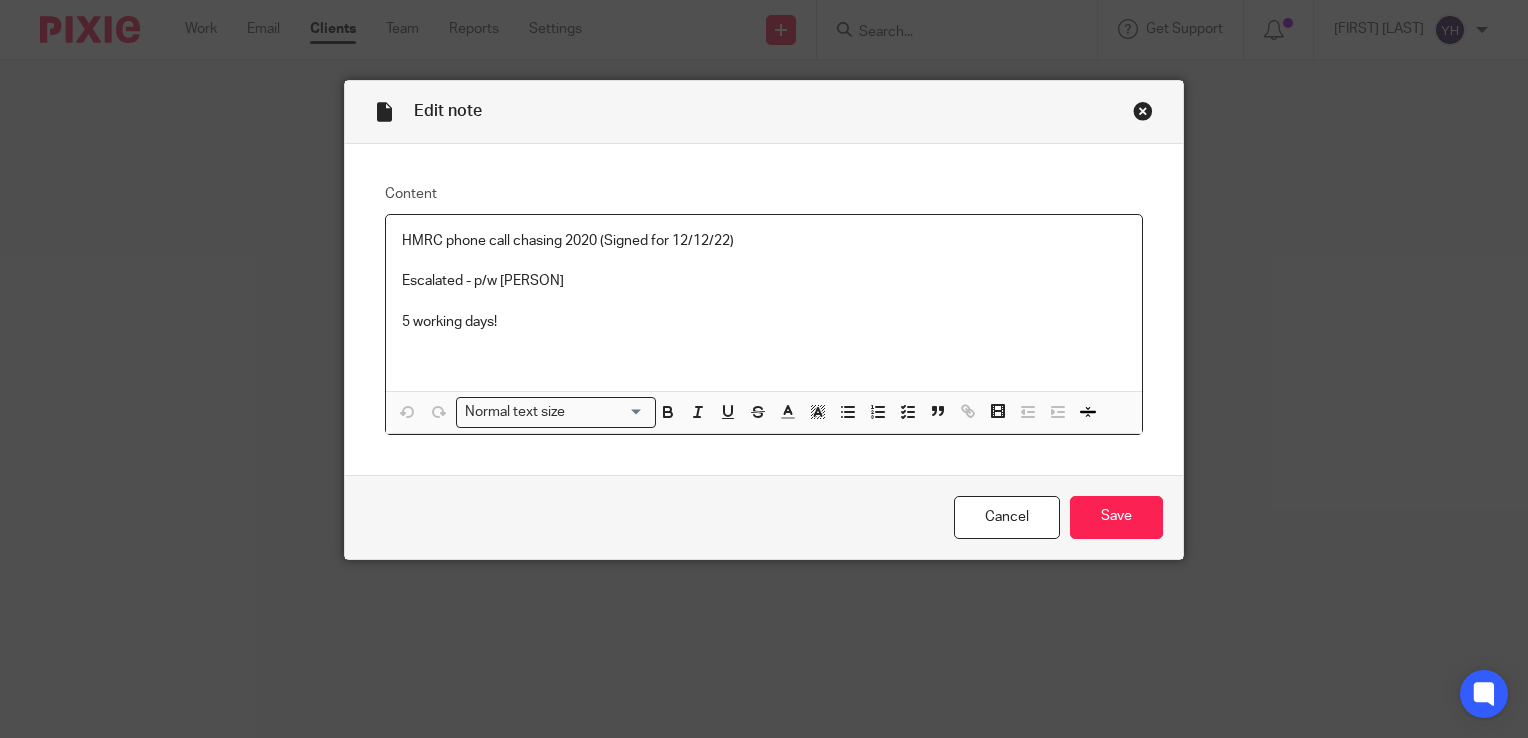 scroll, scrollTop: 0, scrollLeft: 0, axis: both 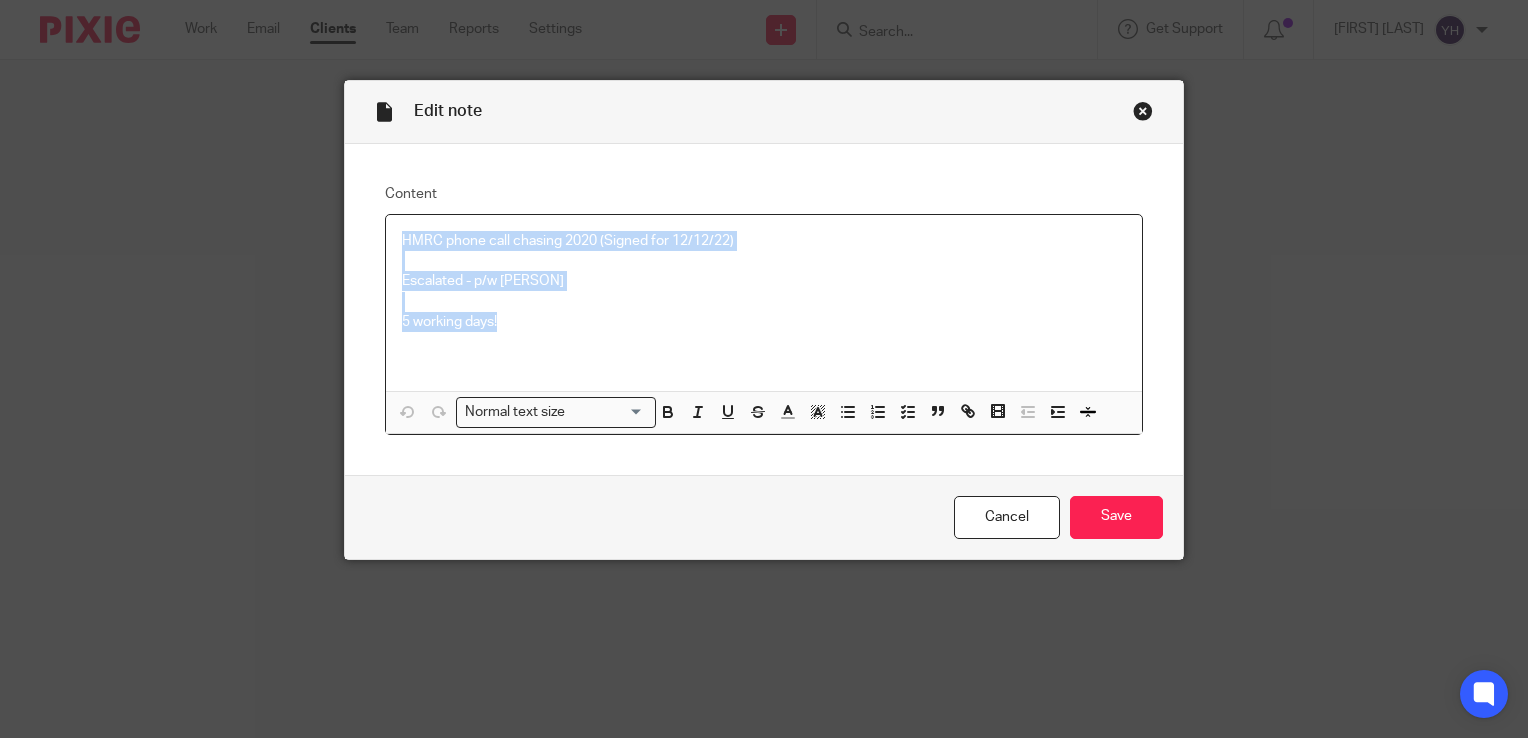drag, startPoint x: 510, startPoint y: 324, endPoint x: 382, endPoint y: 227, distance: 160.60199 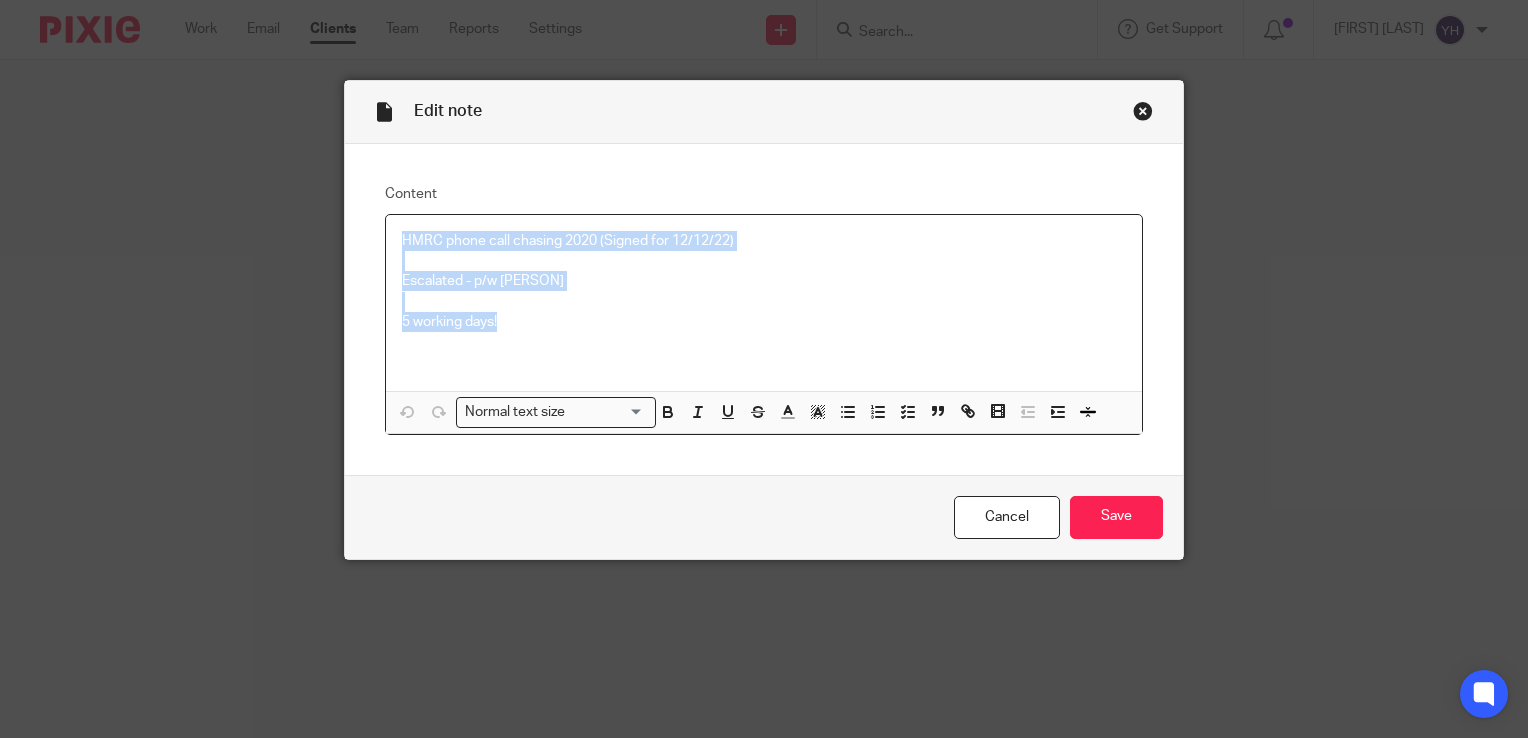 click on "HMRC phone call chasing 2020 (Signed for 12/12/22) Escalated - p/w Iain 5 working days!" at bounding box center [764, 303] 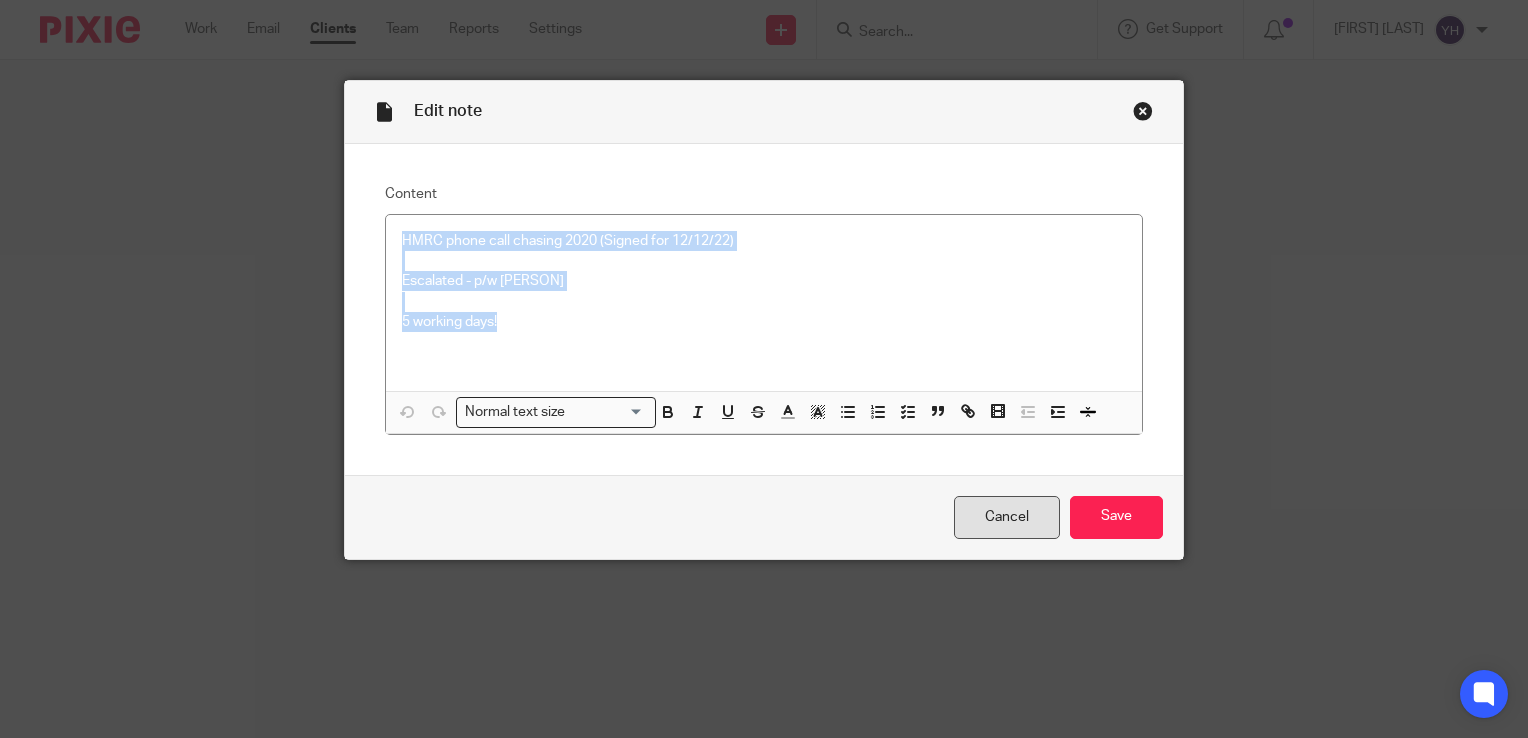 click on "Cancel" at bounding box center (1007, 517) 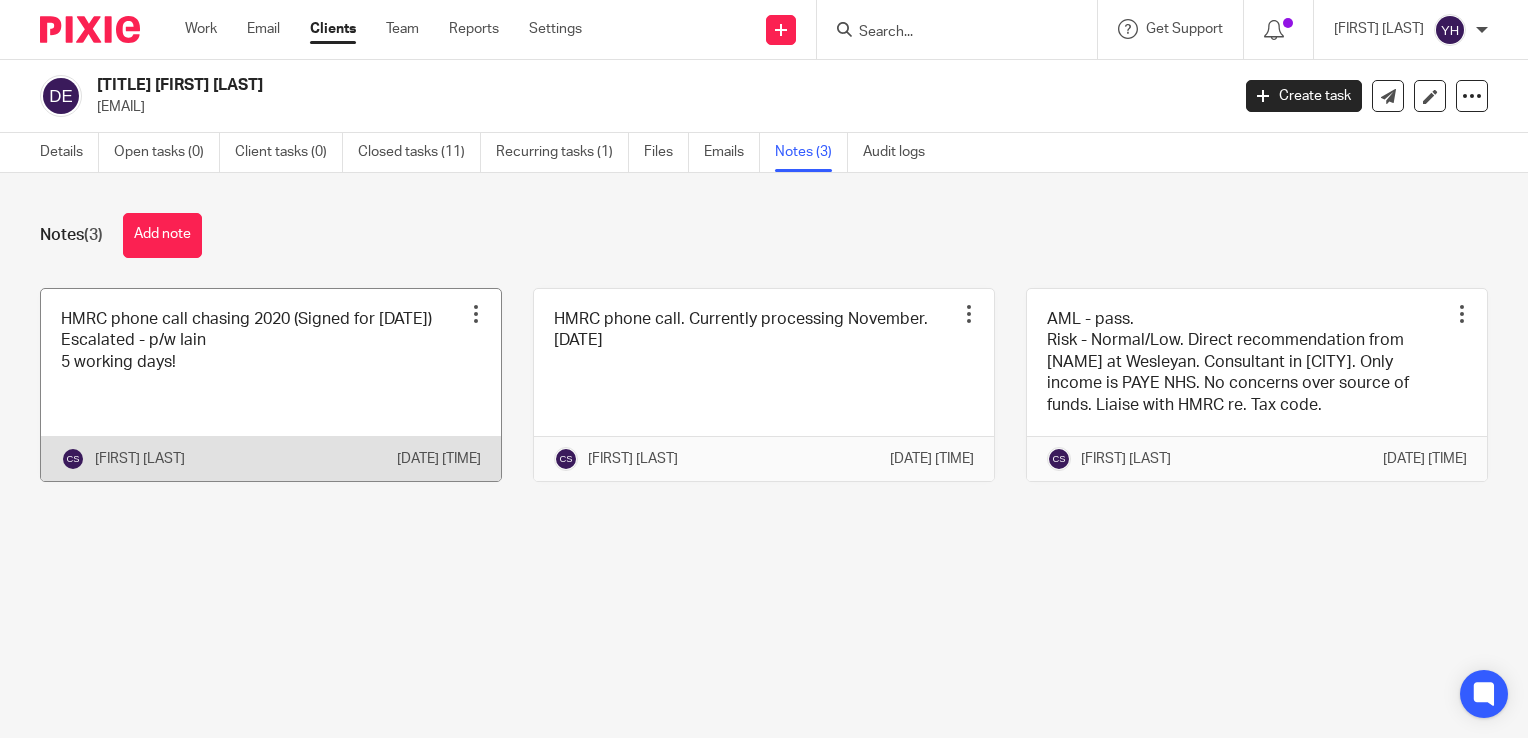 scroll, scrollTop: 0, scrollLeft: 0, axis: both 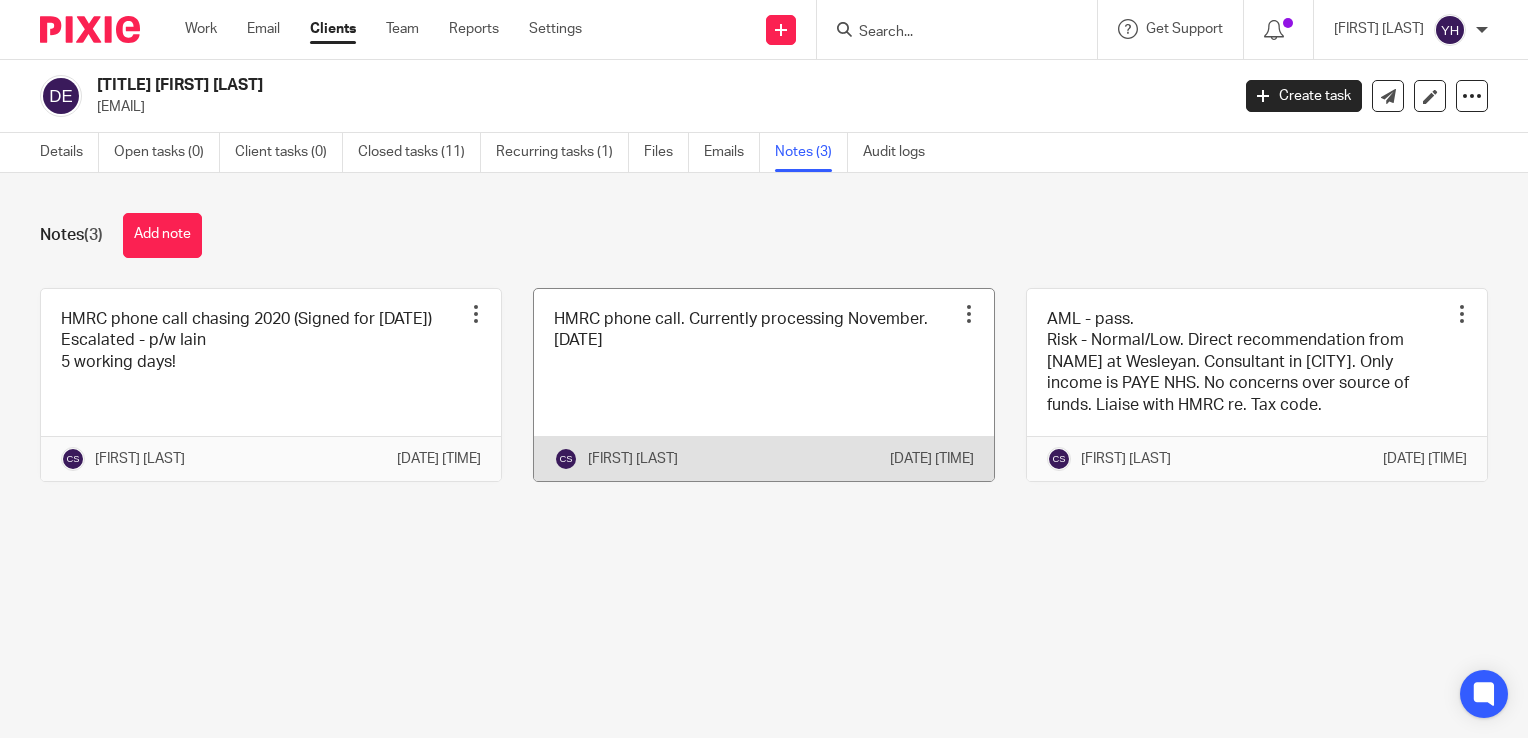 click at bounding box center (764, 385) 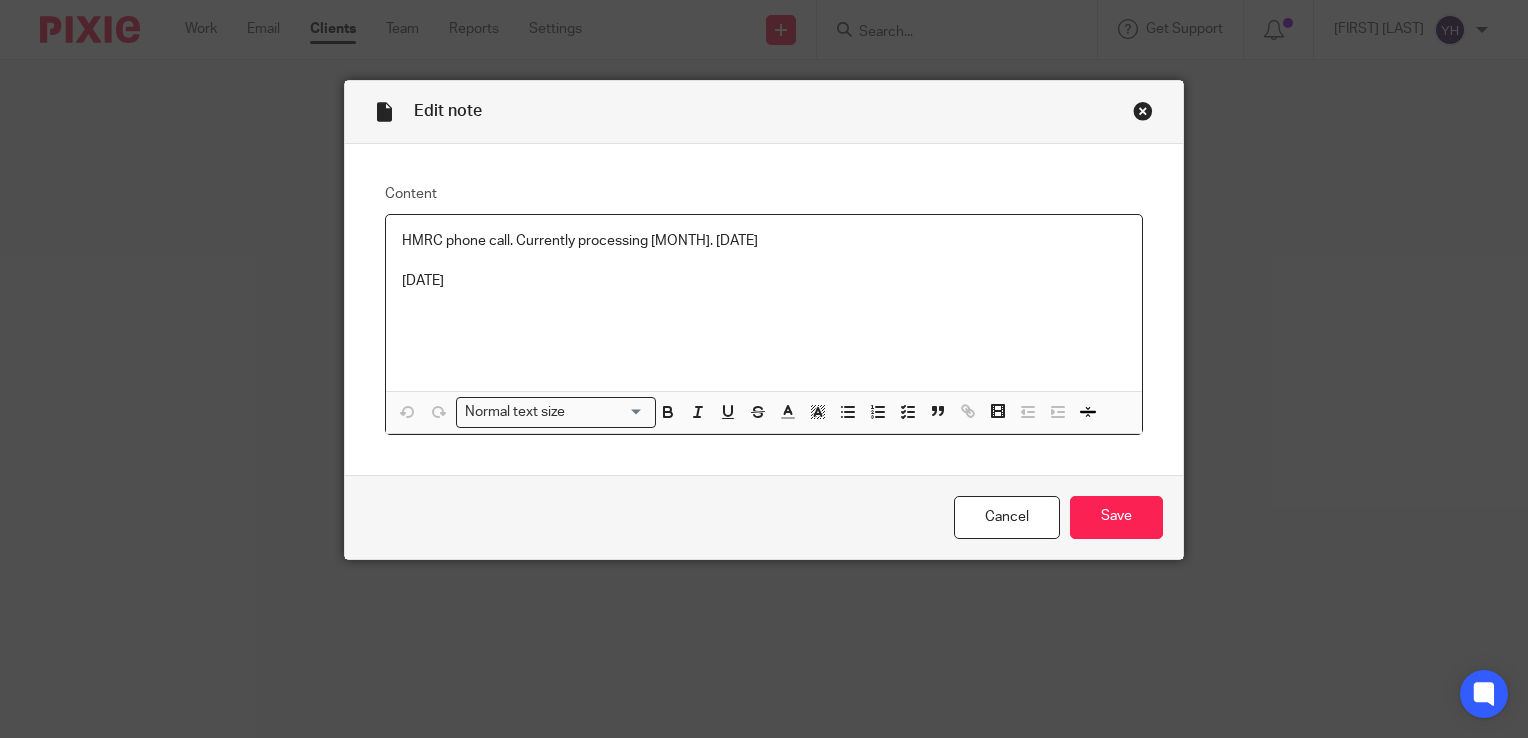 scroll, scrollTop: 0, scrollLeft: 0, axis: both 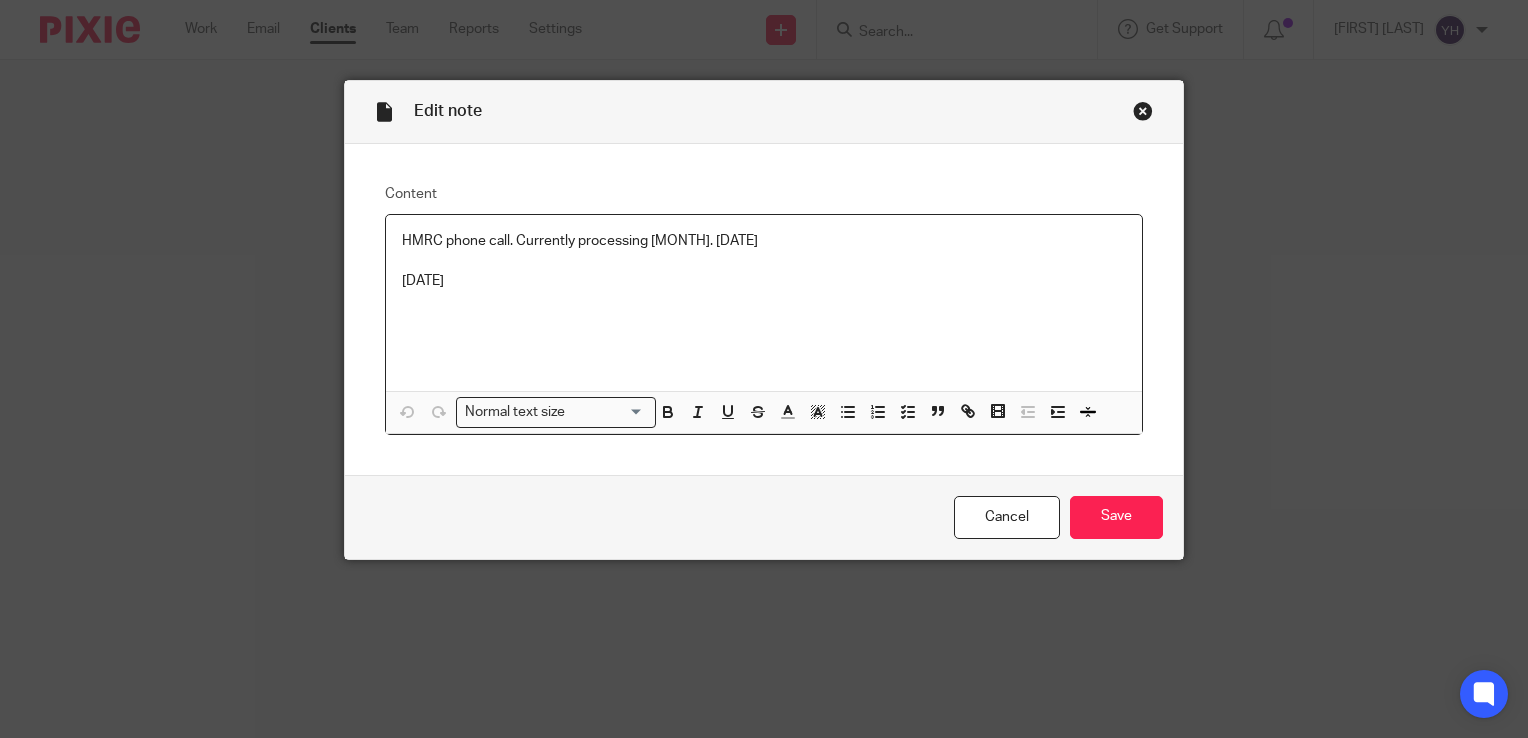 drag, startPoint x: 440, startPoint y: 269, endPoint x: 372, endPoint y: 178, distance: 113.600174 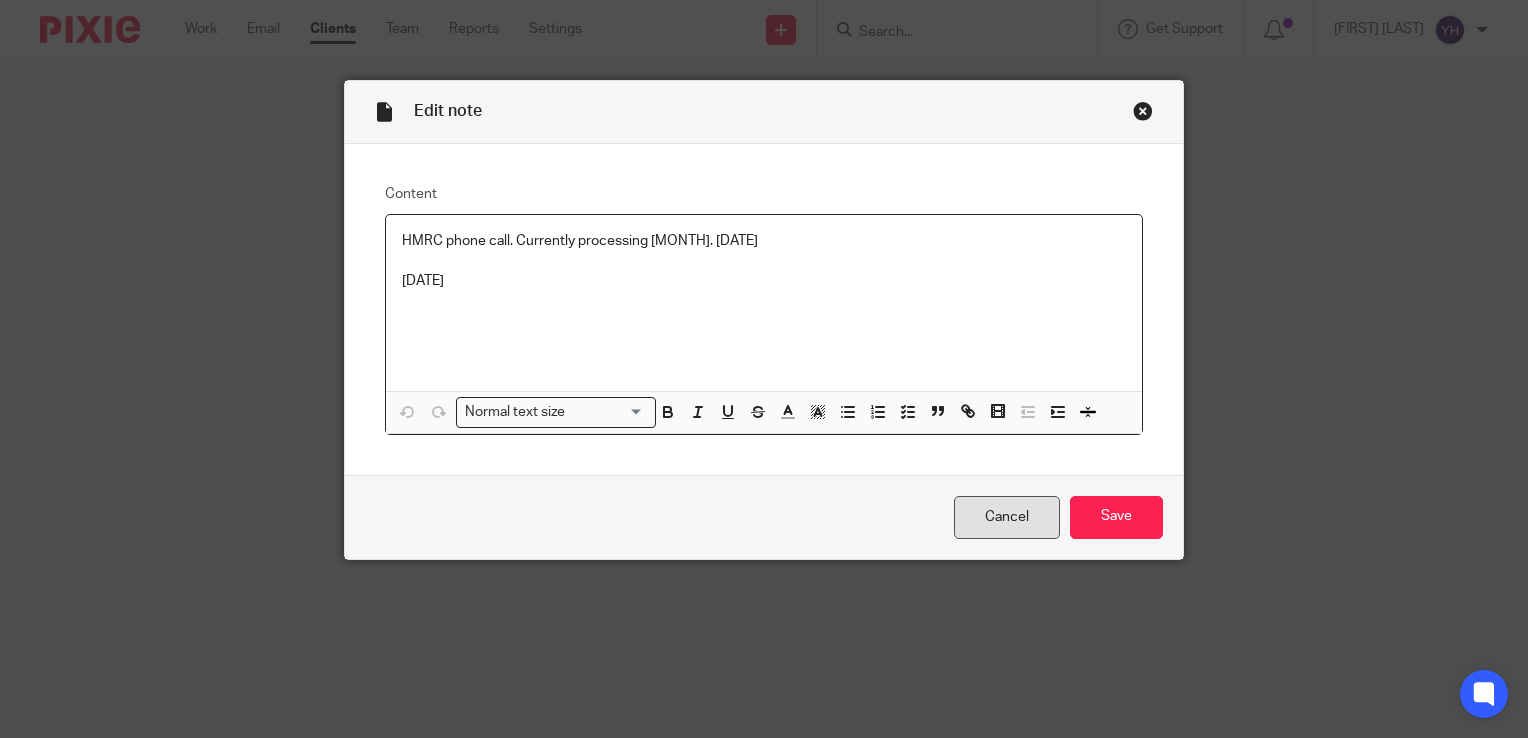 click on "Cancel" at bounding box center [1007, 517] 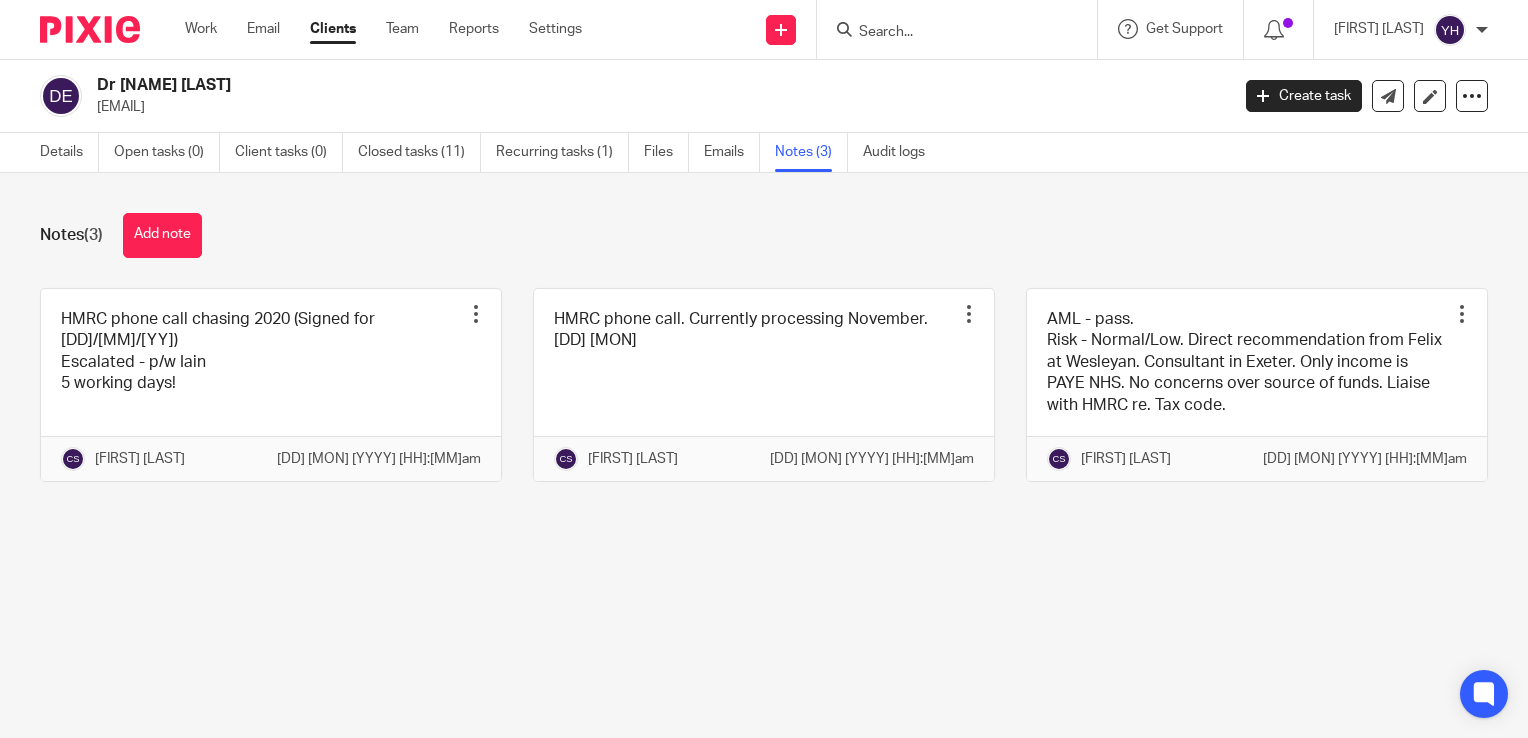 scroll, scrollTop: 0, scrollLeft: 0, axis: both 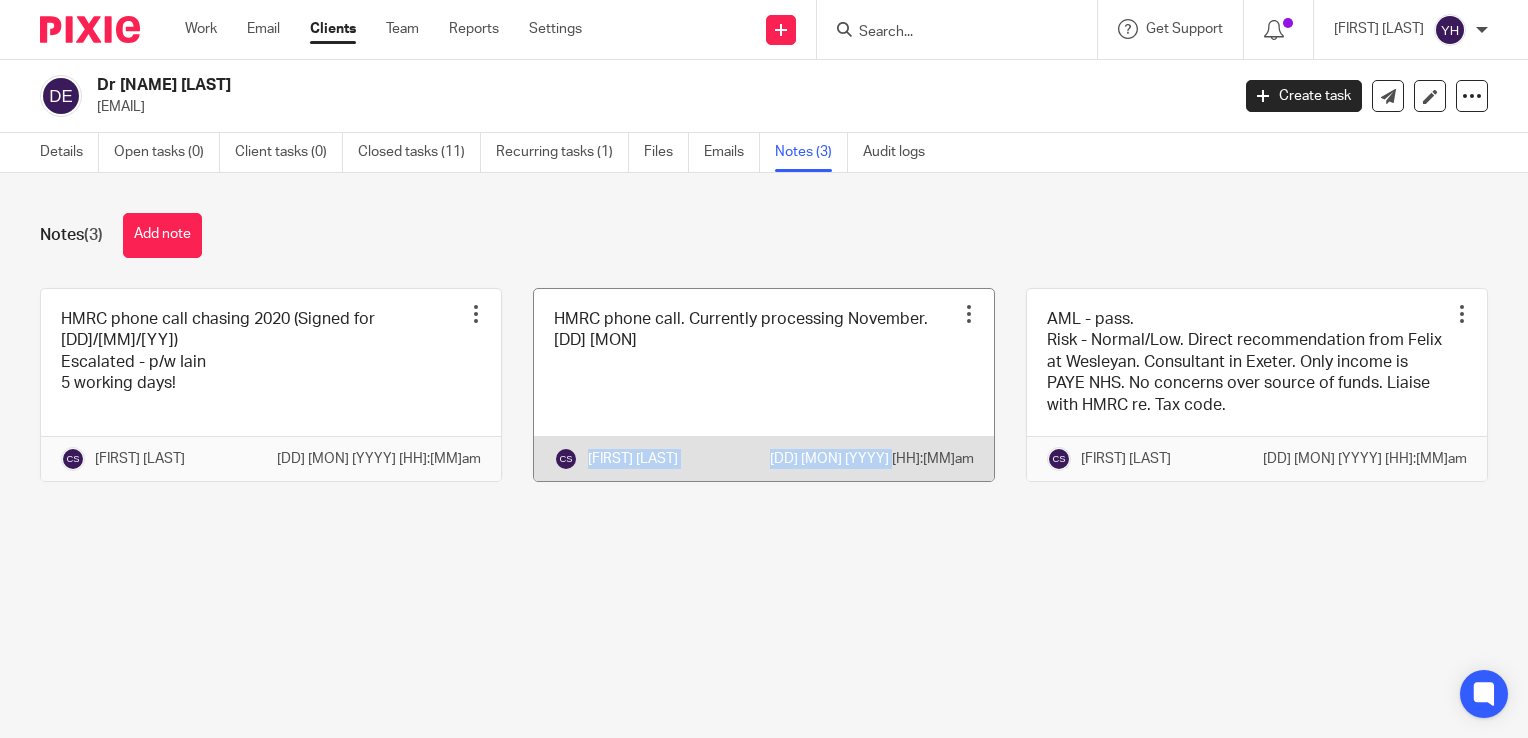 drag, startPoint x: 576, startPoint y: 478, endPoint x: 969, endPoint y: 489, distance: 393.1539 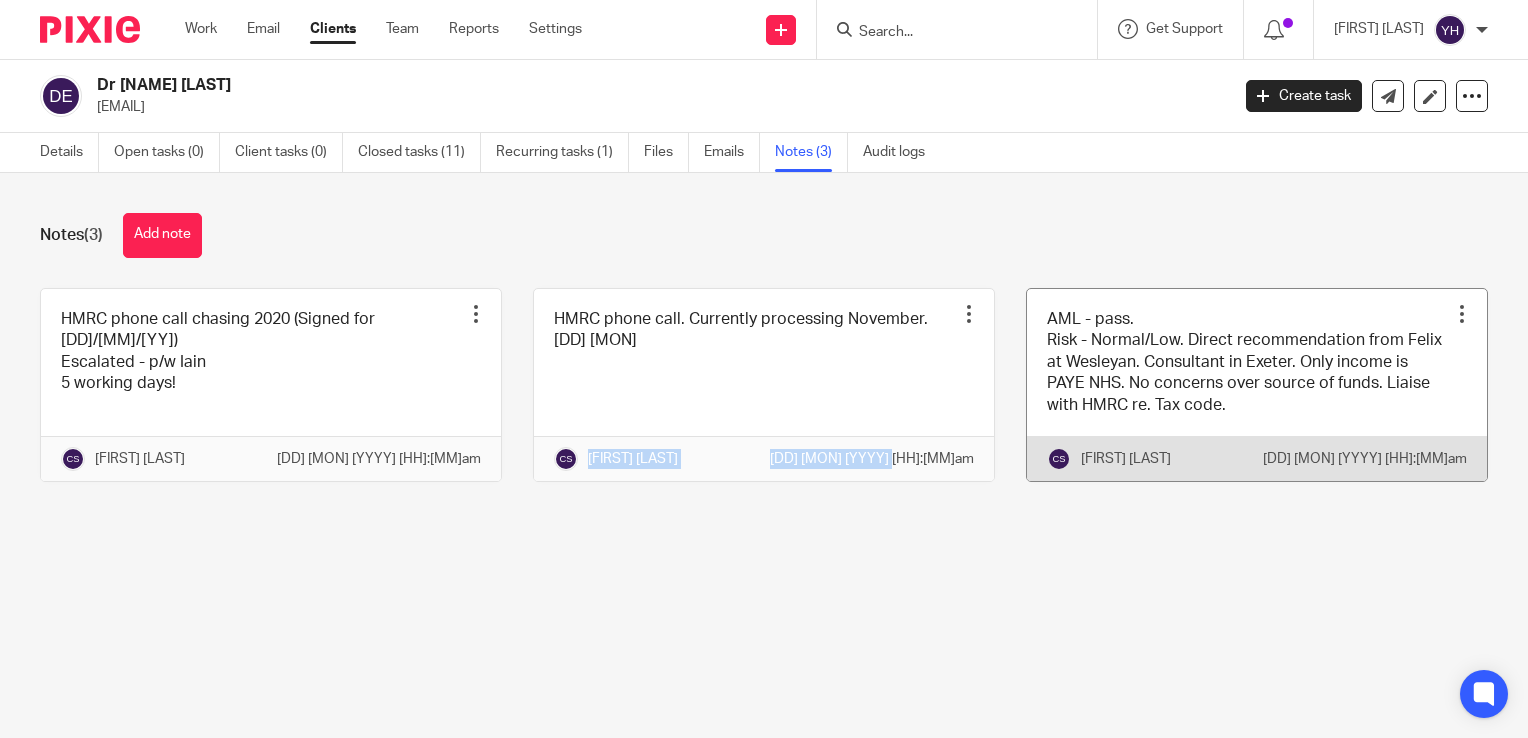 click at bounding box center [1257, 385] 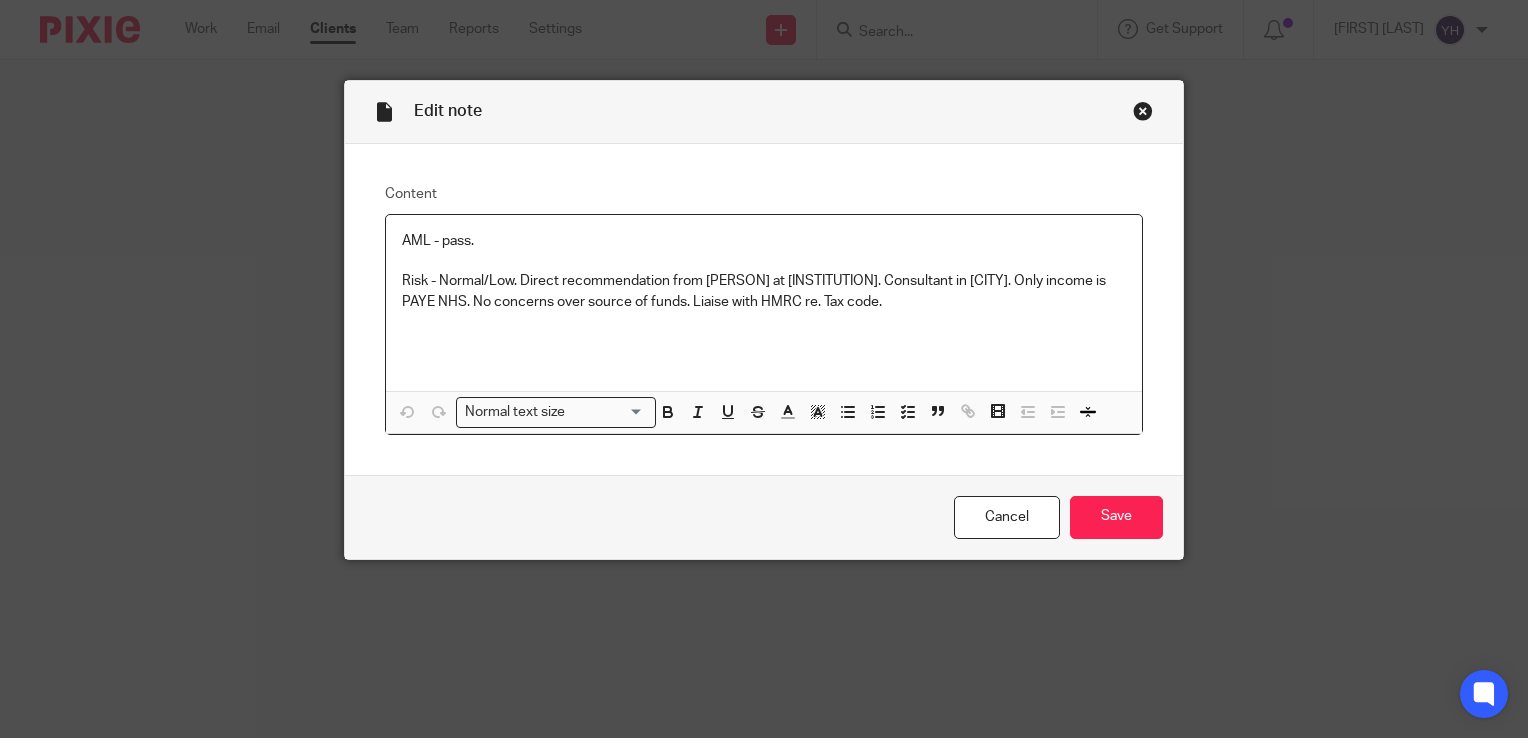 scroll, scrollTop: 0, scrollLeft: 0, axis: both 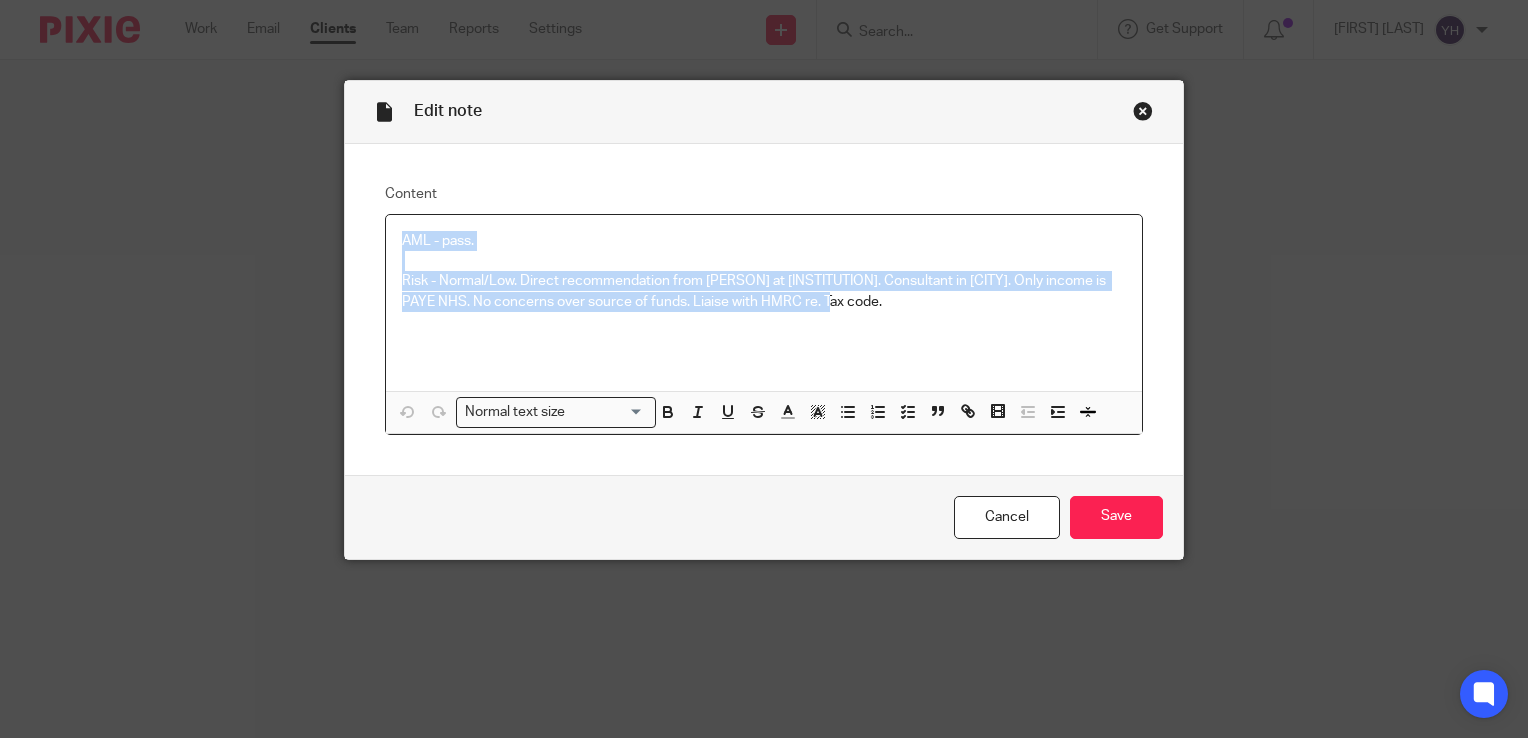 drag, startPoint x: 395, startPoint y: 243, endPoint x: 871, endPoint y: 315, distance: 481.41458 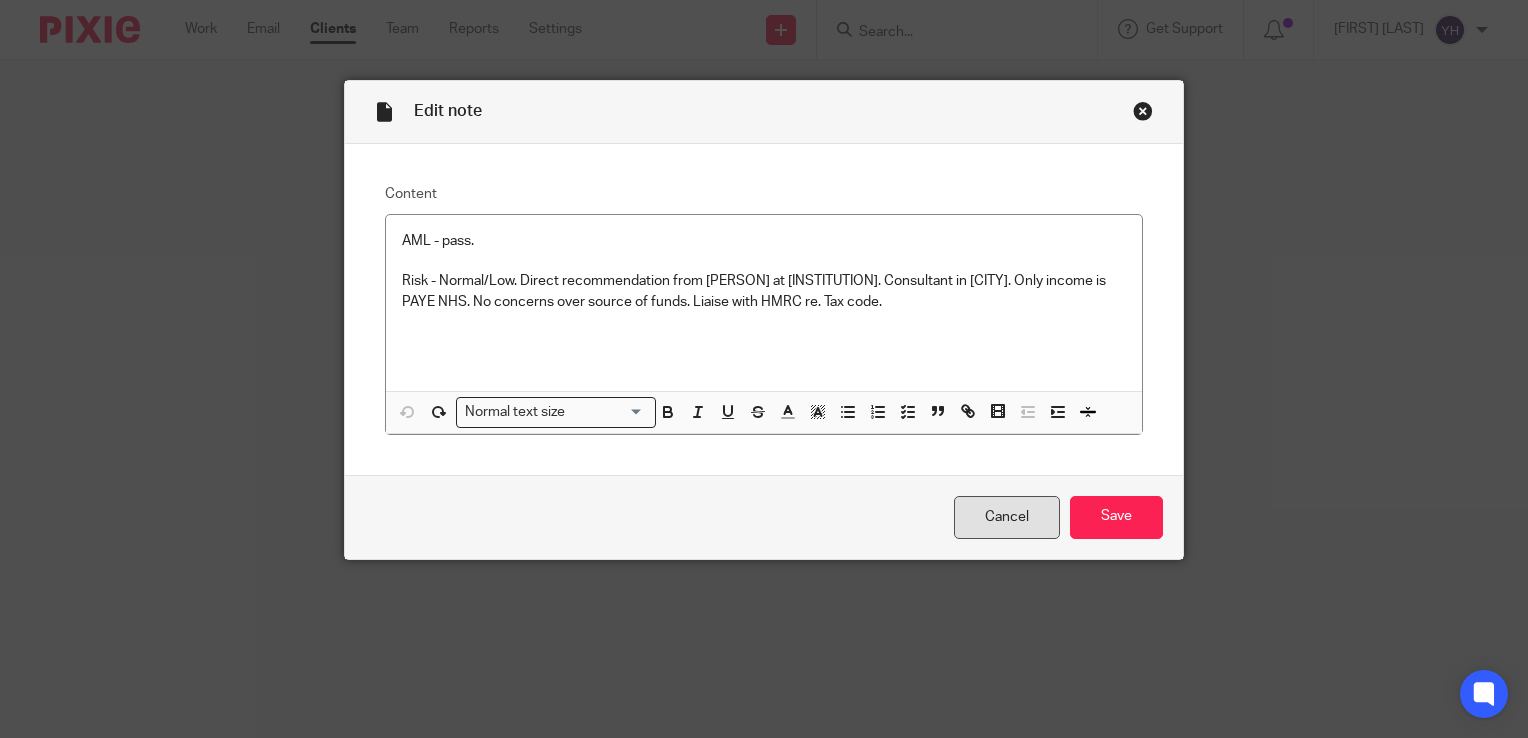 click on "Cancel" at bounding box center [1007, 517] 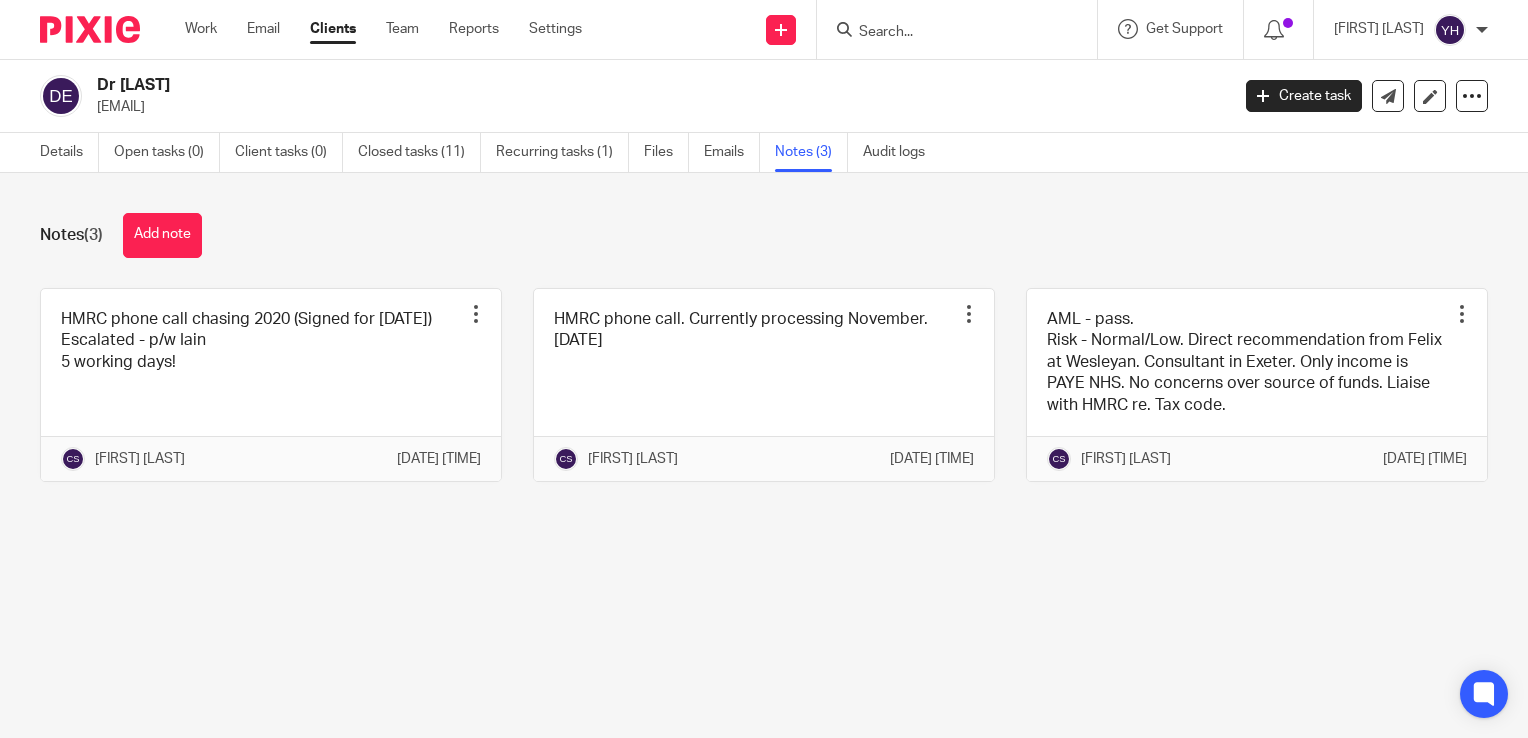 scroll, scrollTop: 0, scrollLeft: 0, axis: both 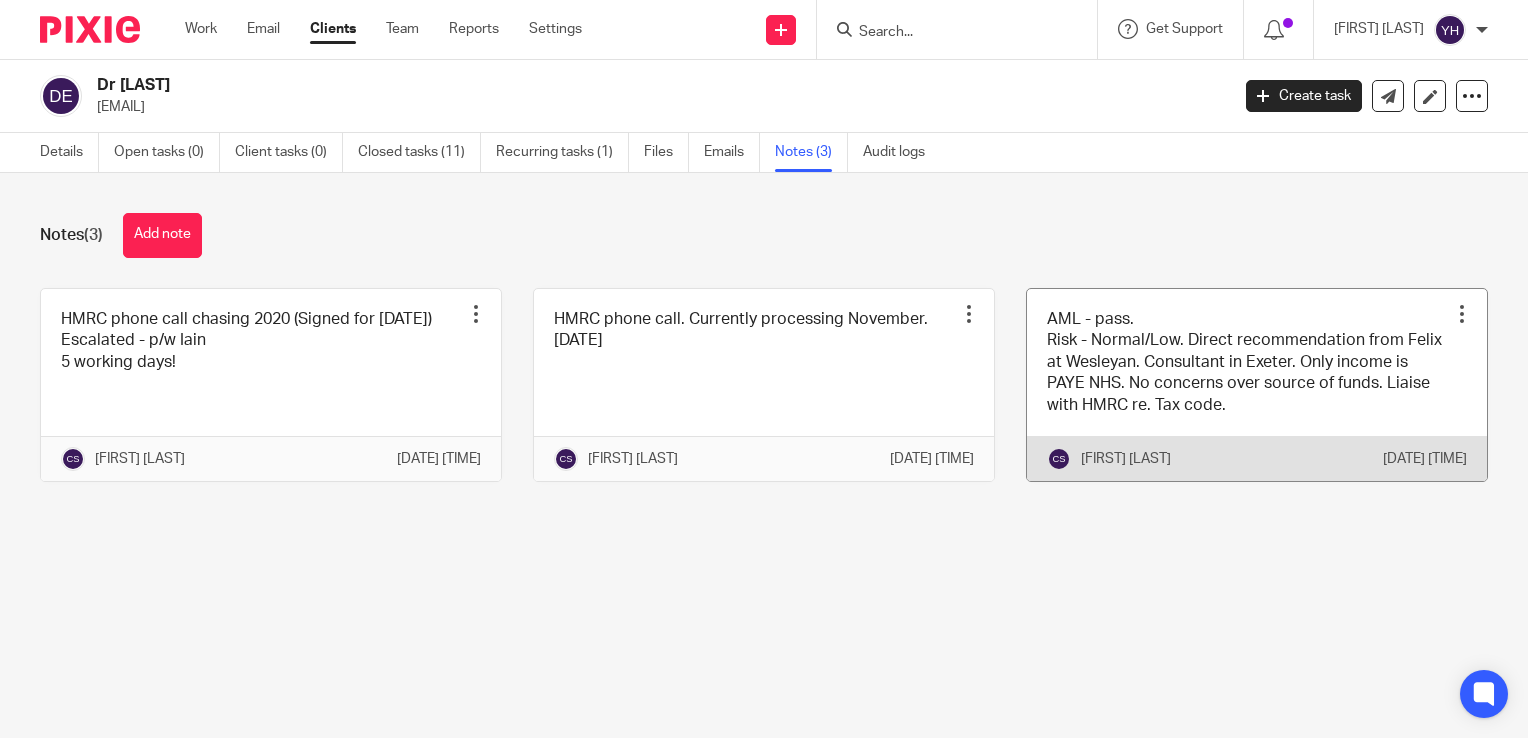 drag, startPoint x: 1062, startPoint y: 482, endPoint x: 1438, endPoint y: 498, distance: 376.34027 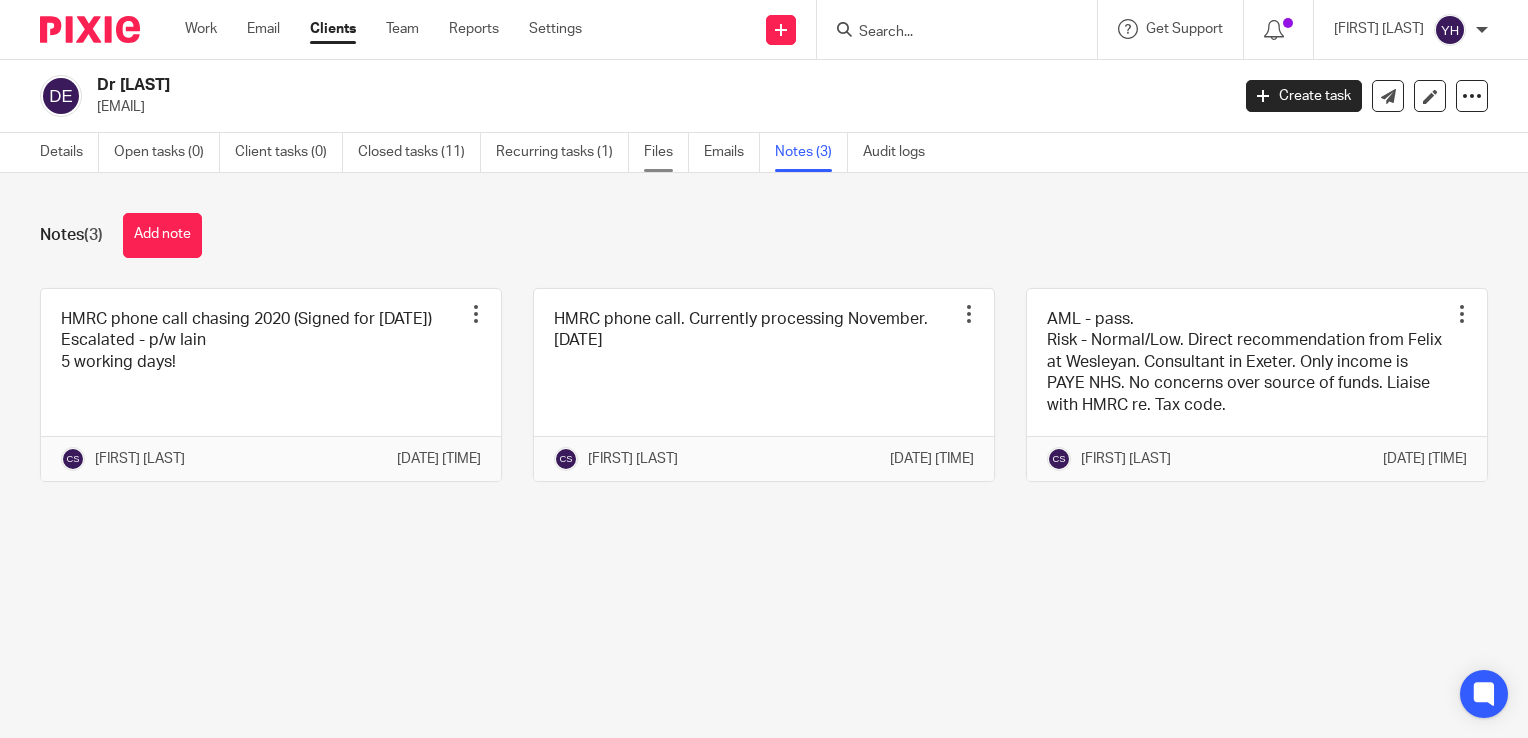 click on "Files" at bounding box center [666, 152] 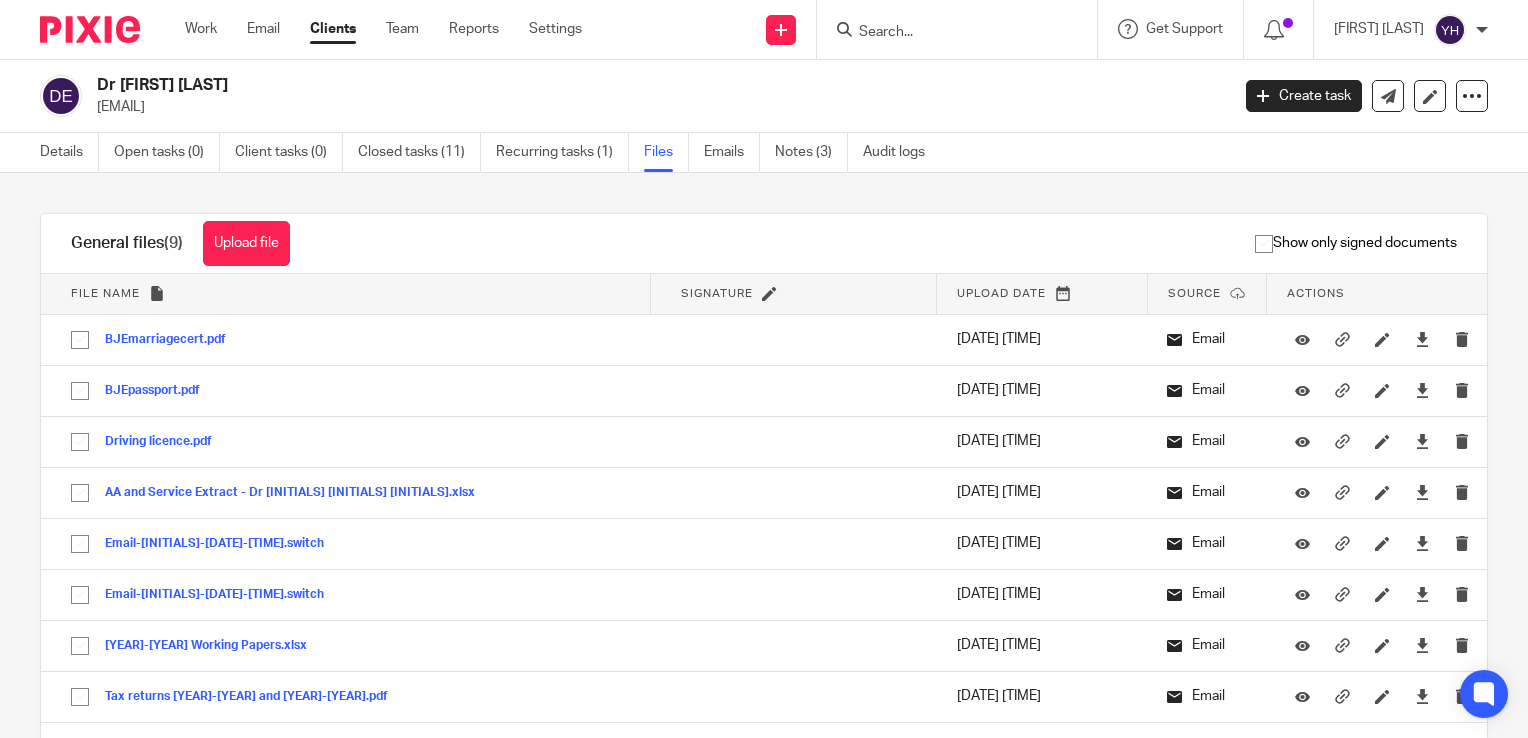 scroll, scrollTop: 0, scrollLeft: 0, axis: both 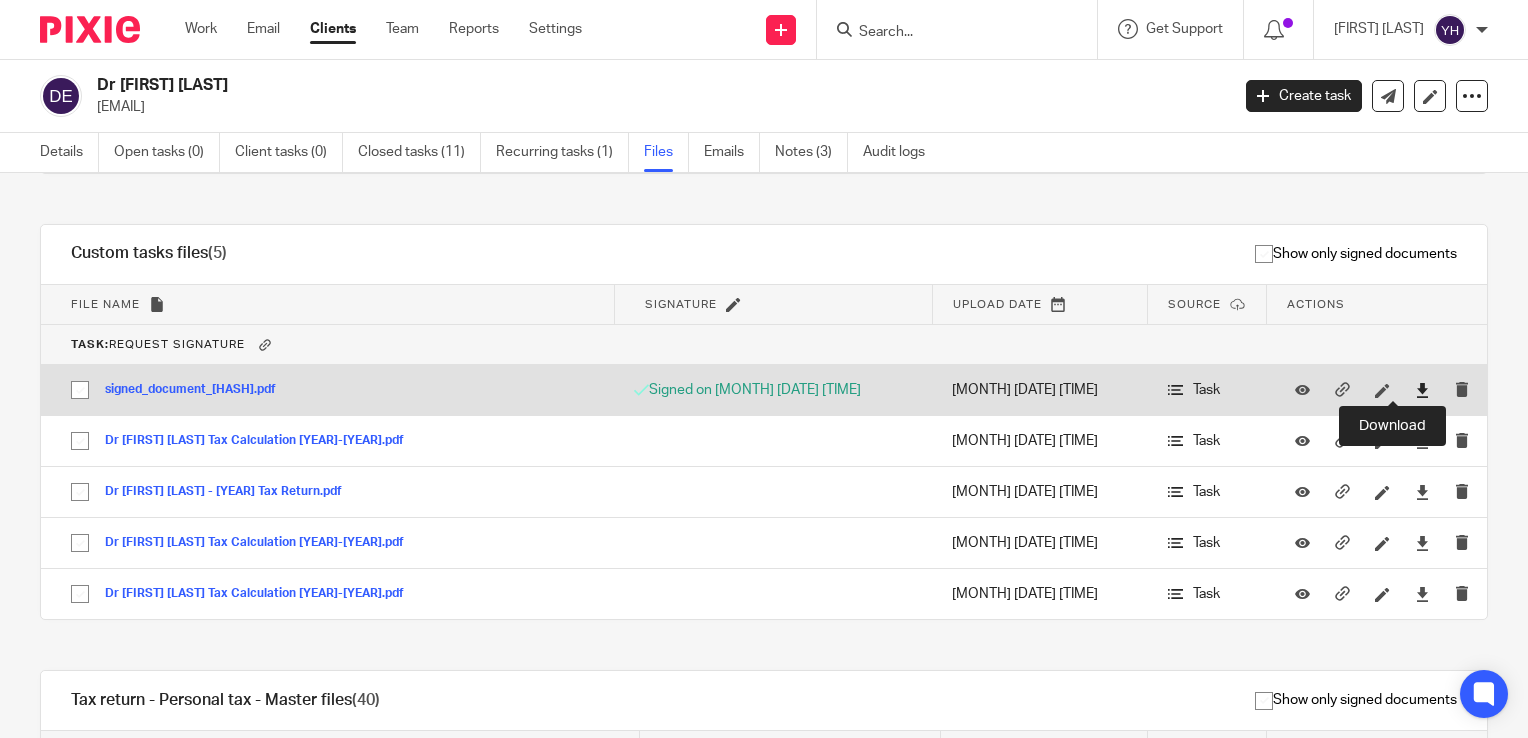 click at bounding box center (1422, 390) 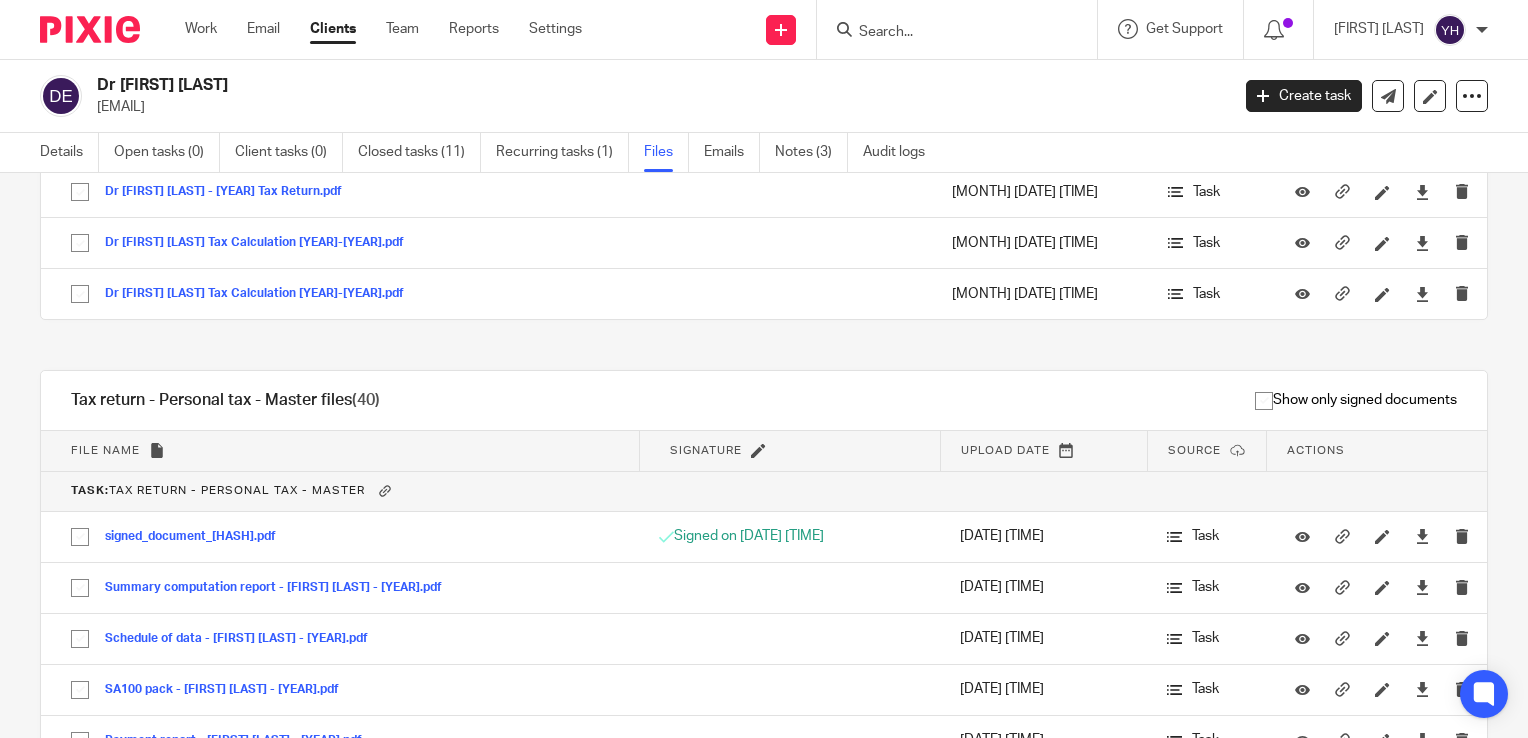 scroll, scrollTop: 1000, scrollLeft: 0, axis: vertical 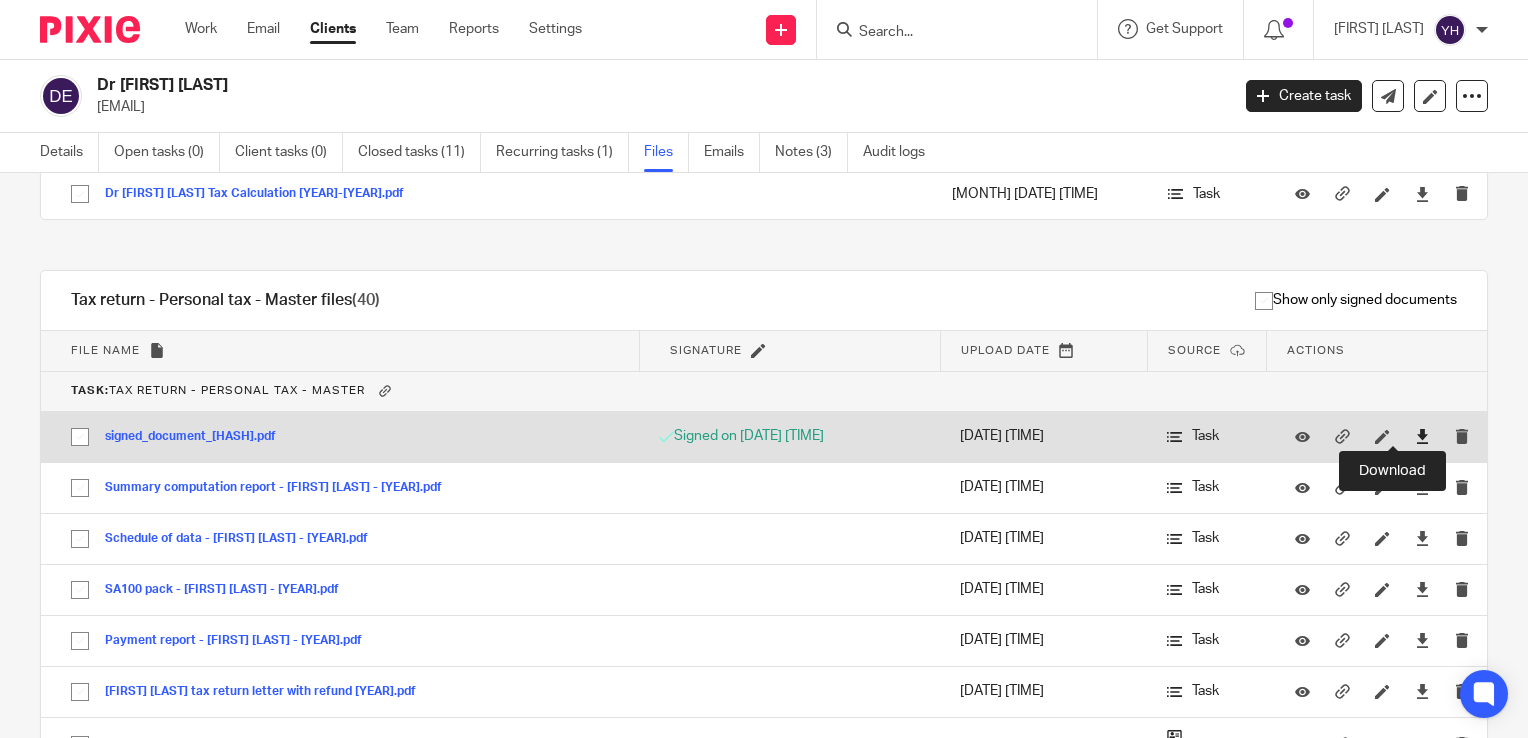 click at bounding box center (1422, 436) 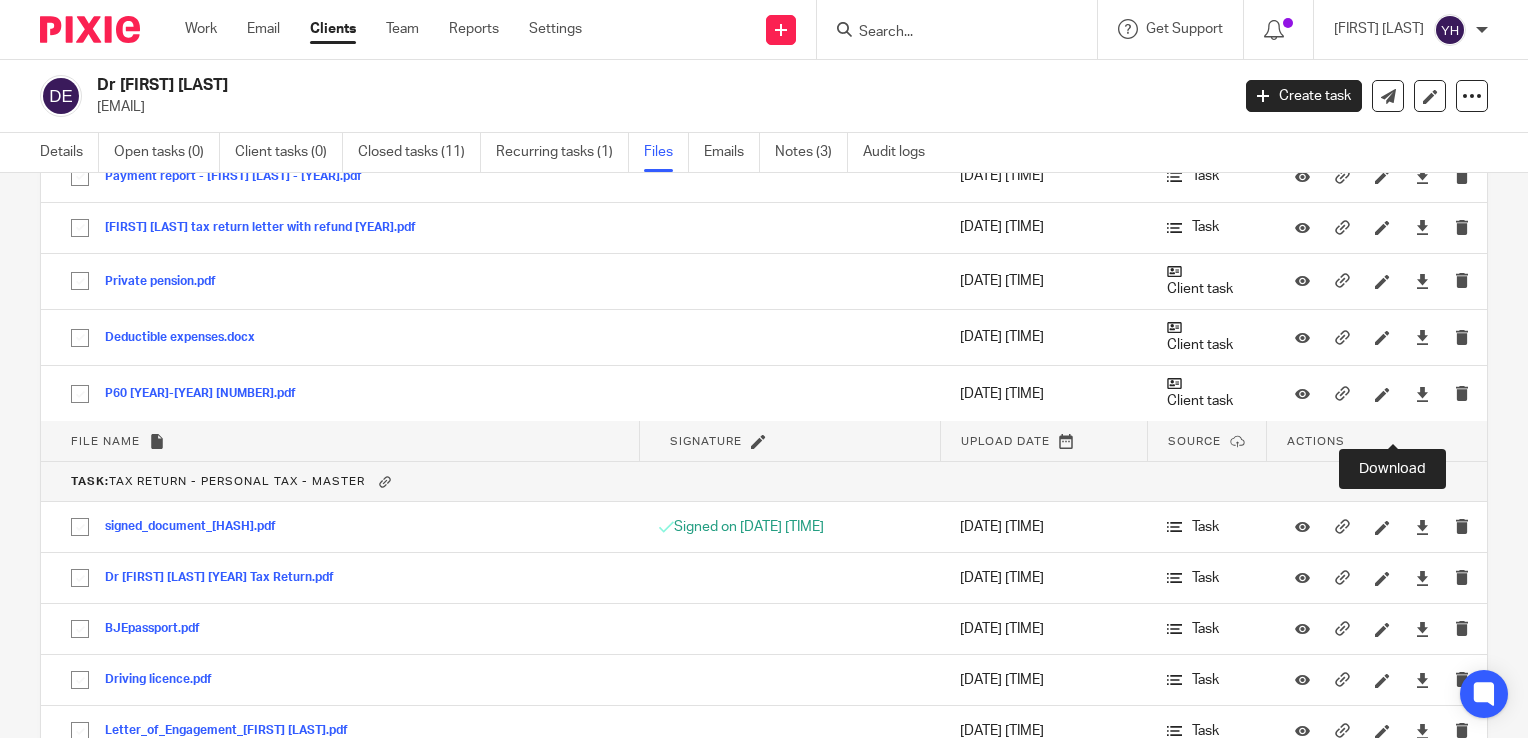 scroll, scrollTop: 1500, scrollLeft: 0, axis: vertical 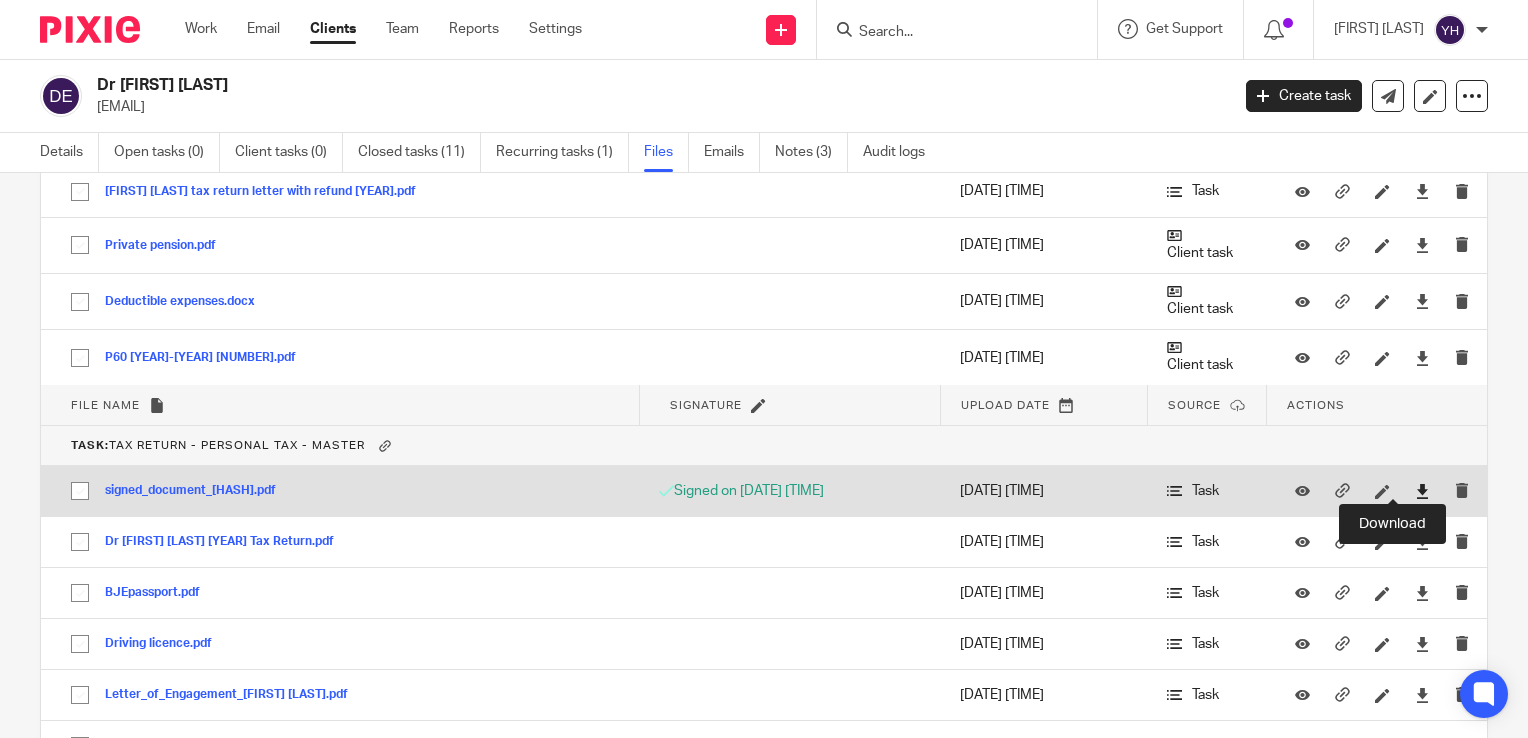 click at bounding box center [1422, 491] 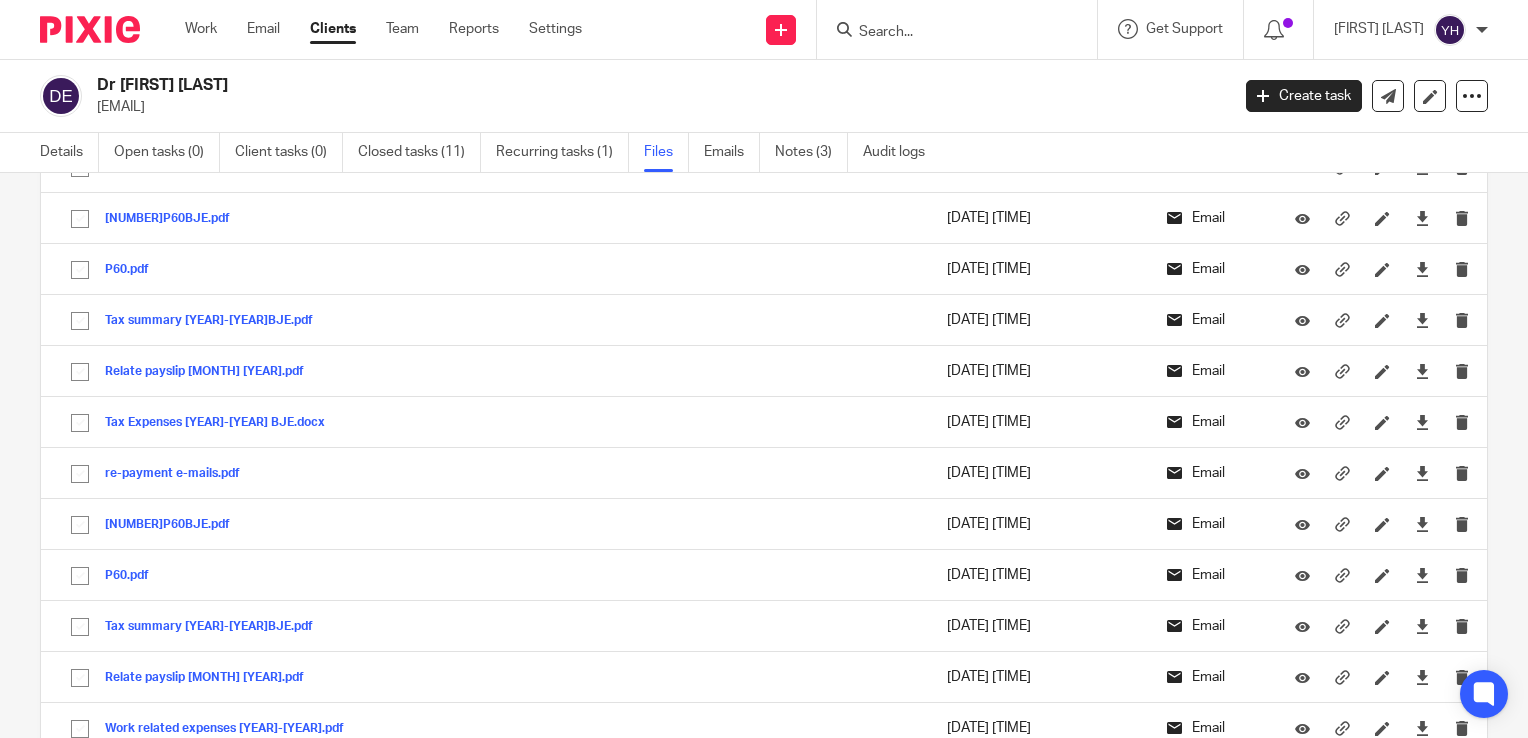 scroll, scrollTop: 2666, scrollLeft: 0, axis: vertical 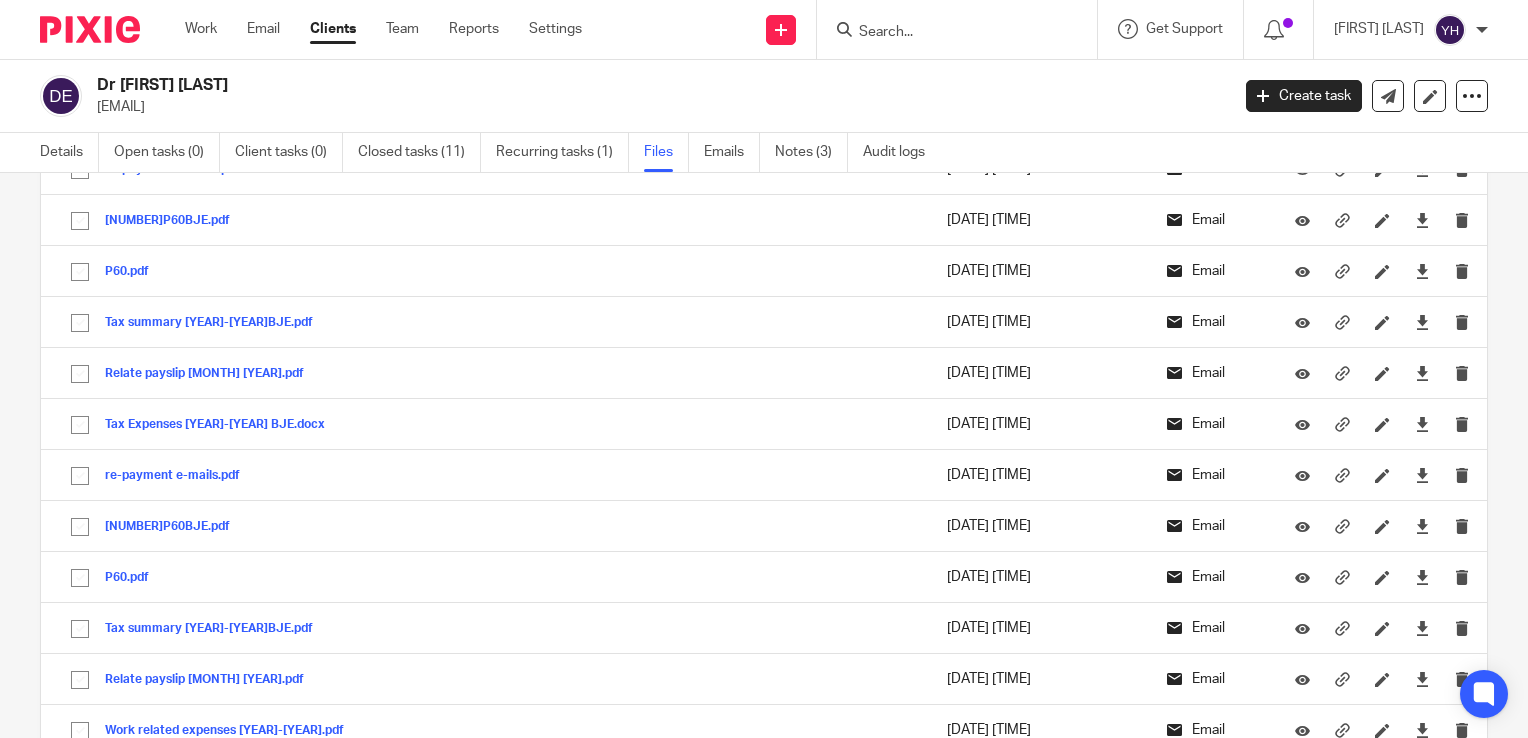 click on "Clients" at bounding box center (333, 29) 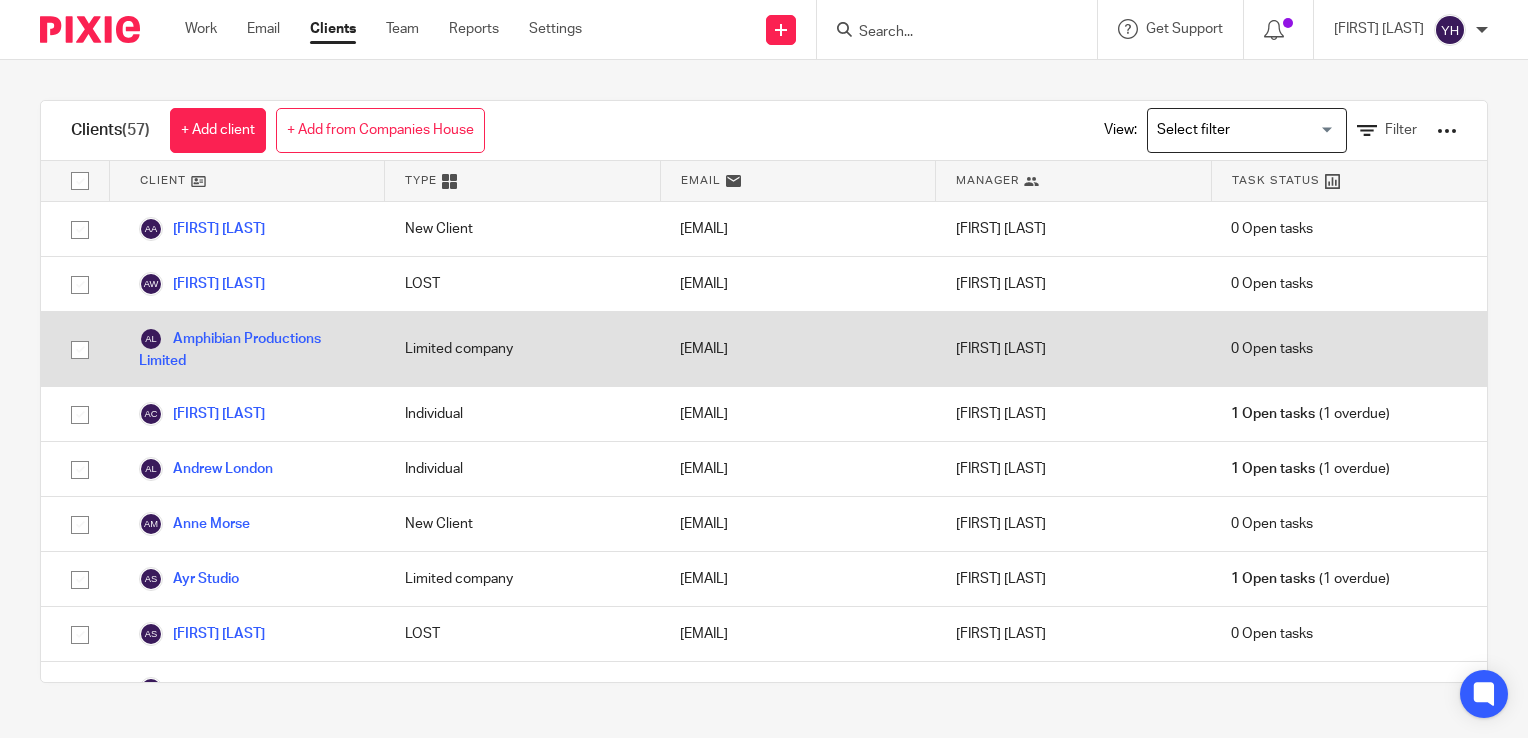 scroll, scrollTop: 0, scrollLeft: 0, axis: both 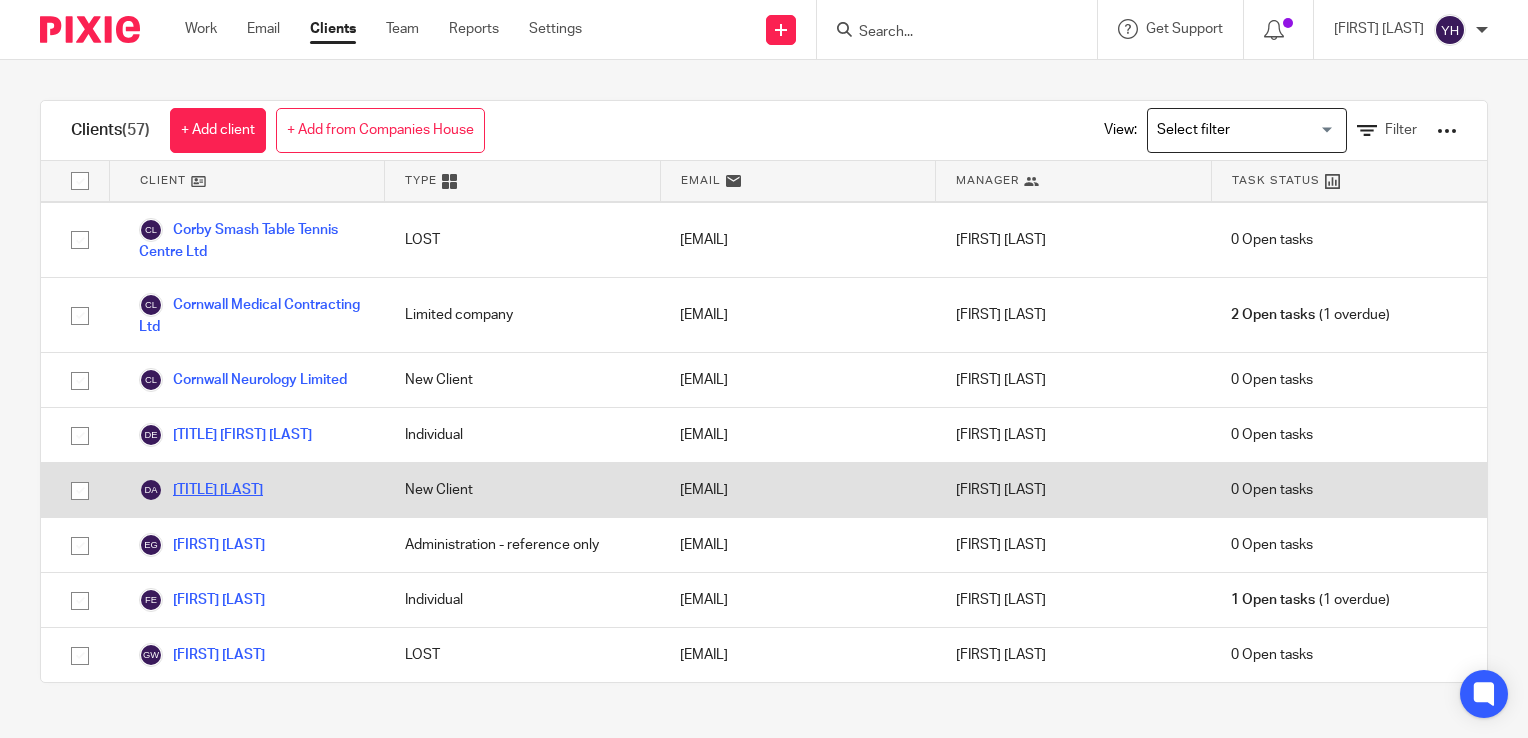 click on "[TITLE] [LAST]" at bounding box center [201, 490] 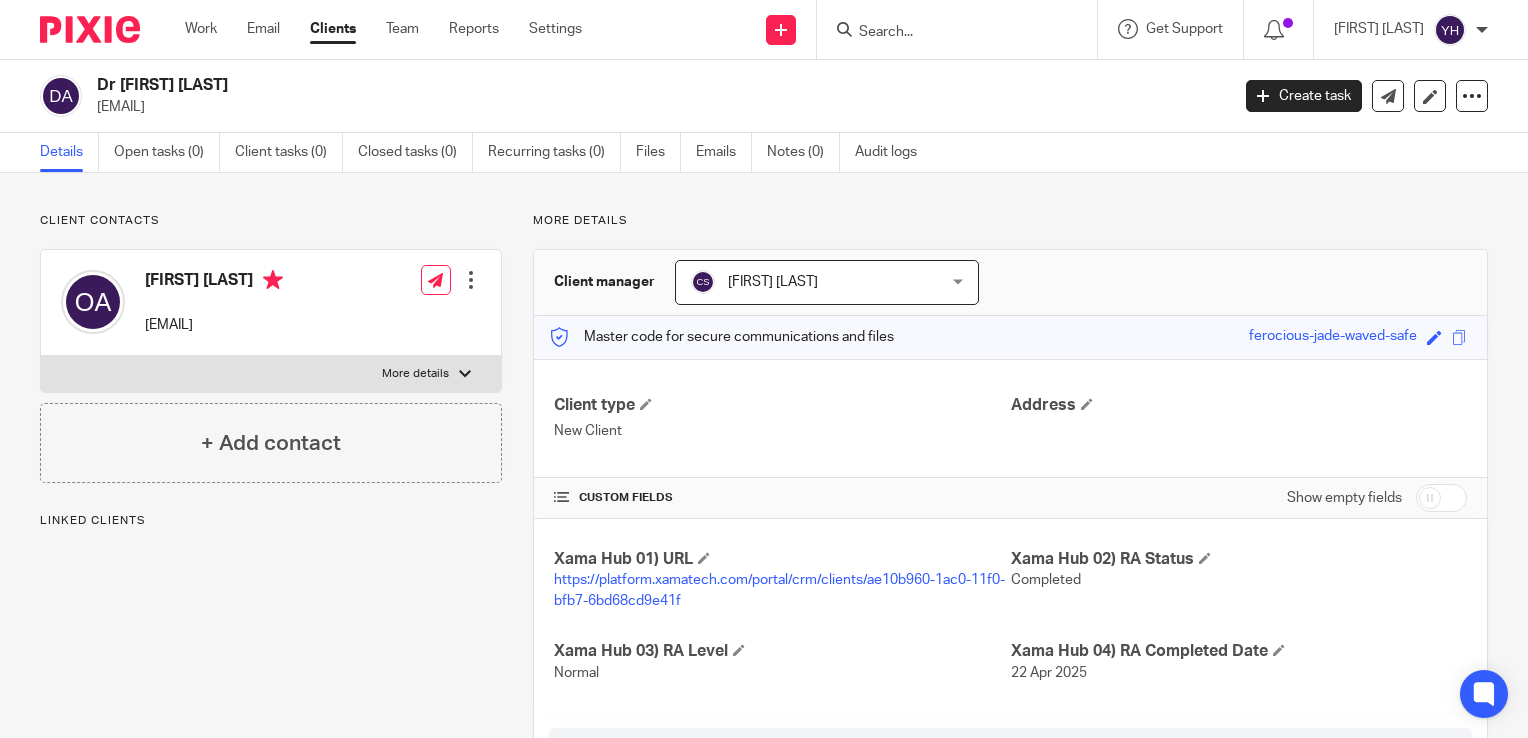 scroll, scrollTop: 0, scrollLeft: 0, axis: both 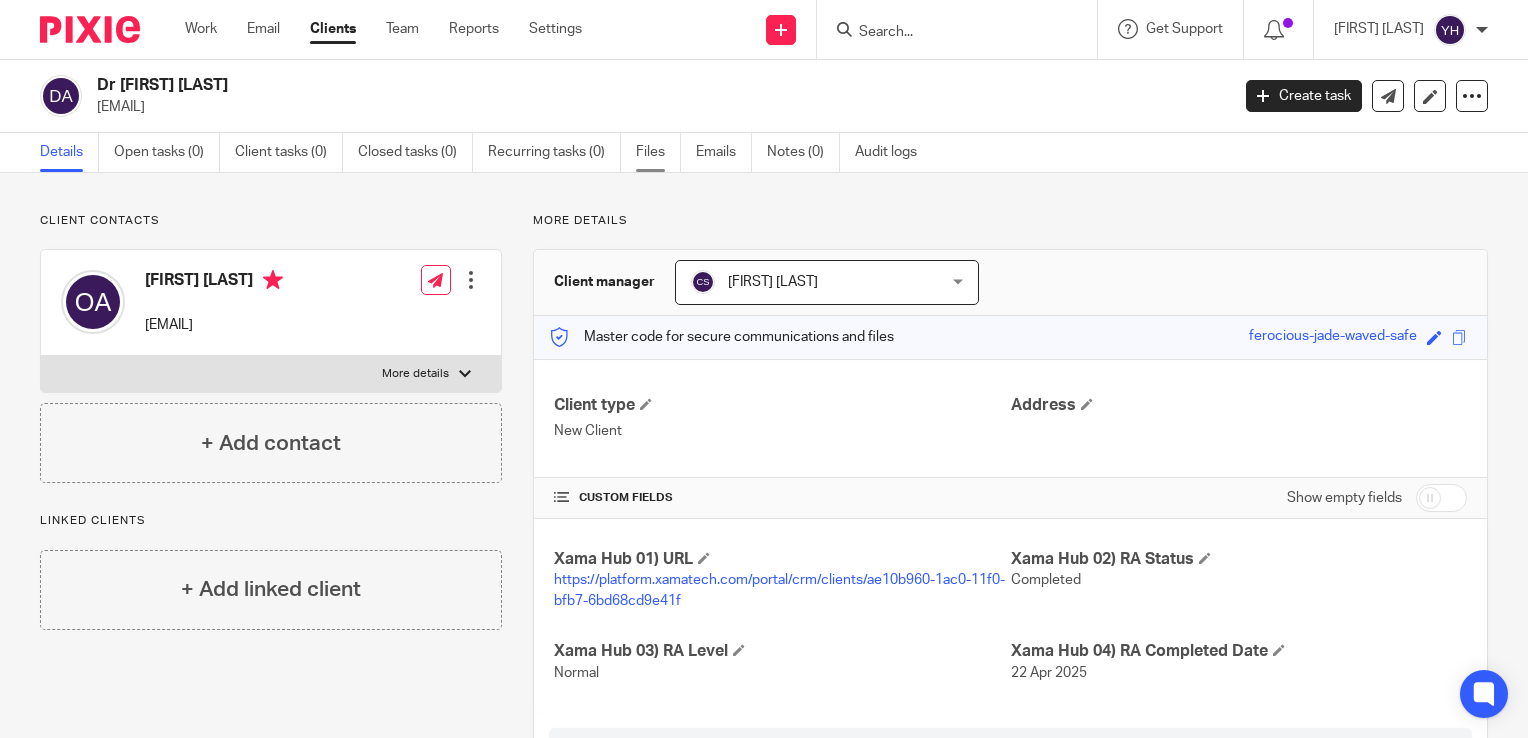 click on "Files" at bounding box center [658, 152] 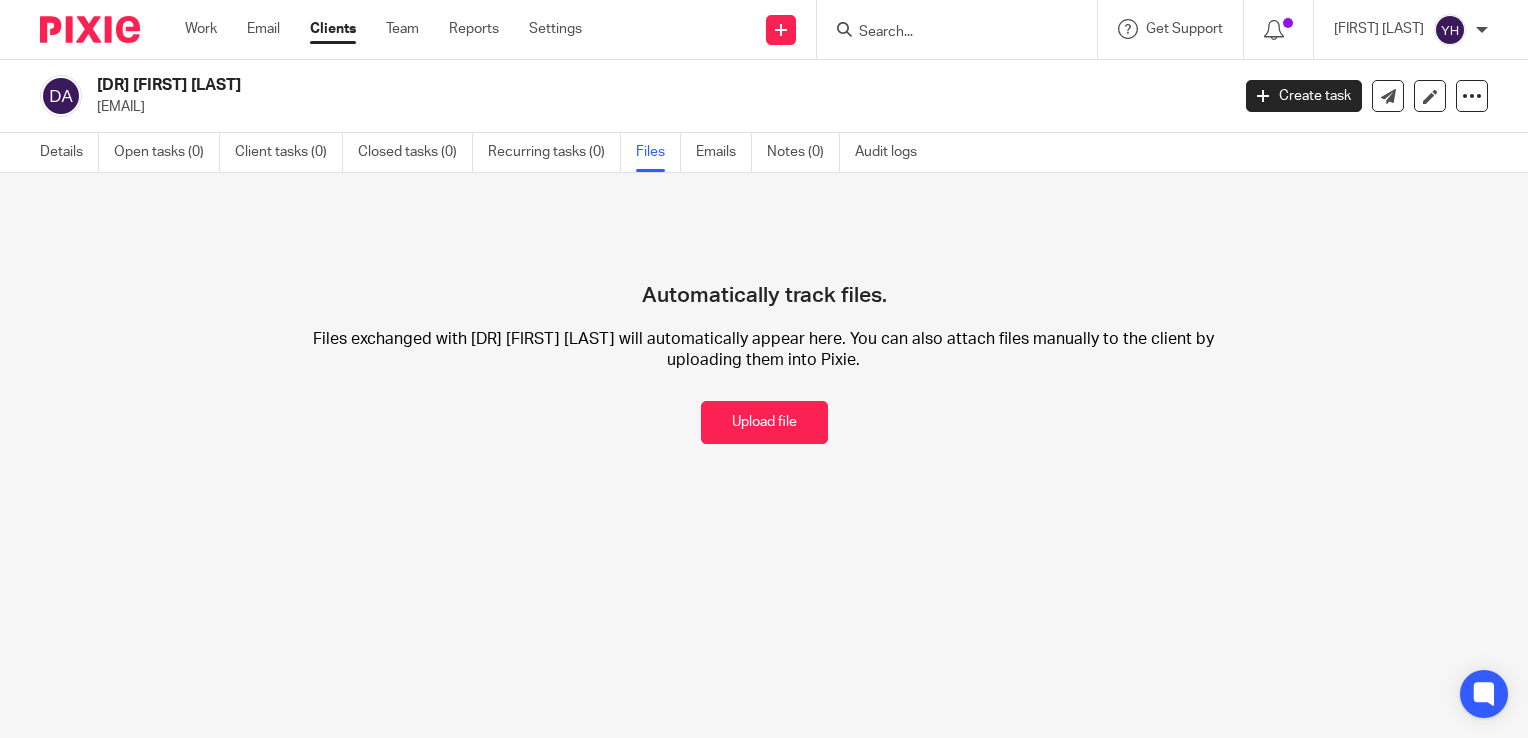 scroll, scrollTop: 0, scrollLeft: 0, axis: both 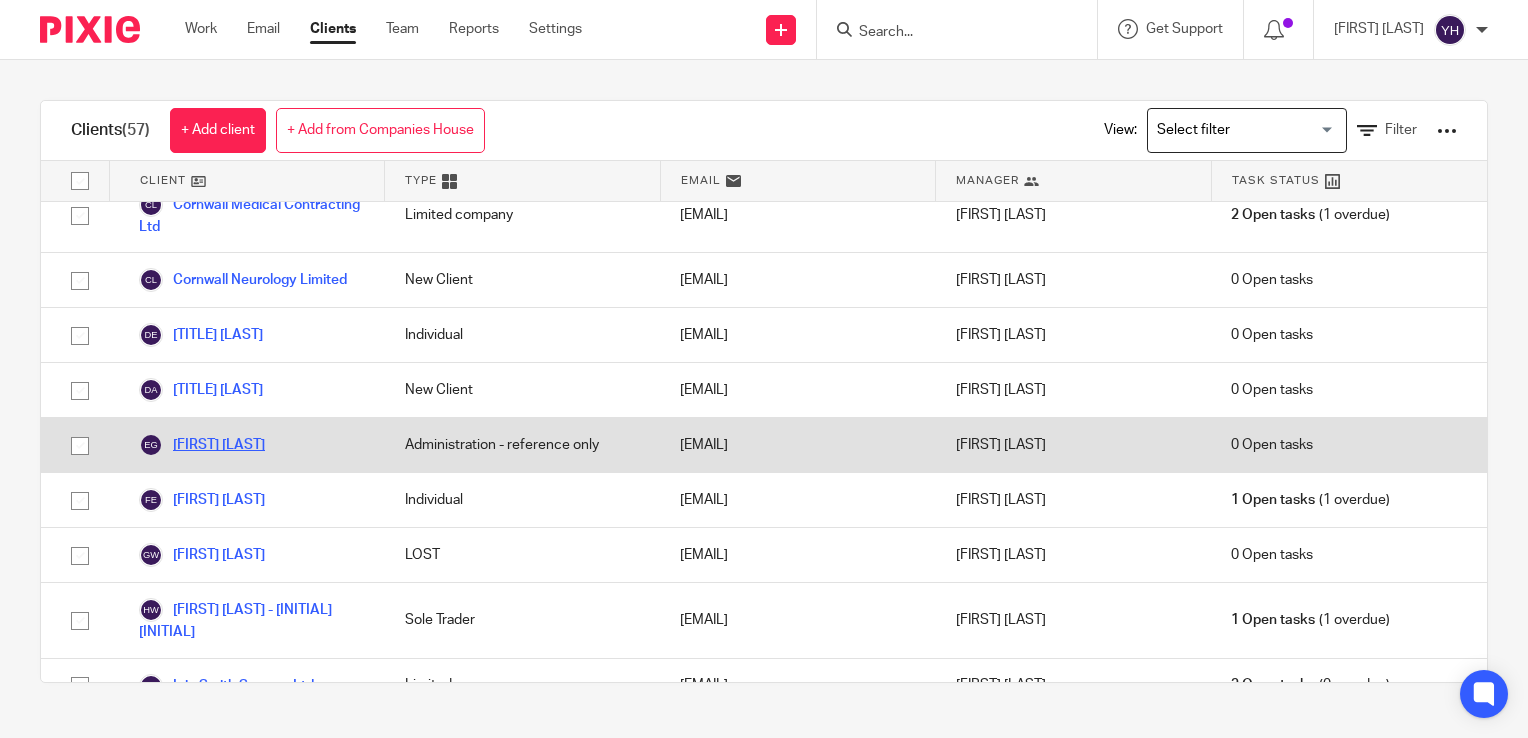 click on "[FIRST] [LAST]" at bounding box center [202, 445] 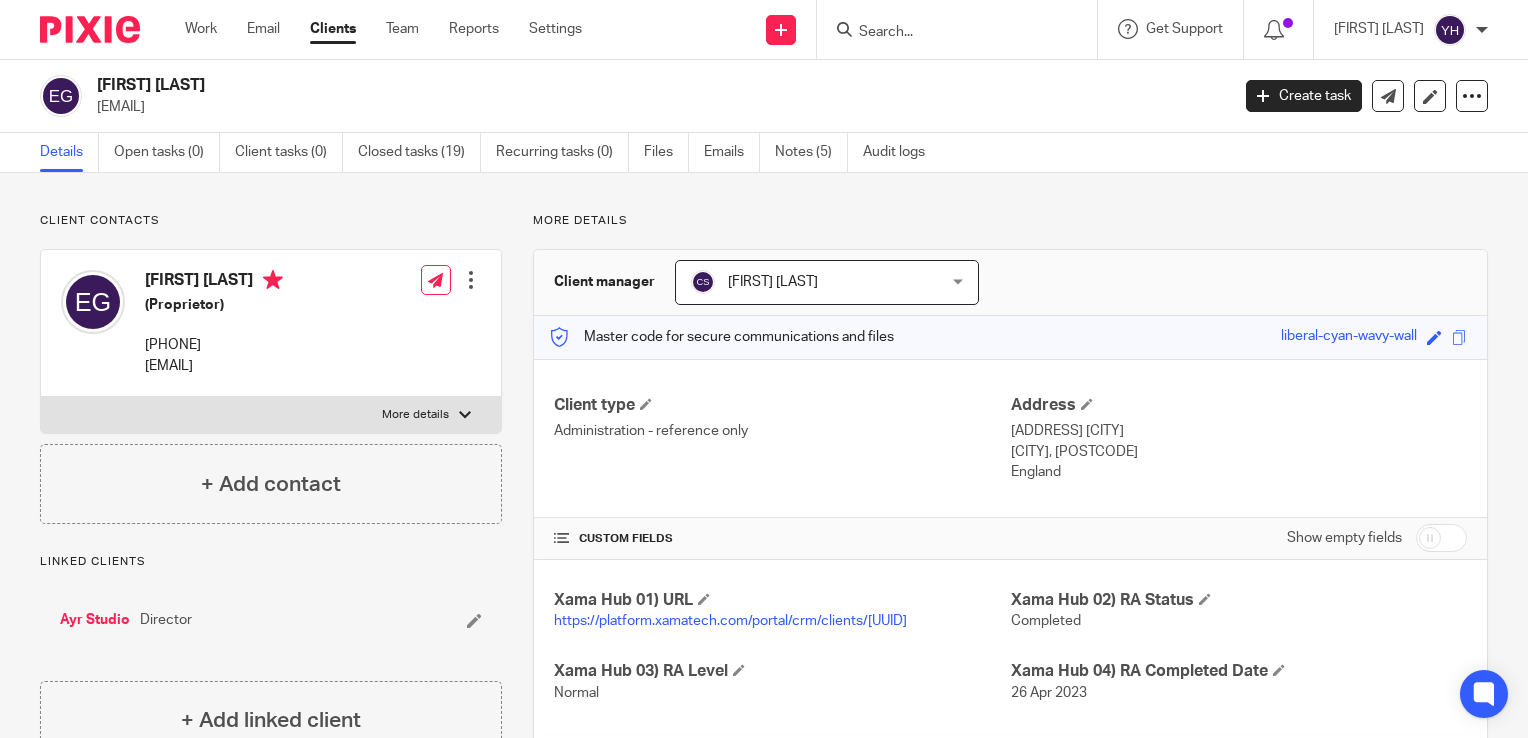 scroll, scrollTop: 0, scrollLeft: 0, axis: both 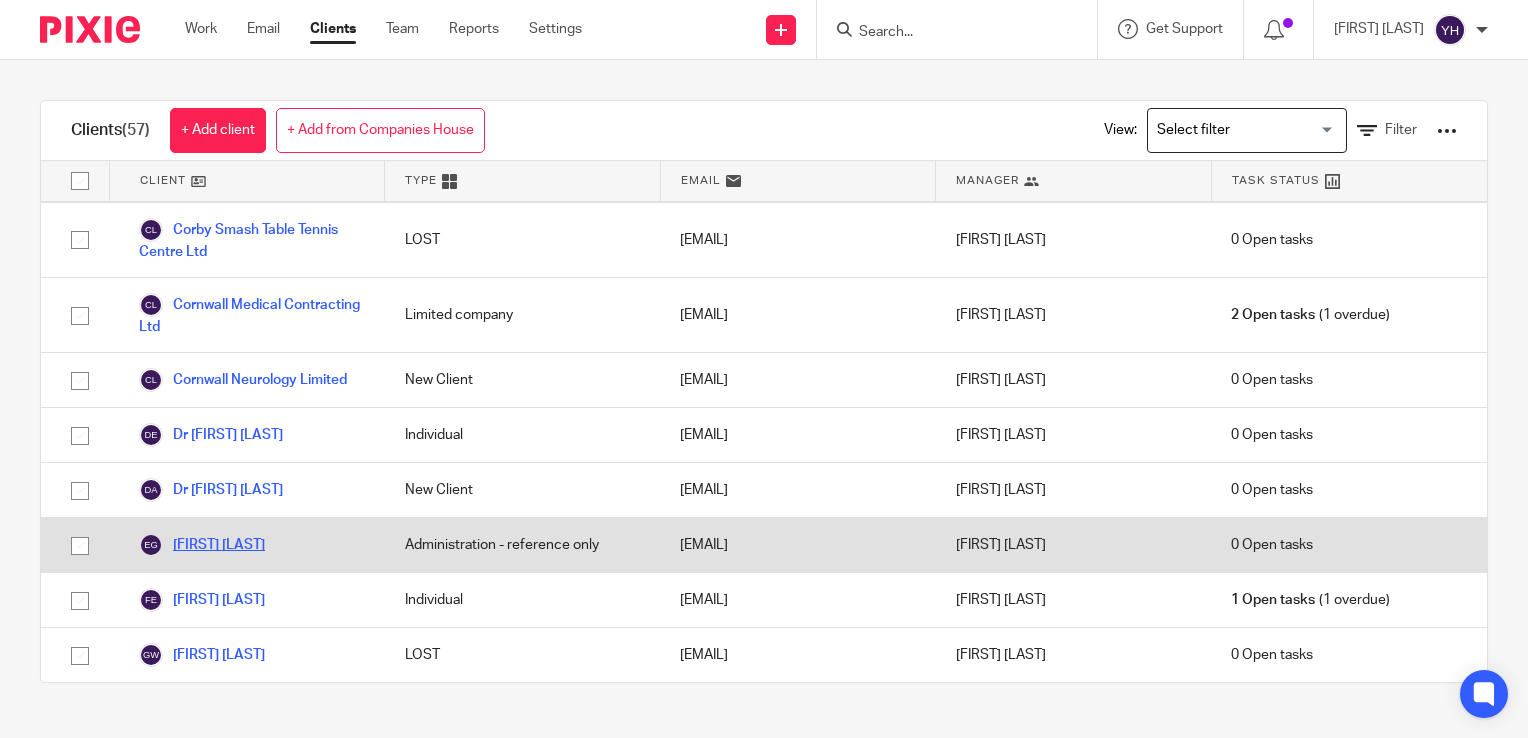 click on "[FIRST] [LAST]" at bounding box center (202, 545) 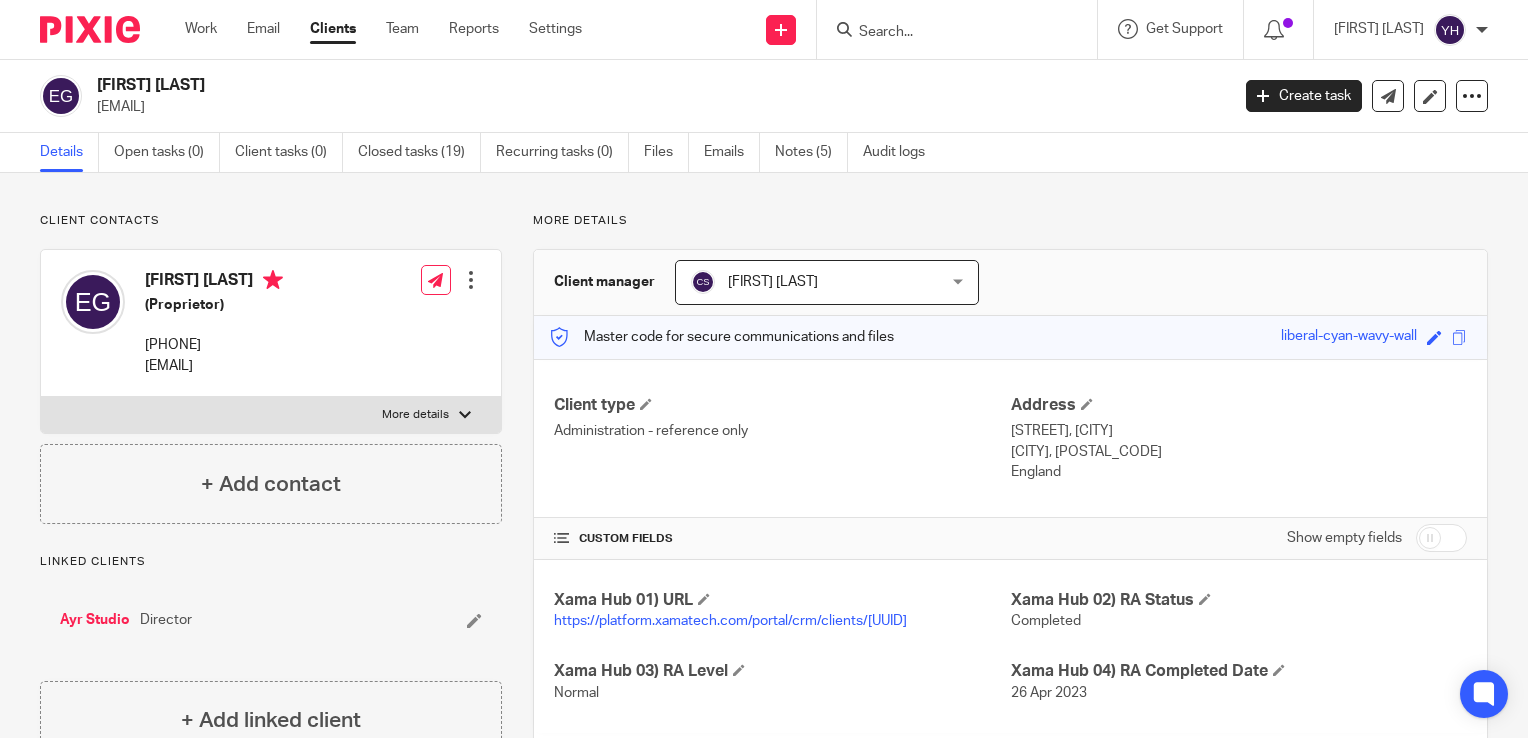 scroll, scrollTop: 0, scrollLeft: 0, axis: both 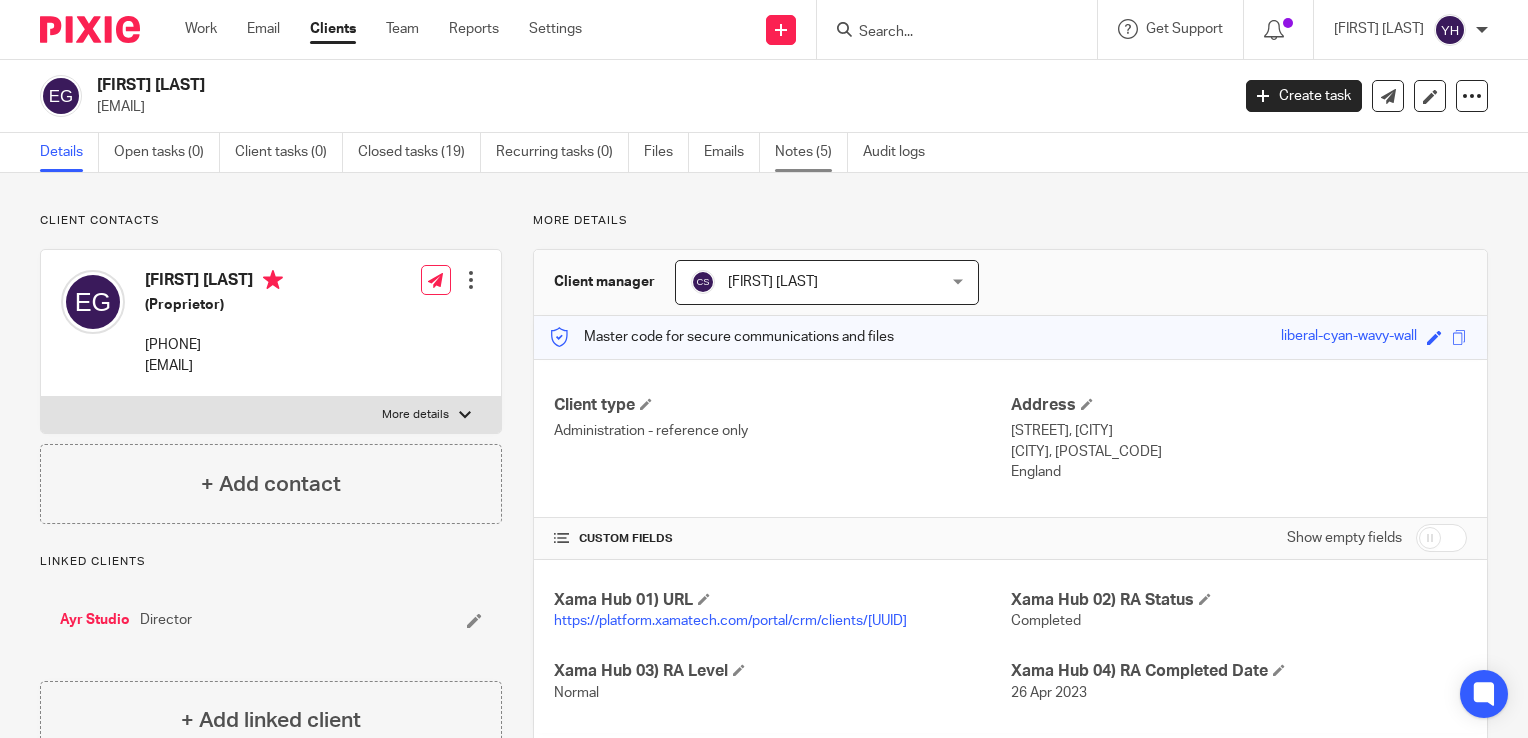 click on "Notes (5)" at bounding box center [811, 152] 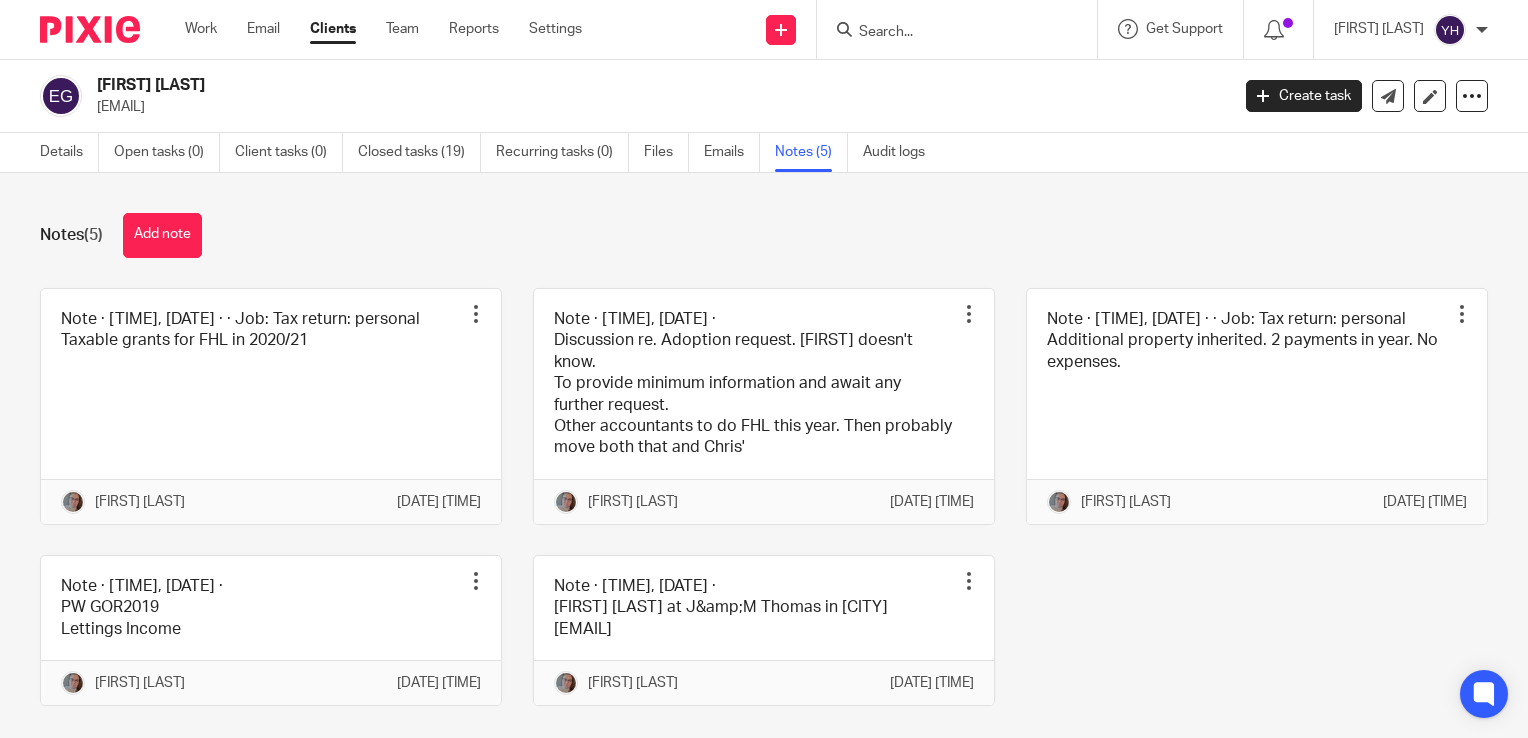 scroll, scrollTop: 0, scrollLeft: 0, axis: both 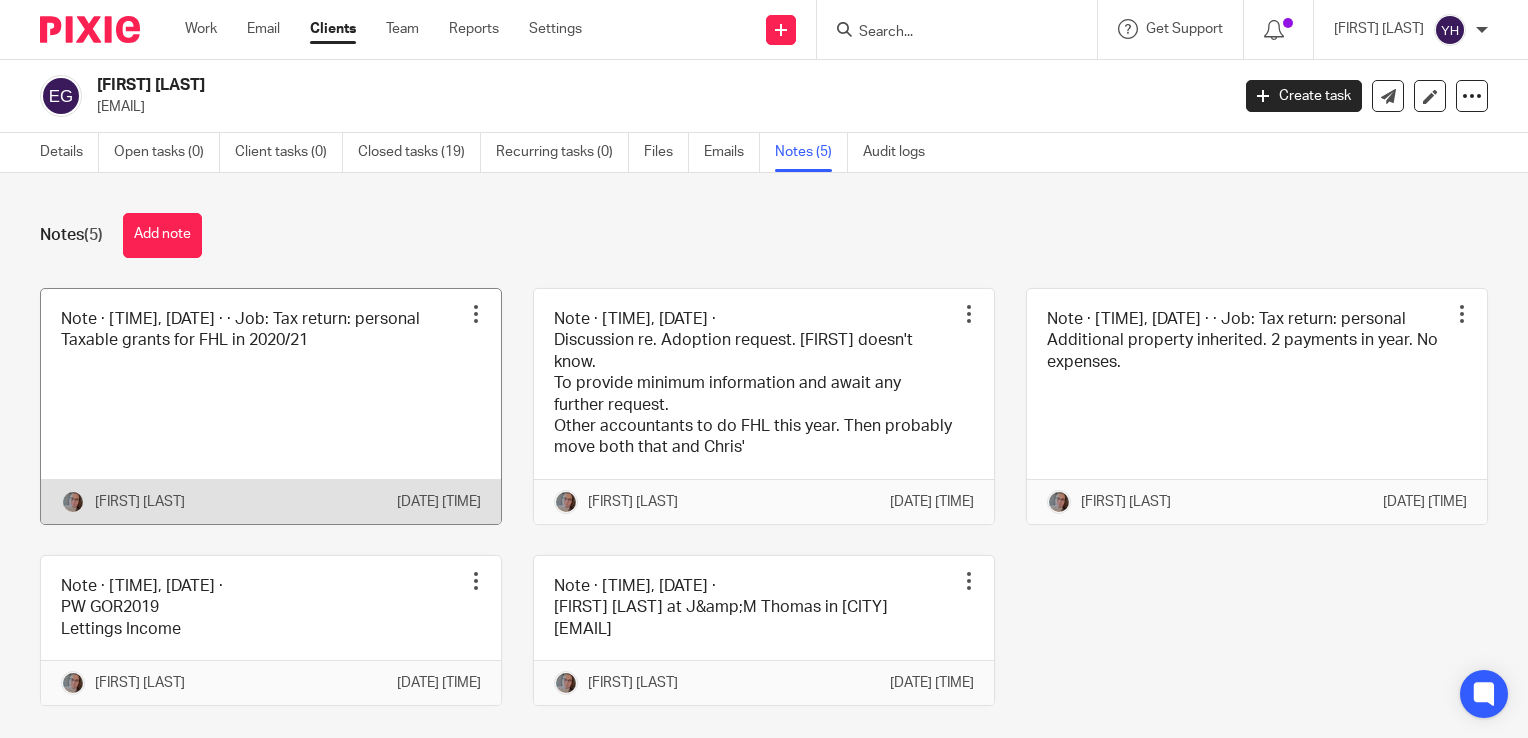 click at bounding box center [271, 406] 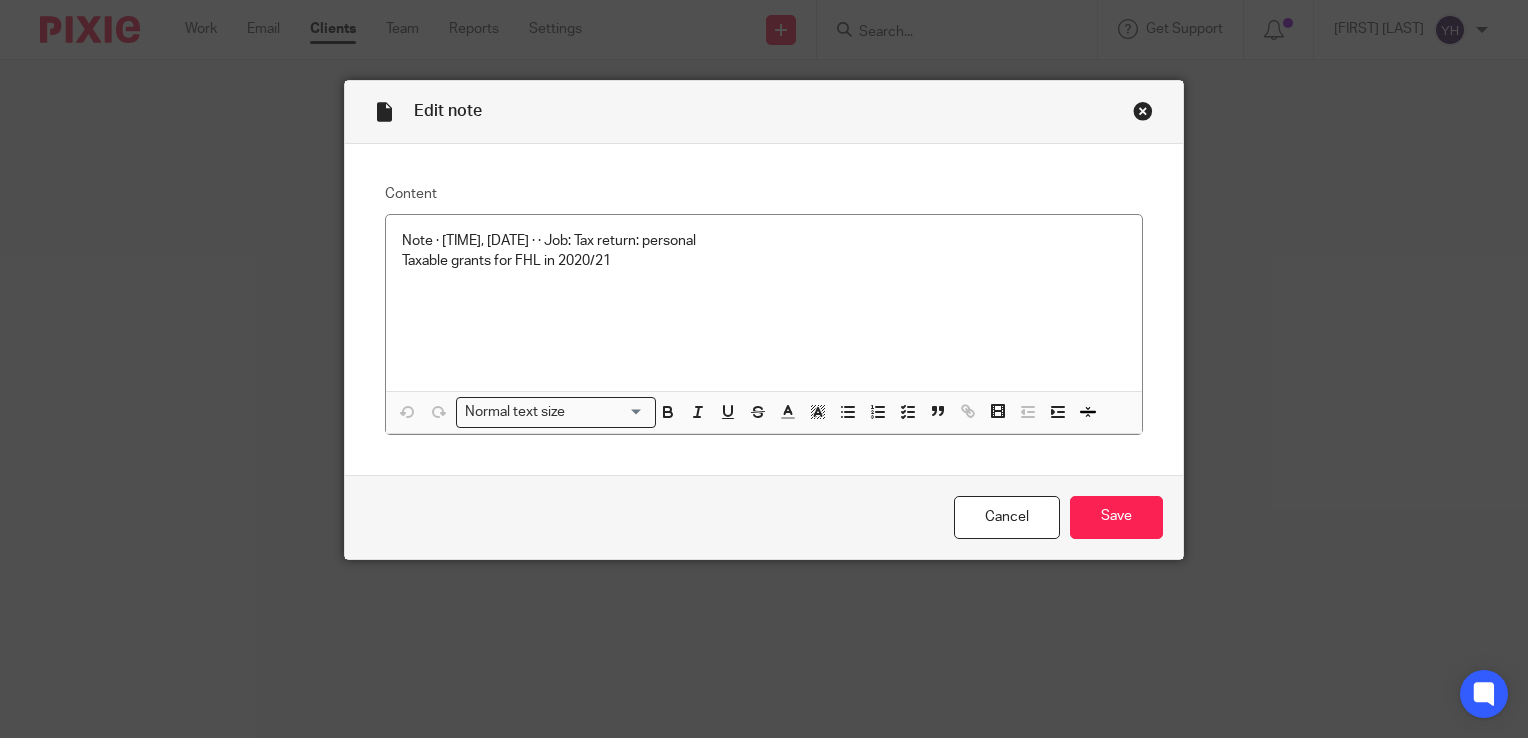 scroll, scrollTop: 0, scrollLeft: 0, axis: both 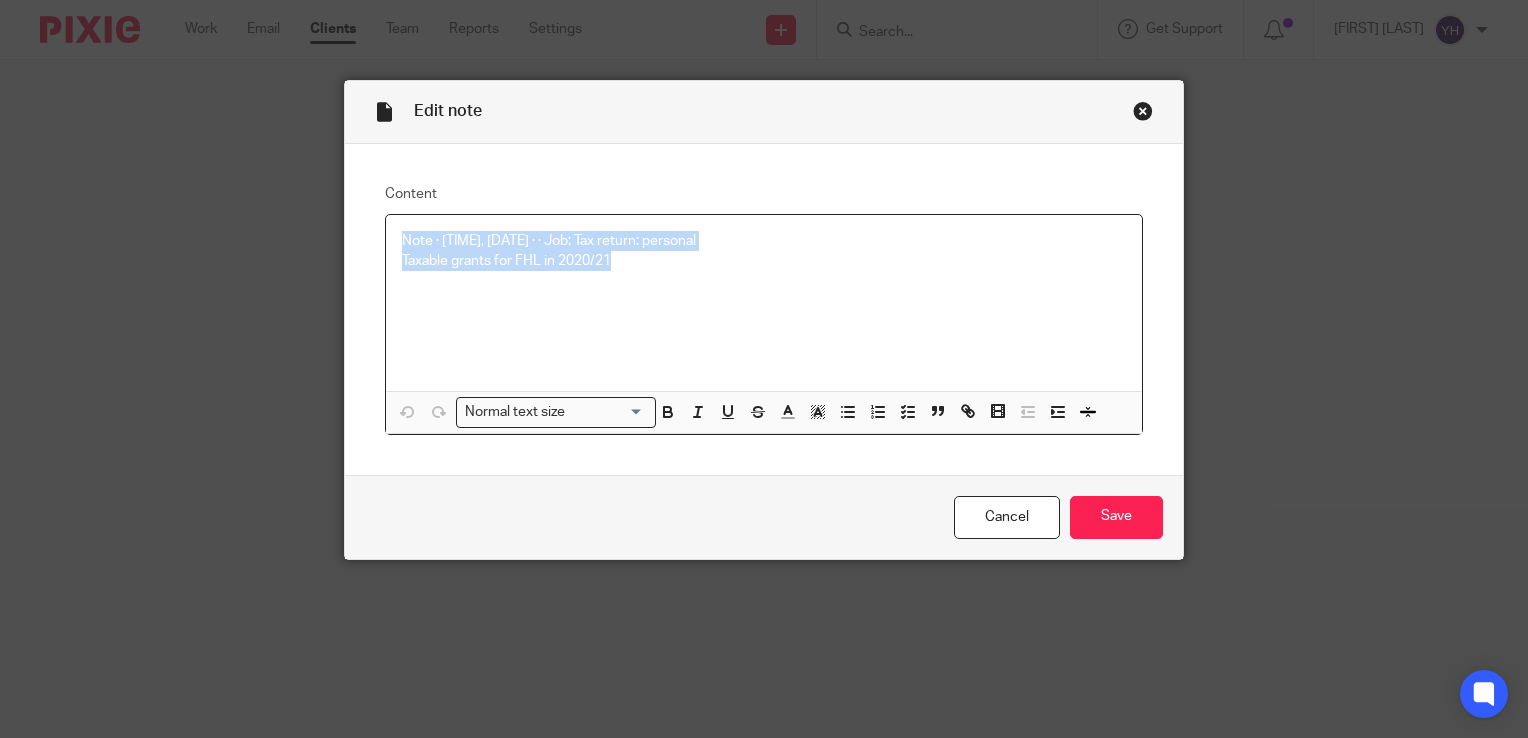 drag, startPoint x: 666, startPoint y: 302, endPoint x: 307, endPoint y: 197, distance: 374.0401 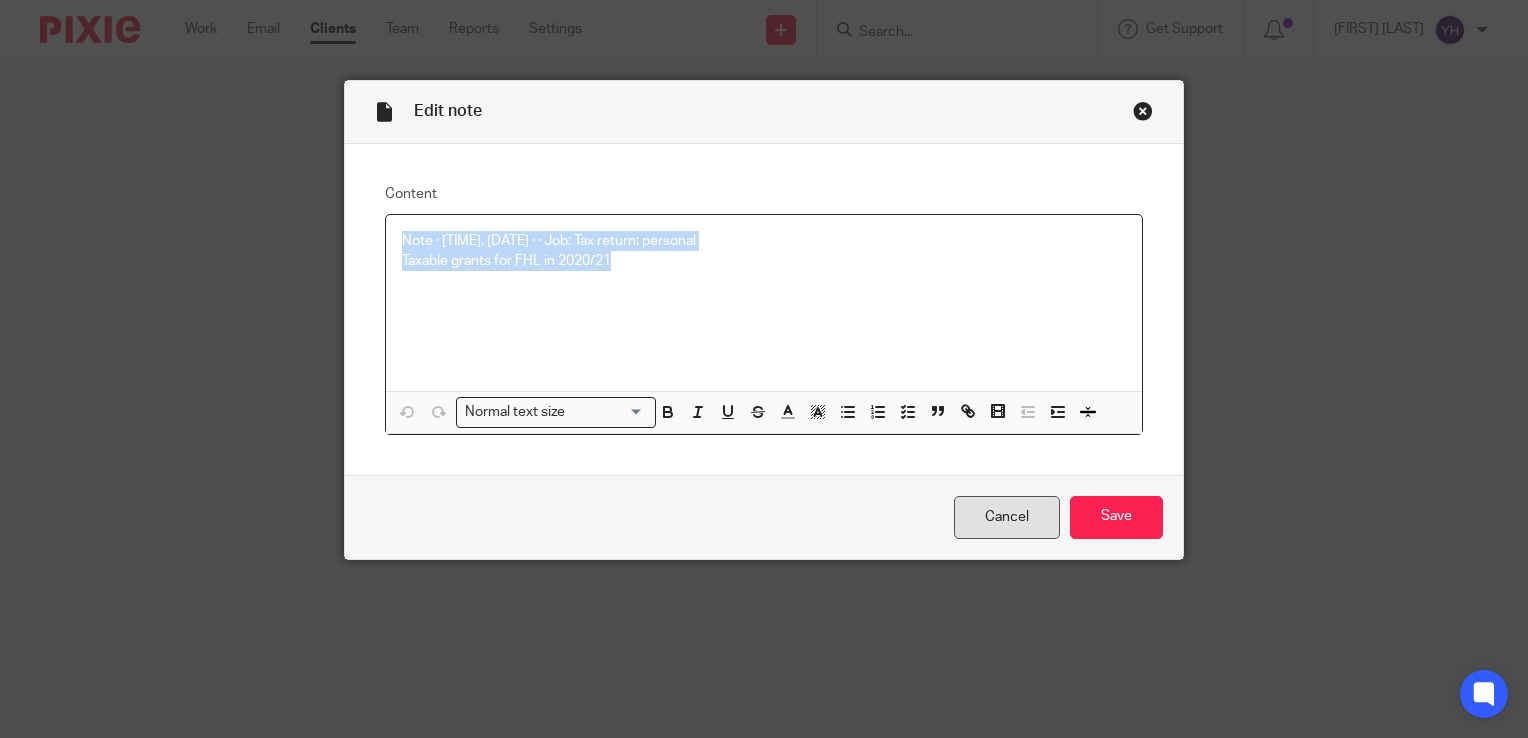 click on "Cancel" at bounding box center [1007, 517] 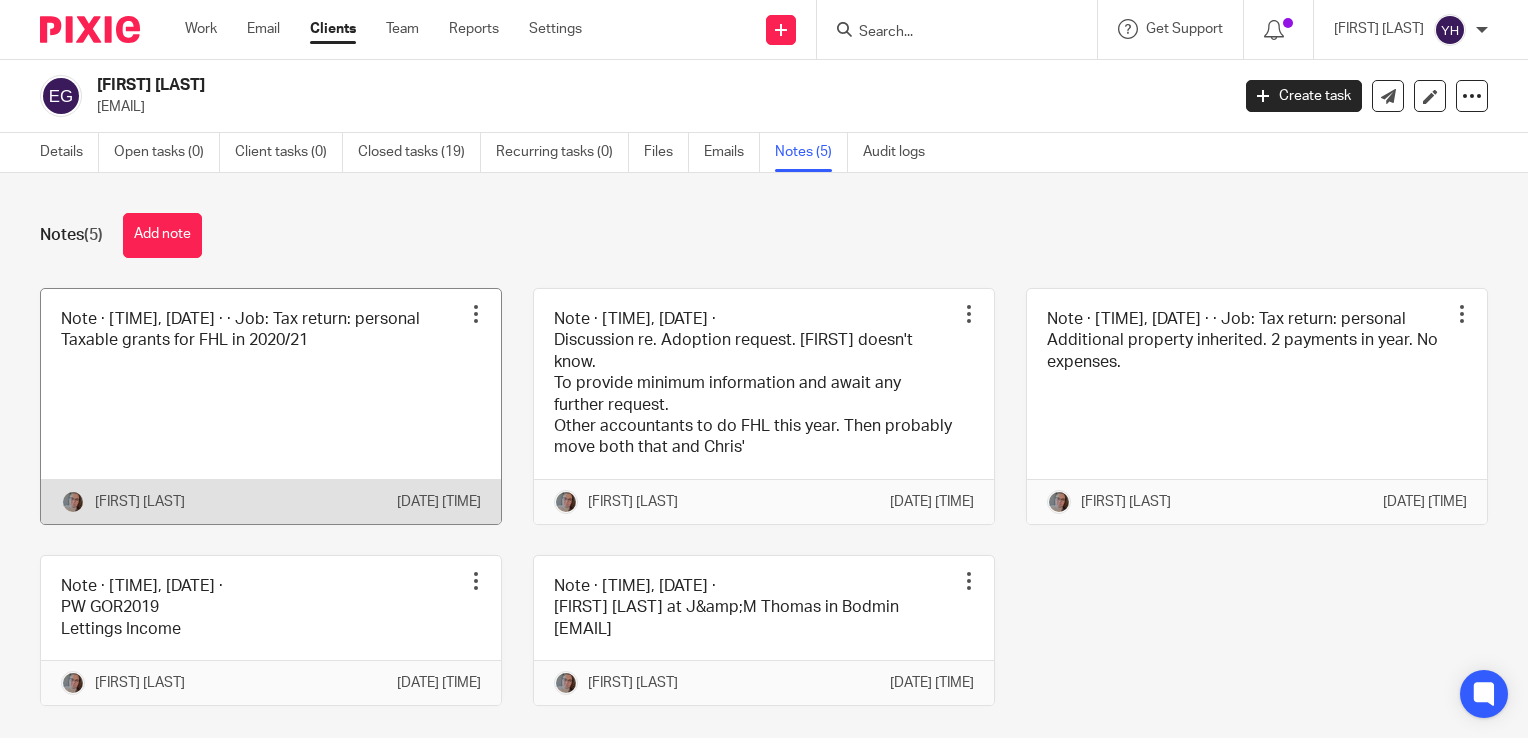 scroll, scrollTop: 0, scrollLeft: 0, axis: both 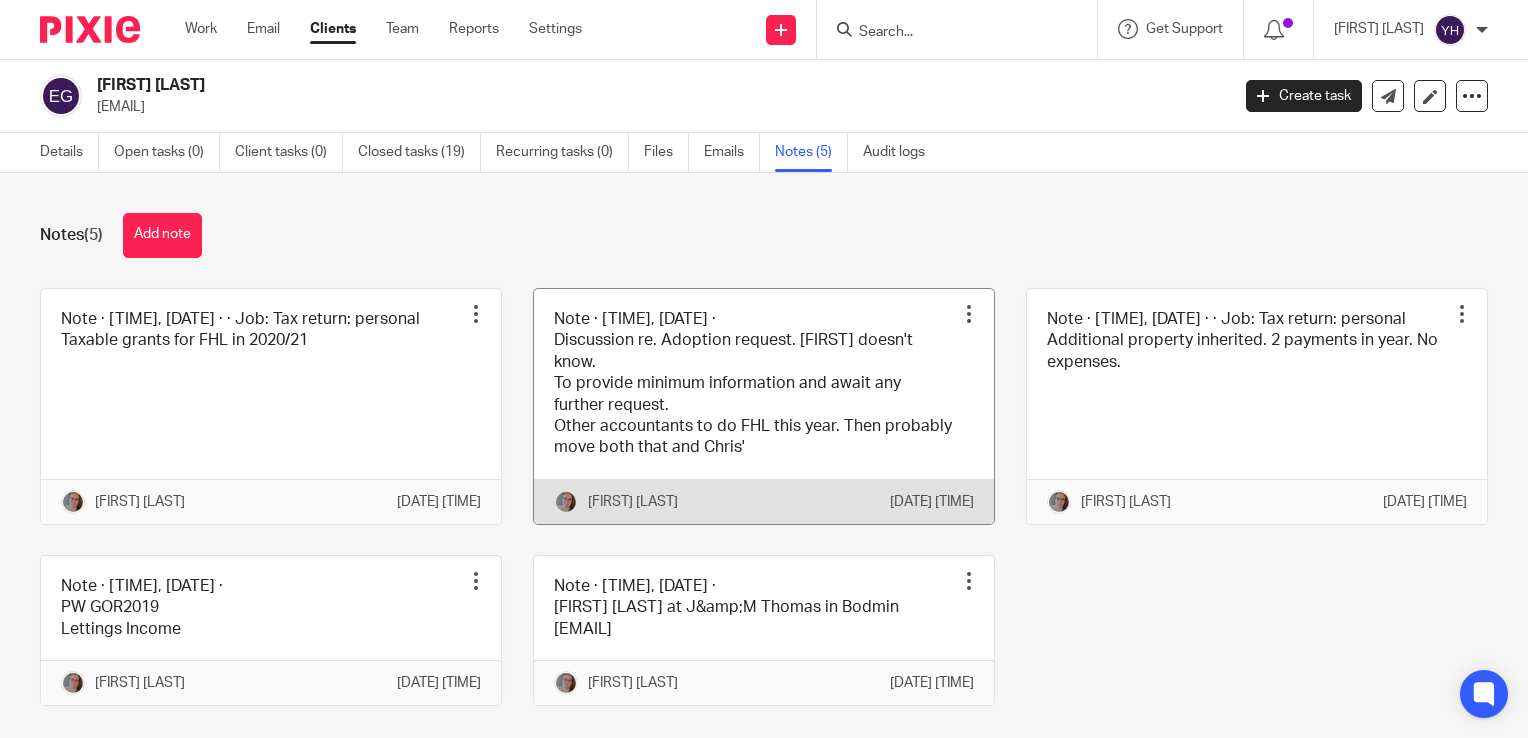 click at bounding box center [764, 406] 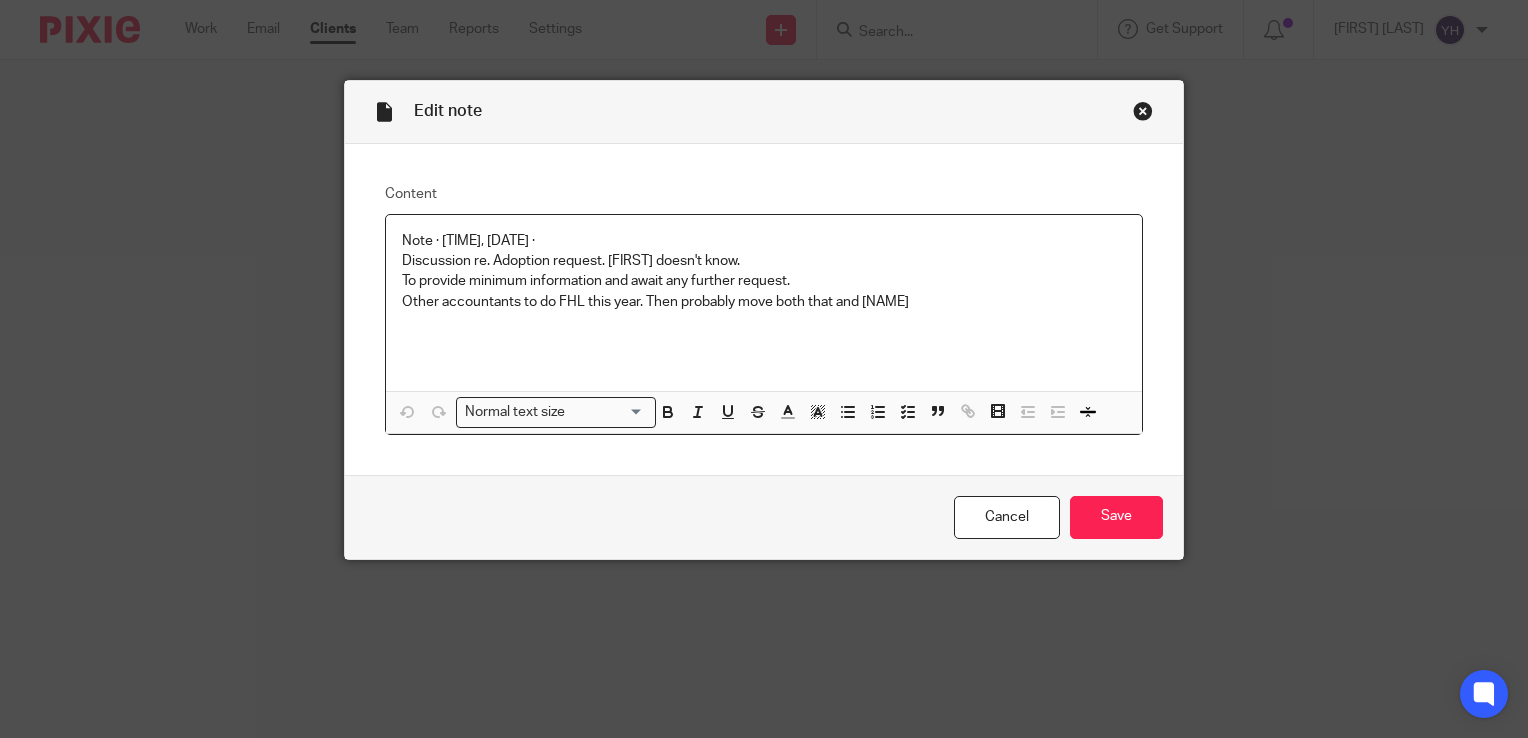 scroll, scrollTop: 0, scrollLeft: 0, axis: both 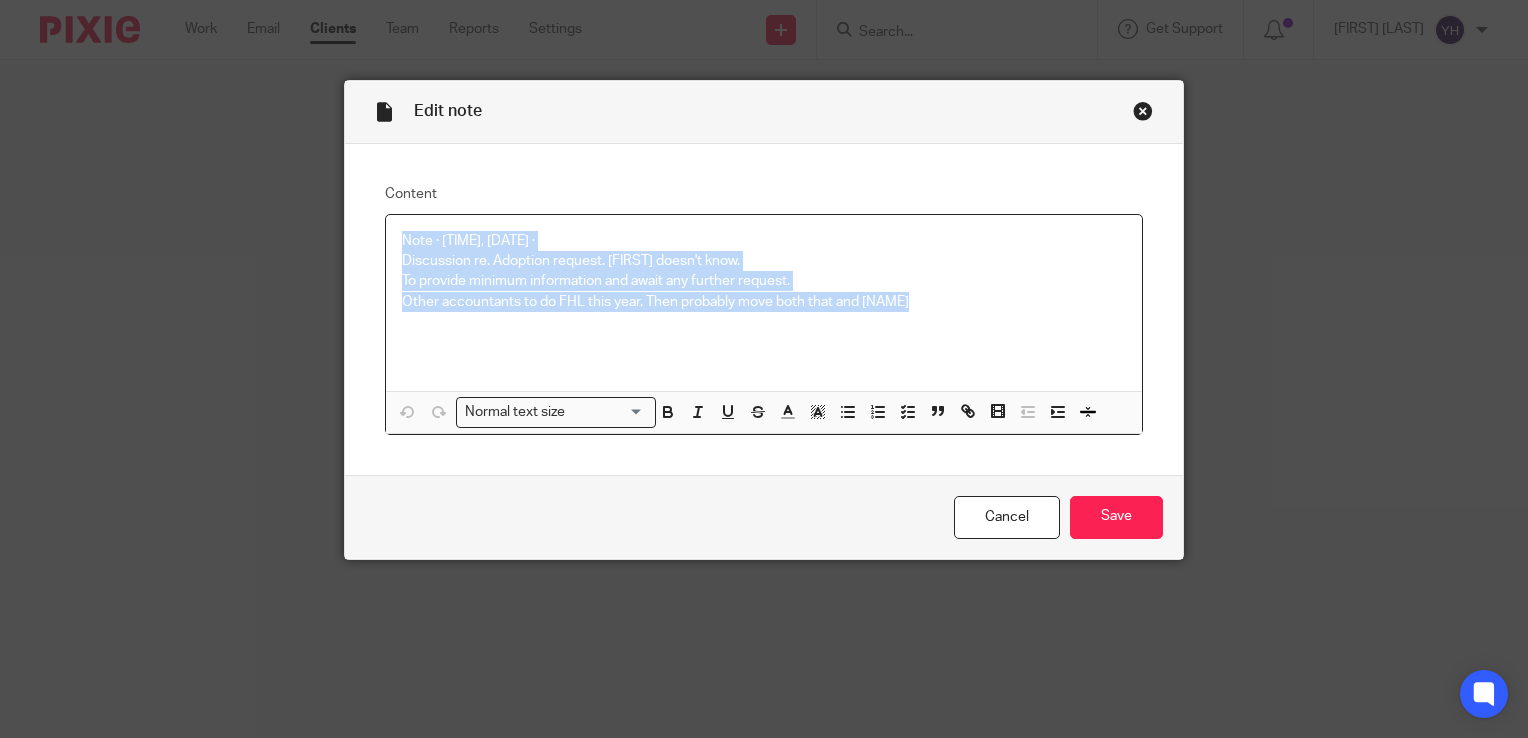drag, startPoint x: 392, startPoint y: 243, endPoint x: 980, endPoint y: 348, distance: 597.30145 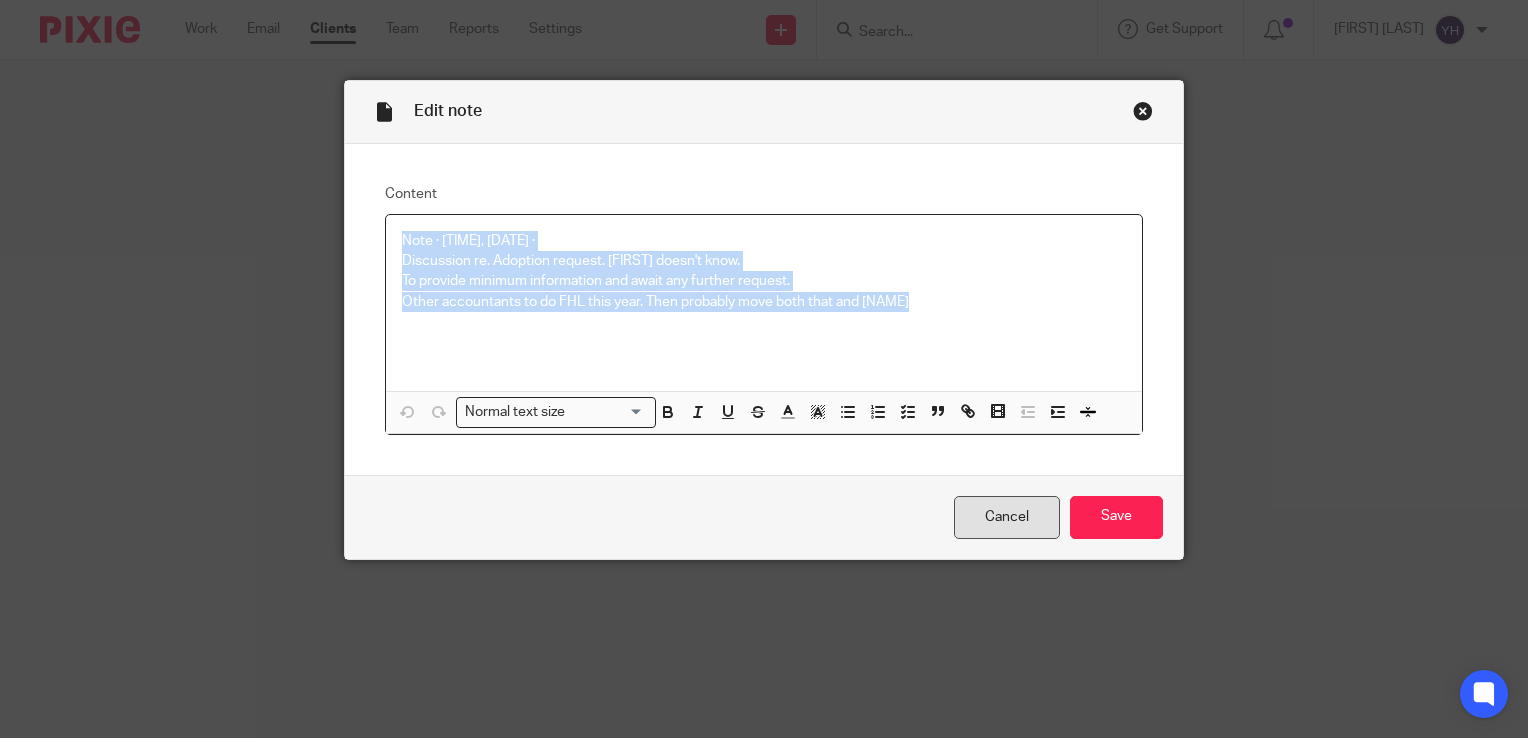 click on "Cancel" at bounding box center (1007, 517) 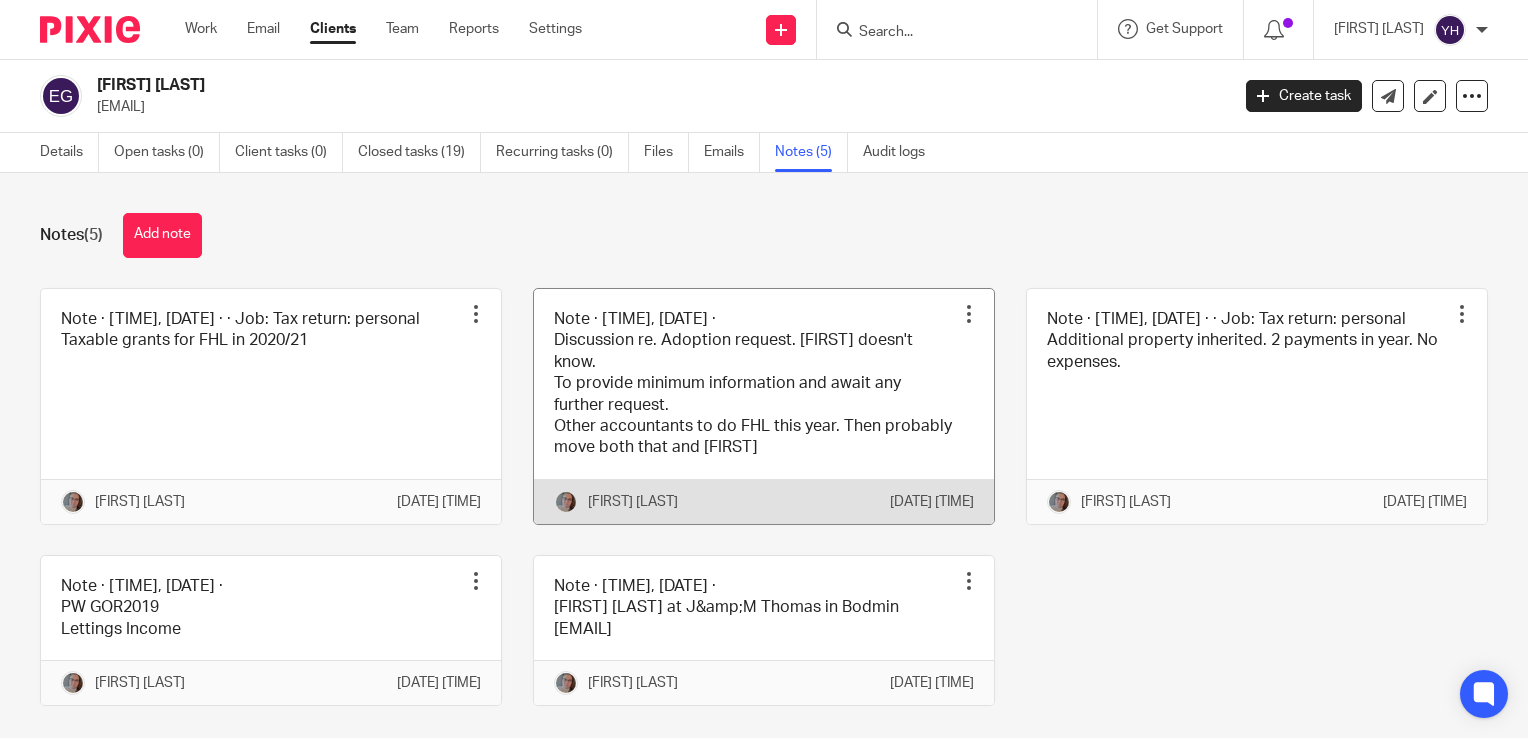 scroll, scrollTop: 0, scrollLeft: 0, axis: both 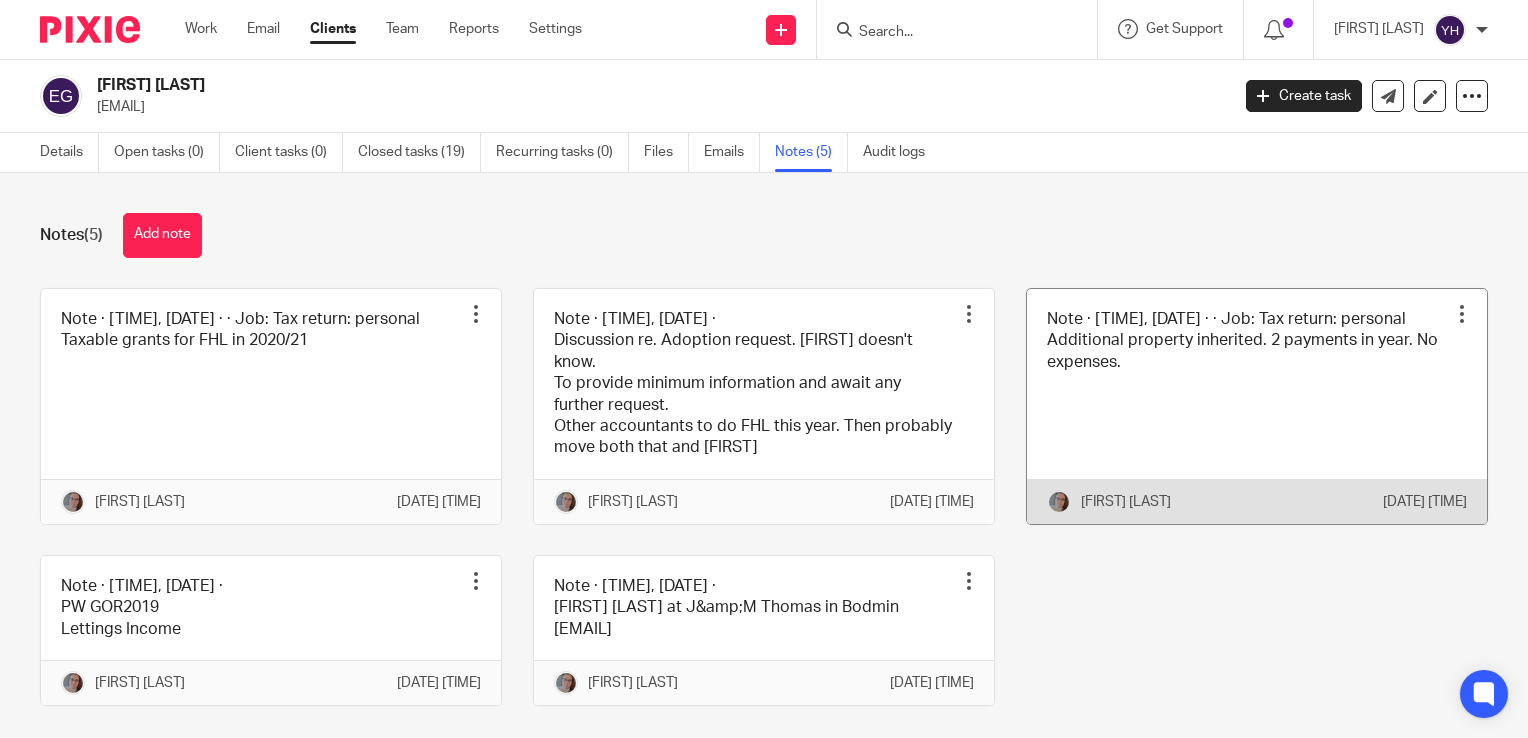 click at bounding box center [1257, 406] 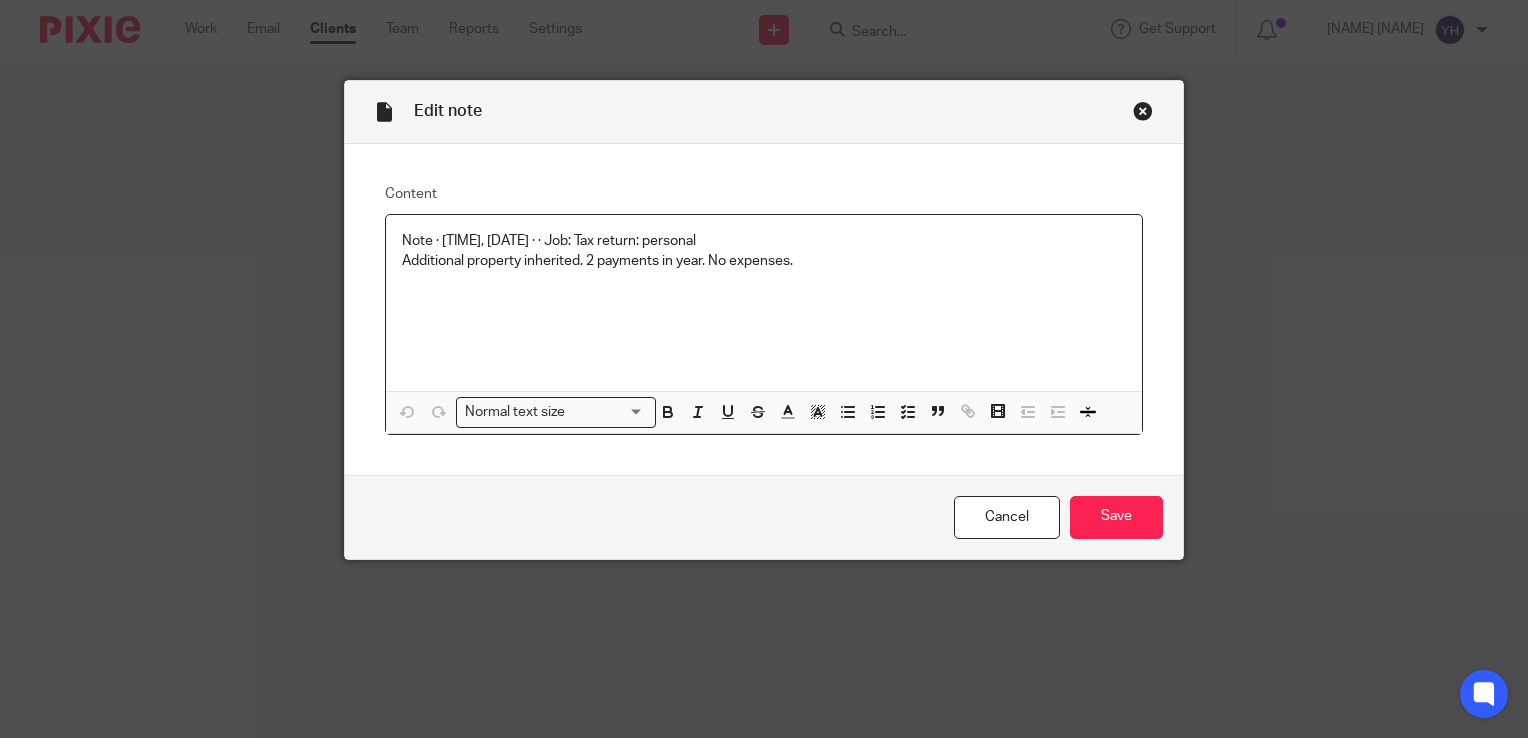 scroll, scrollTop: 0, scrollLeft: 0, axis: both 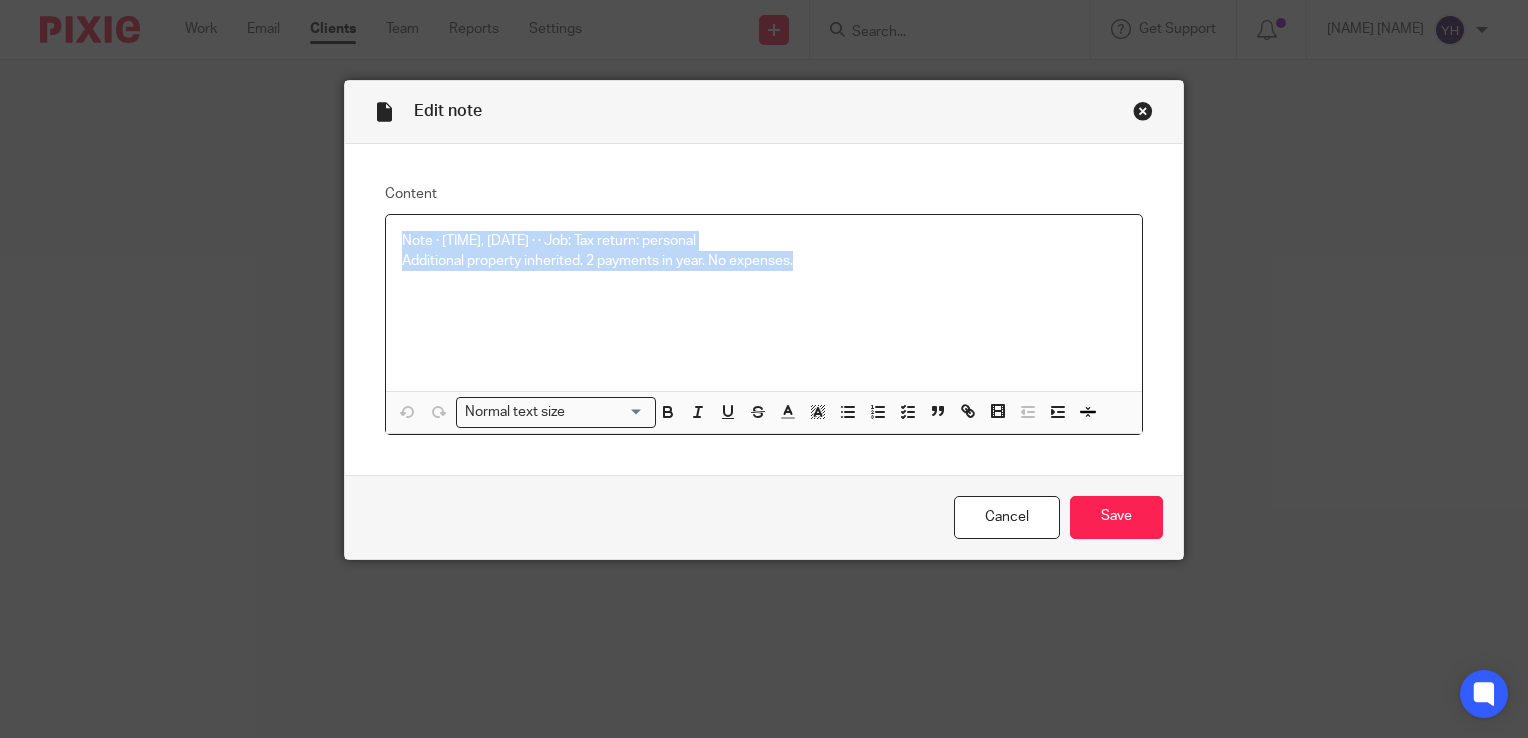 drag, startPoint x: 390, startPoint y: 240, endPoint x: 861, endPoint y: 293, distance: 473.97256 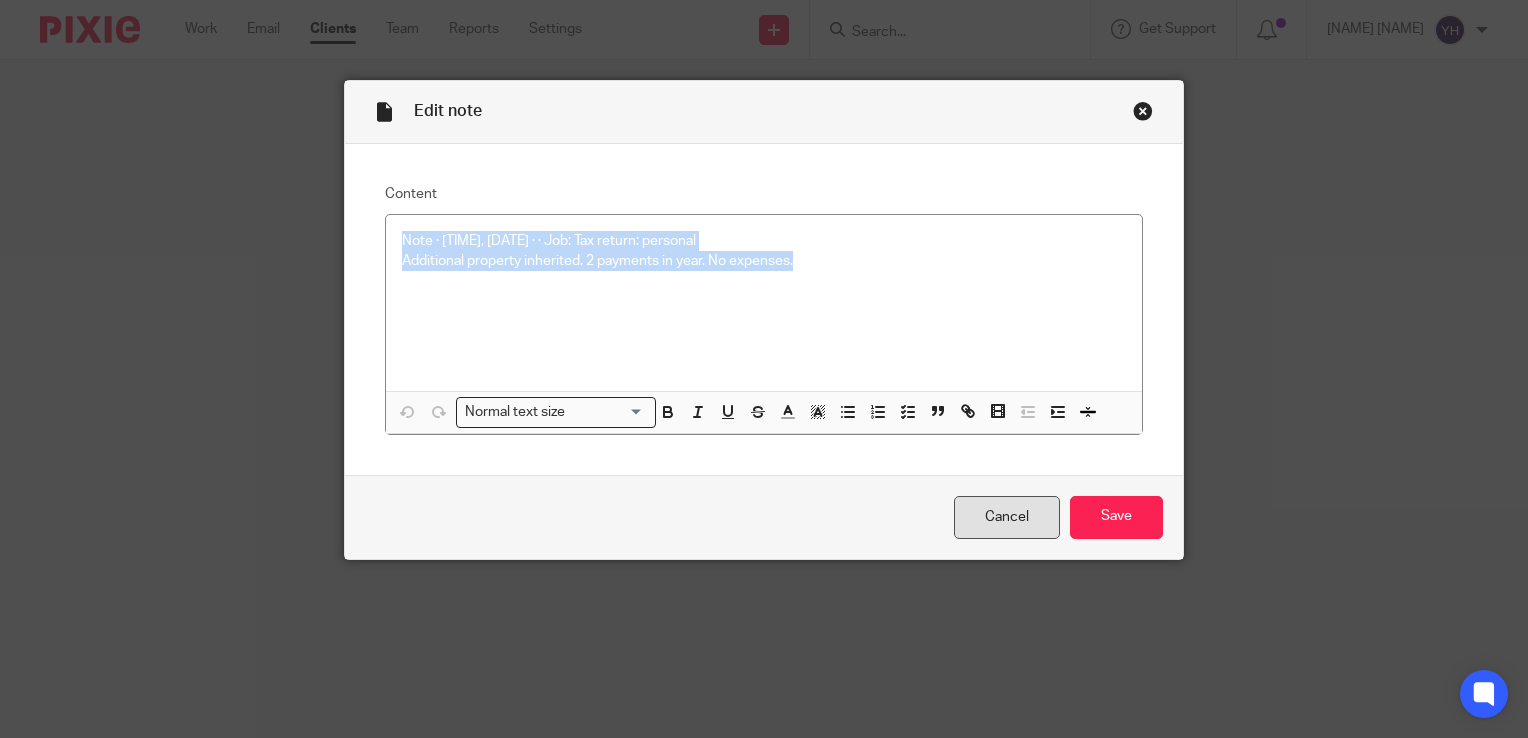 click on "Cancel" at bounding box center [1007, 517] 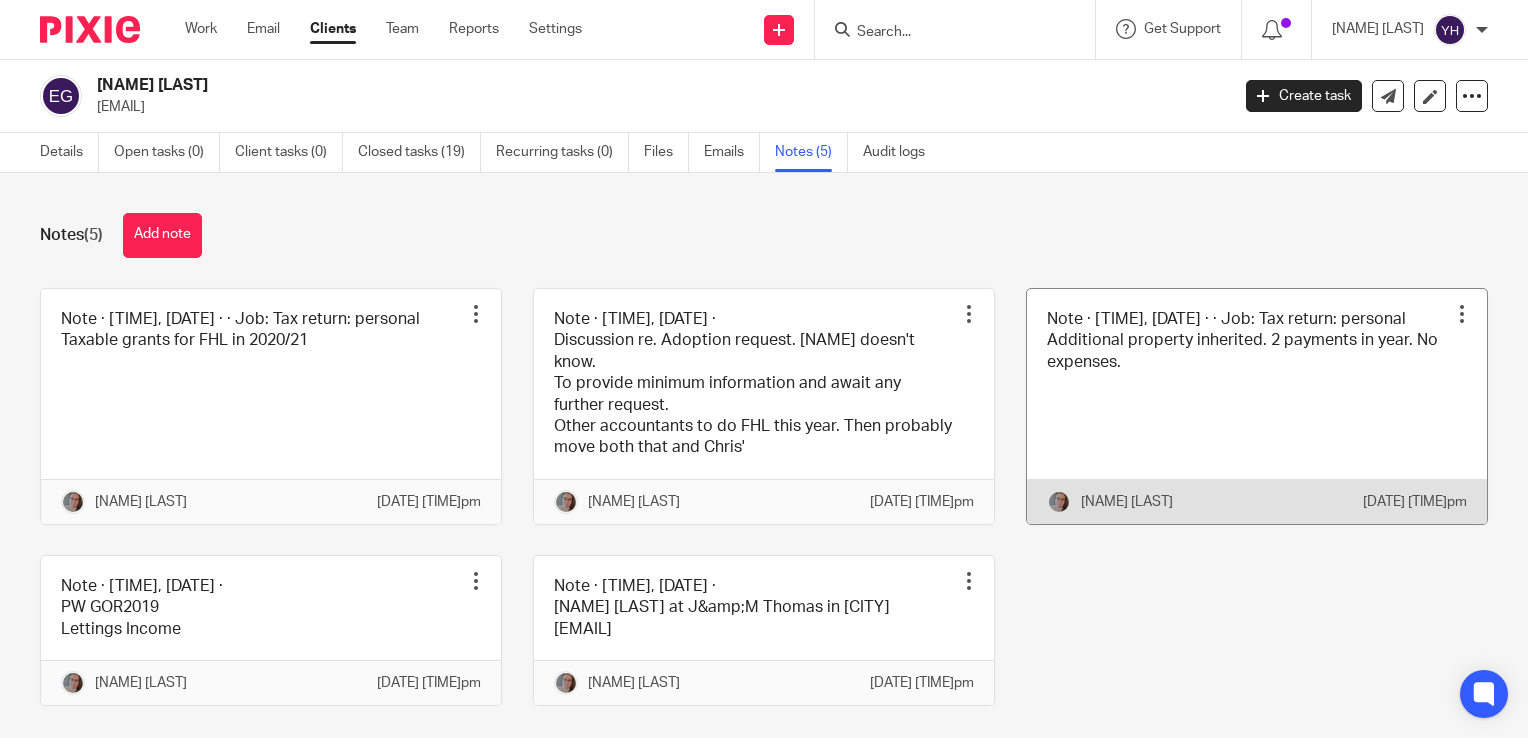 scroll, scrollTop: 0, scrollLeft: 0, axis: both 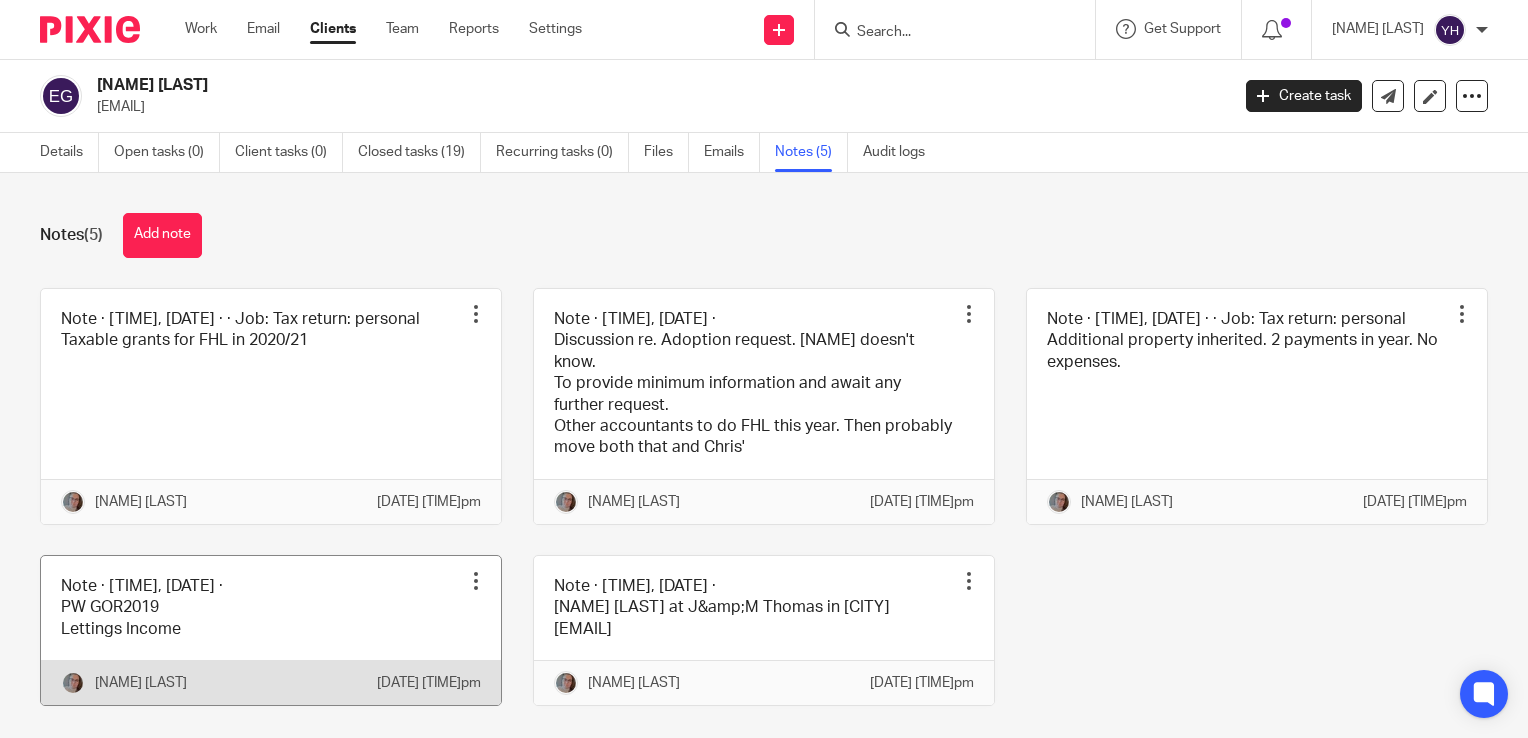click on "Mary Lander" at bounding box center (219, 683) 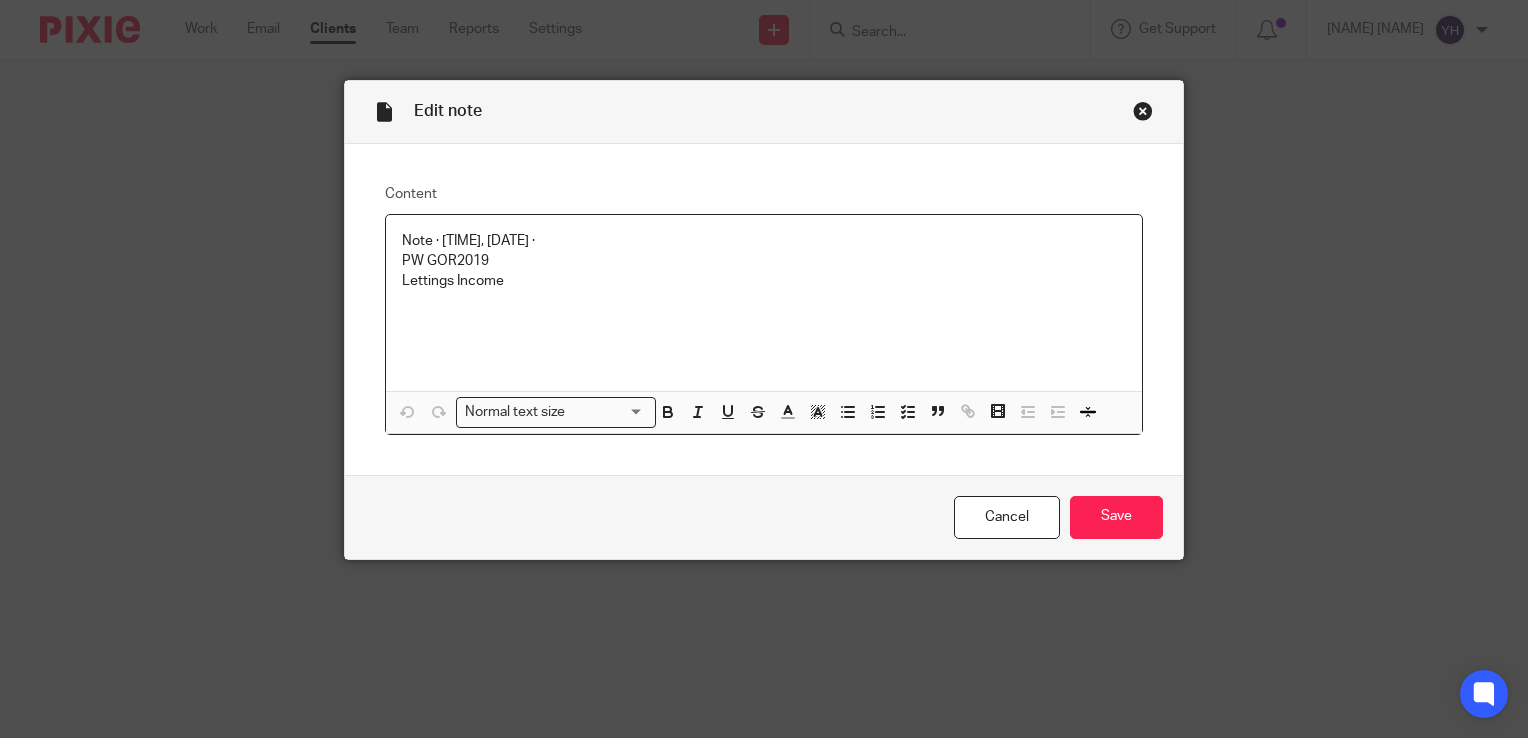 scroll, scrollTop: 0, scrollLeft: 0, axis: both 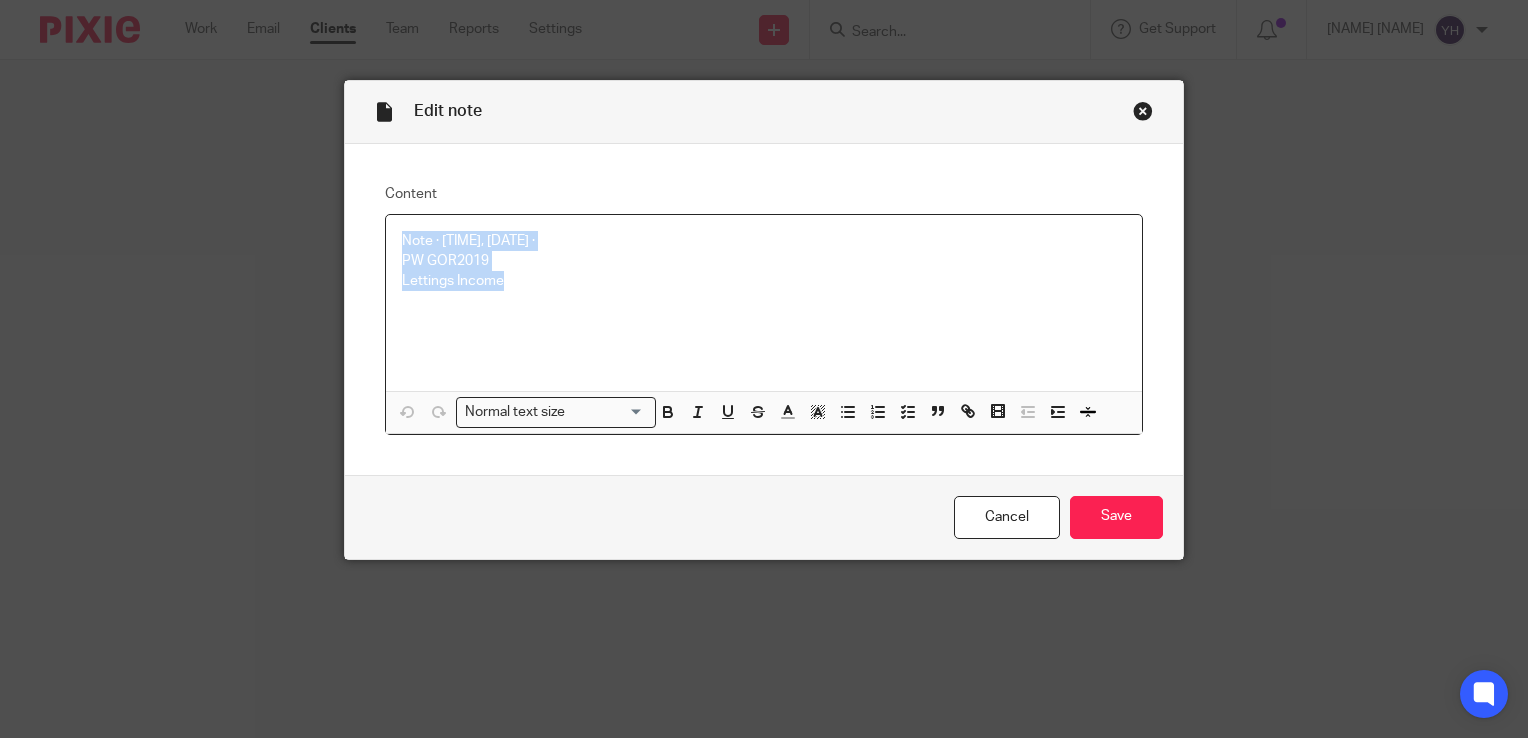 drag, startPoint x: 499, startPoint y: 296, endPoint x: 348, endPoint y: 189, distance: 185.06755 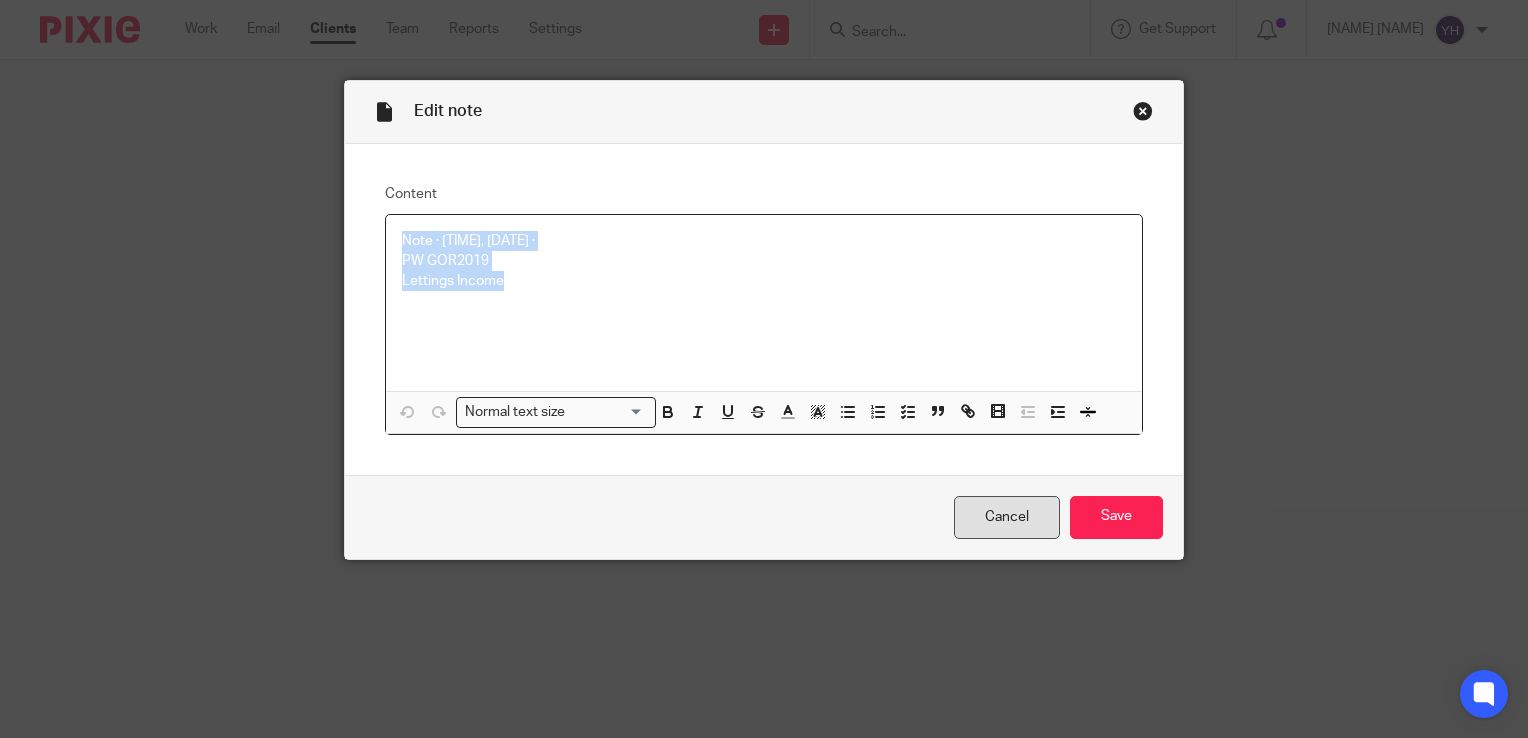 click on "Cancel" at bounding box center [1007, 517] 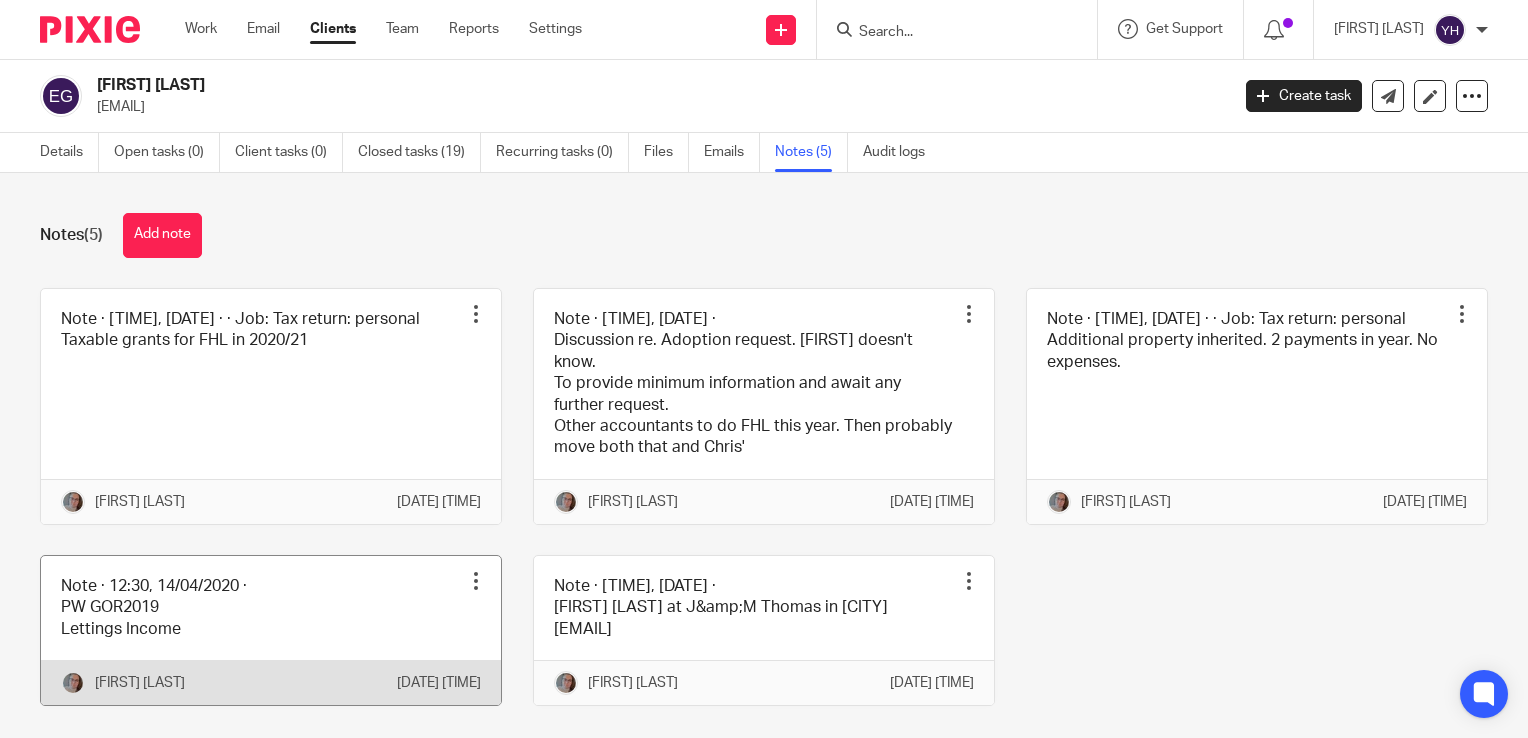 scroll, scrollTop: 0, scrollLeft: 0, axis: both 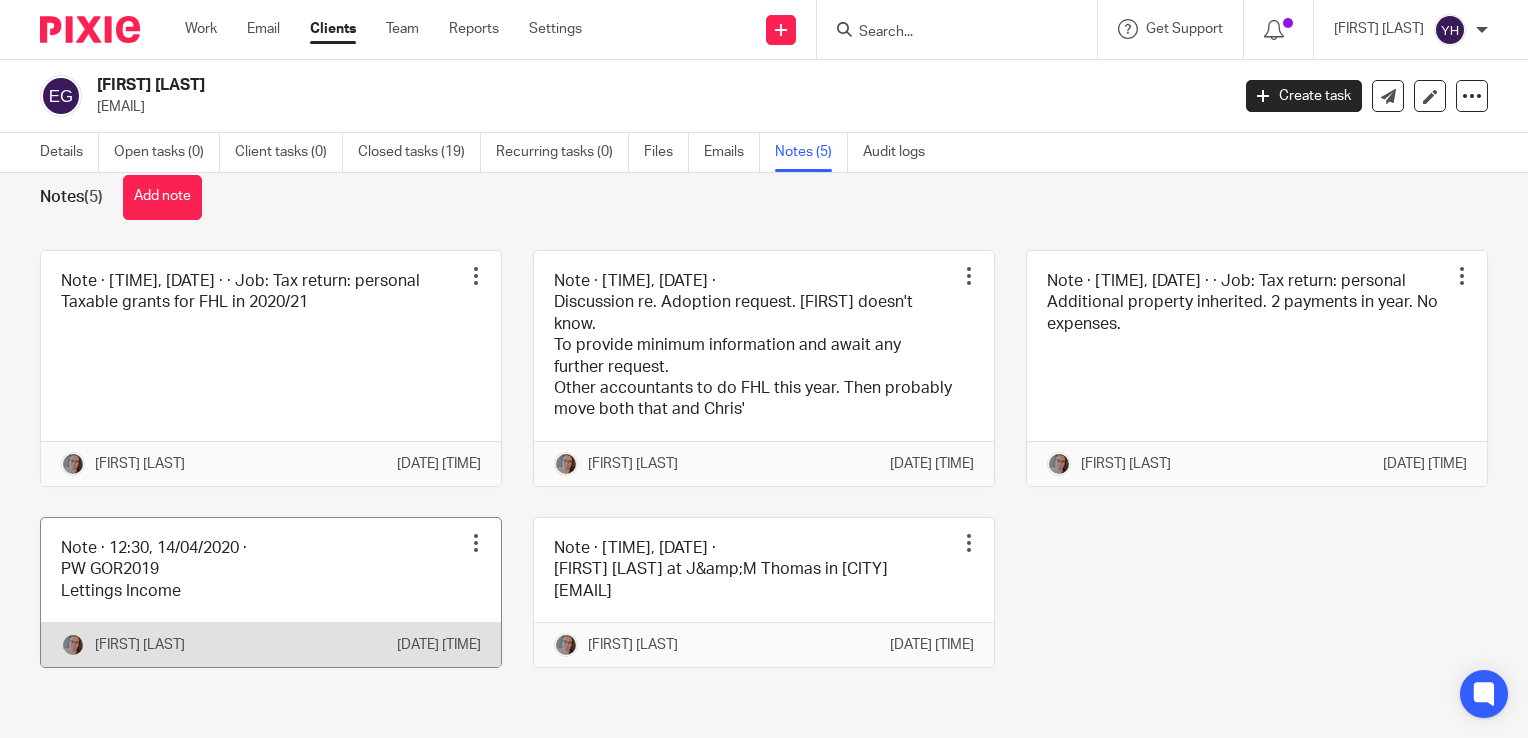 drag, startPoint x: 93, startPoint y: 646, endPoint x: 486, endPoint y: 655, distance: 393.10303 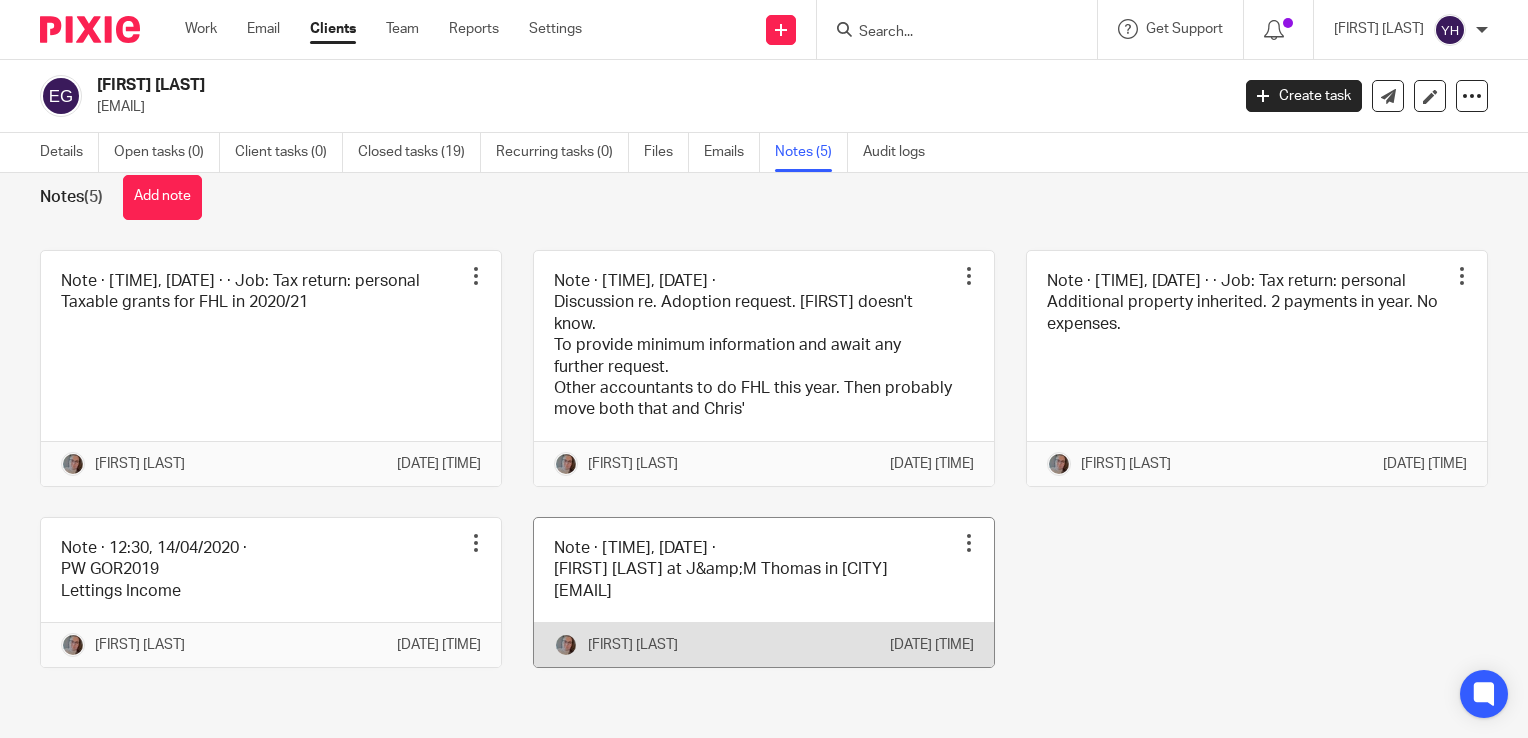 click at bounding box center [764, 592] 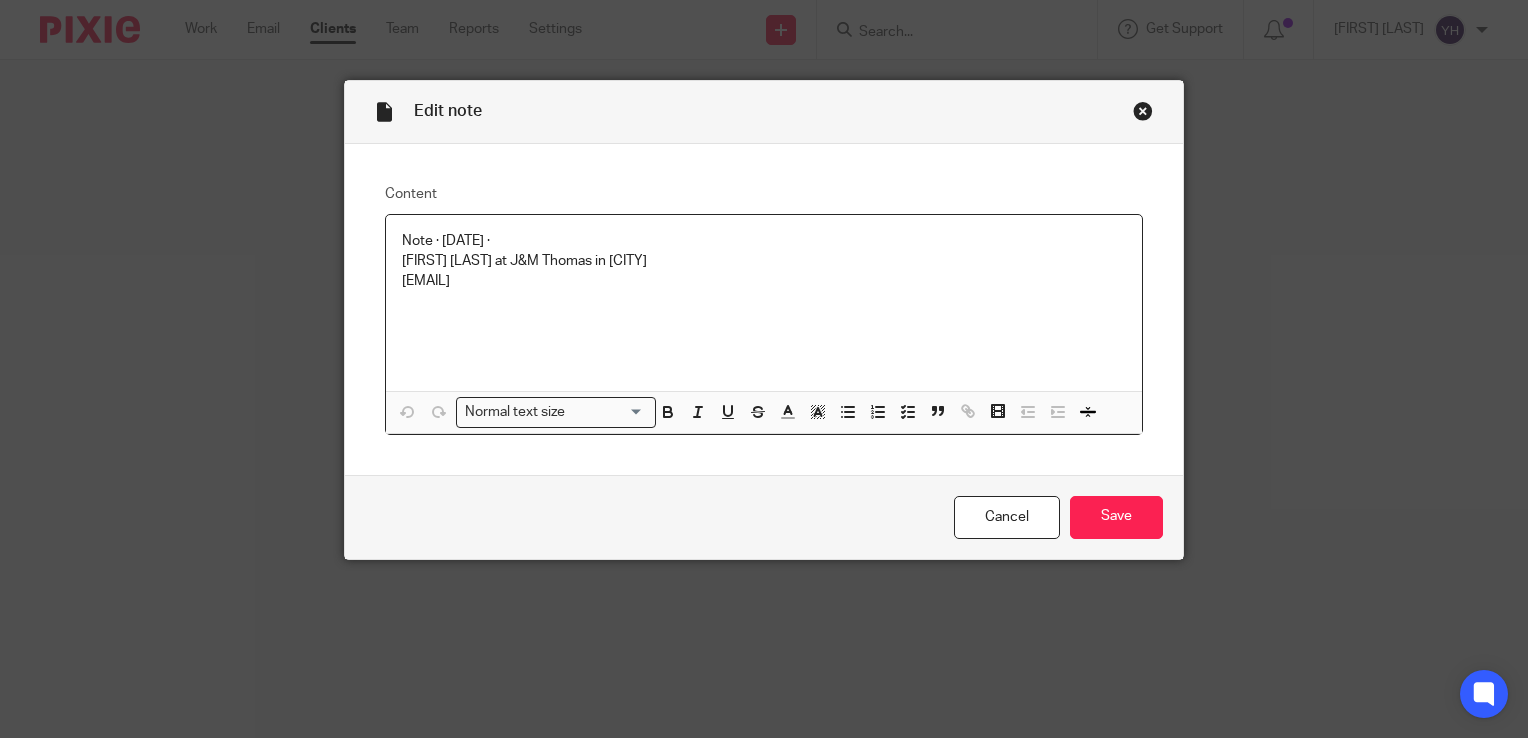 scroll, scrollTop: 0, scrollLeft: 0, axis: both 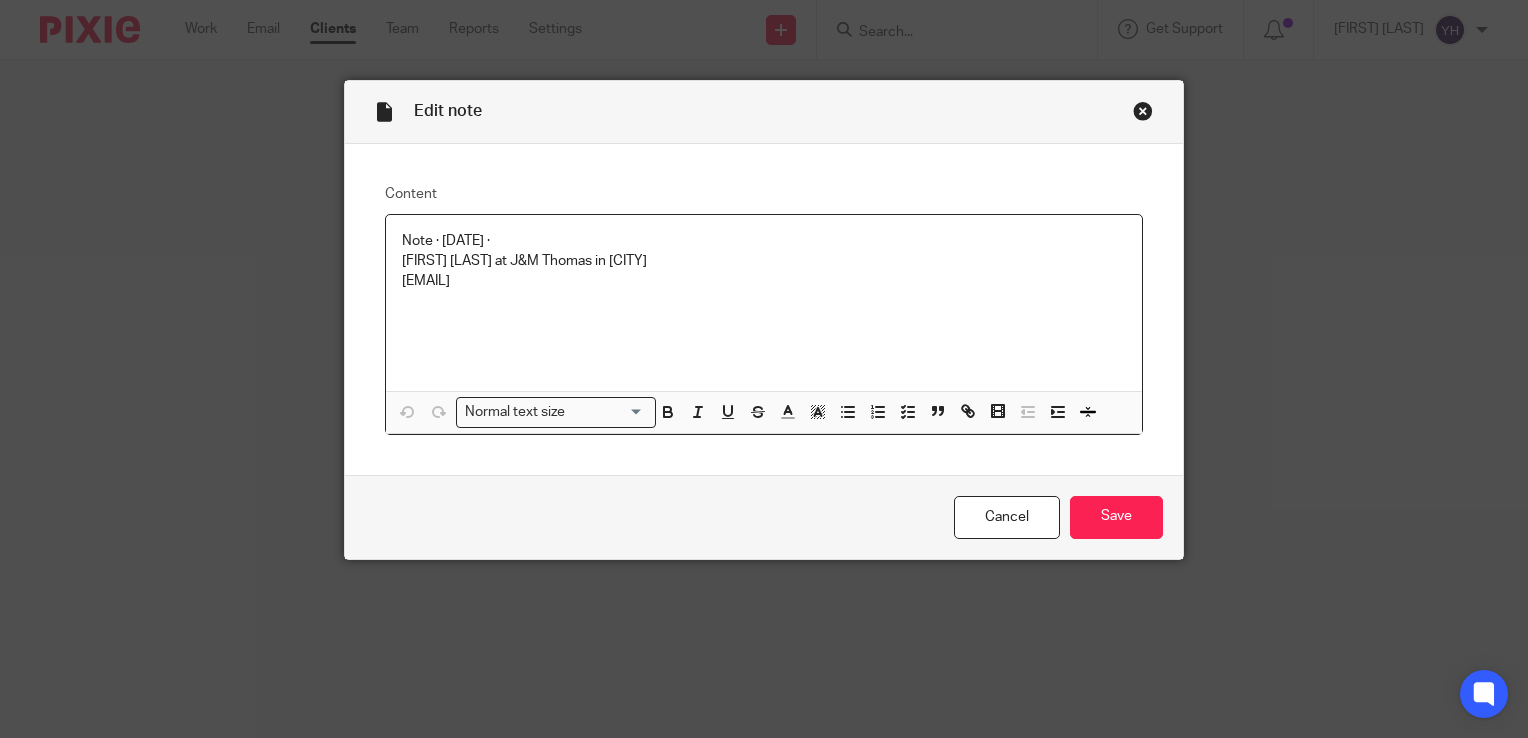 drag, startPoint x: 563, startPoint y: 275, endPoint x: 196, endPoint y: 186, distance: 377.6374 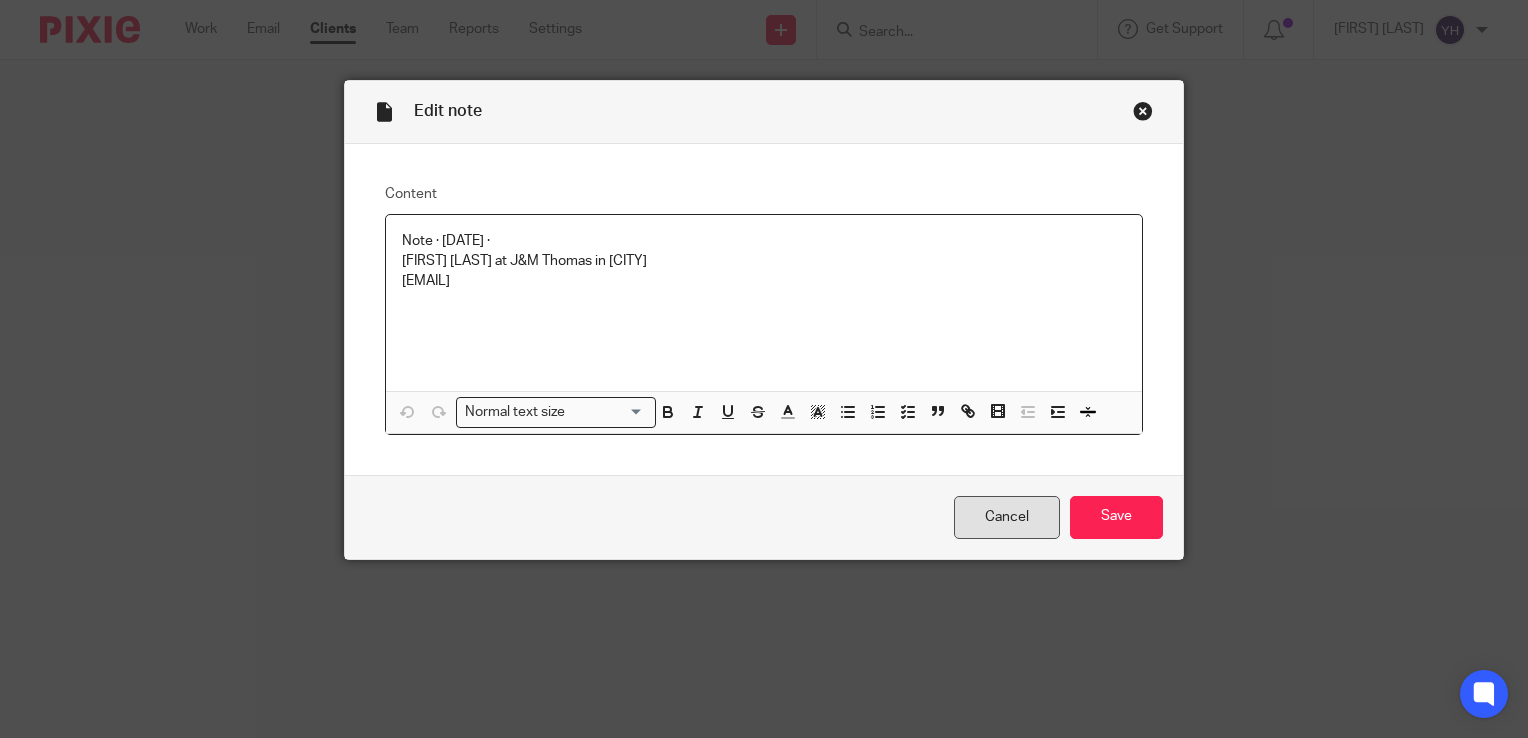 click on "Cancel" at bounding box center (1007, 517) 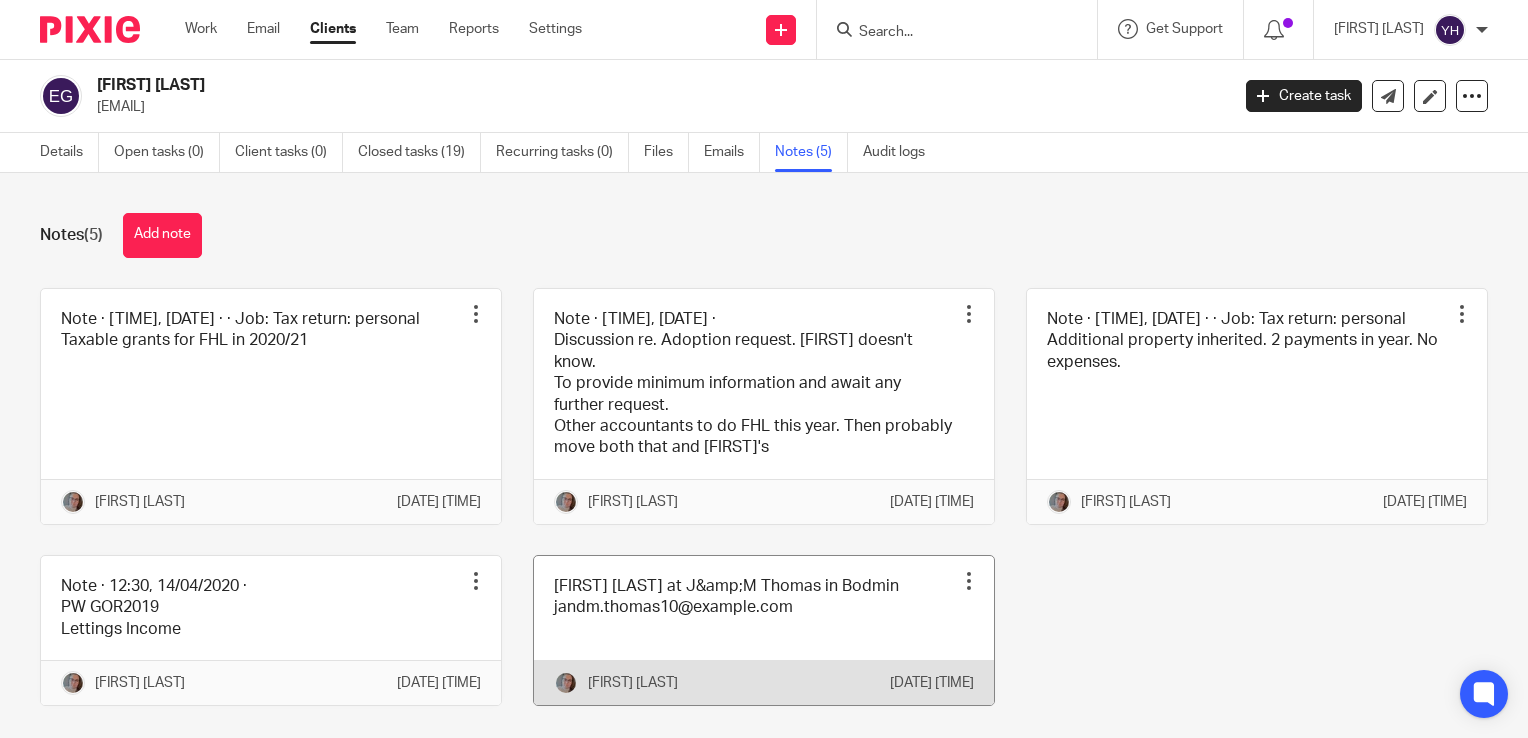 scroll, scrollTop: 0, scrollLeft: 0, axis: both 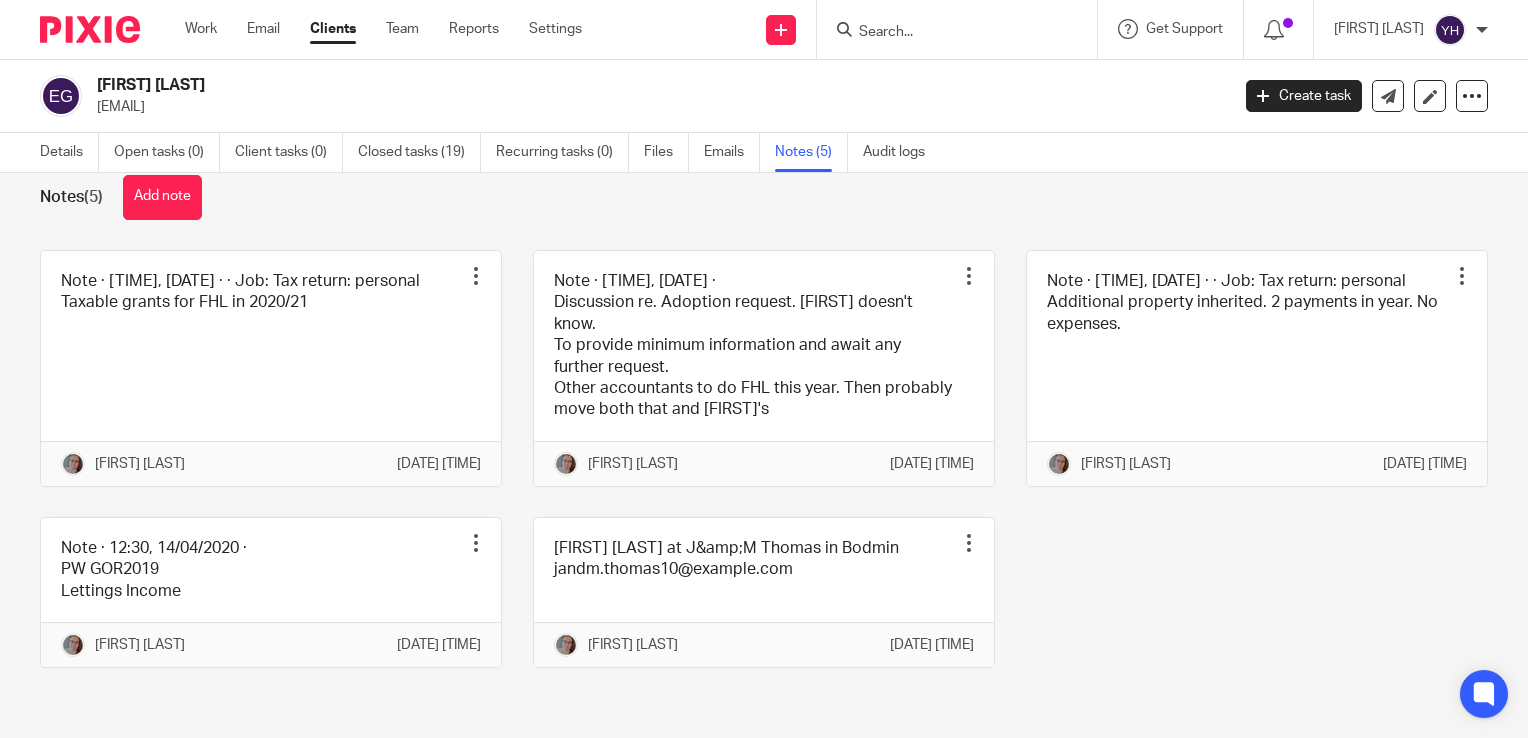 drag, startPoint x: 577, startPoint y: 646, endPoint x: 977, endPoint y: 654, distance: 400.08 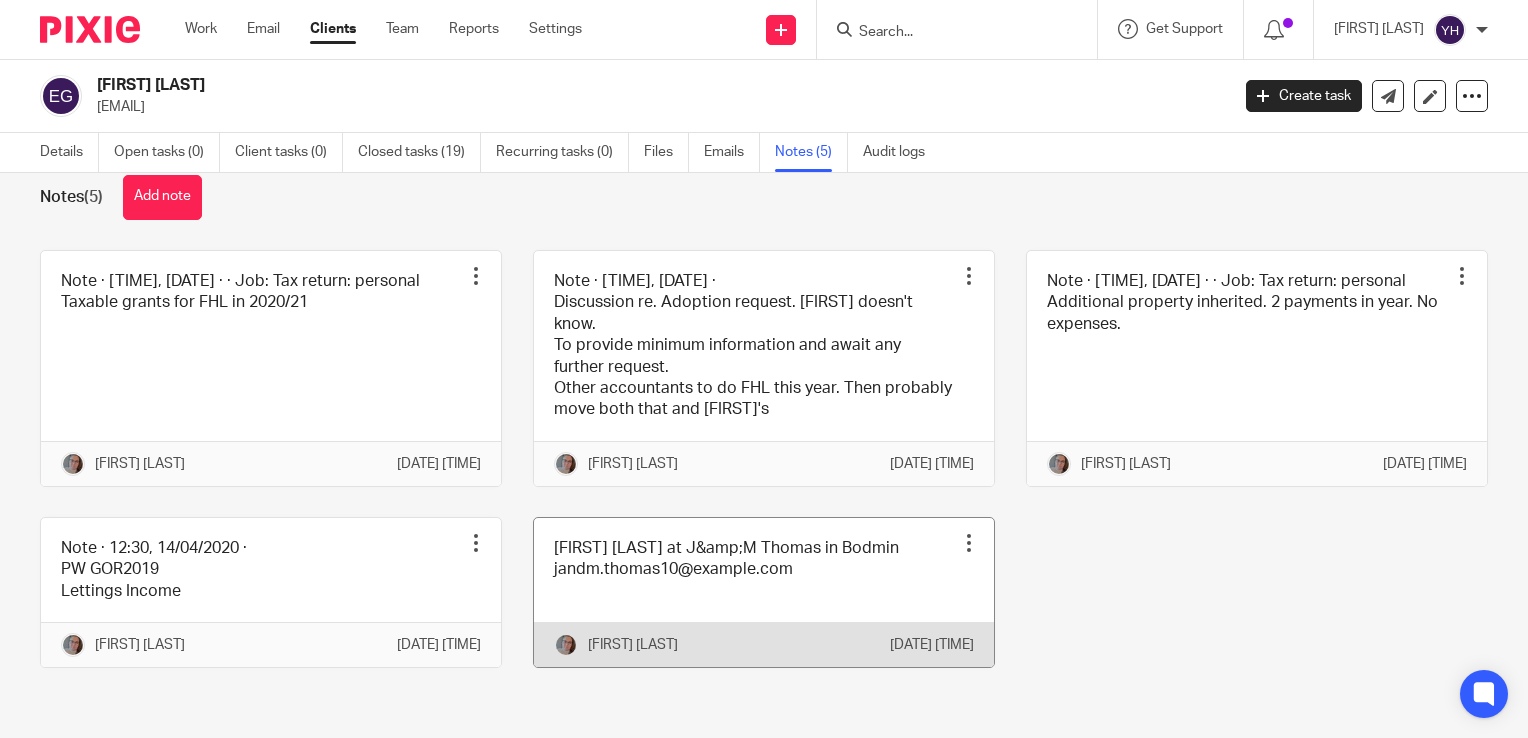copy on "Mary Lander
15 Mar 2021  2:37pm" 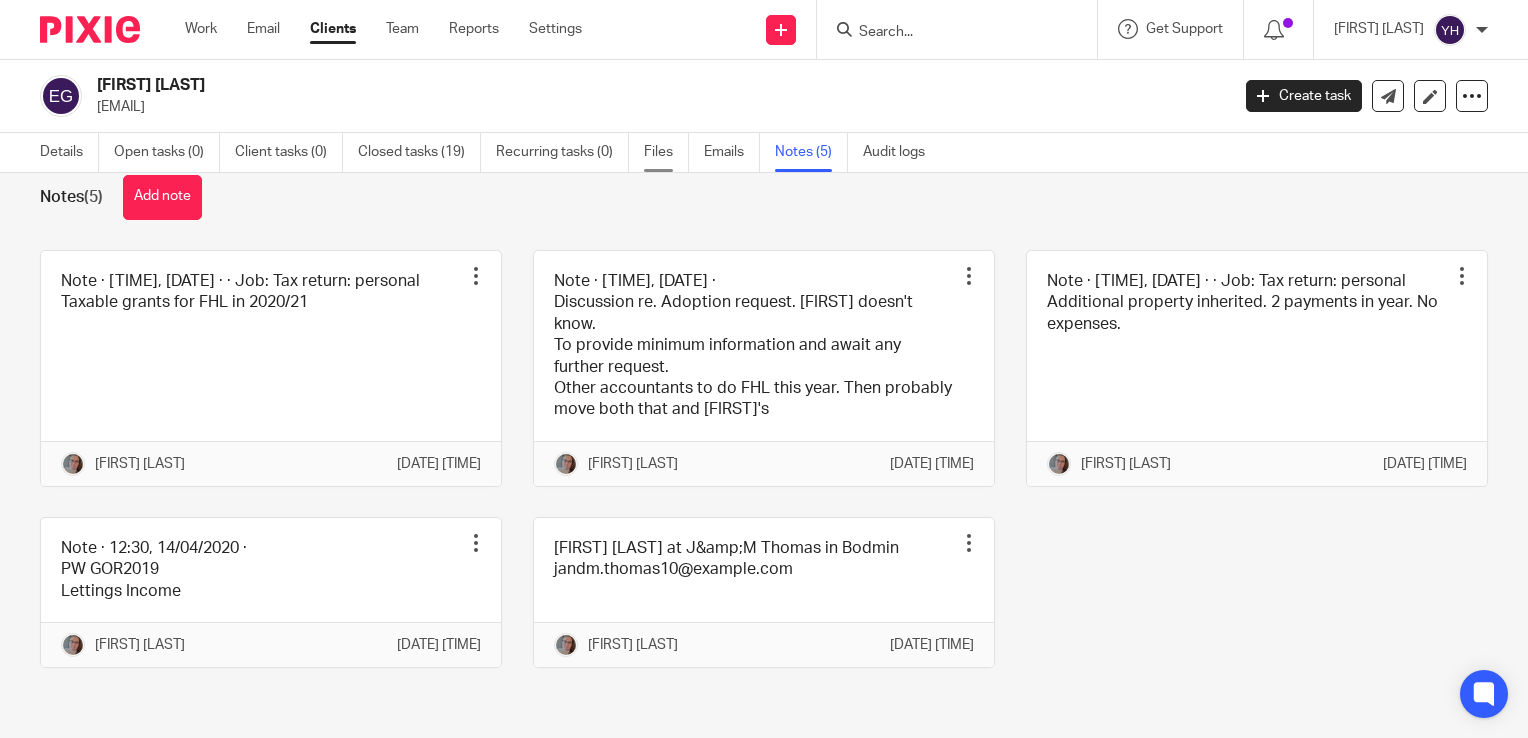 click on "Files" at bounding box center (666, 152) 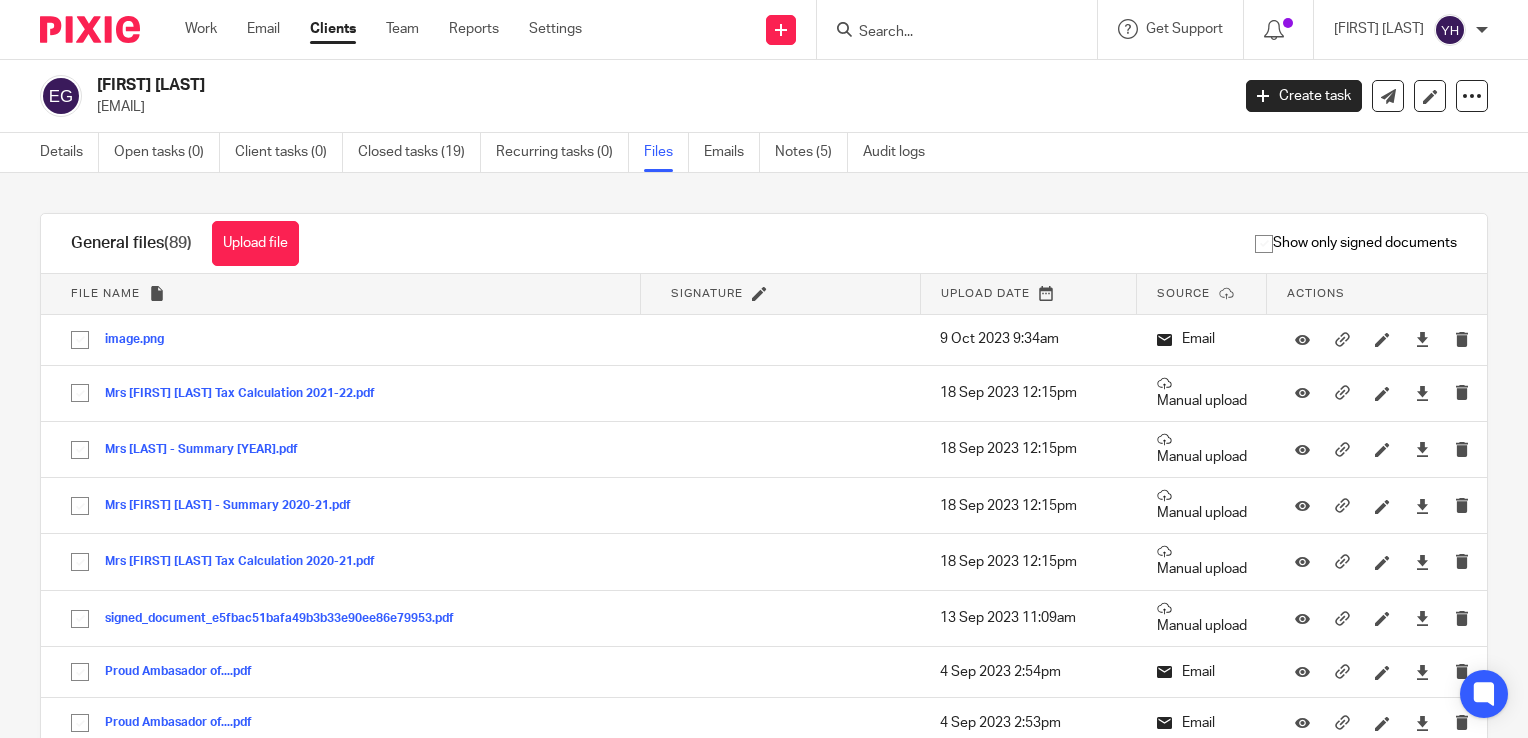 scroll, scrollTop: 0, scrollLeft: 0, axis: both 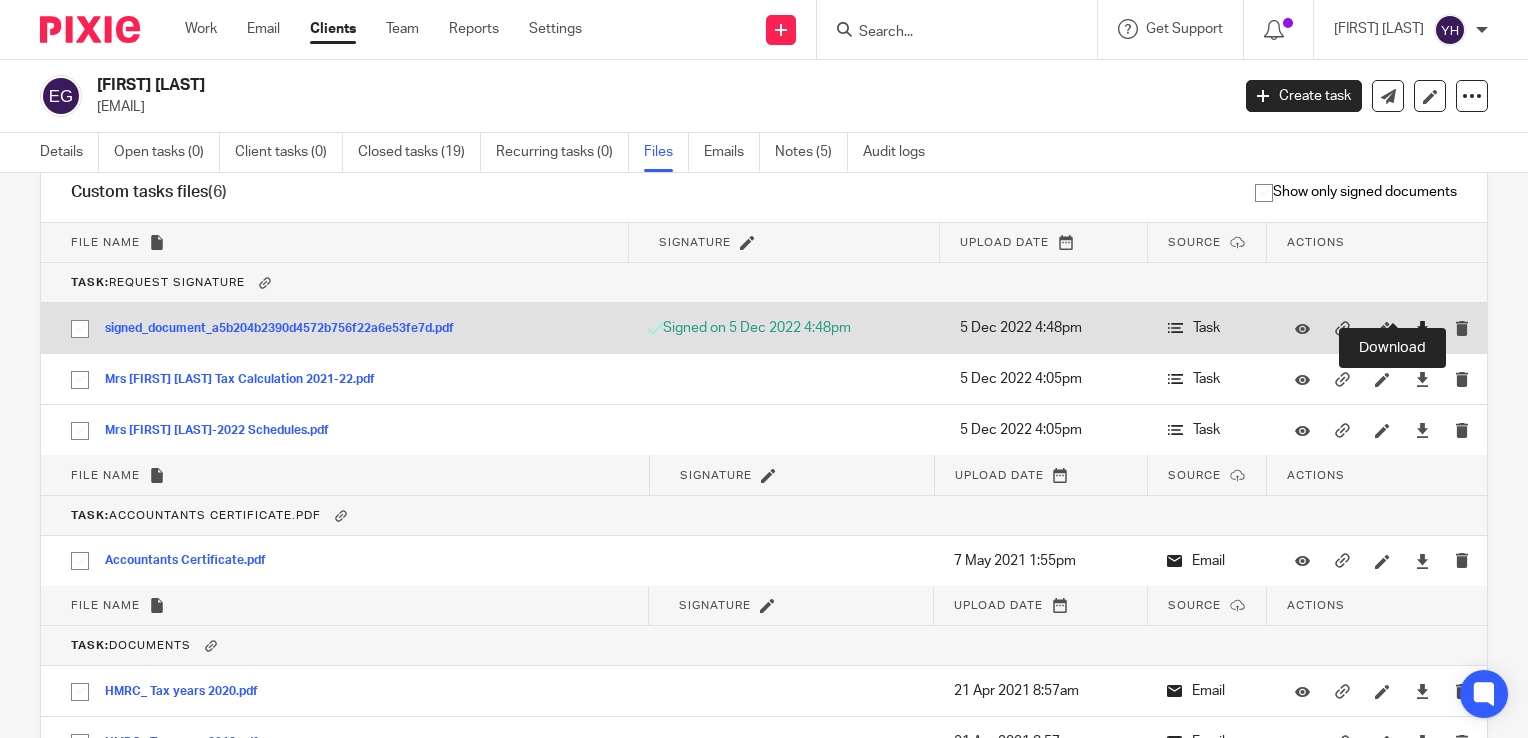 click at bounding box center (1422, 328) 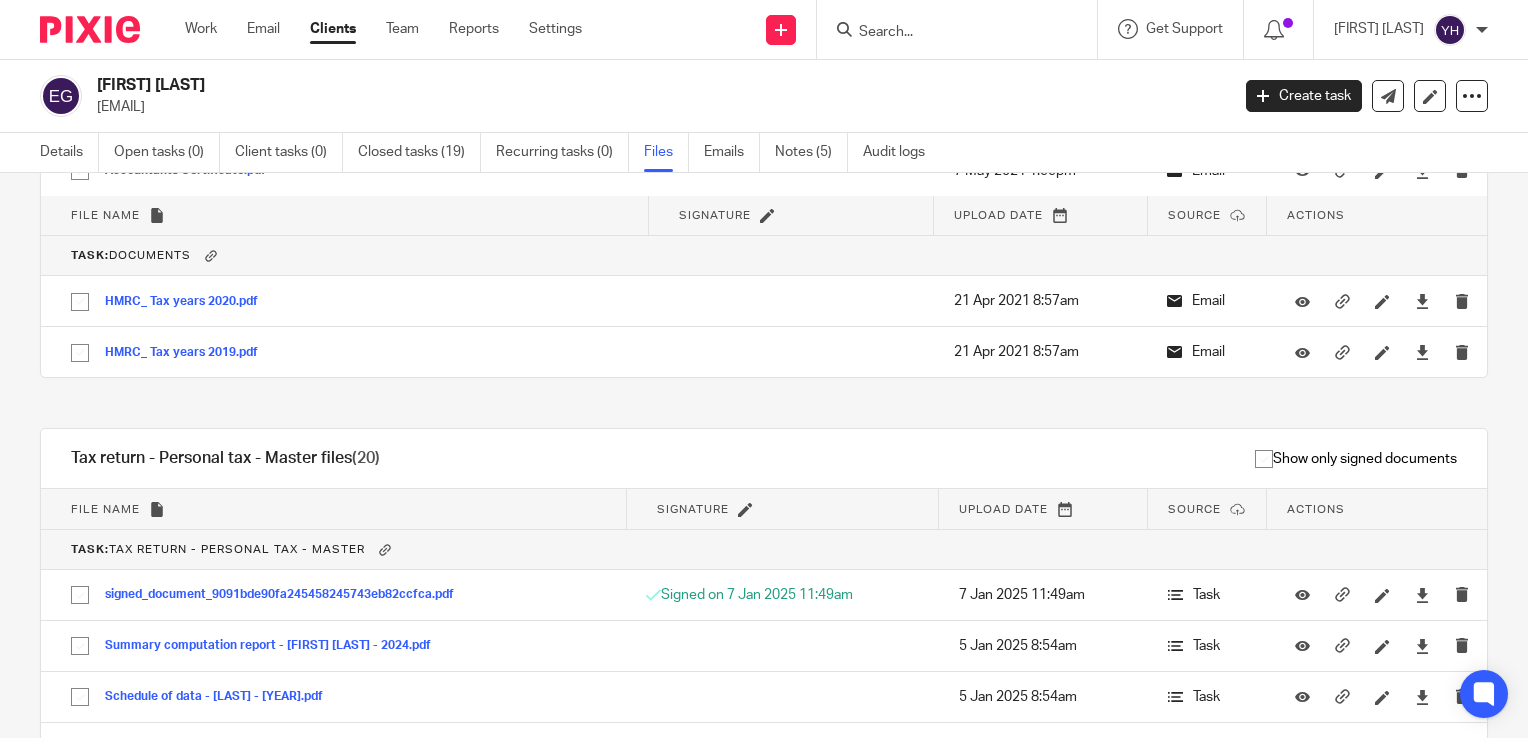 scroll, scrollTop: 5400, scrollLeft: 0, axis: vertical 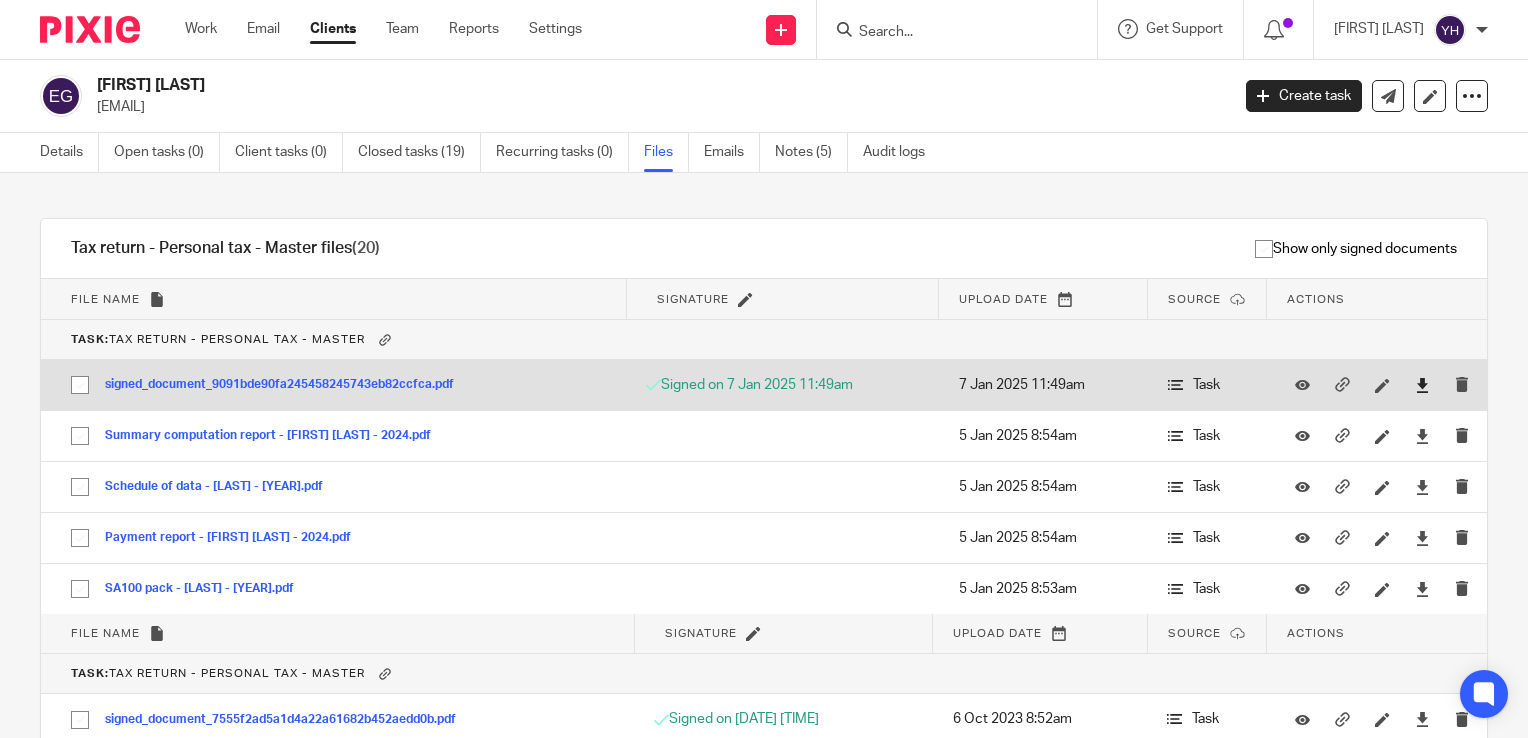 click at bounding box center (1422, 385) 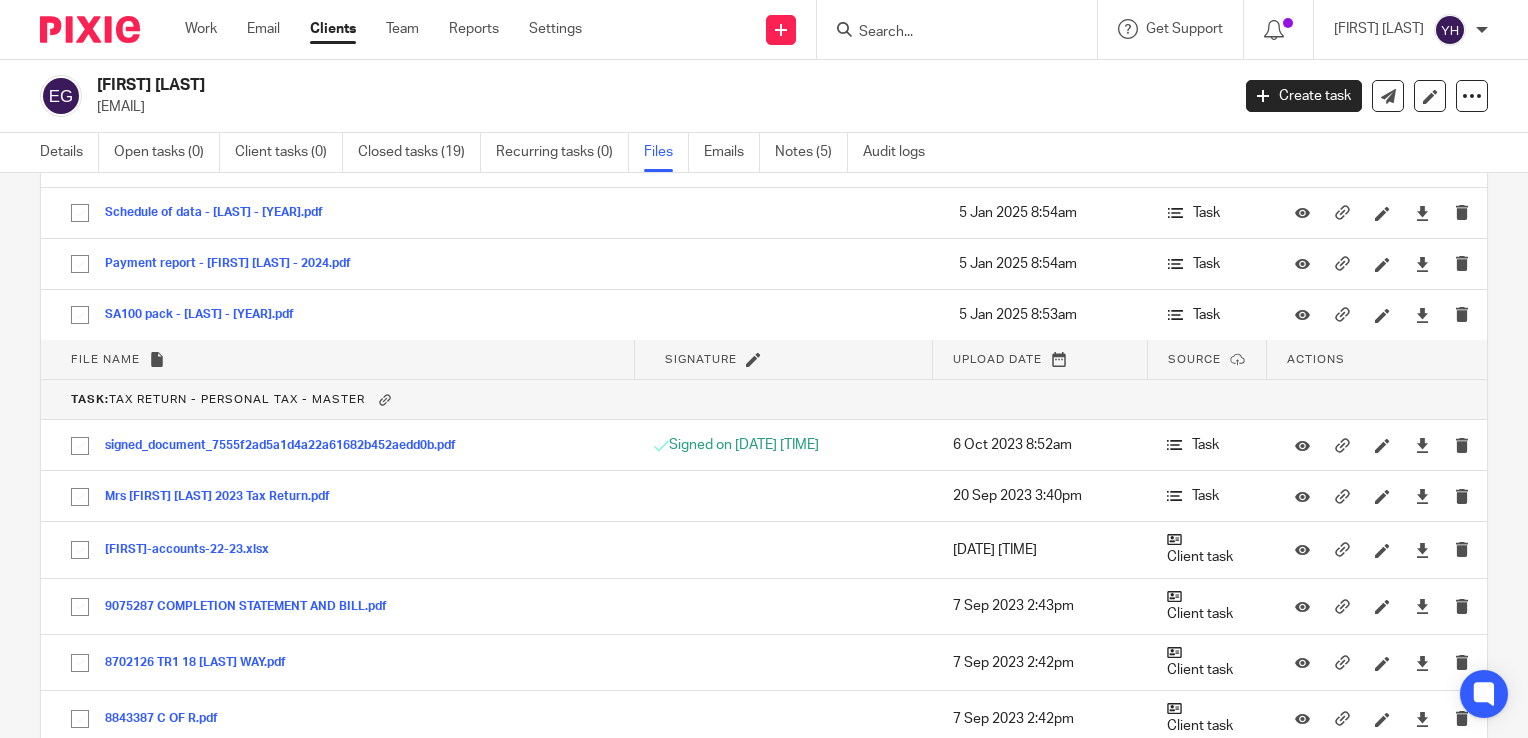 scroll, scrollTop: 5700, scrollLeft: 0, axis: vertical 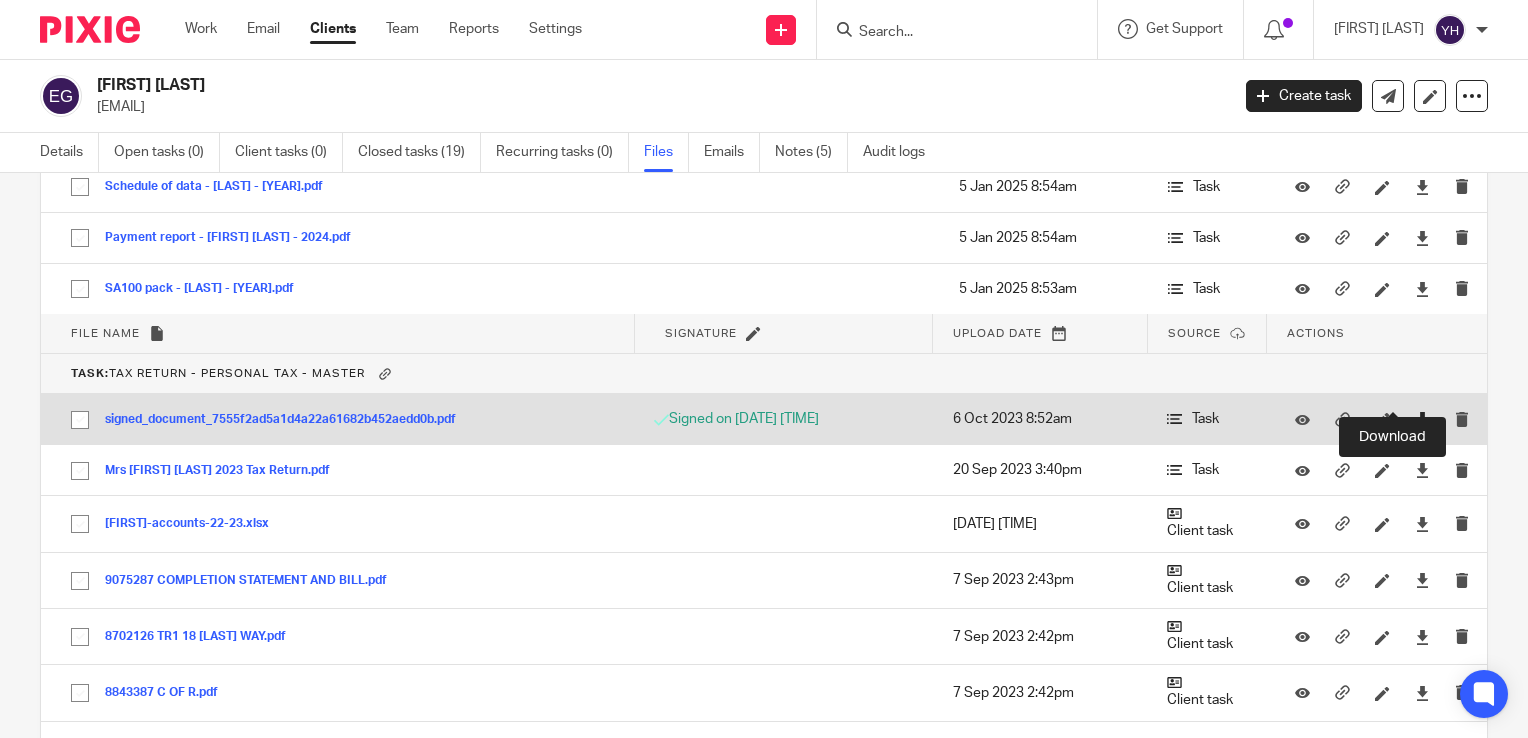 click at bounding box center (1422, 419) 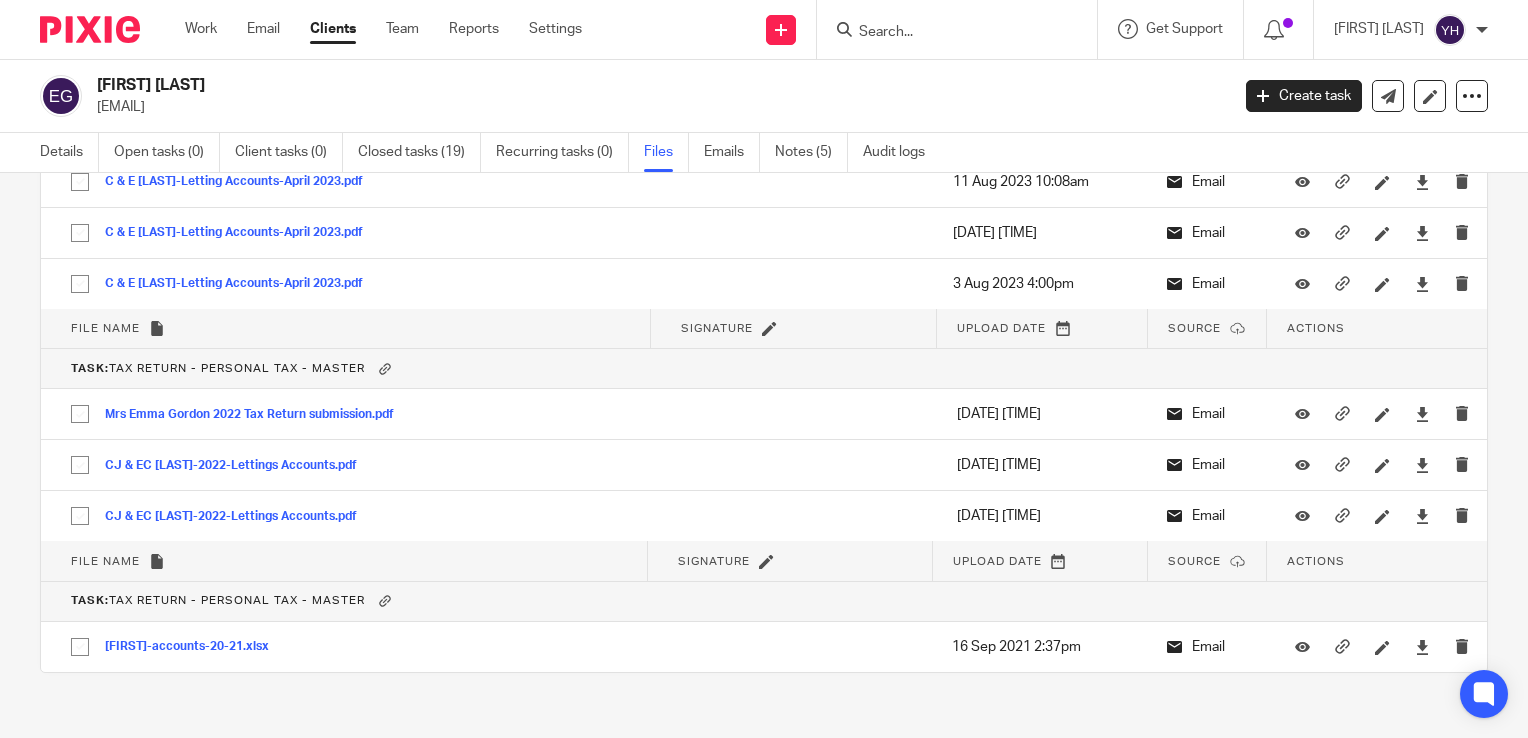 scroll, scrollTop: 6368, scrollLeft: 0, axis: vertical 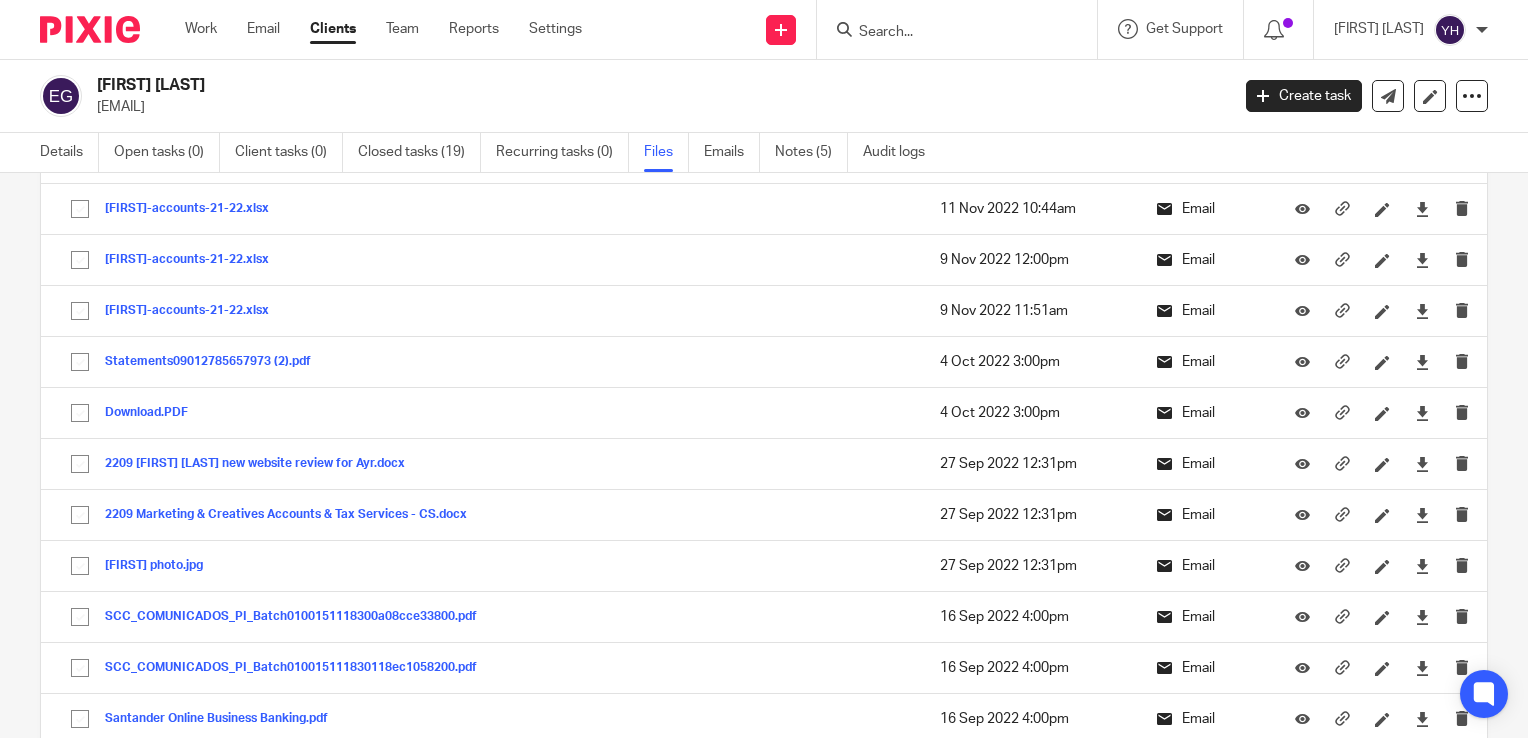 click on "Clients" at bounding box center [333, 29] 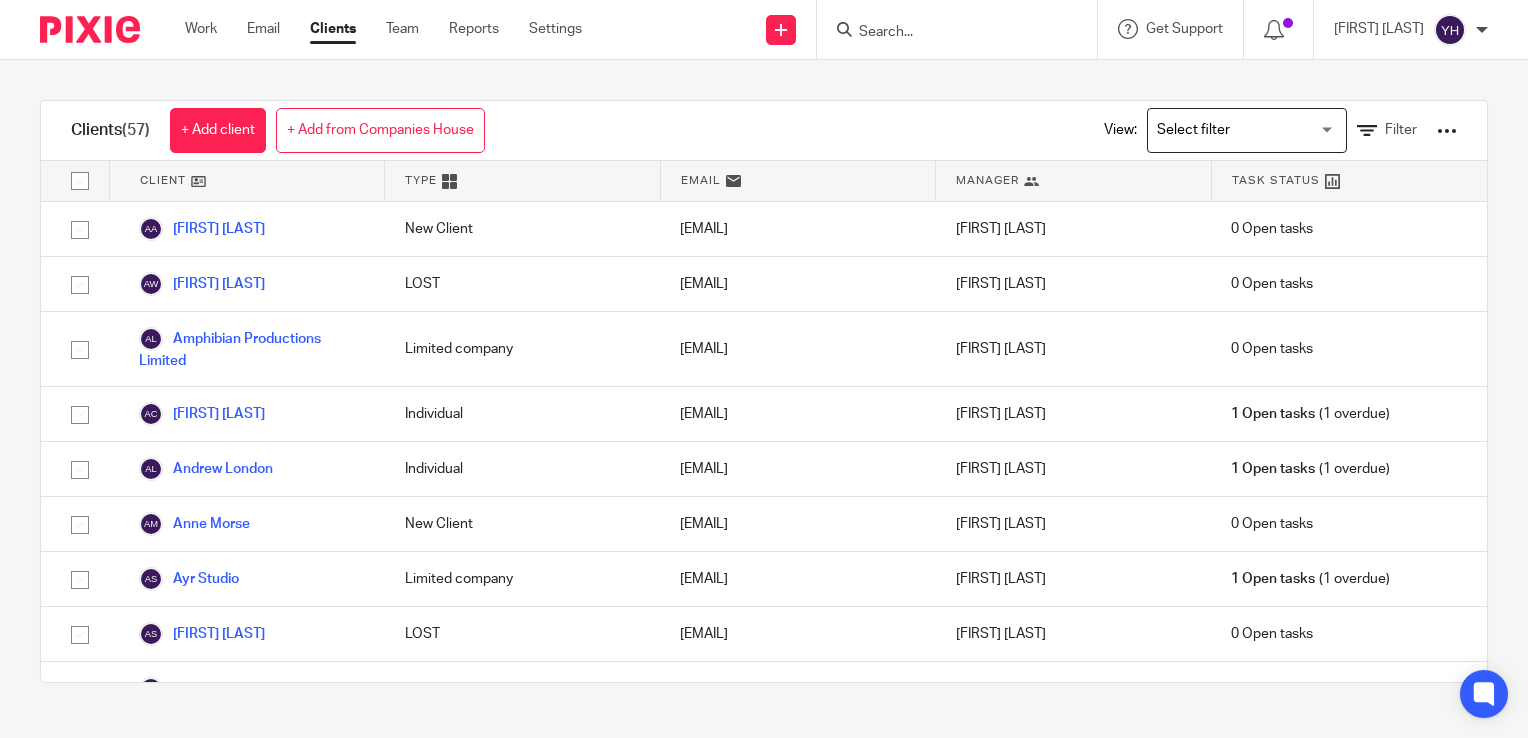 scroll, scrollTop: 0, scrollLeft: 0, axis: both 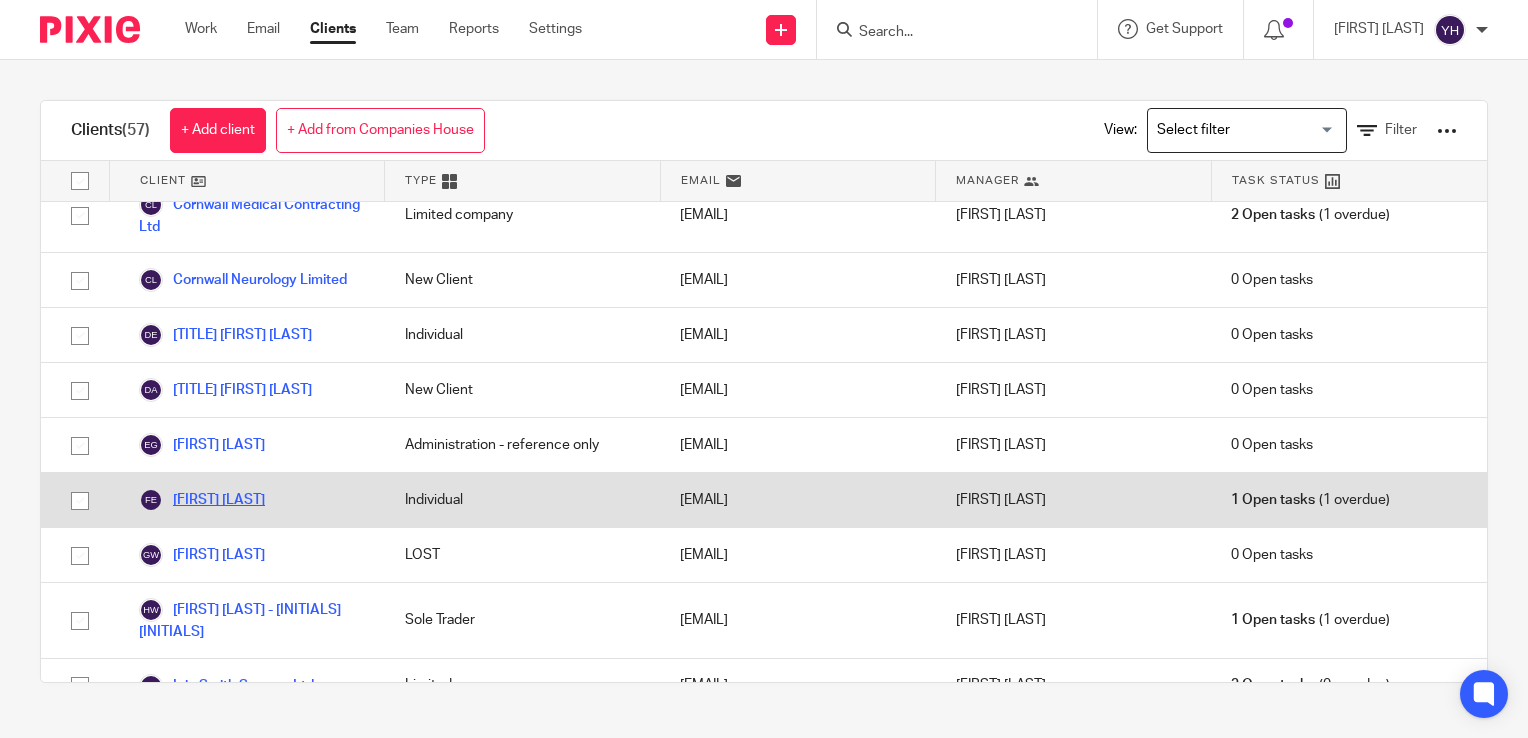 click on "Fiona Everard" at bounding box center (202, 500) 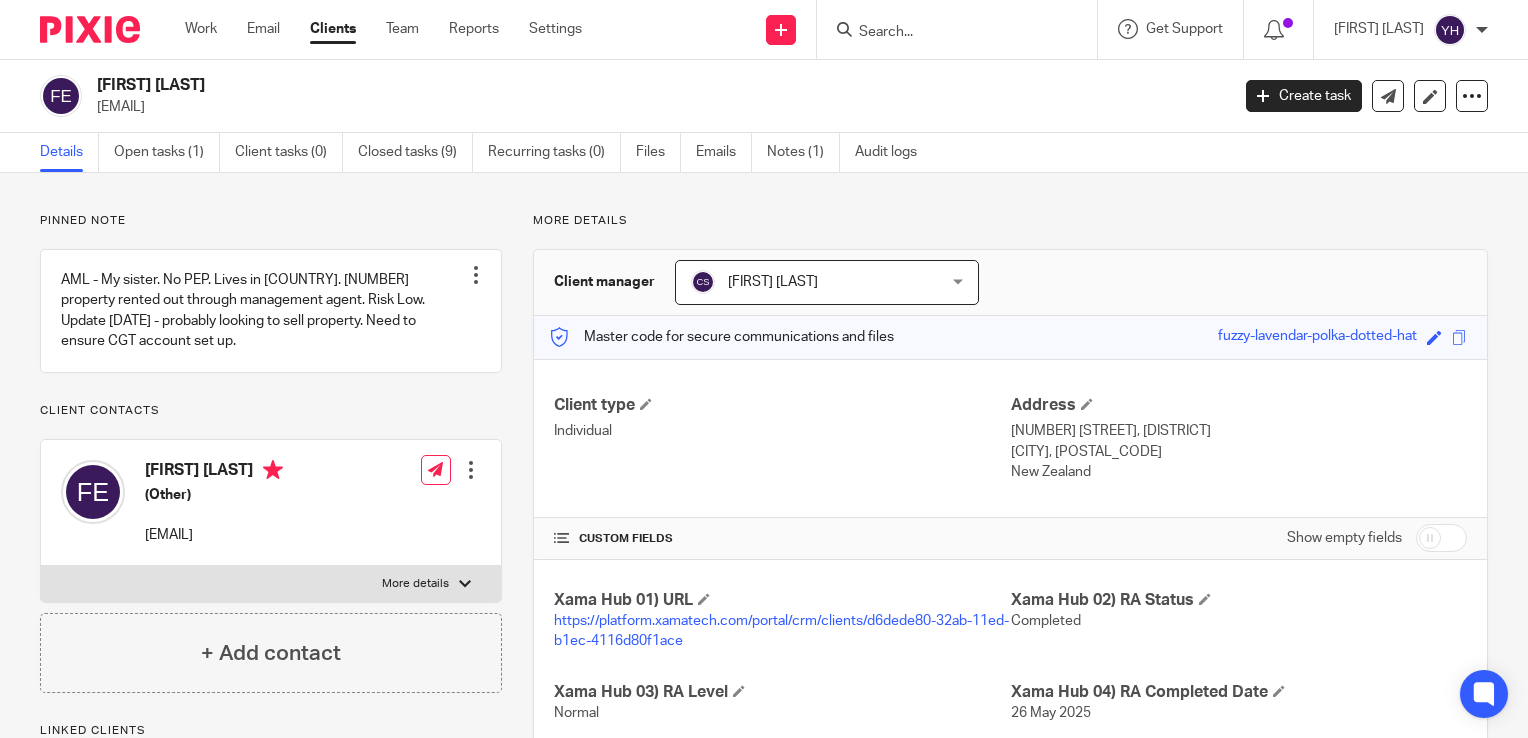 scroll, scrollTop: 0, scrollLeft: 0, axis: both 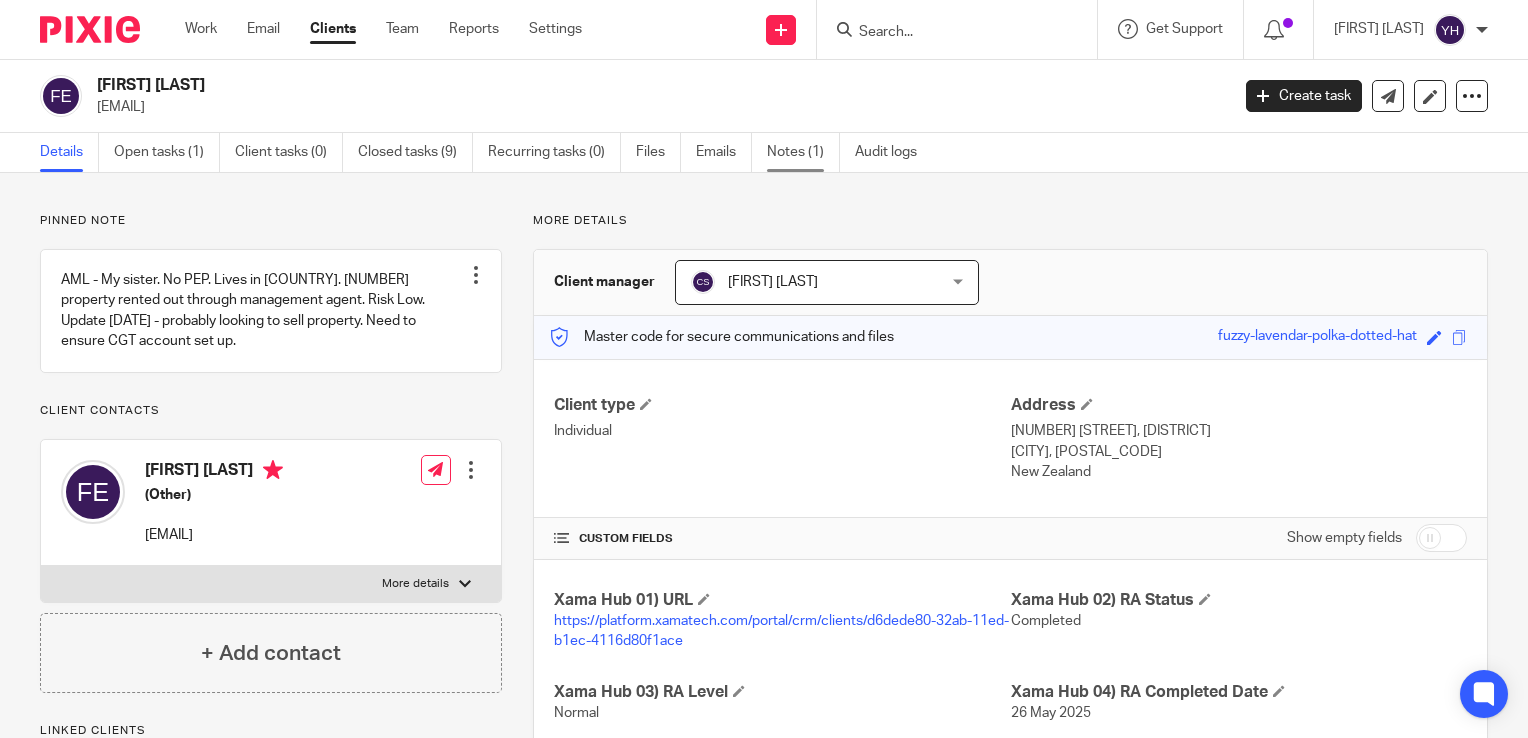 drag, startPoint x: 796, startPoint y: 155, endPoint x: 776, endPoint y: 138, distance: 26.24881 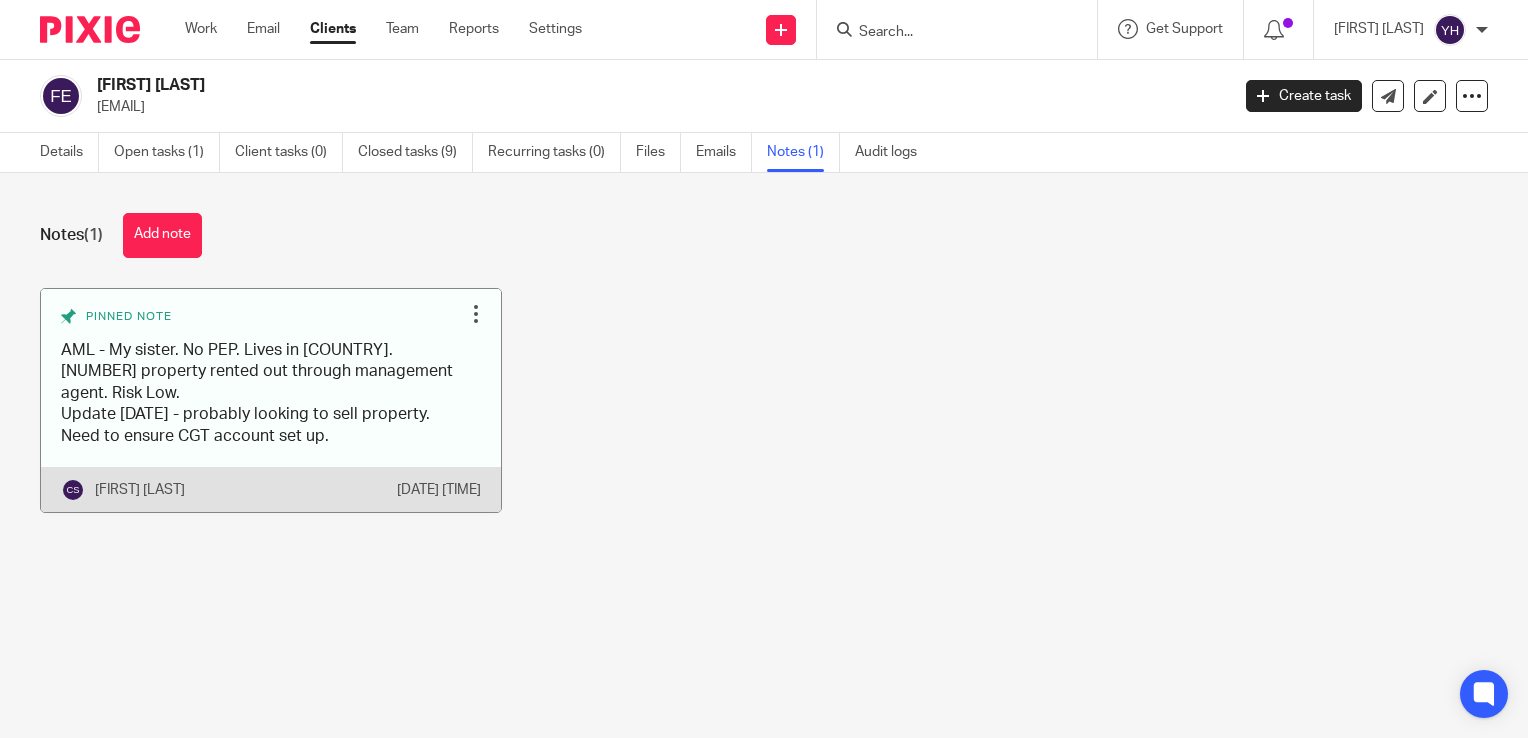 scroll, scrollTop: 0, scrollLeft: 0, axis: both 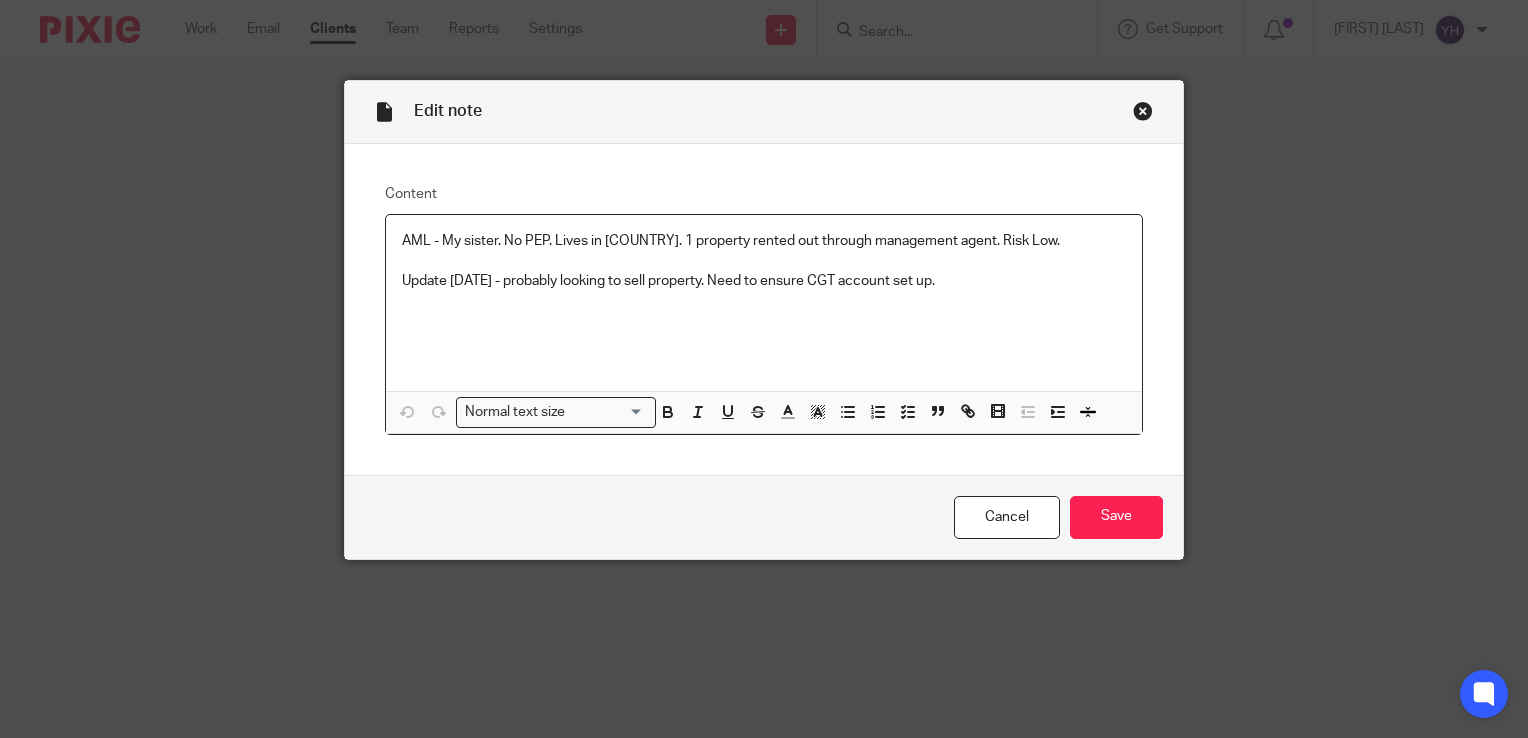 drag, startPoint x: 402, startPoint y: 237, endPoint x: 1040, endPoint y: 304, distance: 641.50836 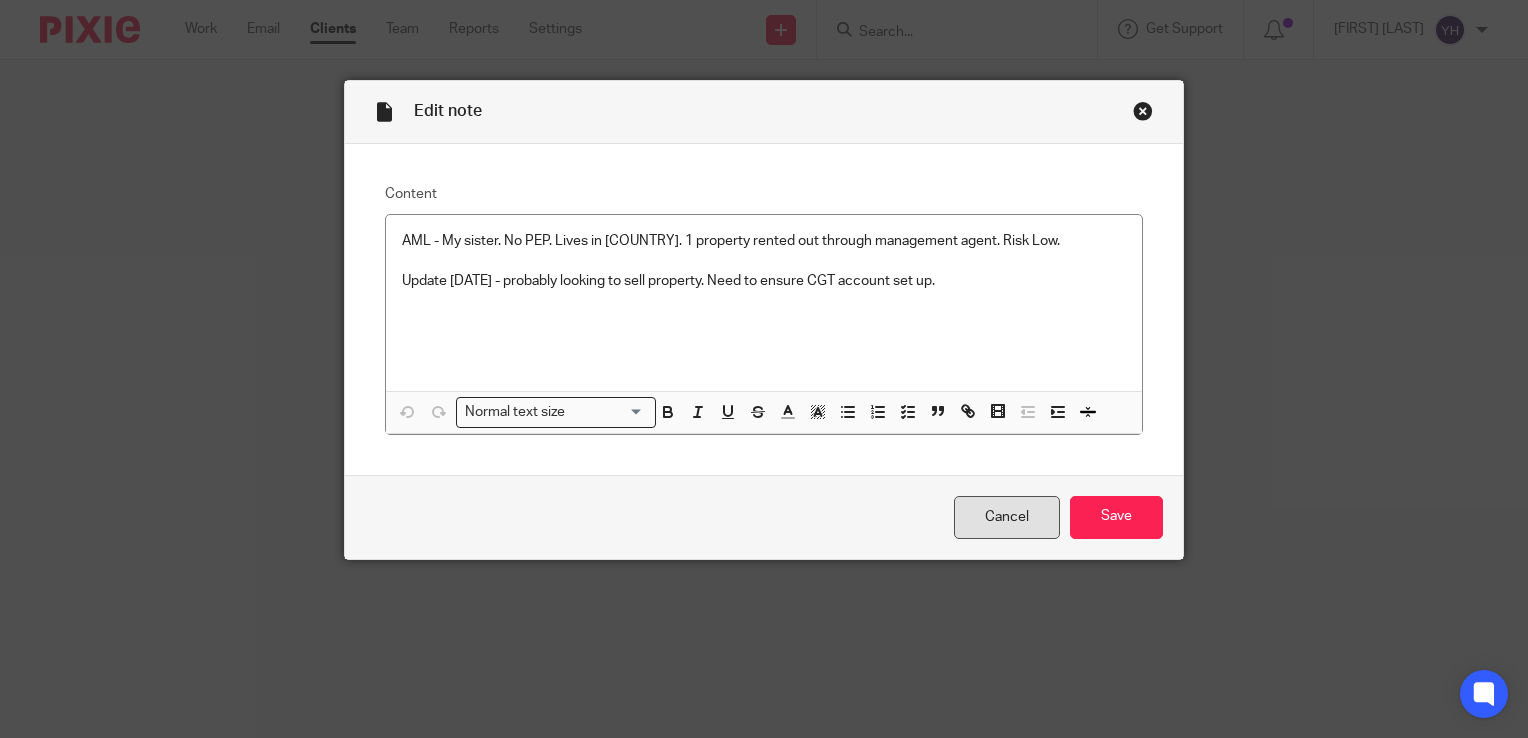 click on "Cancel" at bounding box center (1007, 517) 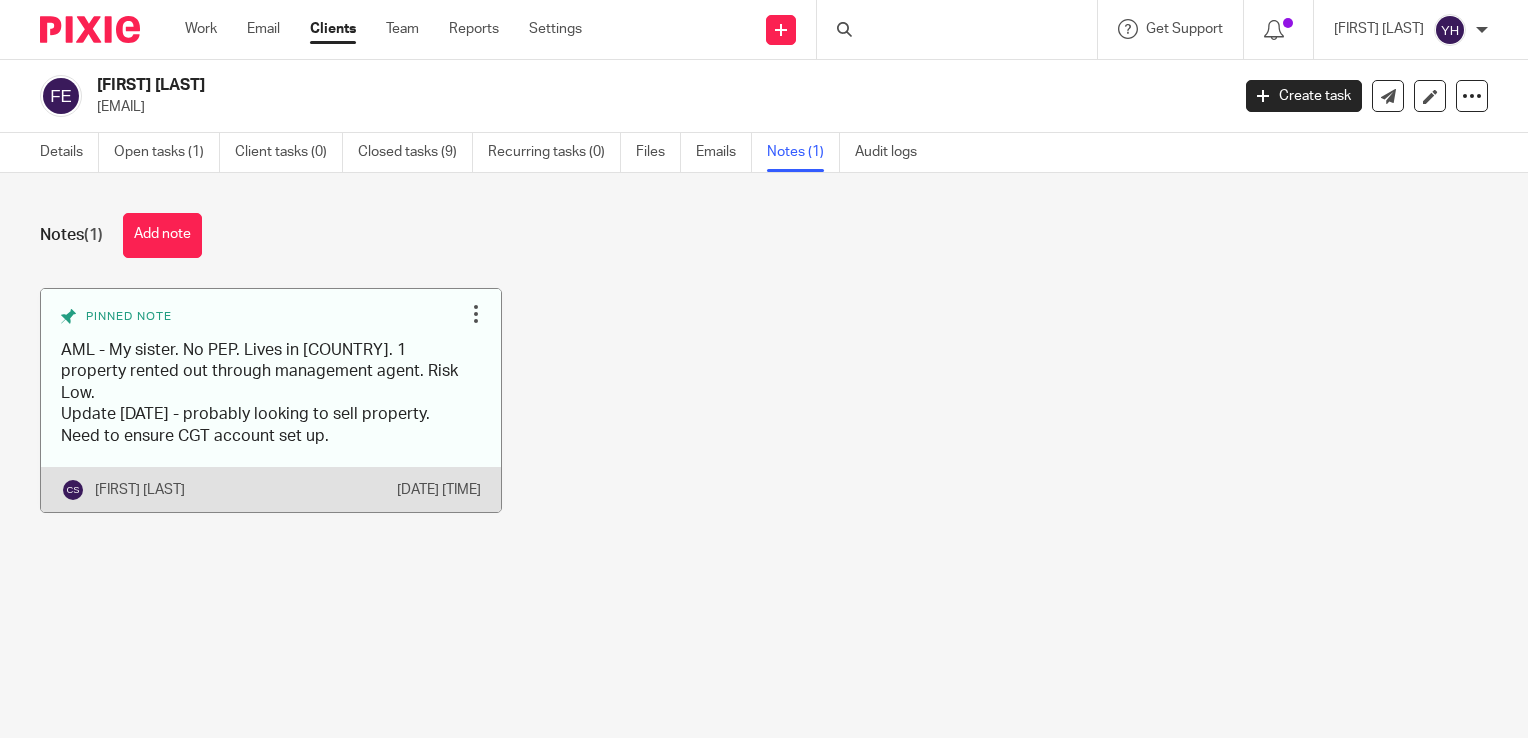 scroll, scrollTop: 0, scrollLeft: 0, axis: both 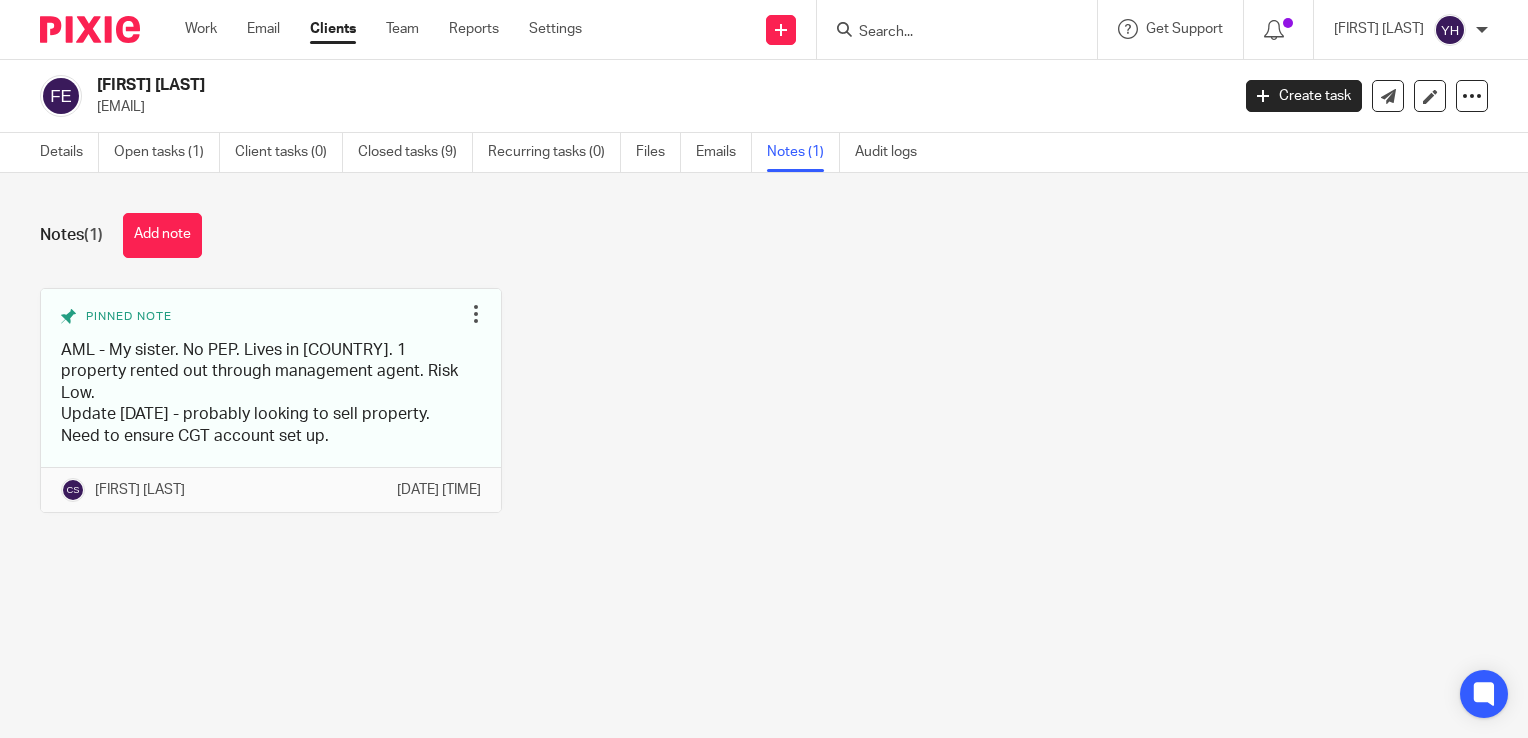 drag, startPoint x: 107, startPoint y: 509, endPoint x: 516, endPoint y: 521, distance: 409.176 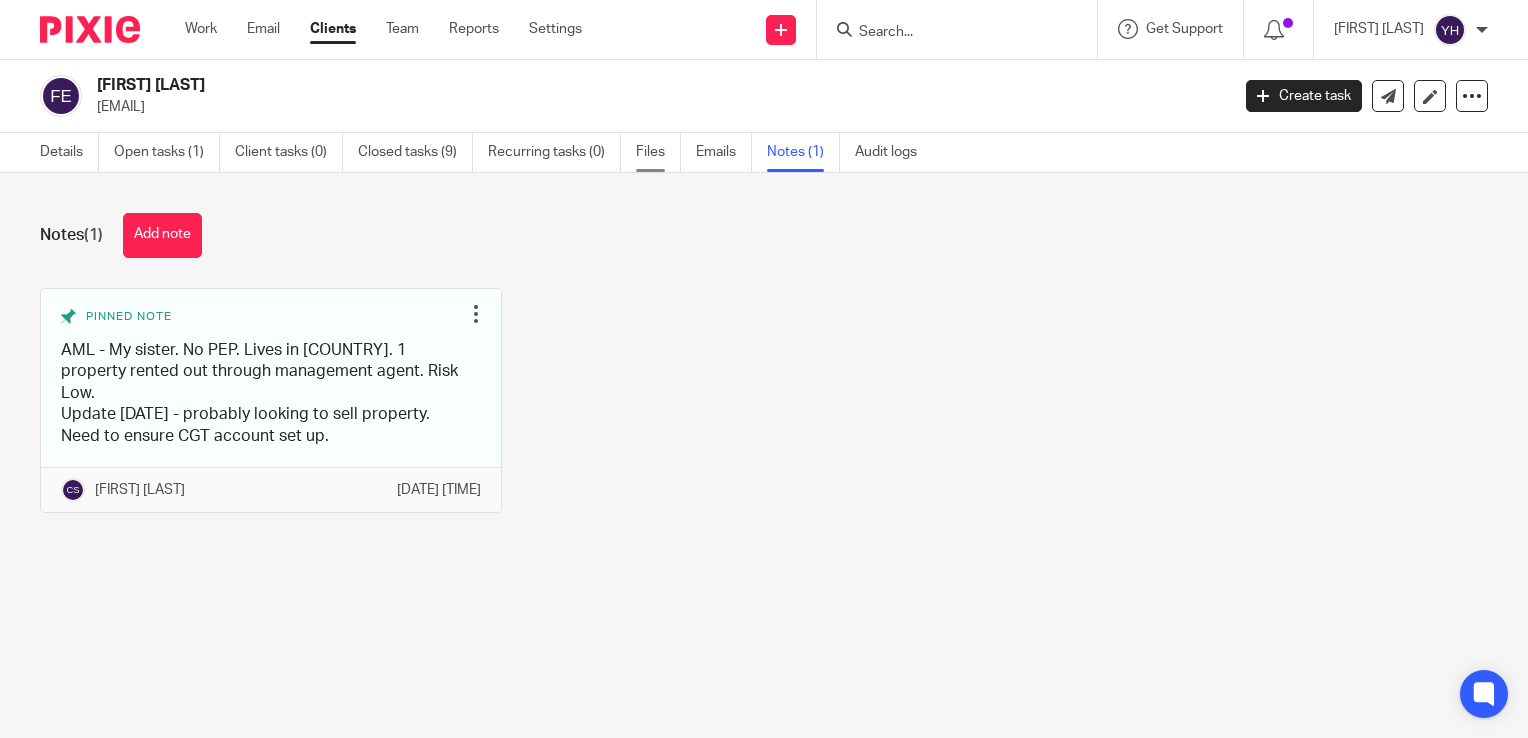 click on "Files" at bounding box center [658, 152] 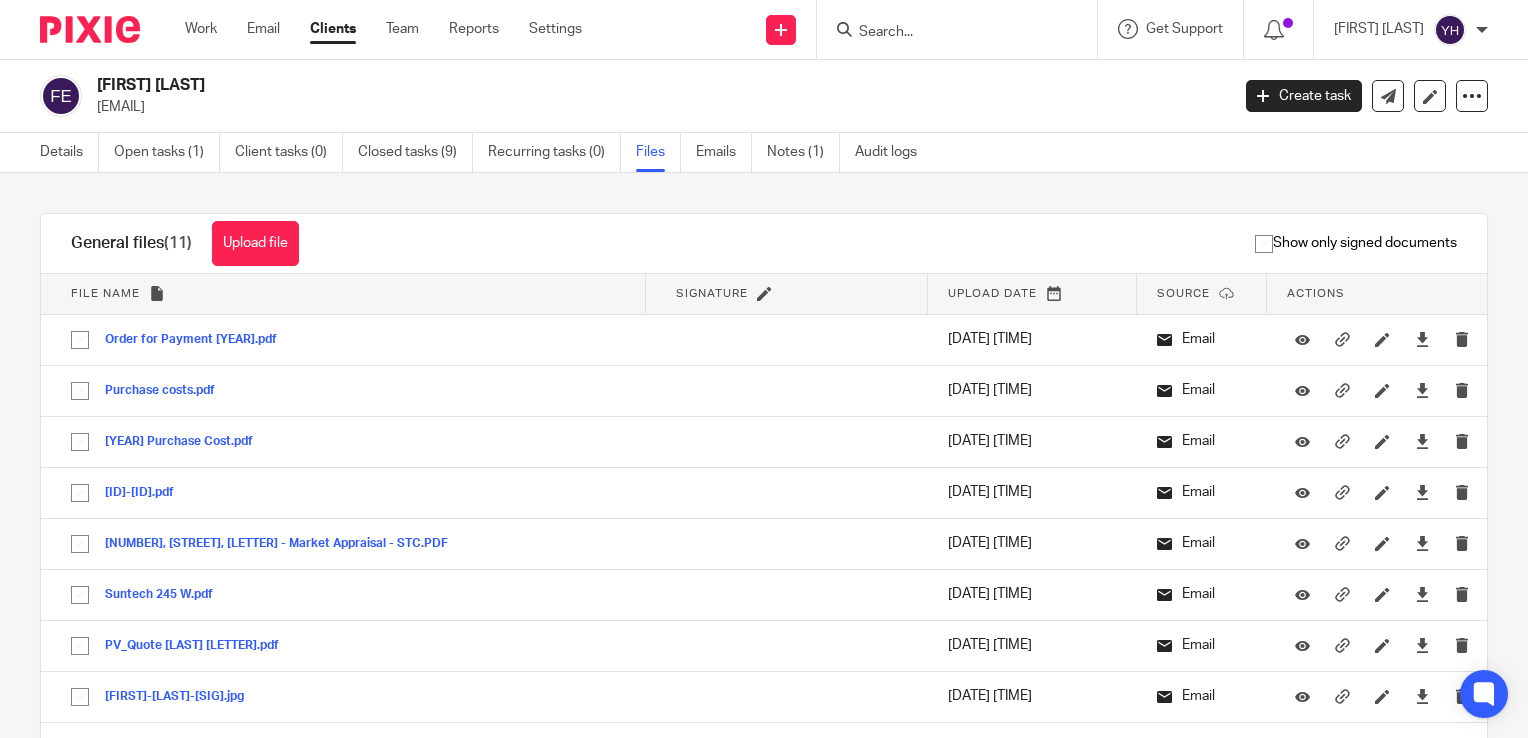 scroll, scrollTop: 0, scrollLeft: 0, axis: both 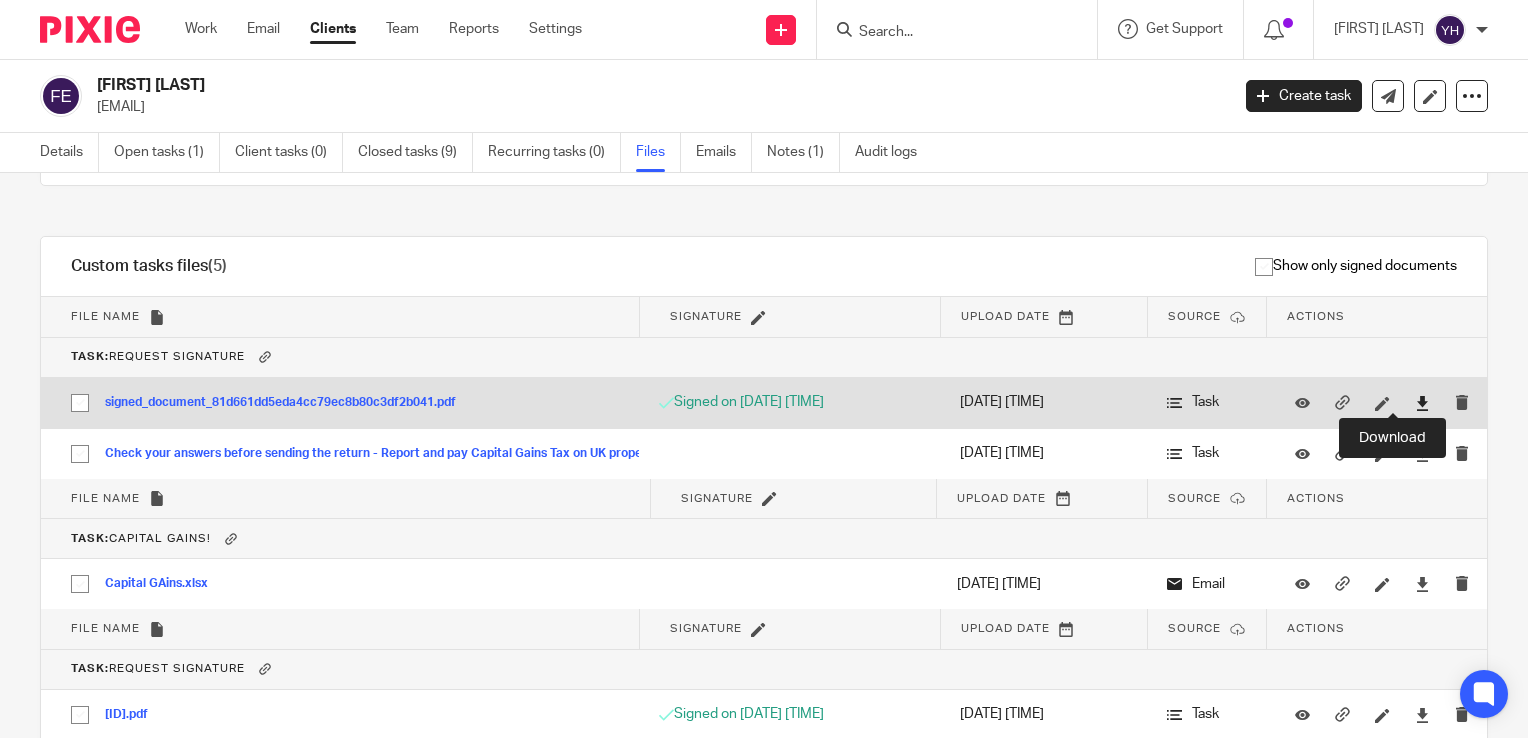 click at bounding box center (1422, 403) 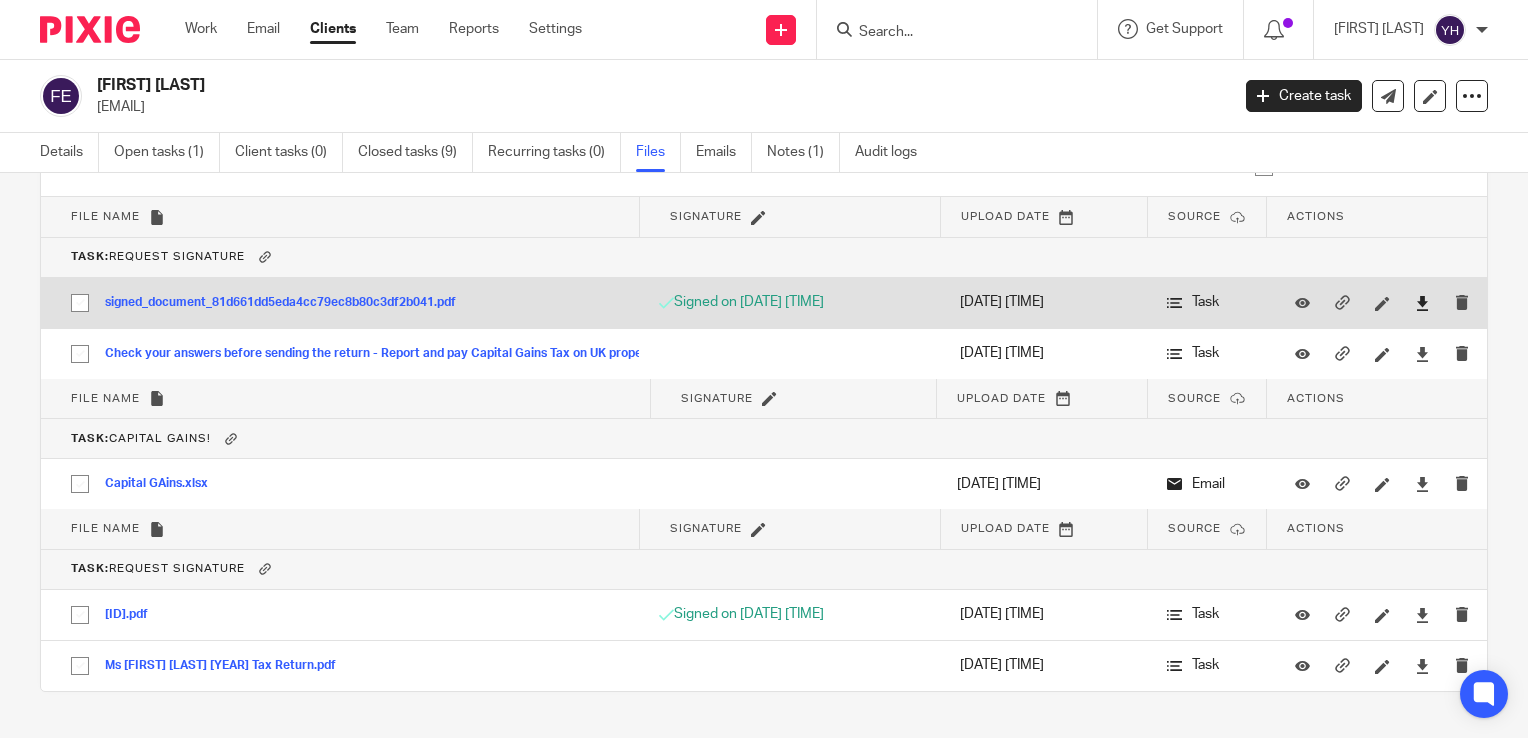 scroll, scrollTop: 900, scrollLeft: 0, axis: vertical 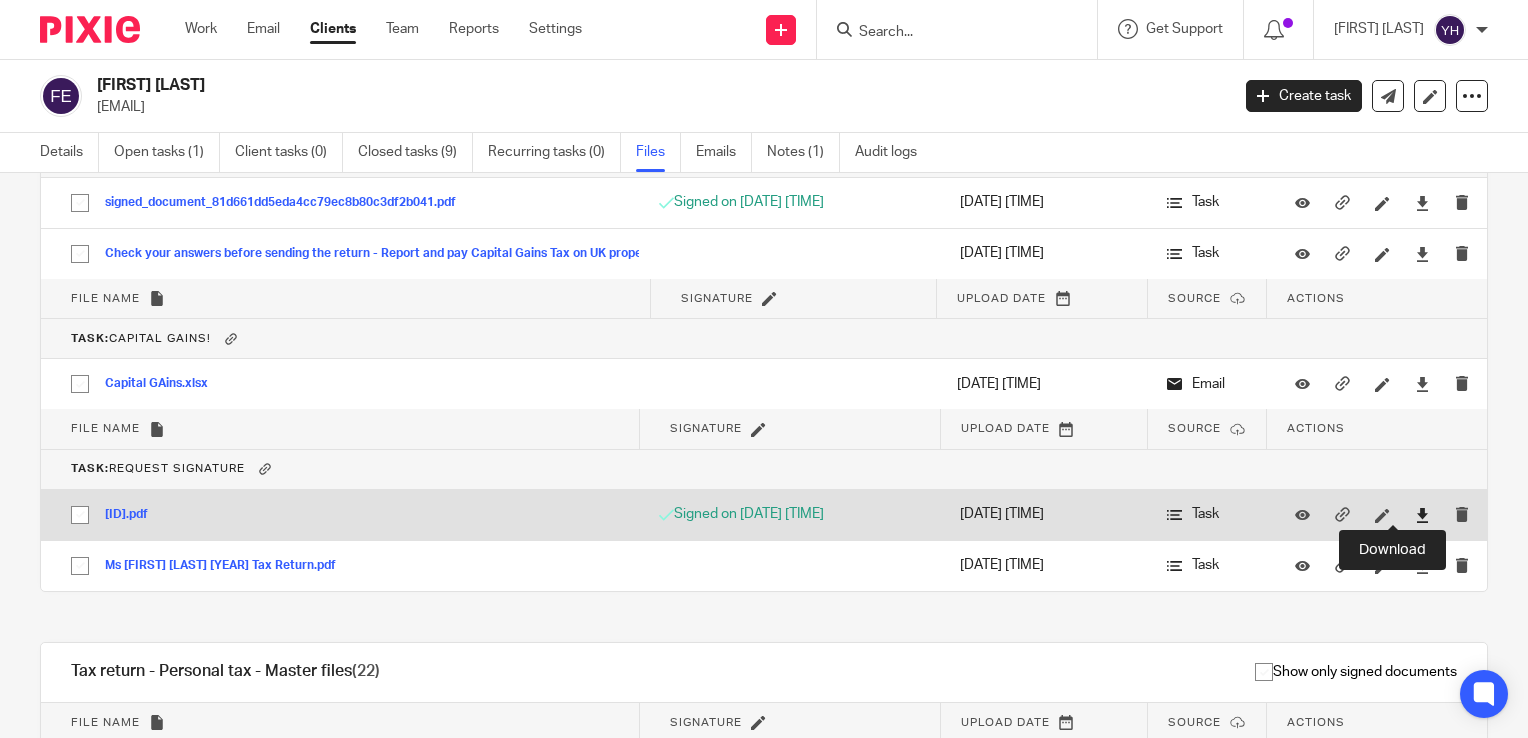 click at bounding box center [1422, 515] 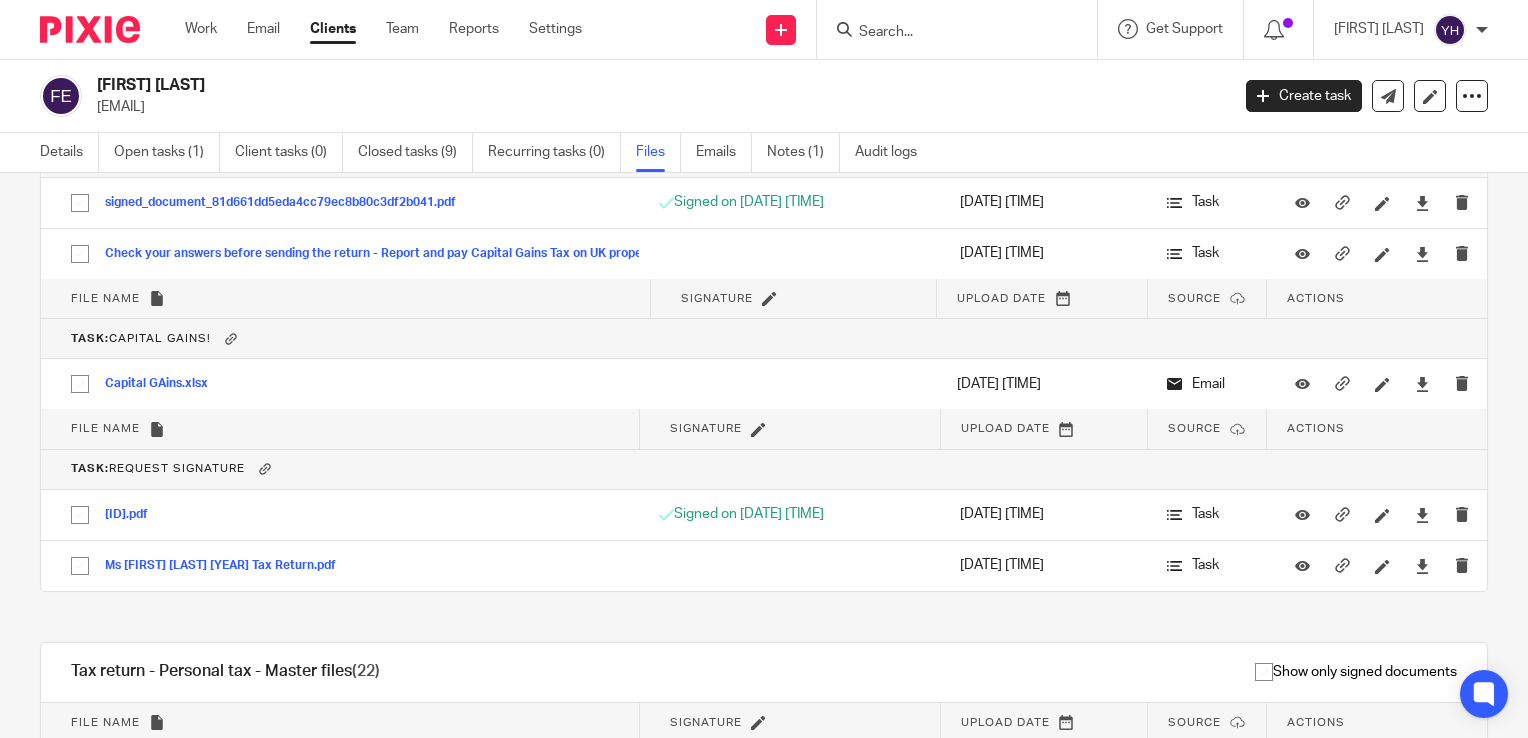 scroll, scrollTop: 1200, scrollLeft: 0, axis: vertical 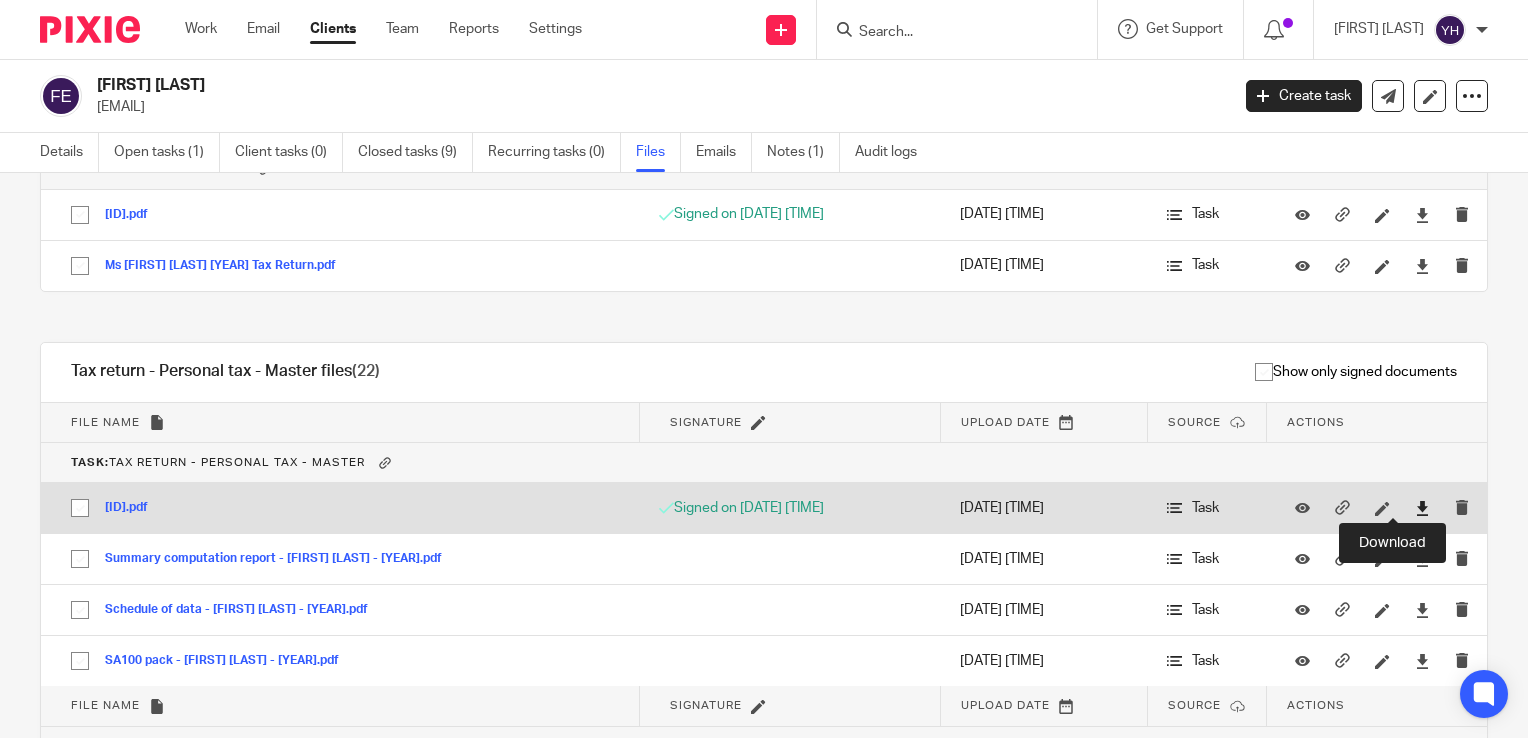 click at bounding box center [1422, 508] 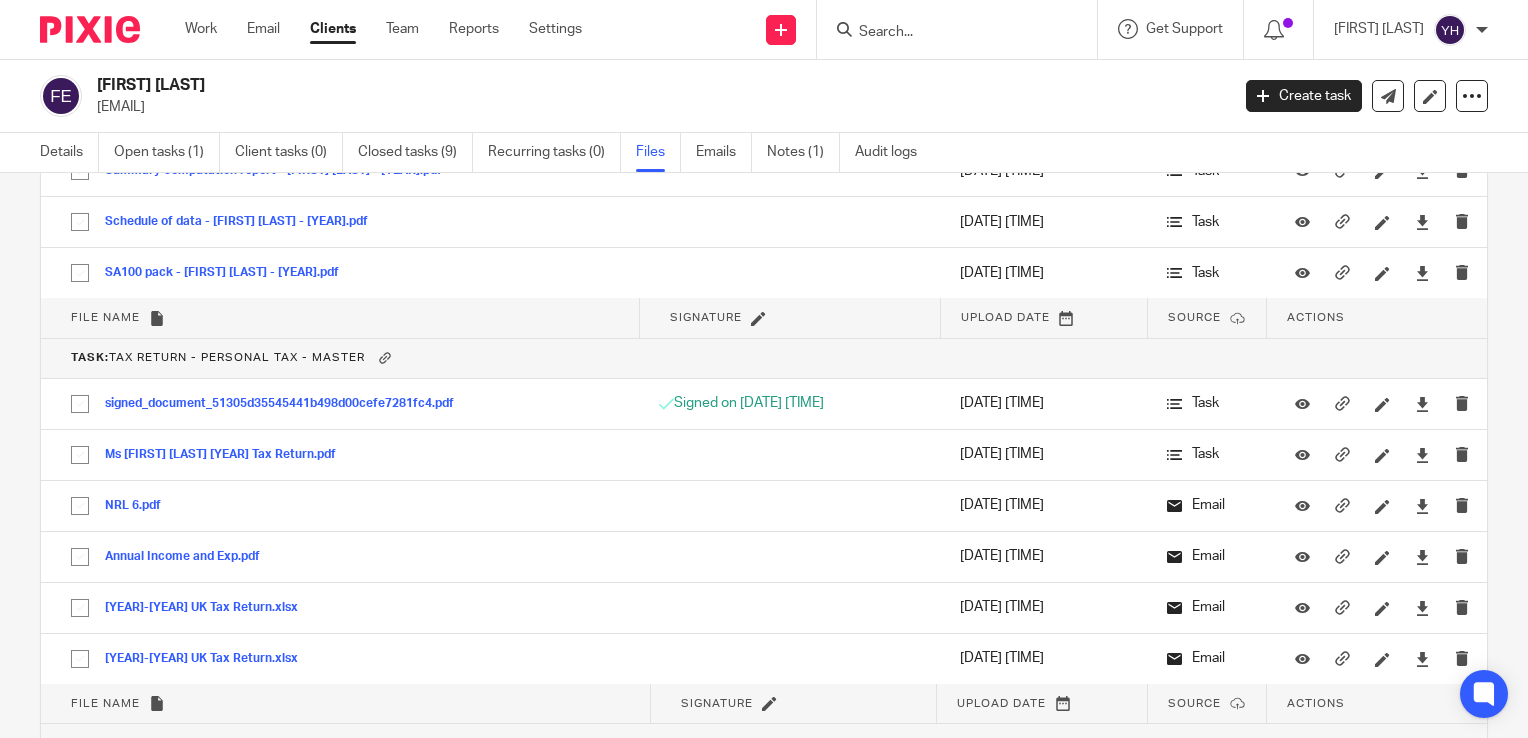 scroll, scrollTop: 1600, scrollLeft: 0, axis: vertical 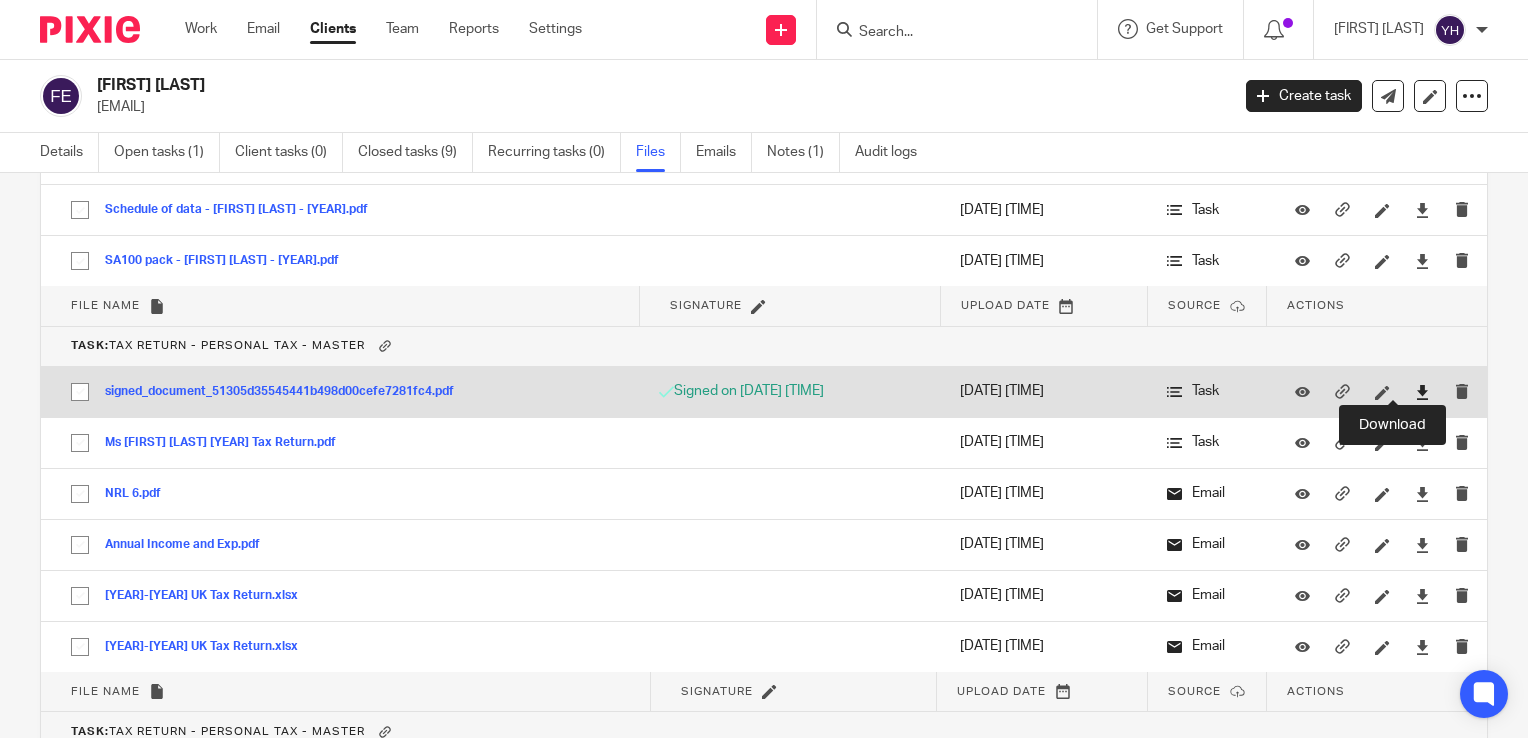 click at bounding box center (1422, 392) 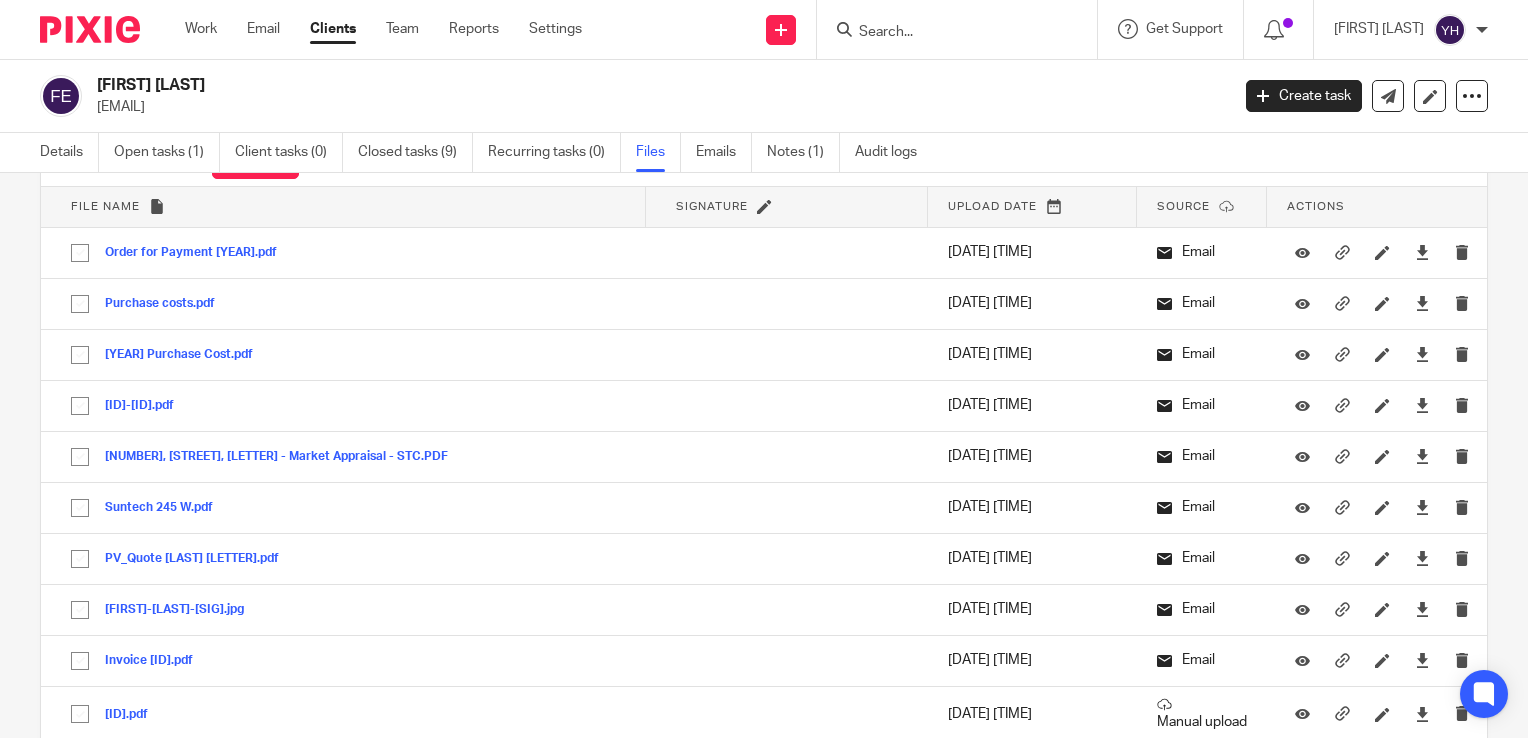 scroll, scrollTop: 0, scrollLeft: 0, axis: both 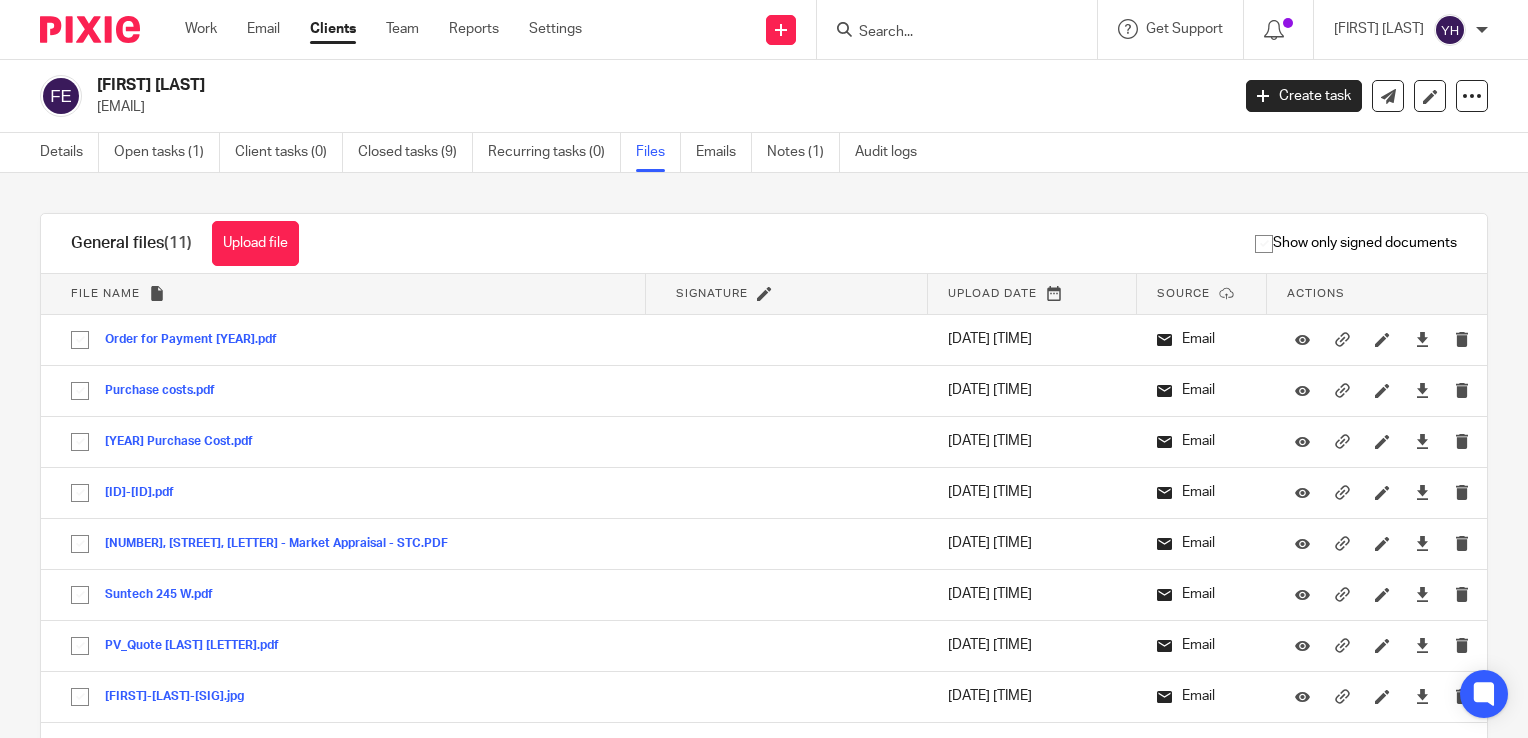 click on "Clients" at bounding box center (333, 29) 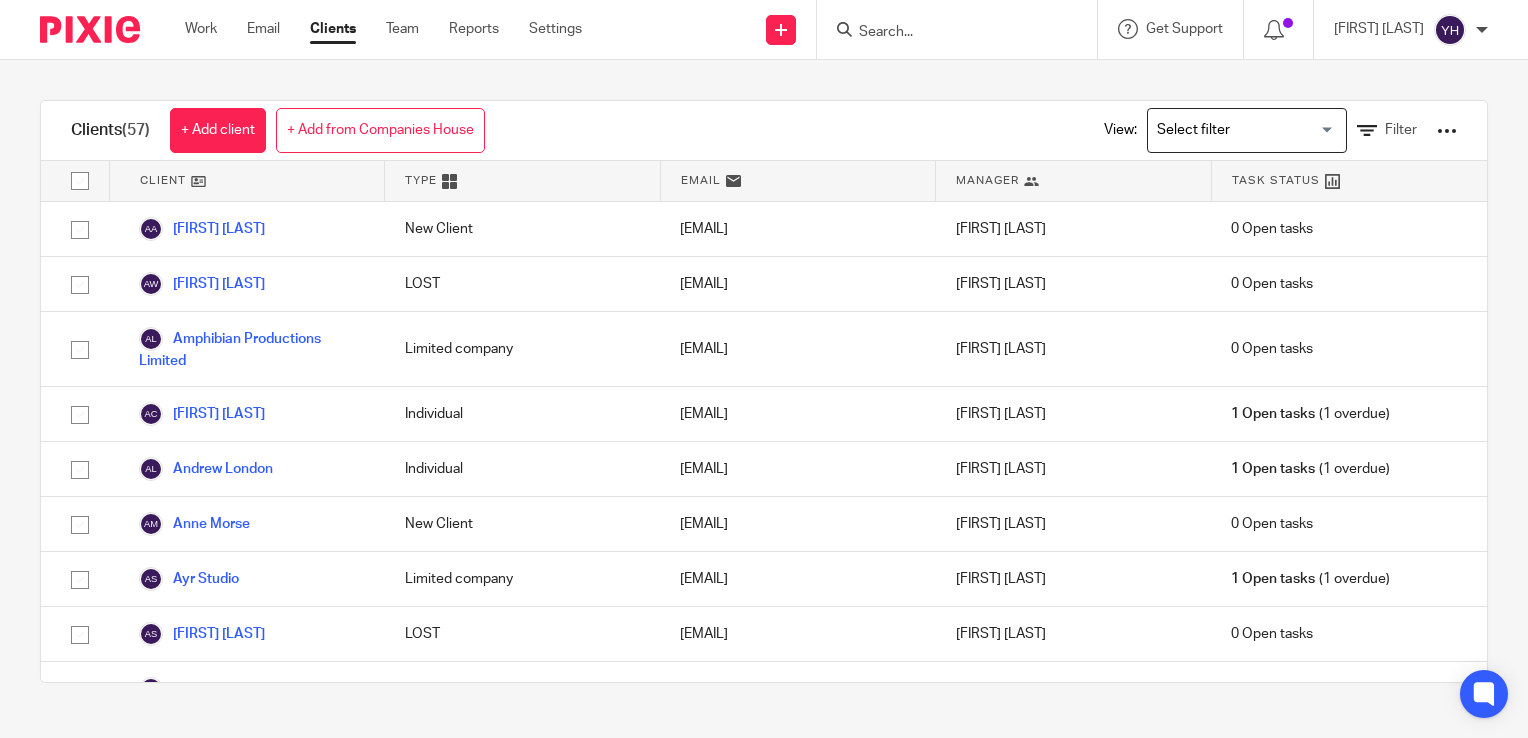 scroll, scrollTop: 0, scrollLeft: 0, axis: both 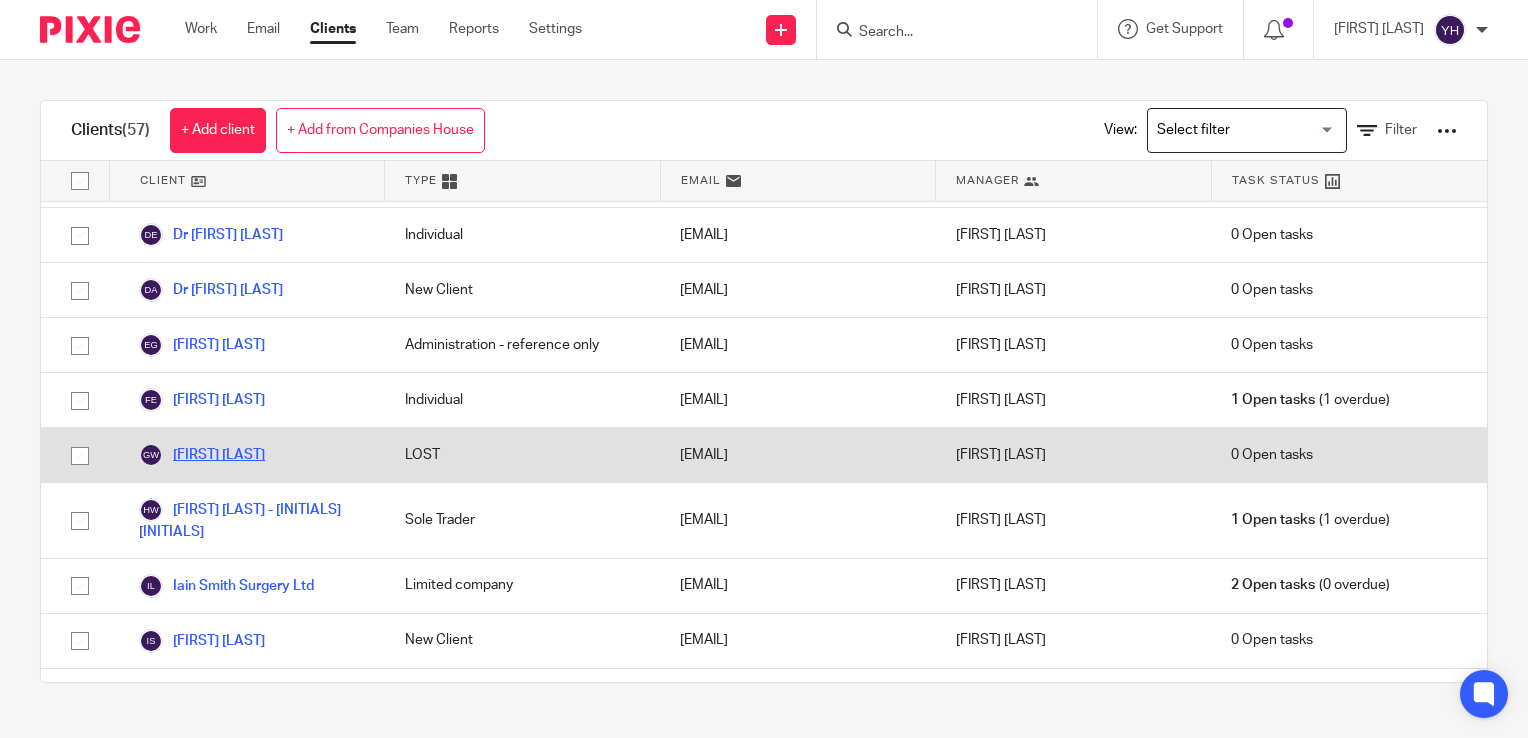 click on "[FIRST] [LAST]" at bounding box center [202, 455] 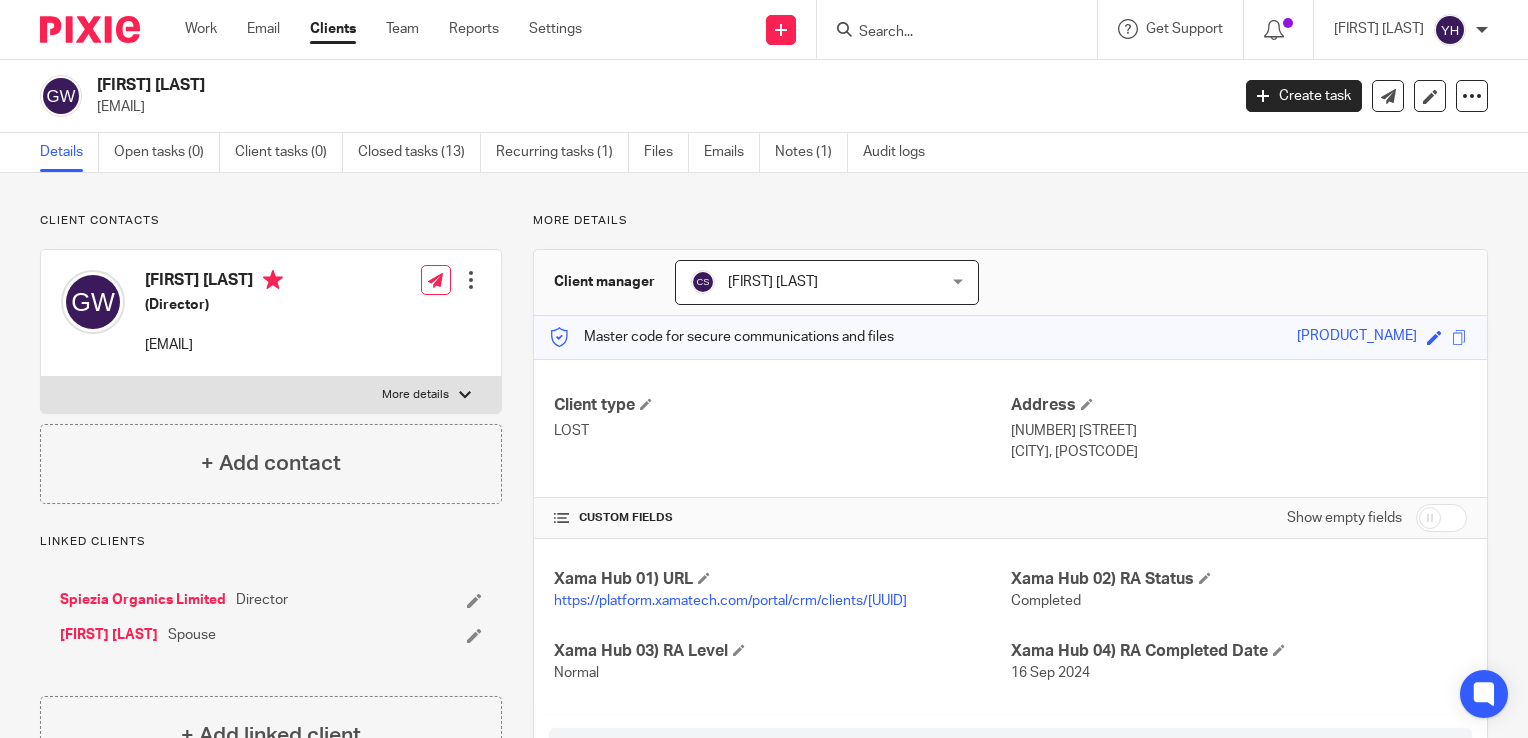 scroll, scrollTop: 0, scrollLeft: 0, axis: both 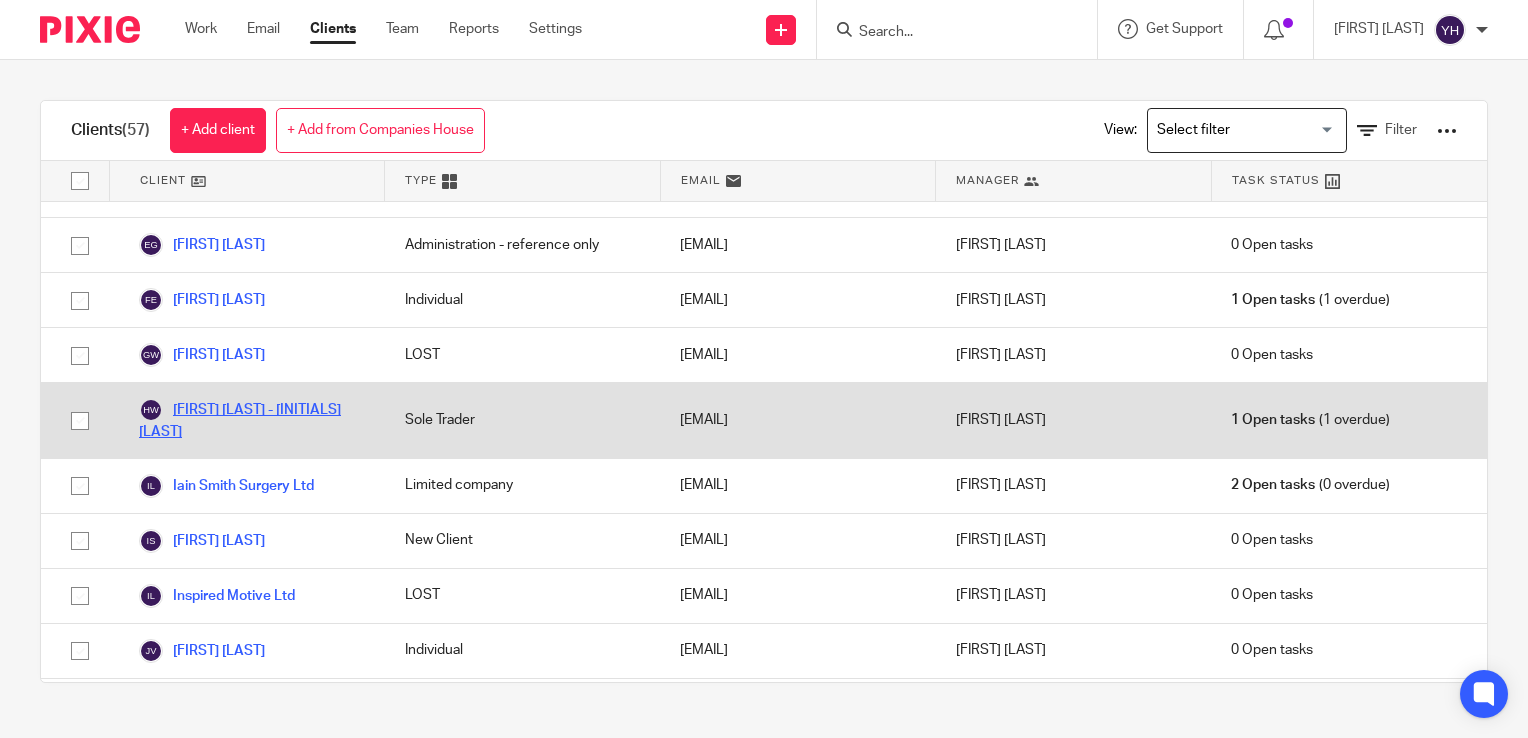 click on "[FIRST] [LAST] - [INITIALS] [LAST]" at bounding box center [252, 420] 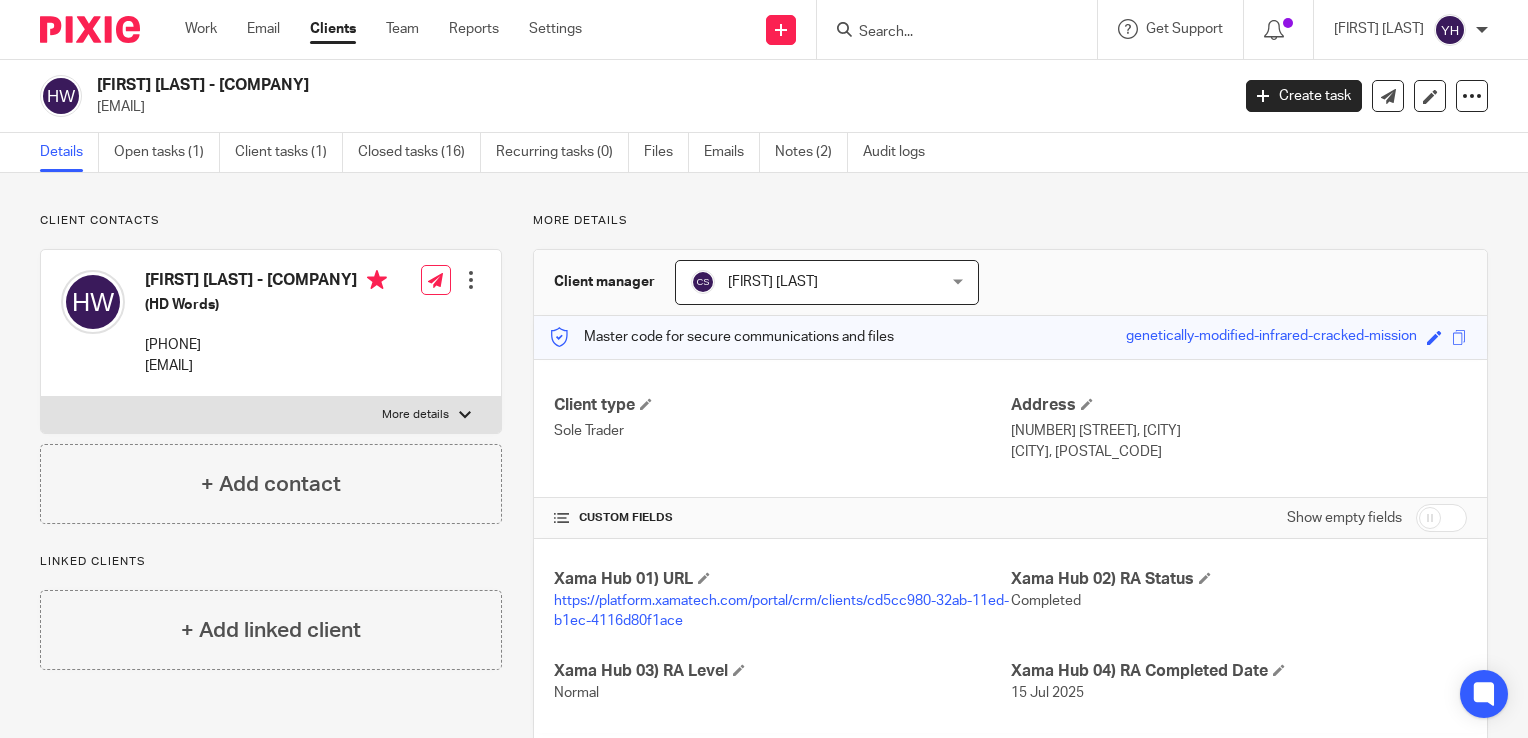 scroll, scrollTop: 0, scrollLeft: 0, axis: both 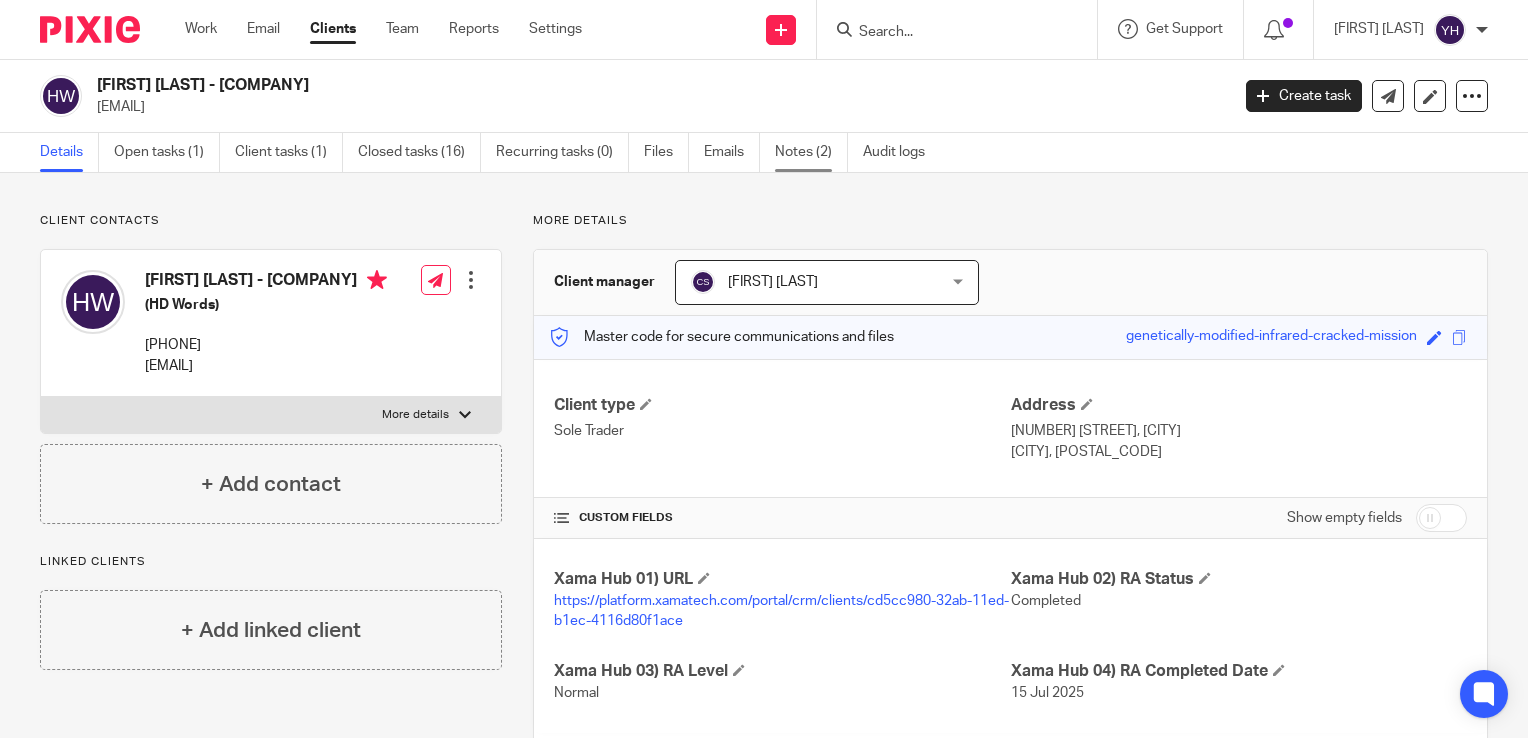 click on "Notes (2)" at bounding box center (811, 152) 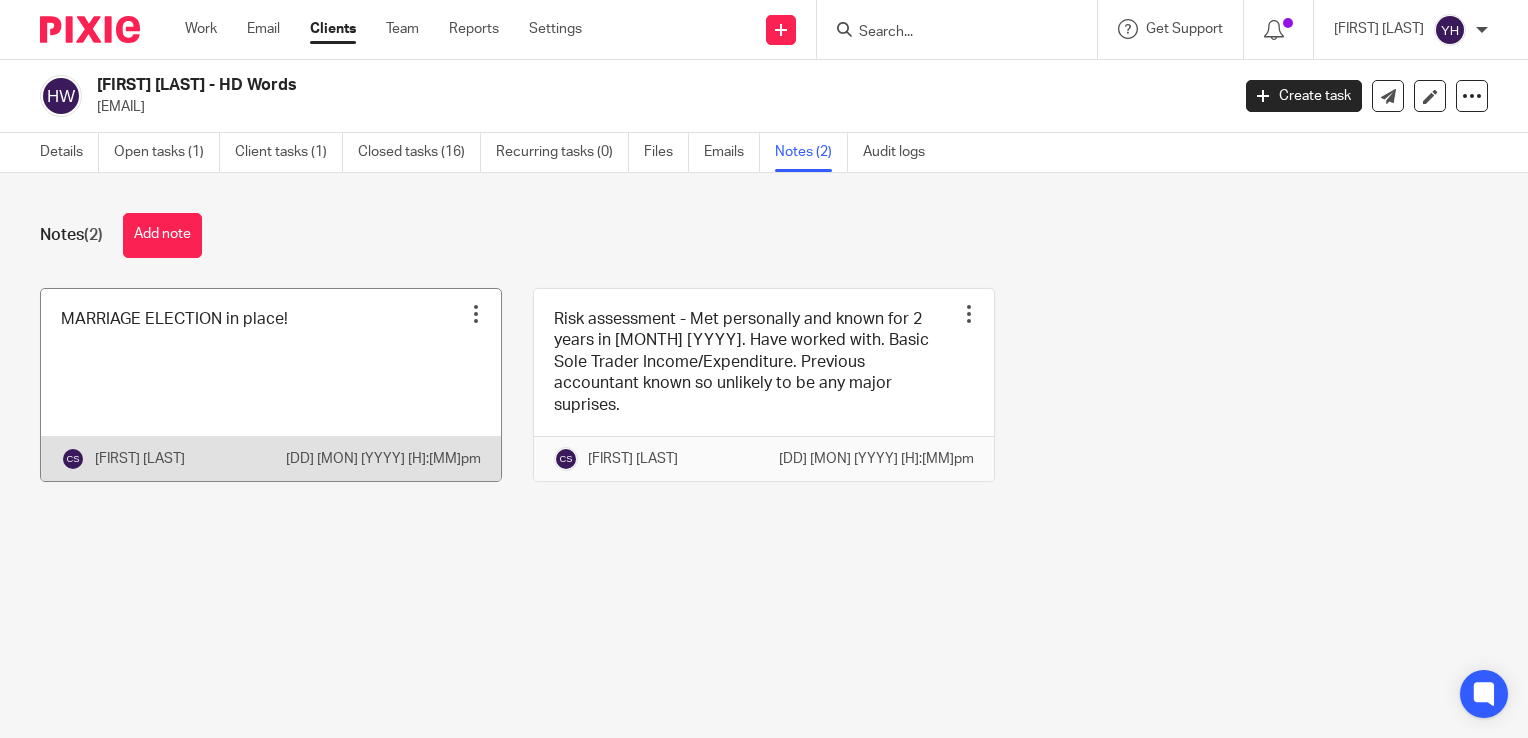 scroll, scrollTop: 0, scrollLeft: 0, axis: both 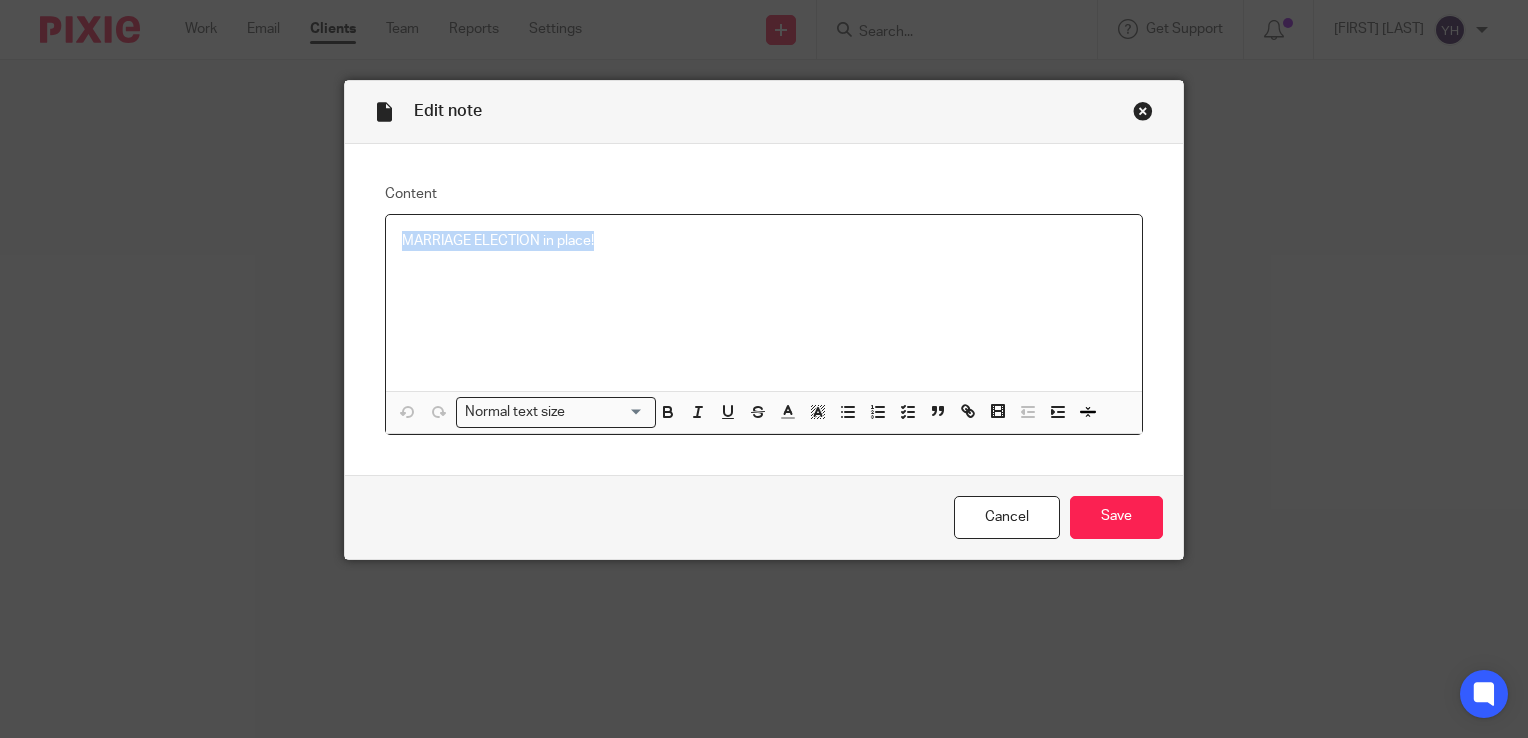drag, startPoint x: 636, startPoint y: 258, endPoint x: 793, endPoint y: 260, distance: 157.01274 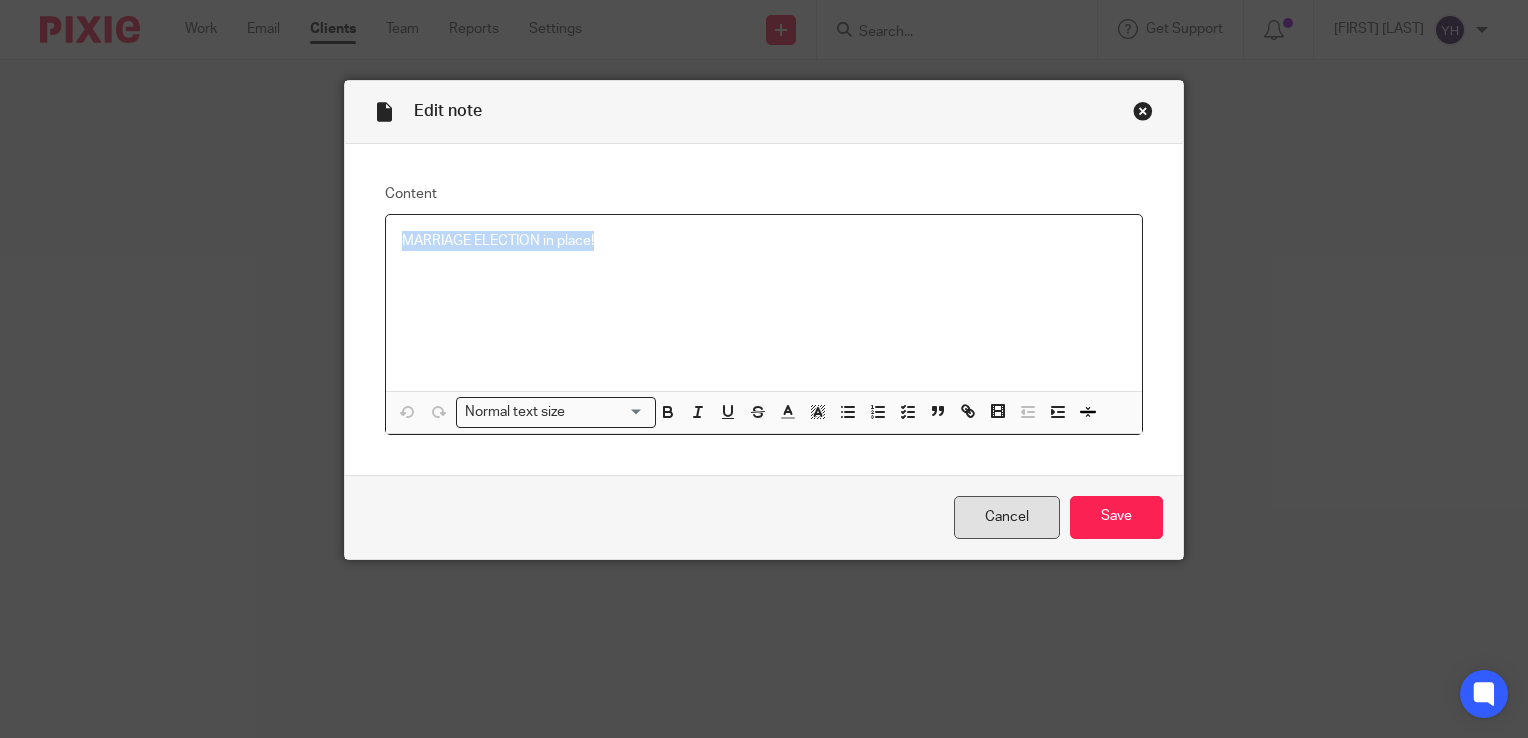 click on "Cancel" at bounding box center [1007, 517] 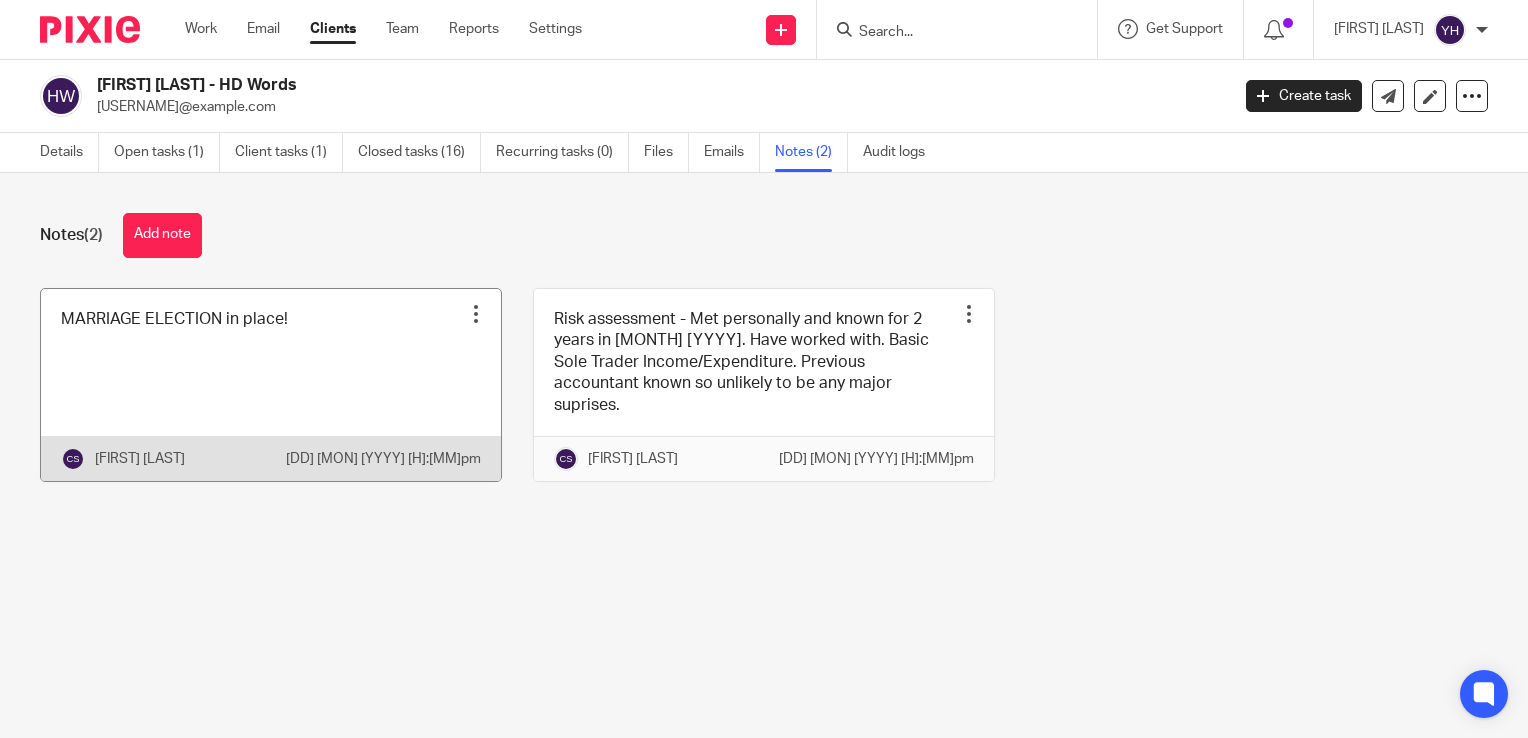 scroll, scrollTop: 0, scrollLeft: 0, axis: both 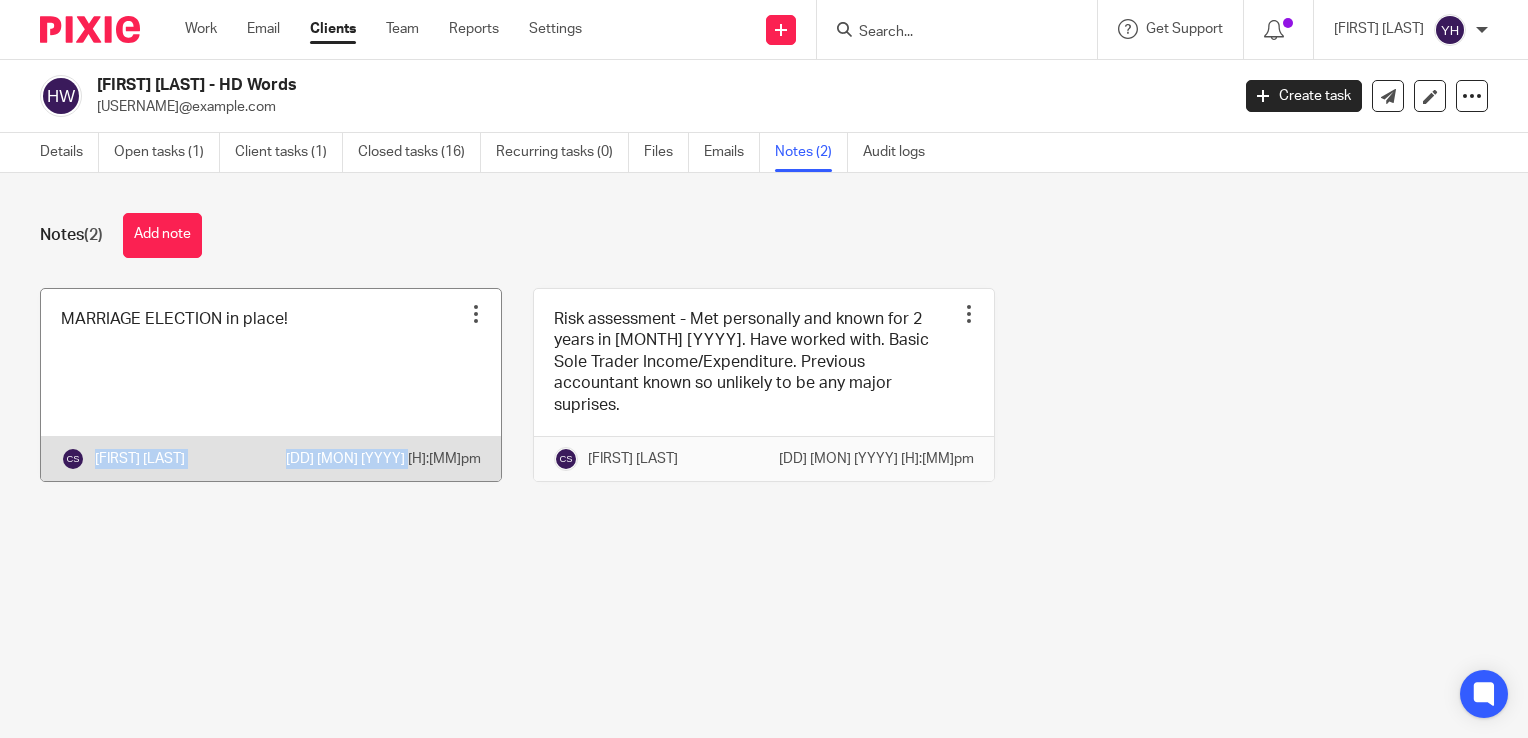 drag, startPoint x: 95, startPoint y: 458, endPoint x: 490, endPoint y: 470, distance: 395.18225 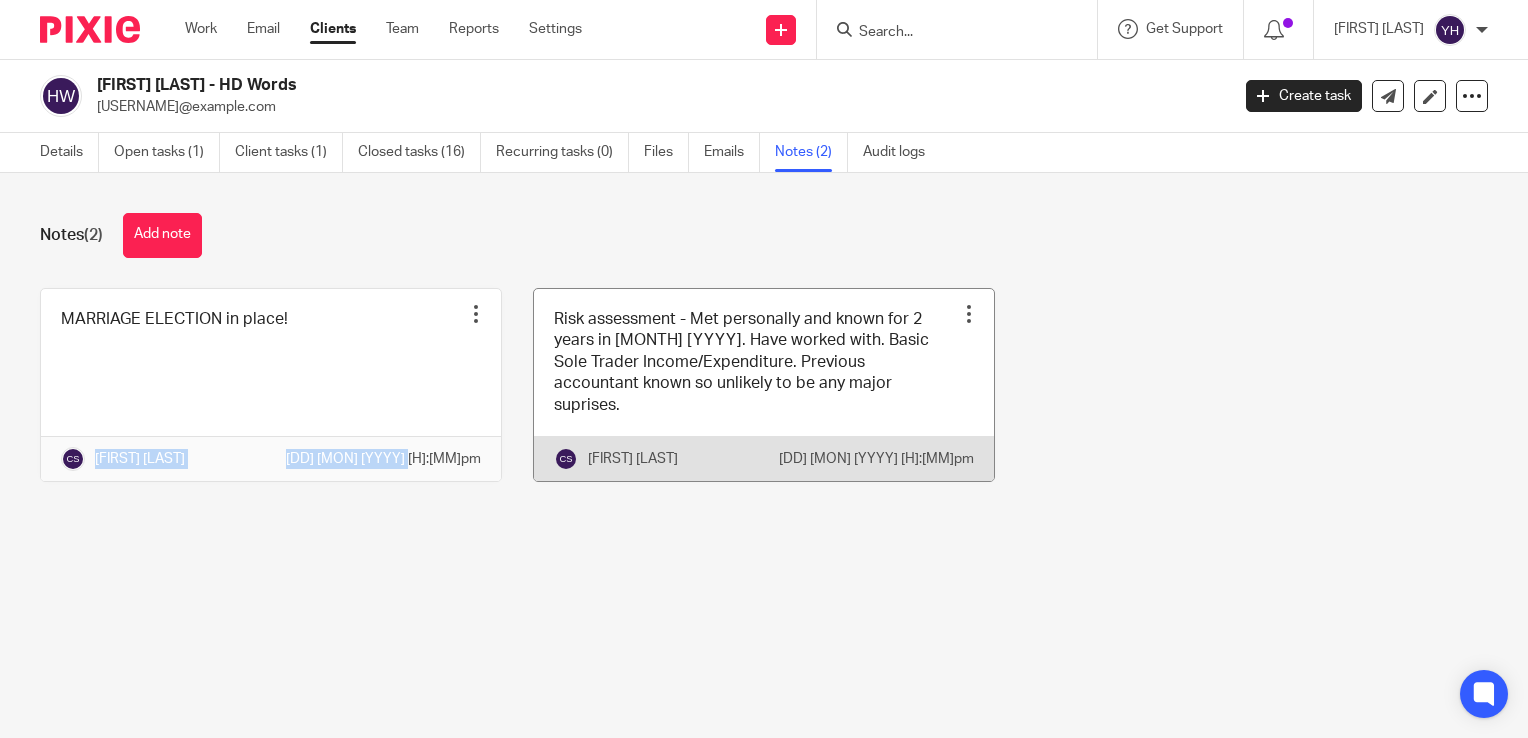click at bounding box center [764, 385] 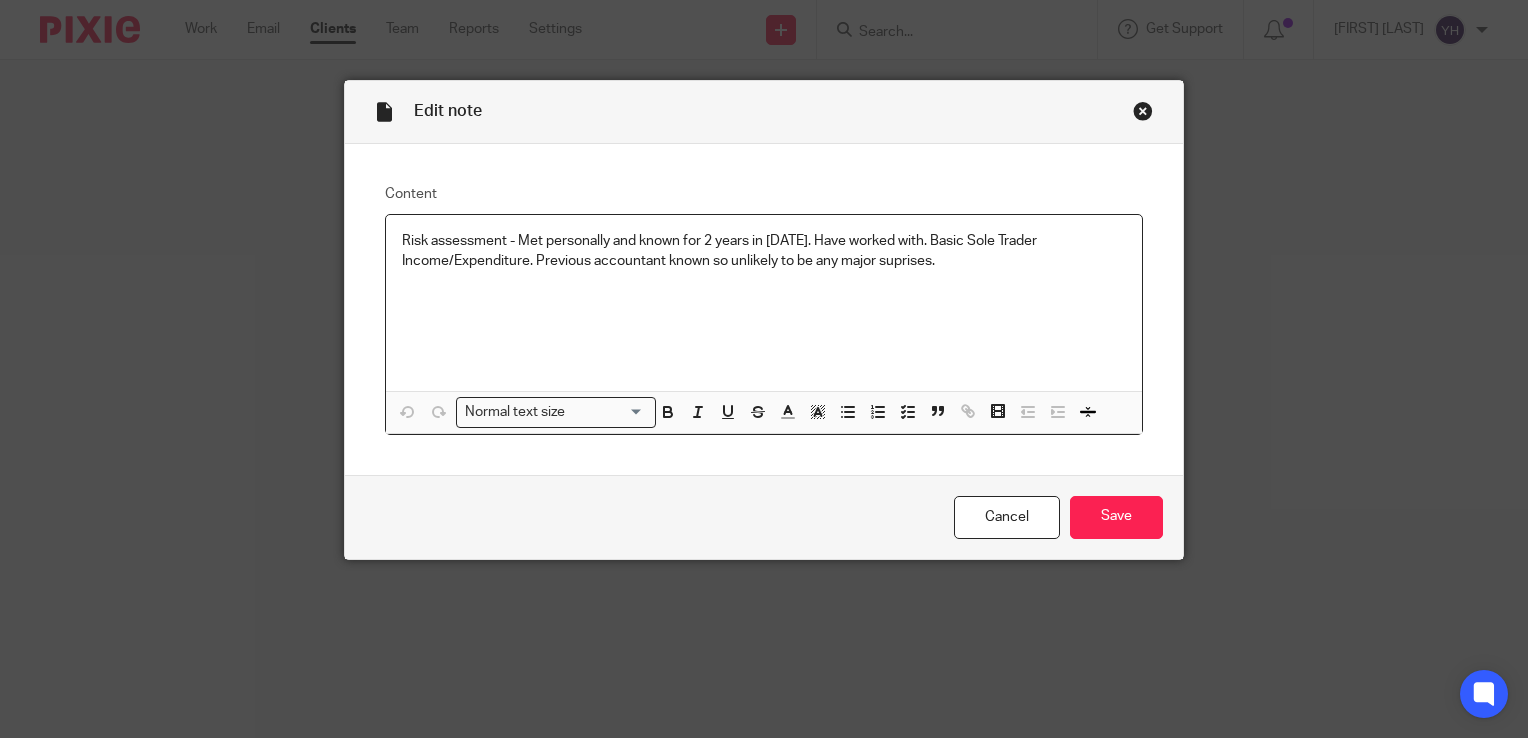 scroll, scrollTop: 0, scrollLeft: 0, axis: both 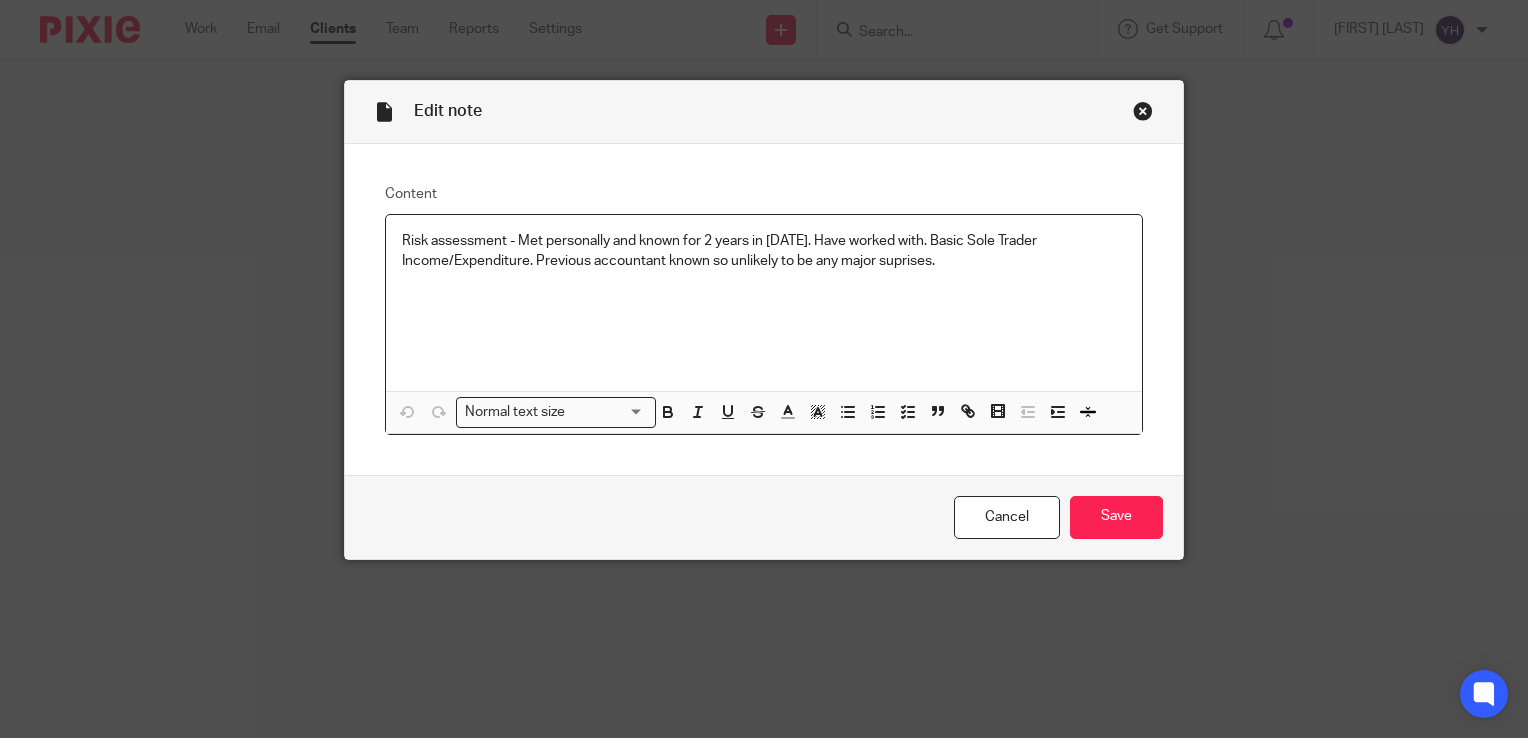 drag, startPoint x: 393, startPoint y: 242, endPoint x: 1103, endPoint y: 283, distance: 711.1828 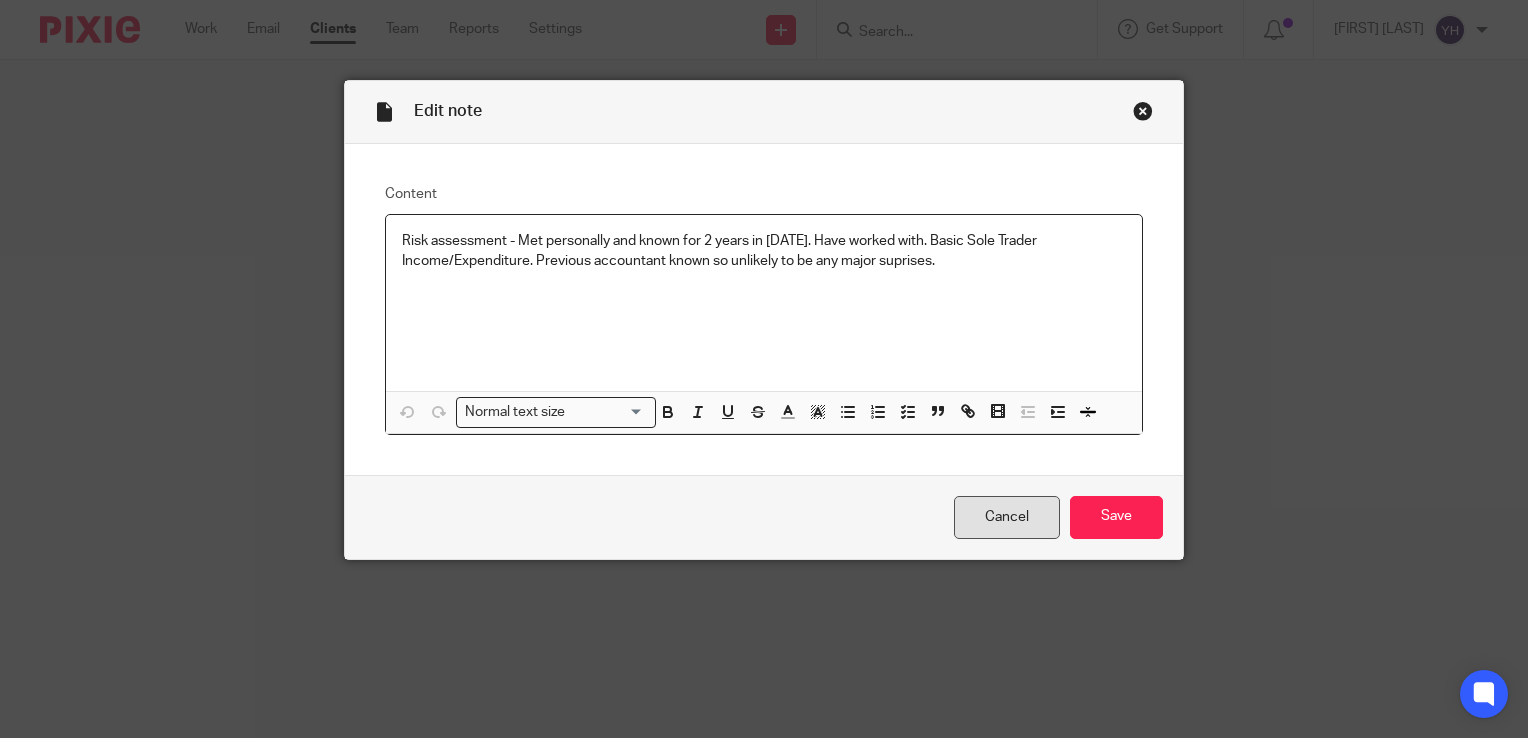 click on "Cancel" at bounding box center [1007, 517] 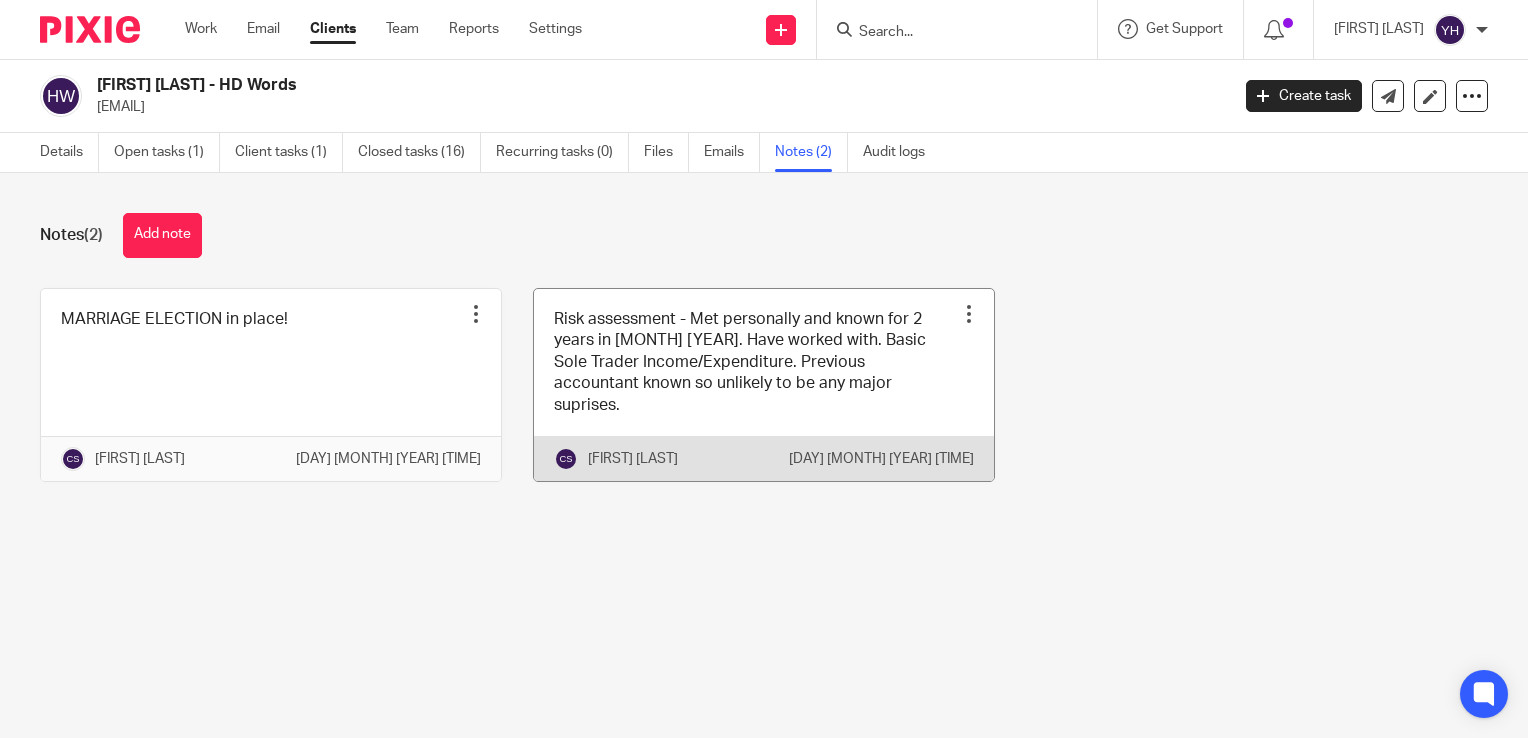 scroll, scrollTop: 0, scrollLeft: 0, axis: both 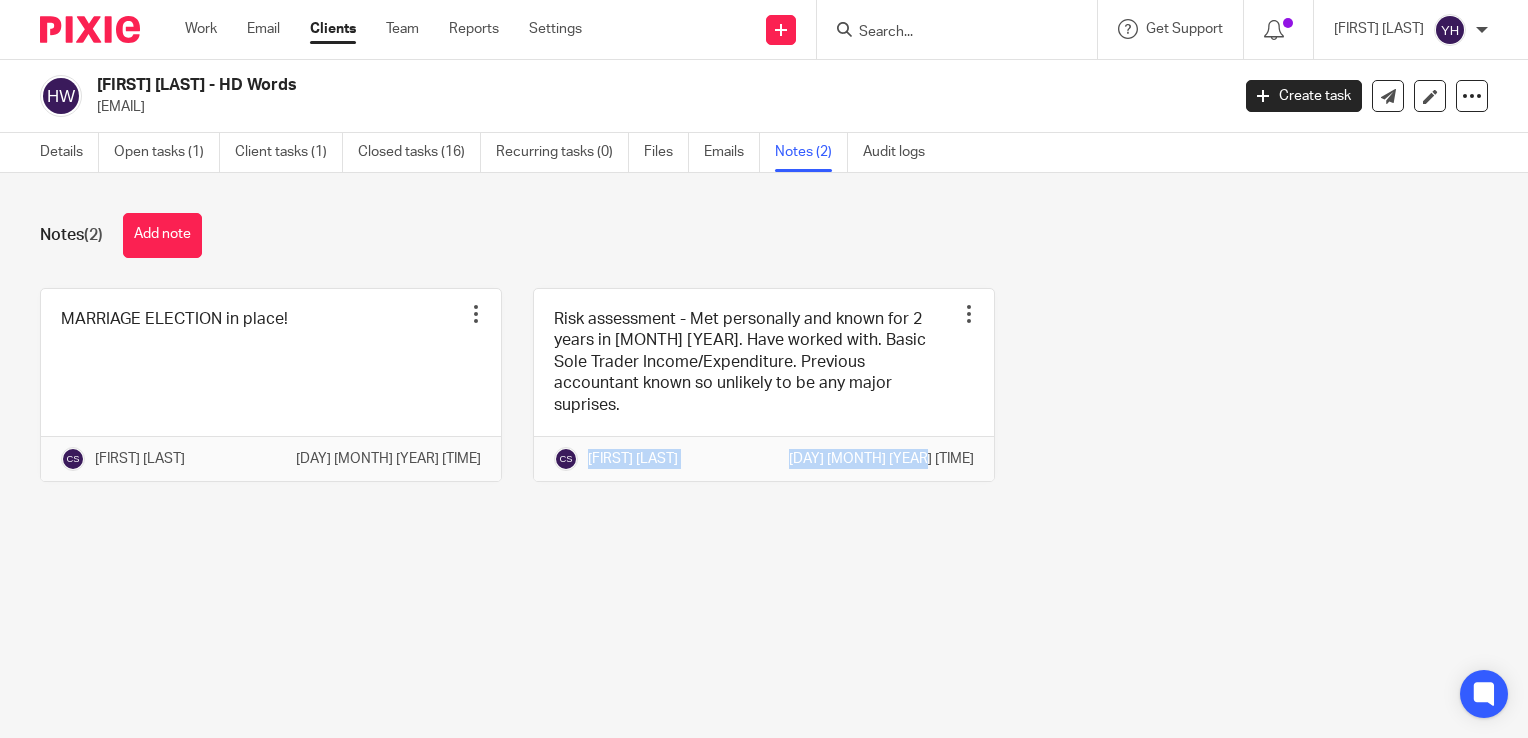 drag, startPoint x: 578, startPoint y: 457, endPoint x: 989, endPoint y: 452, distance: 411.03043 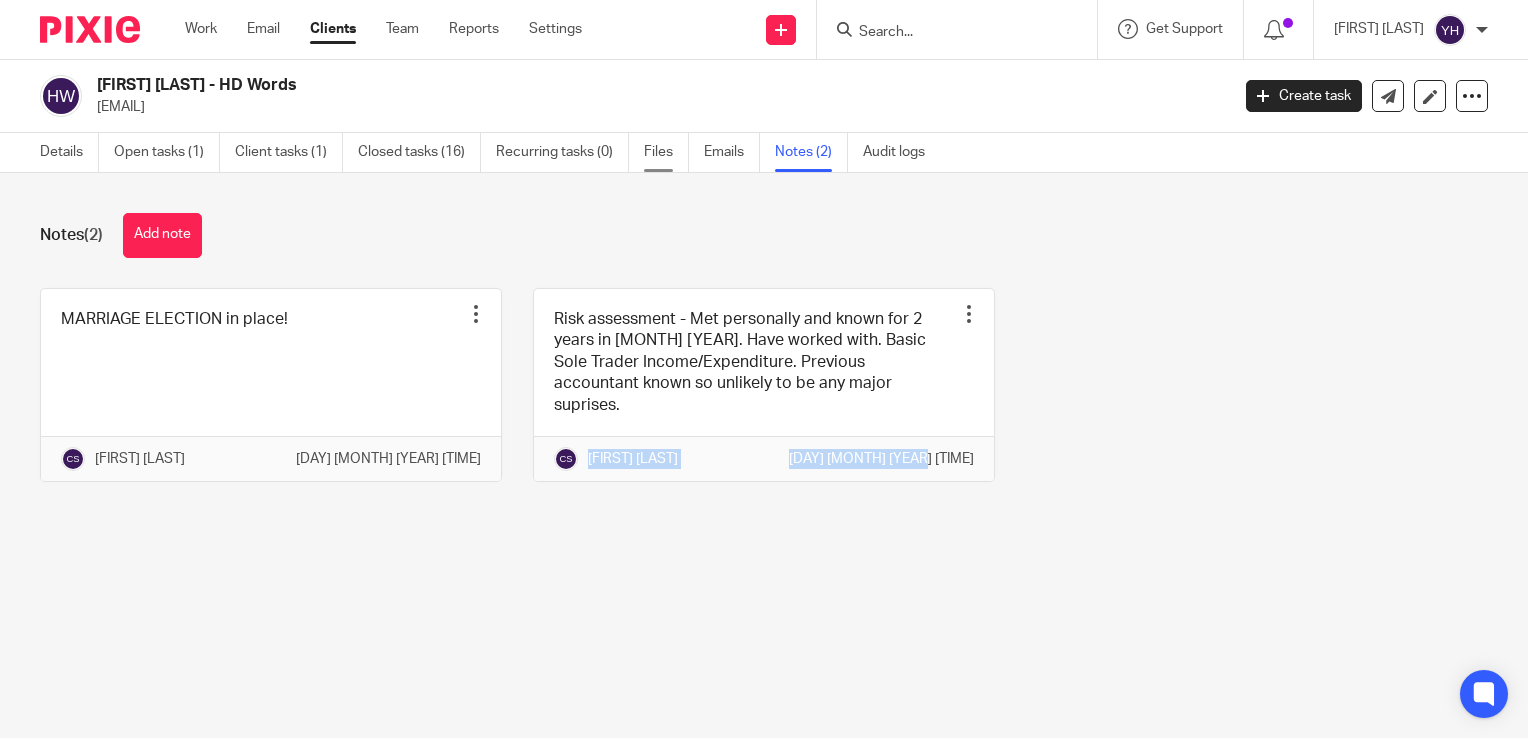 click on "Files" at bounding box center (666, 152) 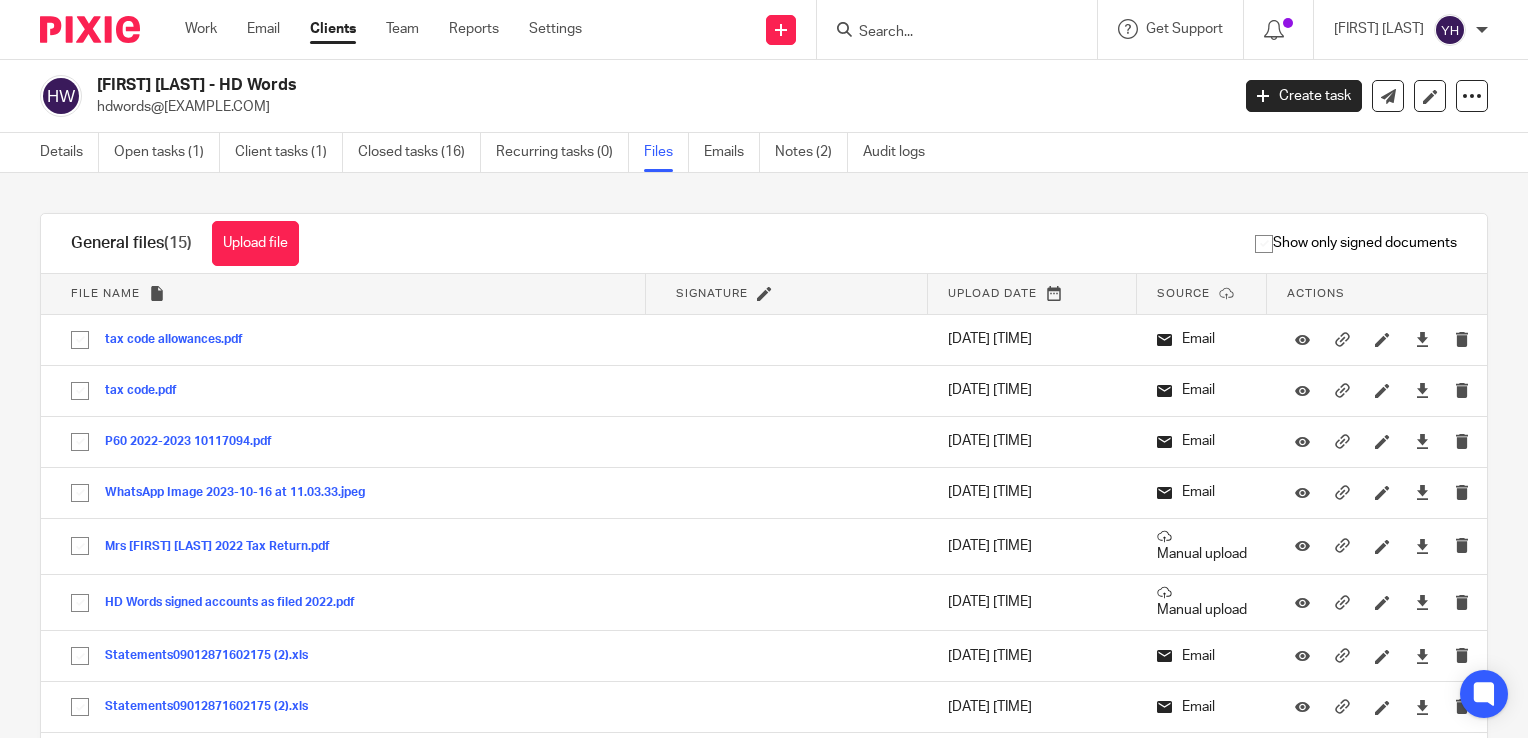 scroll, scrollTop: 0, scrollLeft: 0, axis: both 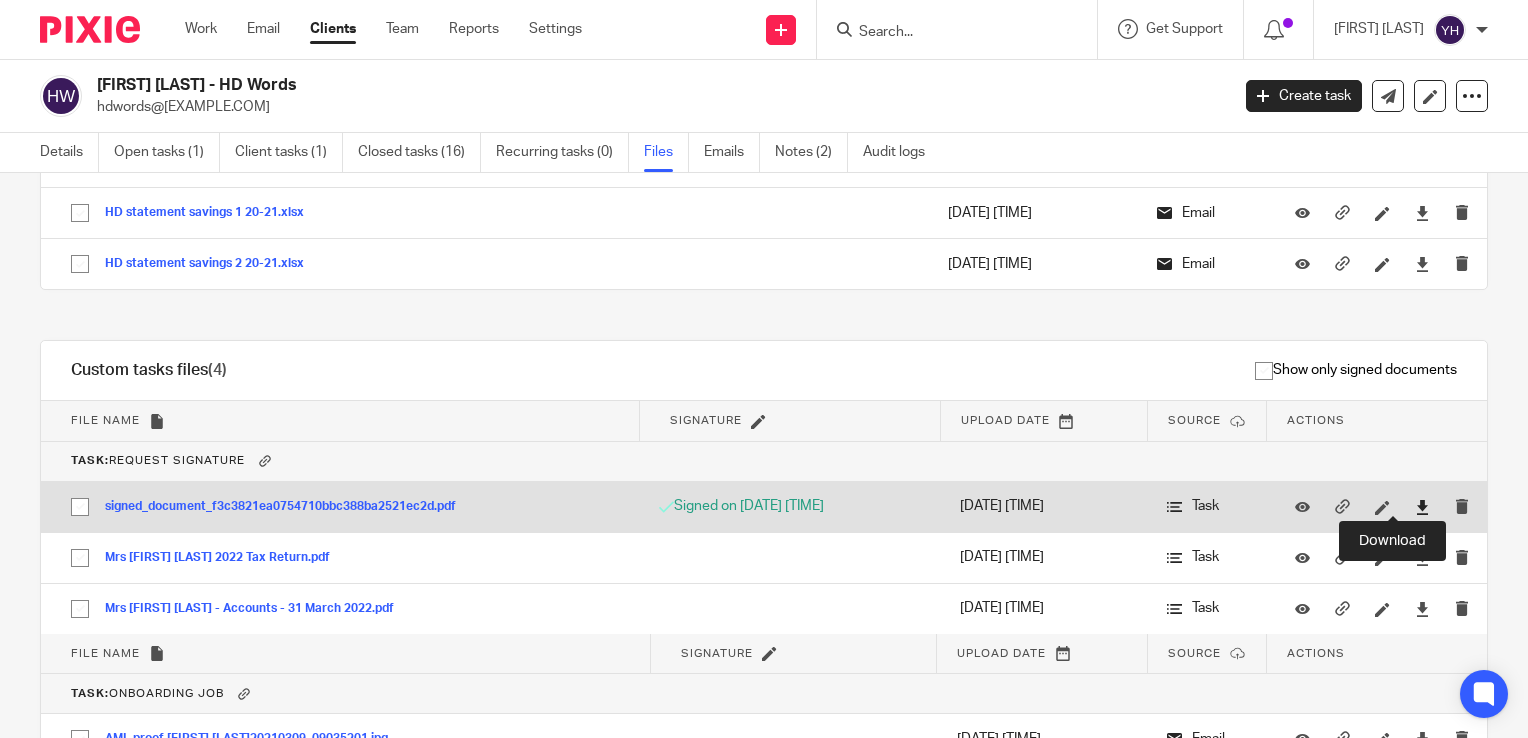 click at bounding box center [1422, 507] 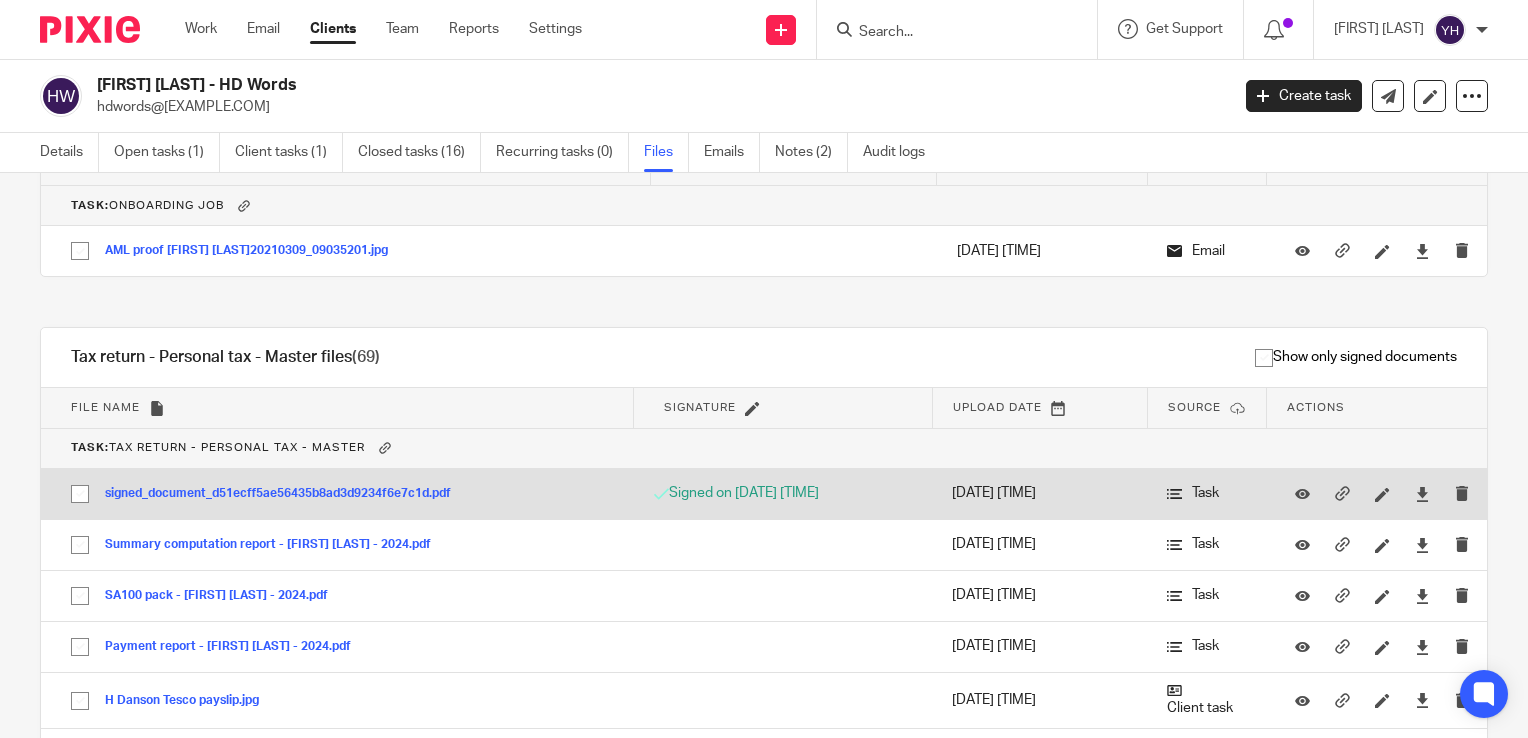 scroll, scrollTop: 1300, scrollLeft: 0, axis: vertical 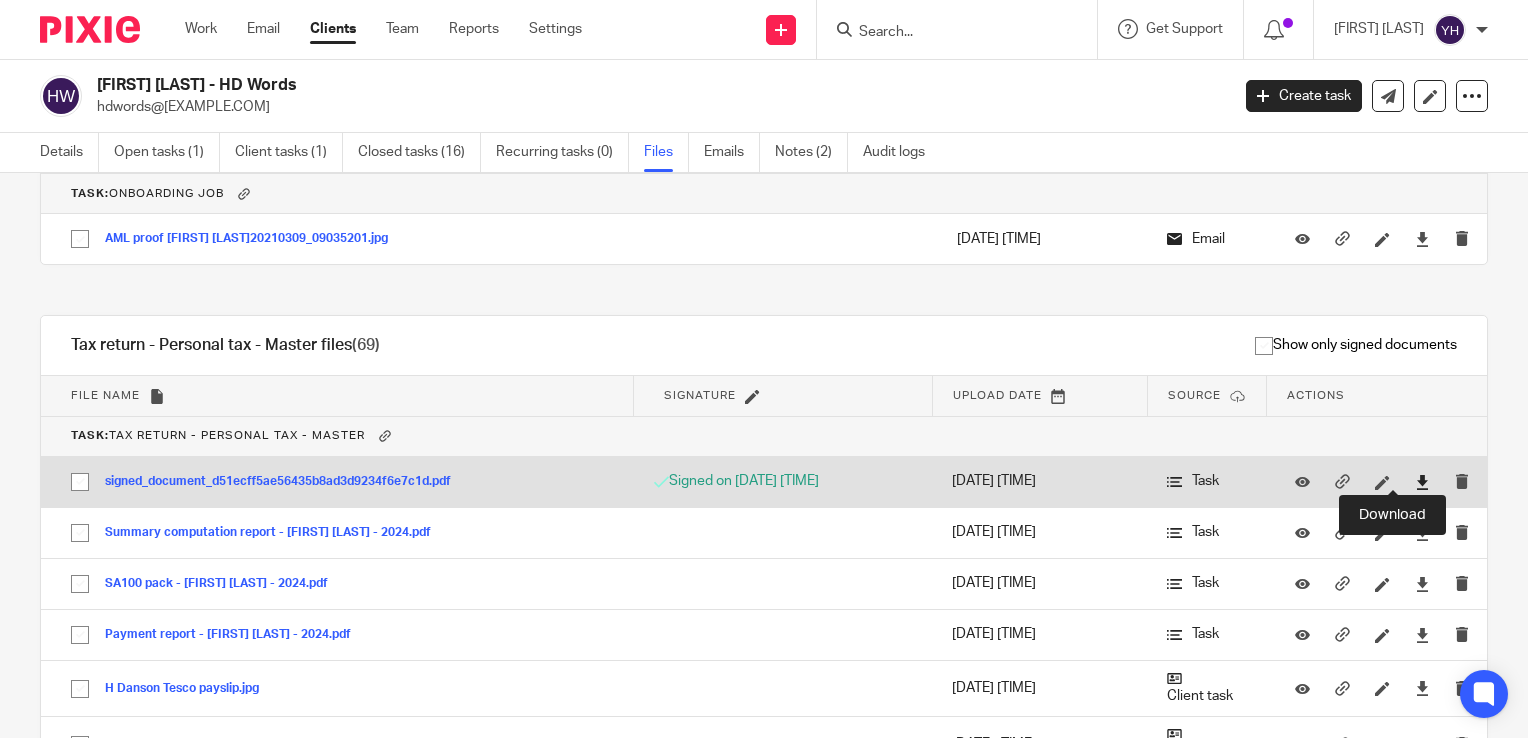 click at bounding box center [1422, 482] 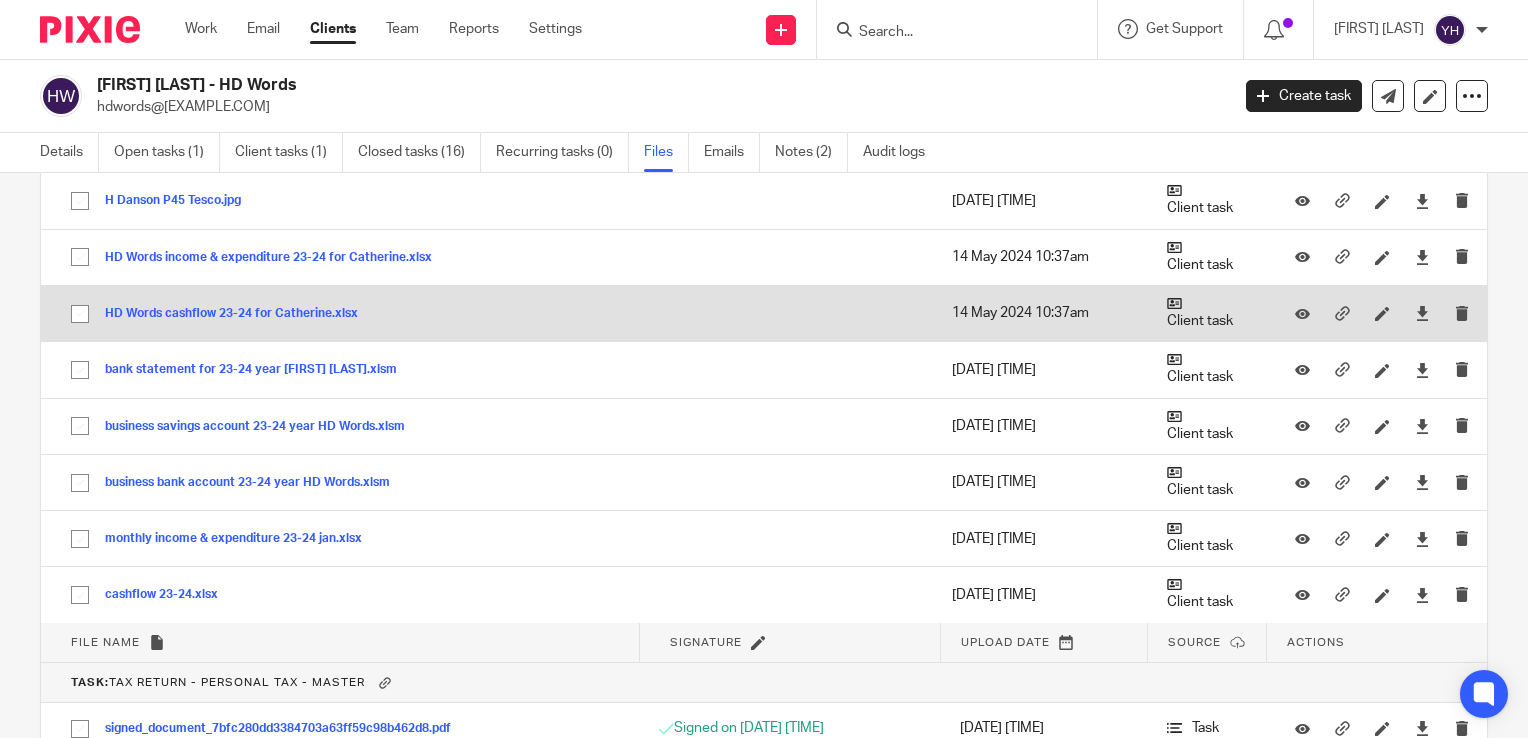scroll, scrollTop: 2000, scrollLeft: 0, axis: vertical 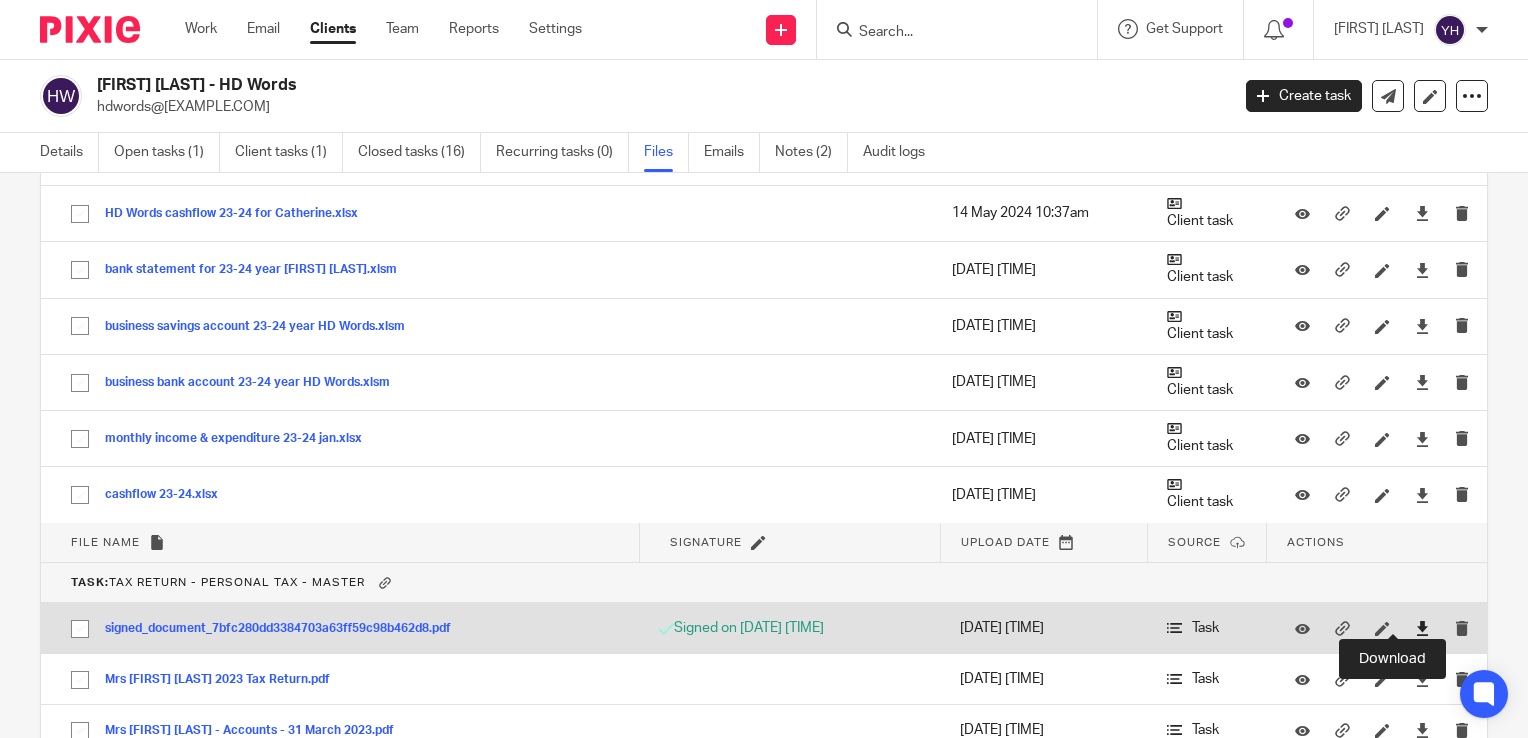 click at bounding box center (1422, 628) 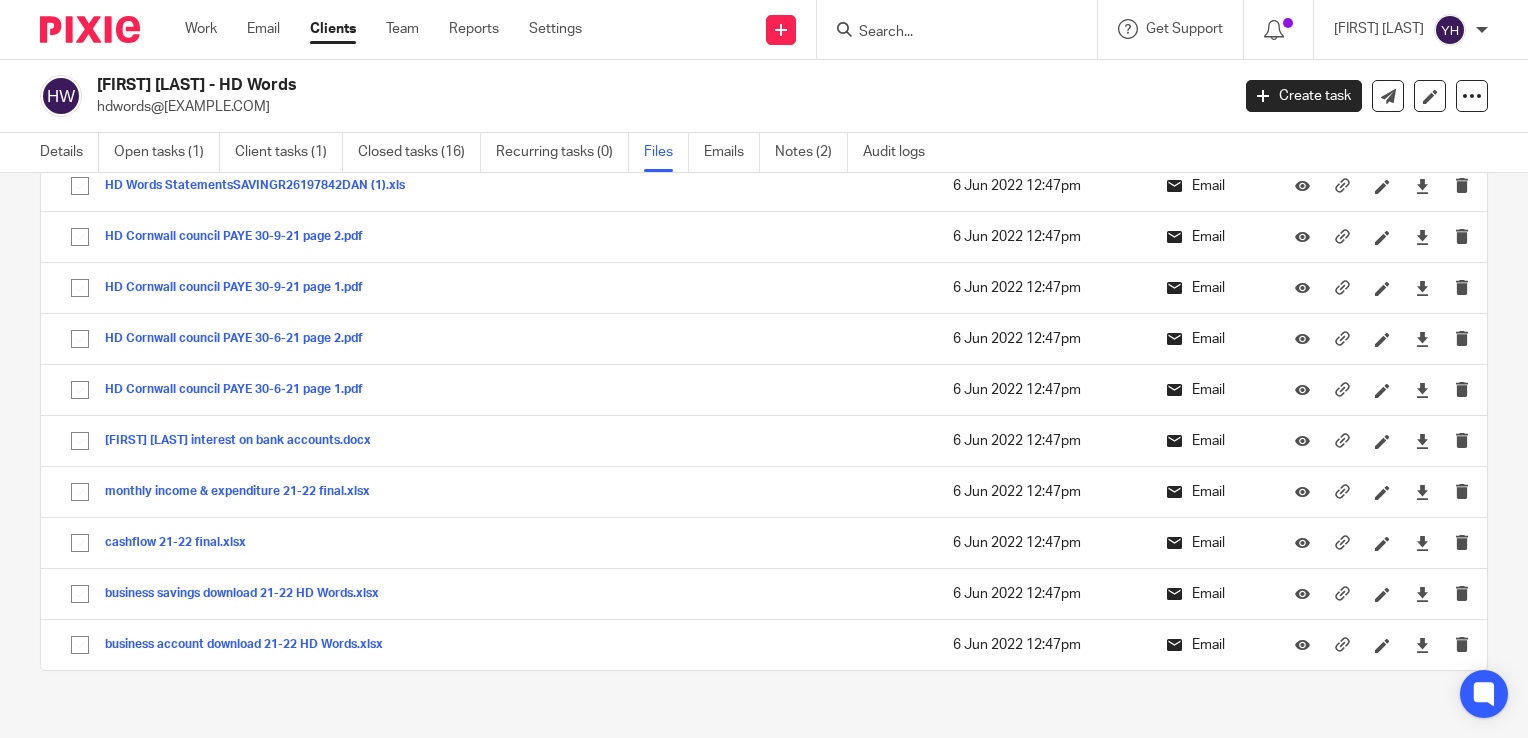scroll, scrollTop: 4820, scrollLeft: 0, axis: vertical 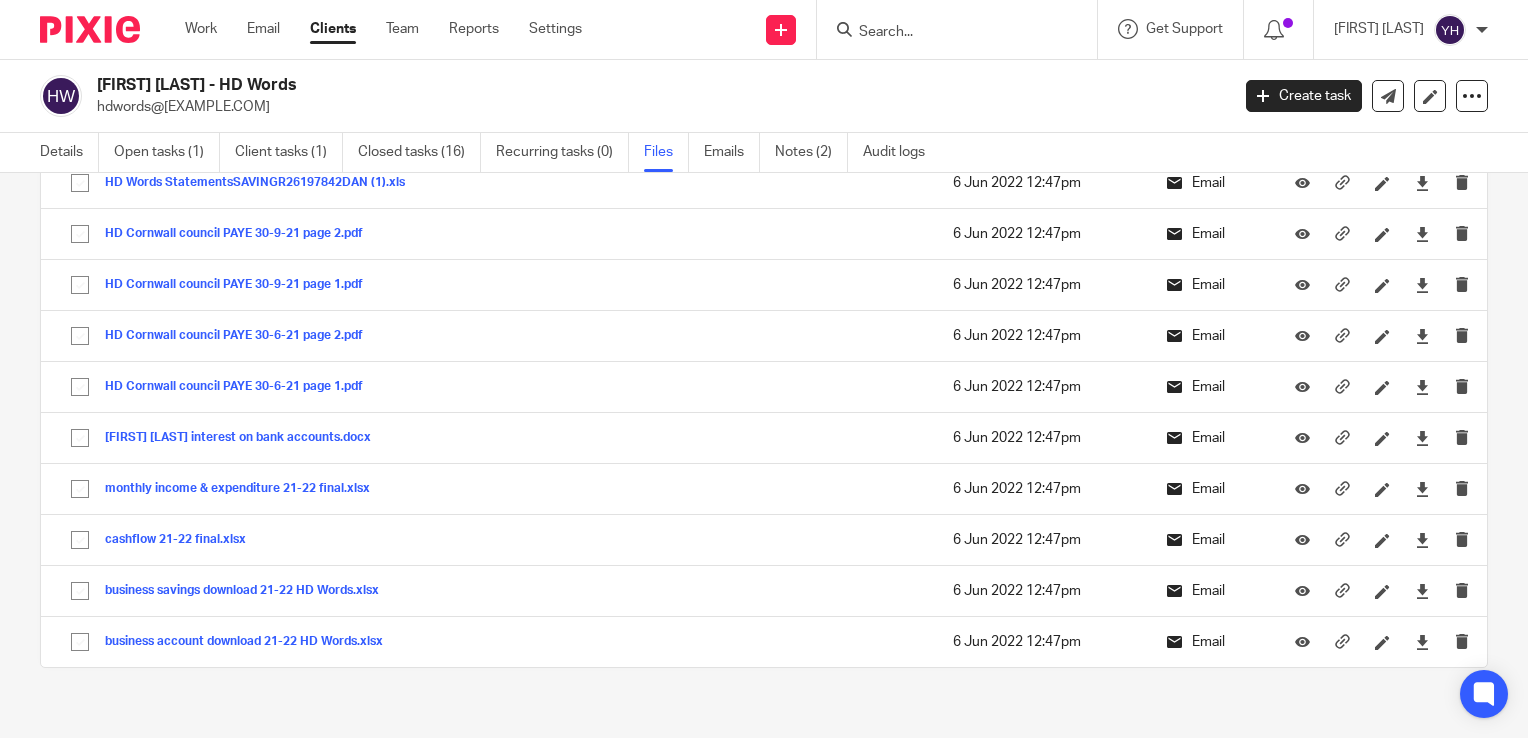 click on "Clients" at bounding box center (333, 29) 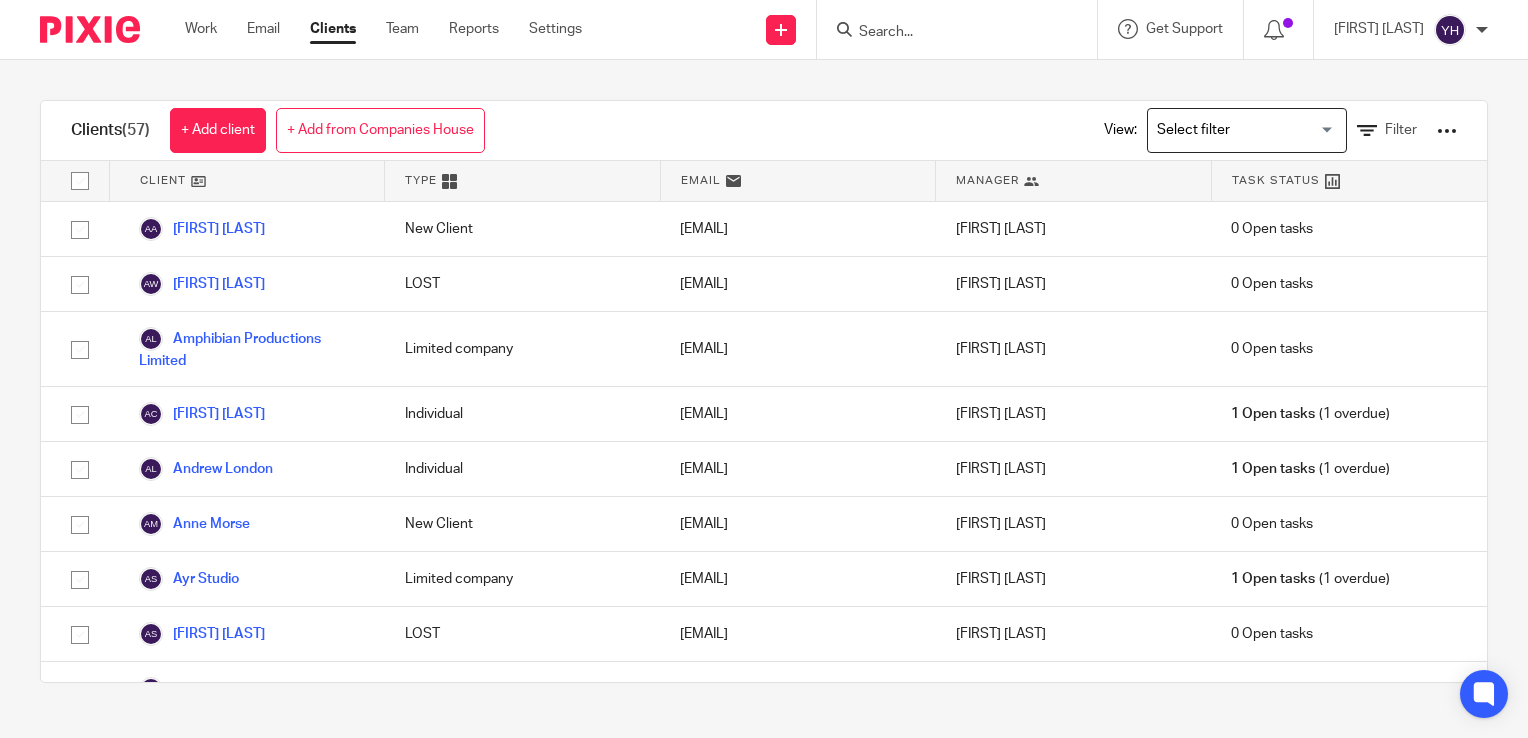 scroll, scrollTop: 0, scrollLeft: 0, axis: both 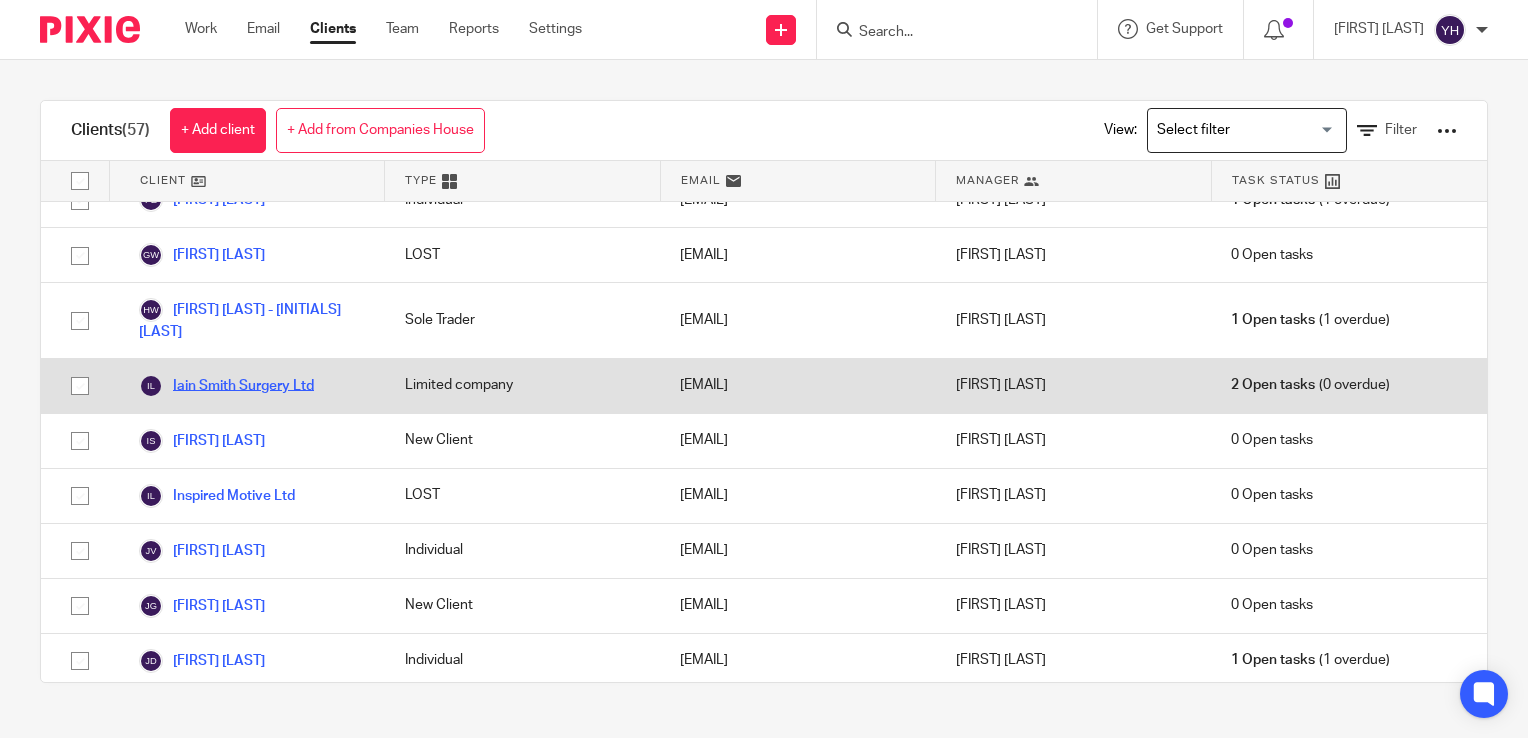 click on "Iain Smith Surgery Ltd" at bounding box center (226, 386) 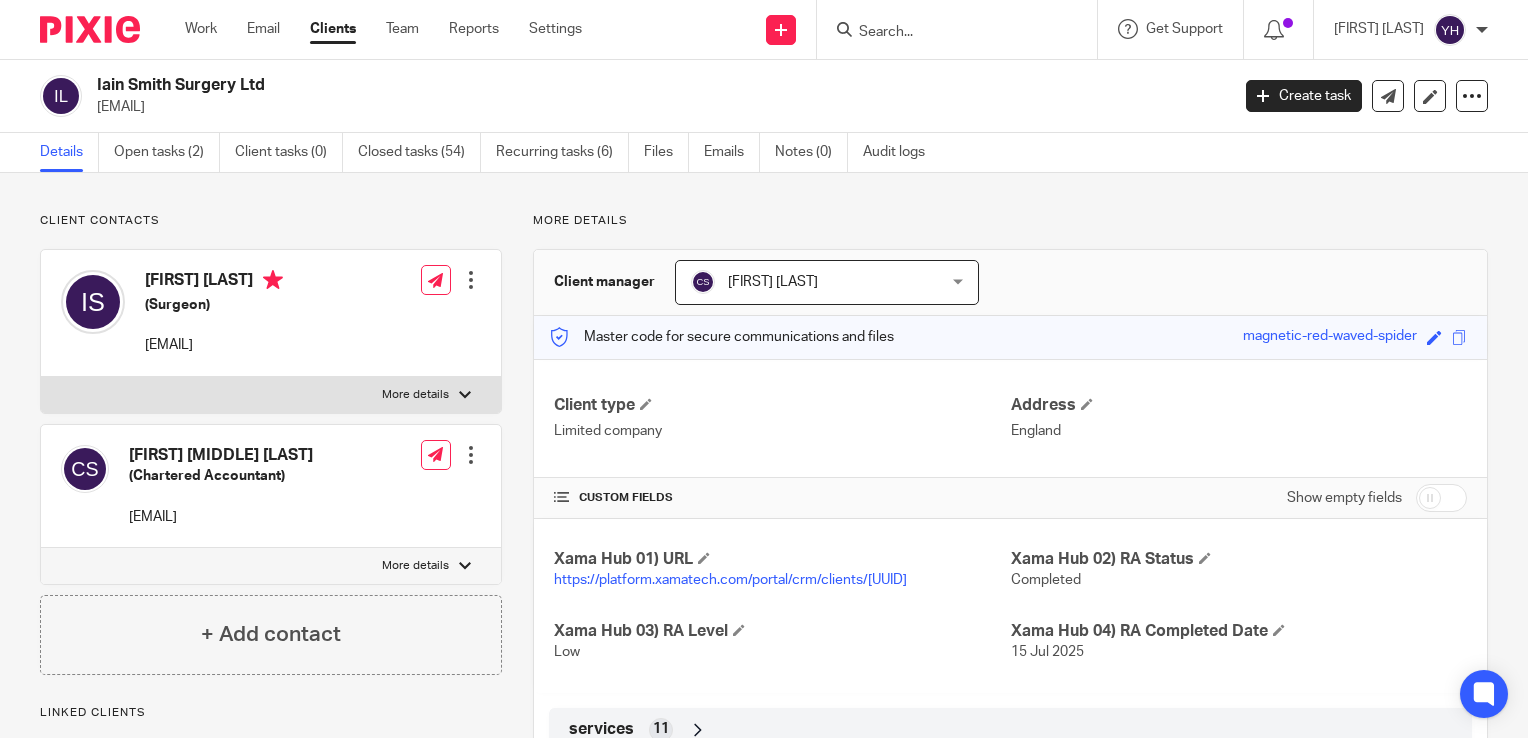 scroll, scrollTop: 0, scrollLeft: 0, axis: both 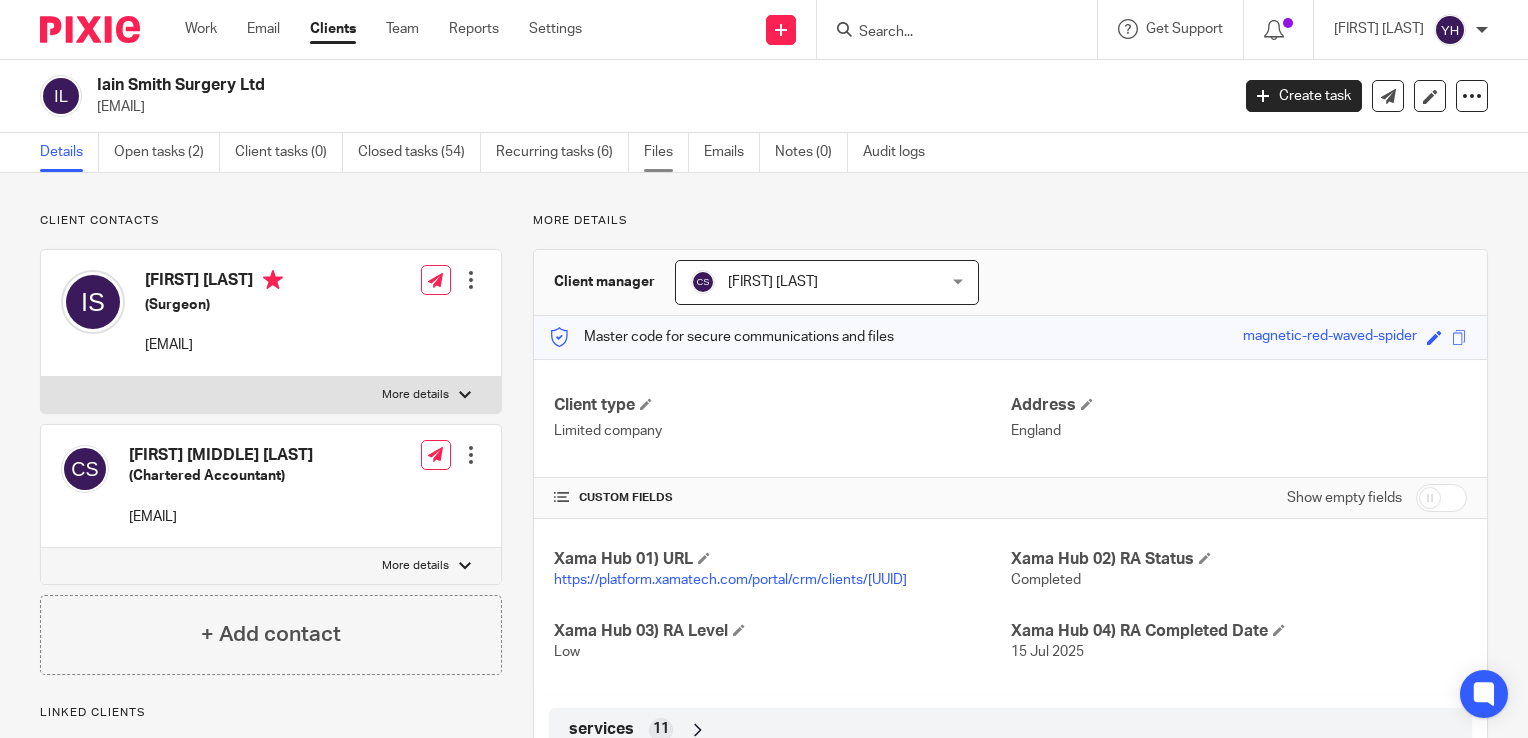 click on "Files" at bounding box center (666, 152) 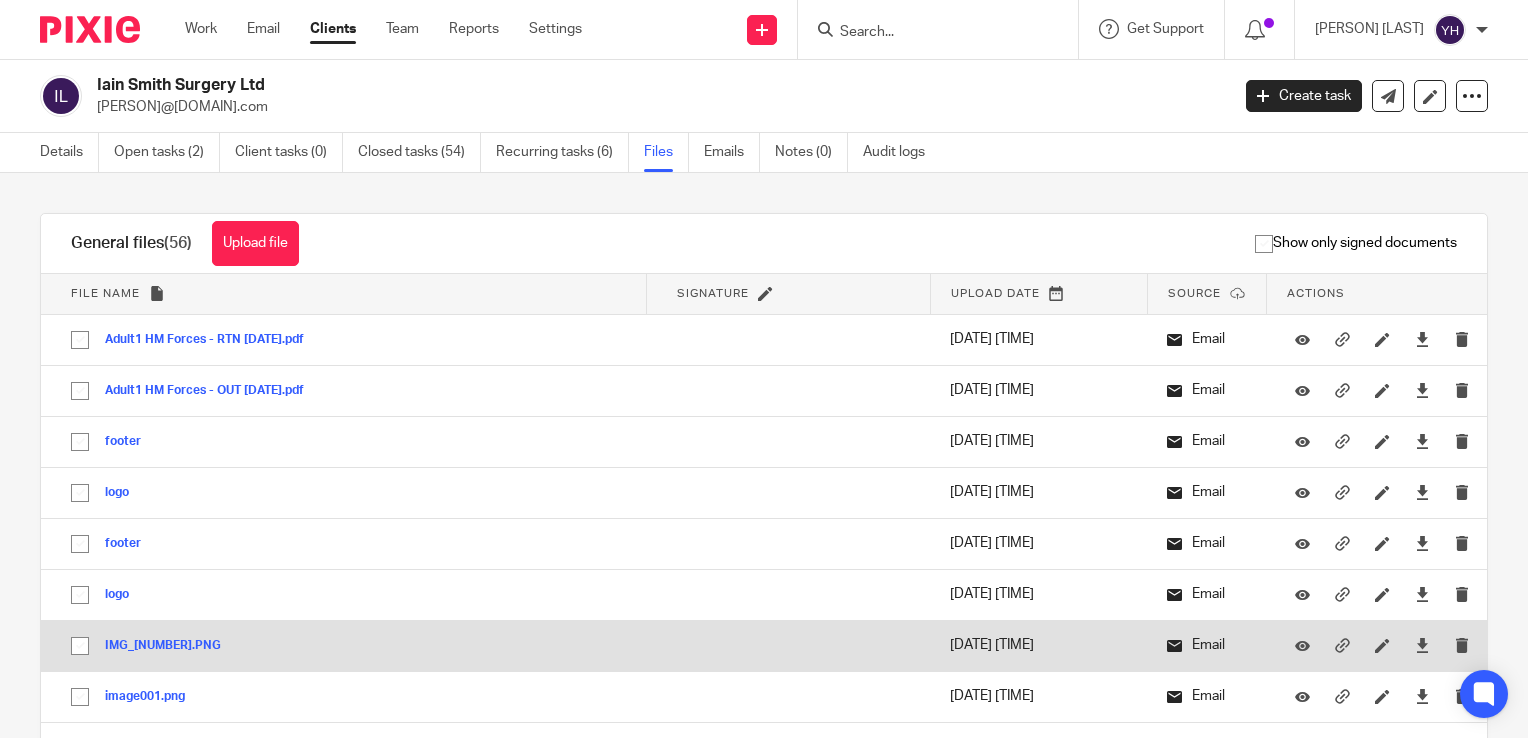 scroll, scrollTop: 0, scrollLeft: 0, axis: both 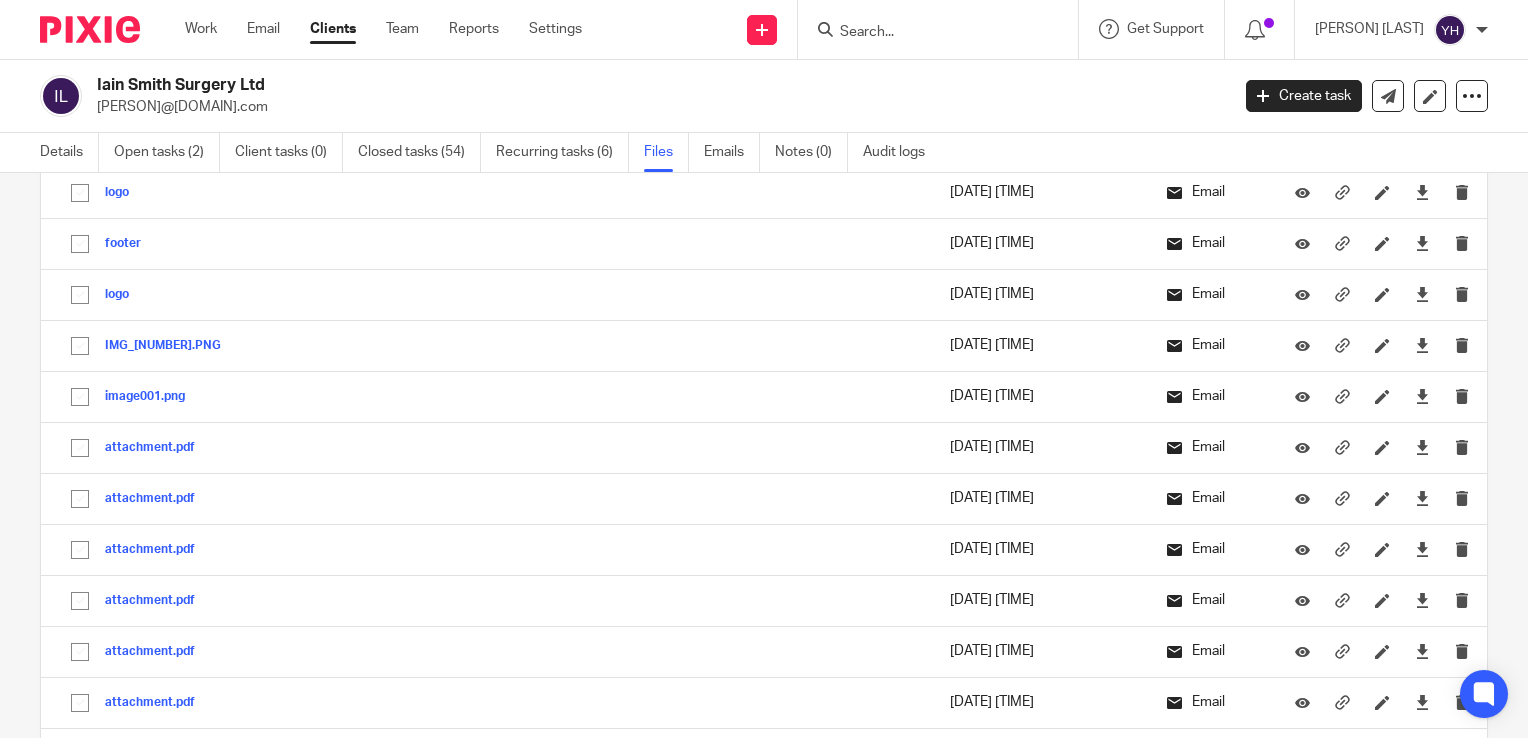 click on "[EMAIL]" at bounding box center (656, 107) 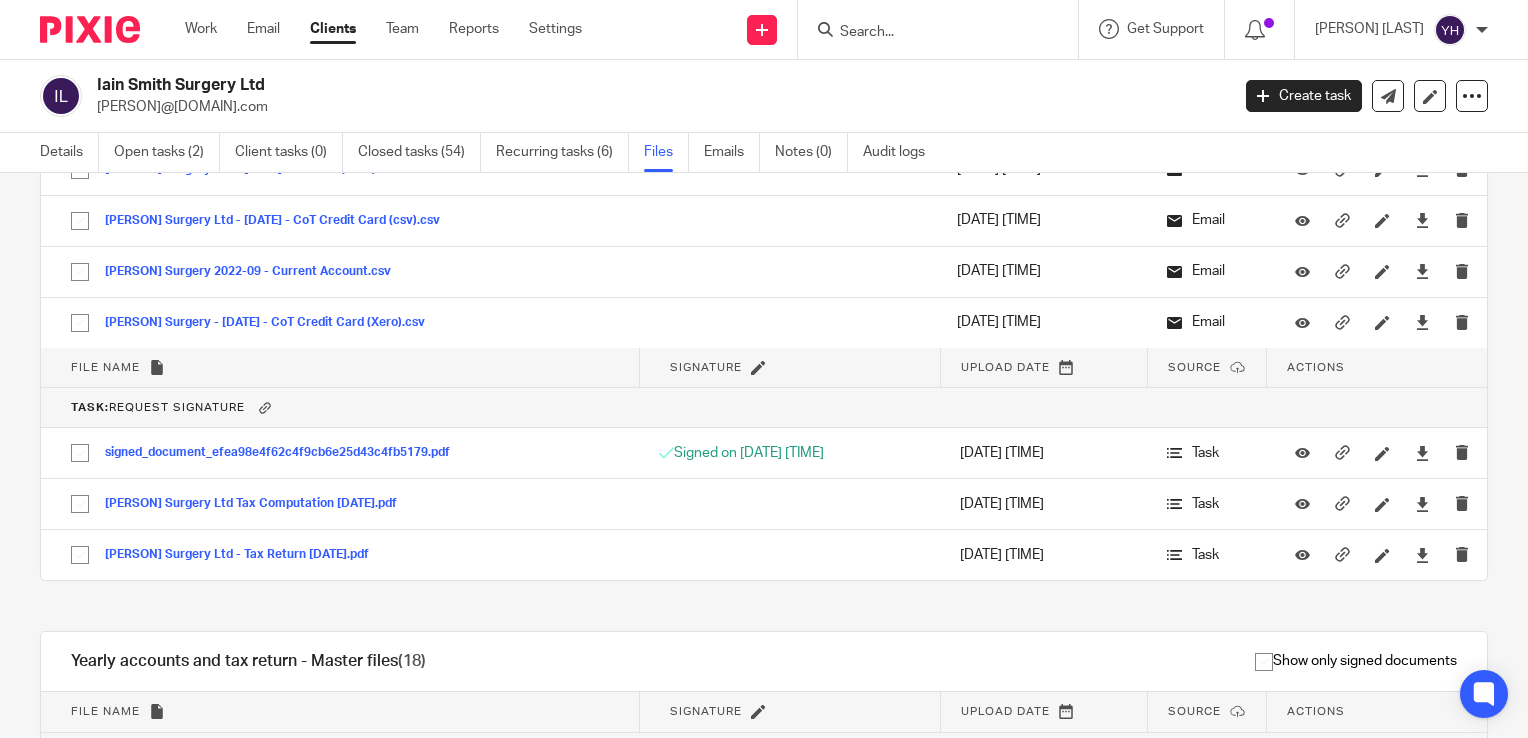 scroll, scrollTop: 3400, scrollLeft: 0, axis: vertical 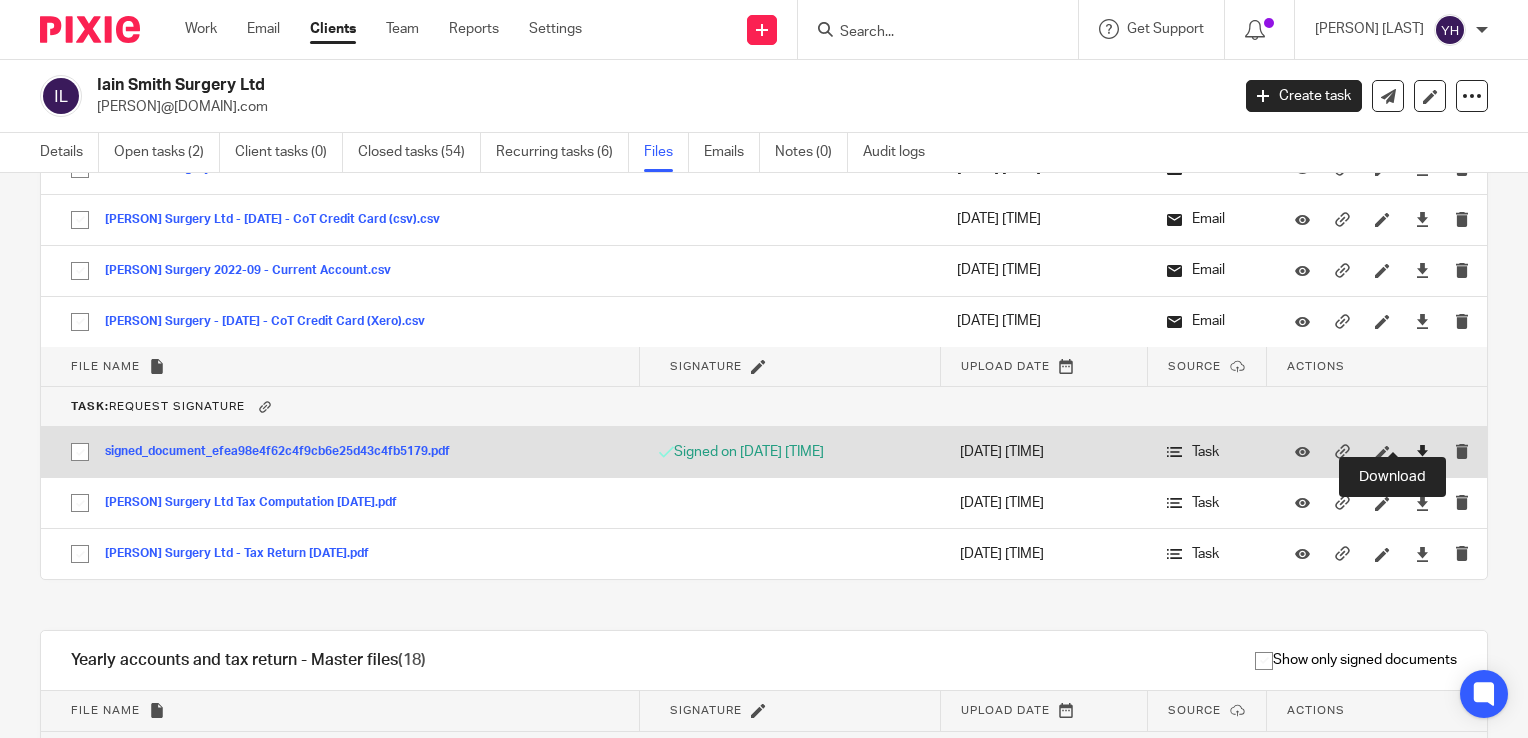 click at bounding box center [1422, 452] 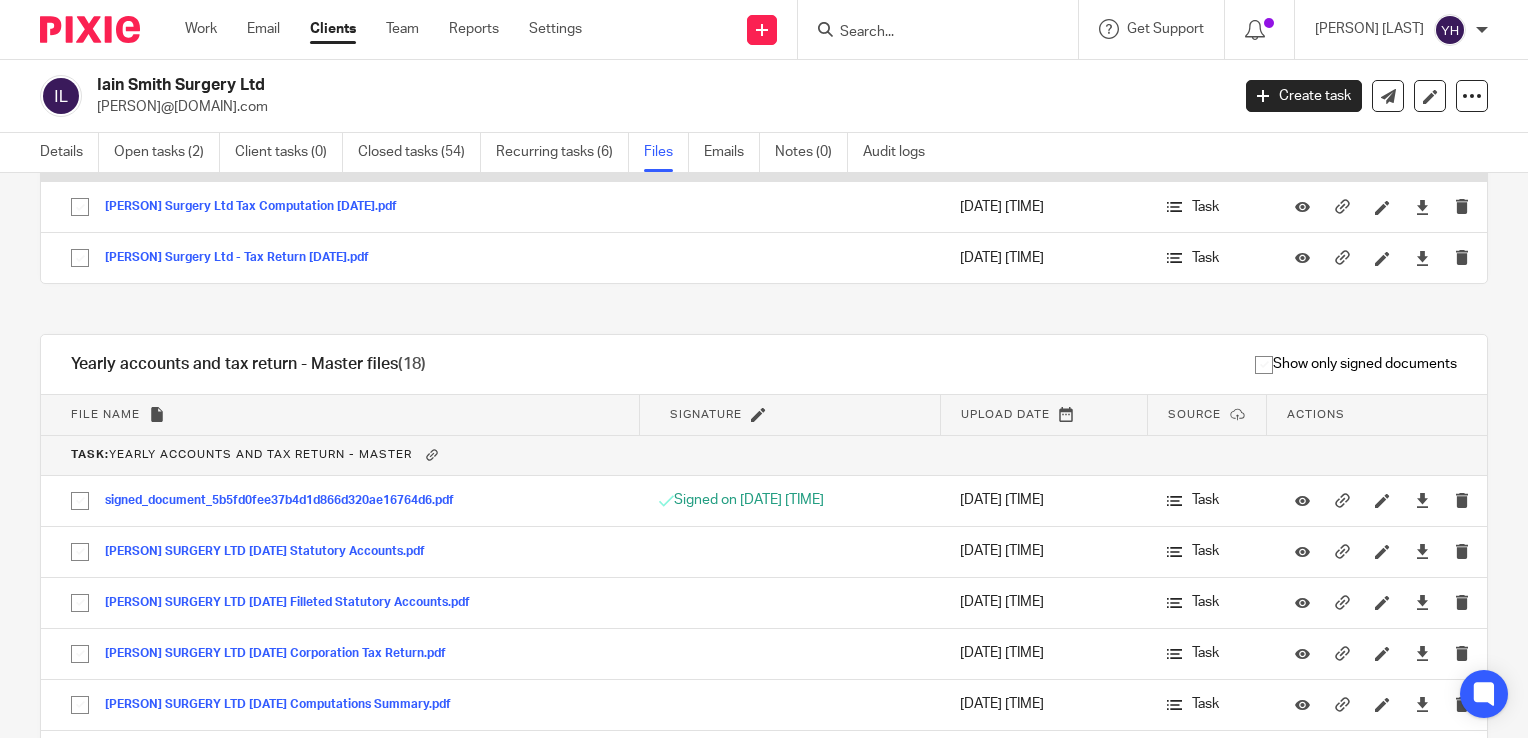 scroll, scrollTop: 3700, scrollLeft: 0, axis: vertical 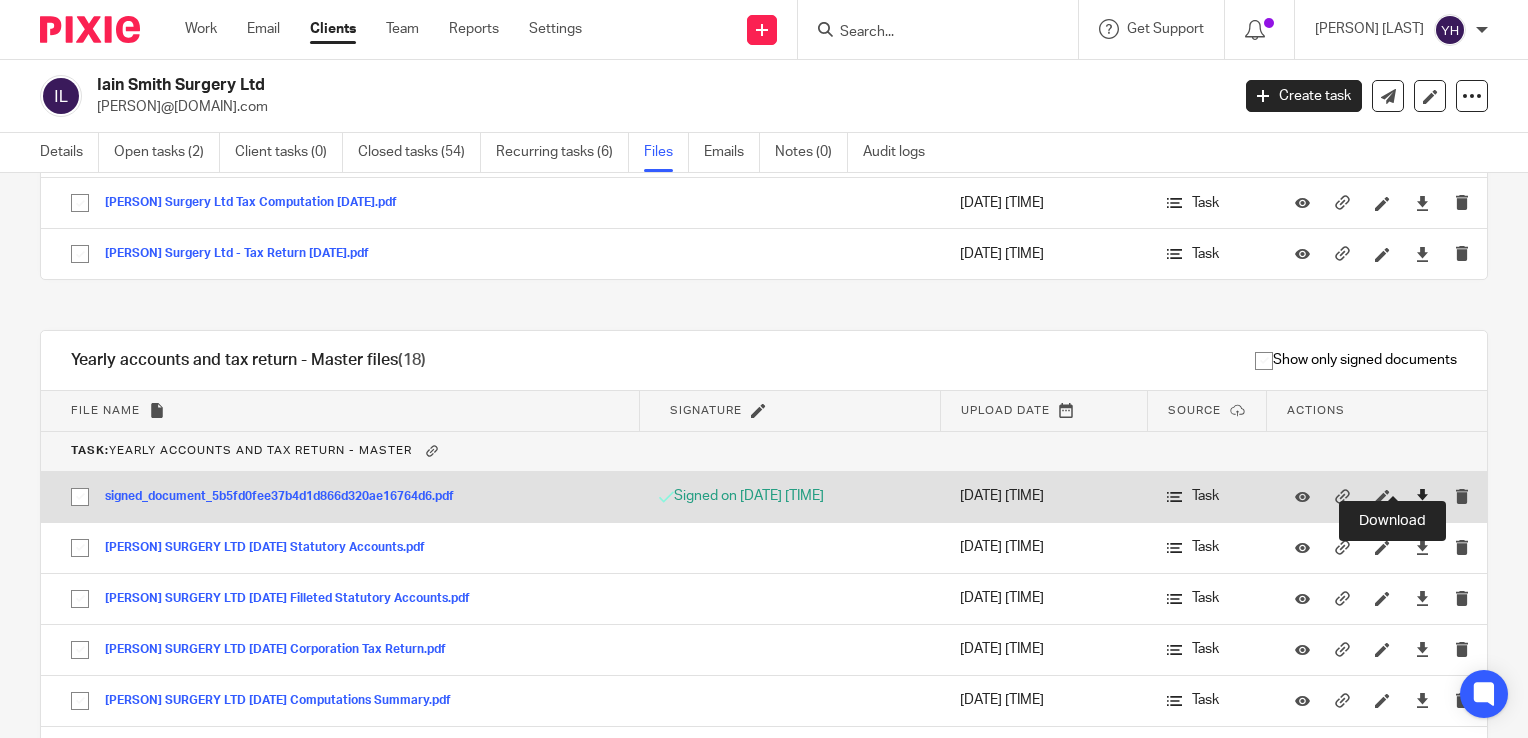 click at bounding box center [1422, 496] 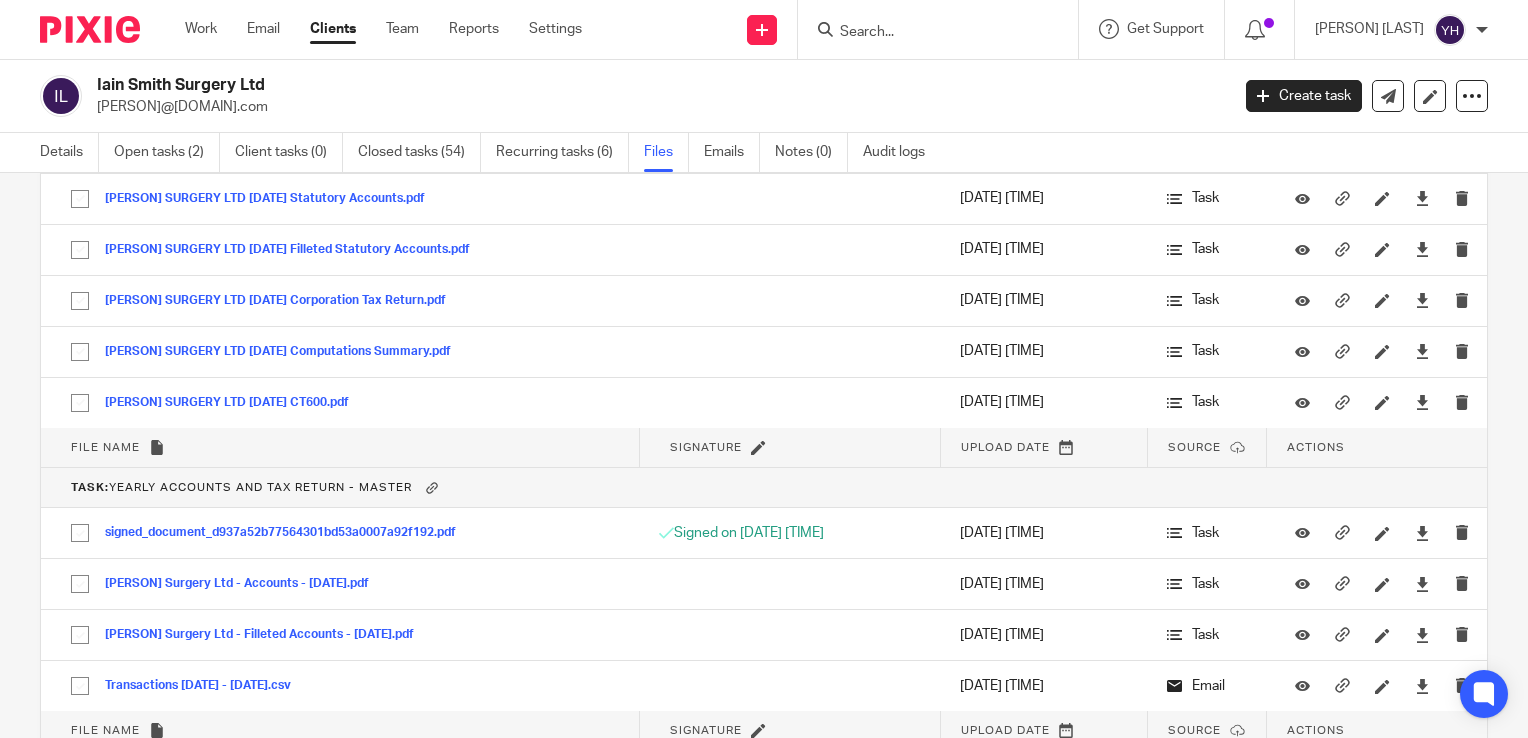 scroll, scrollTop: 4100, scrollLeft: 0, axis: vertical 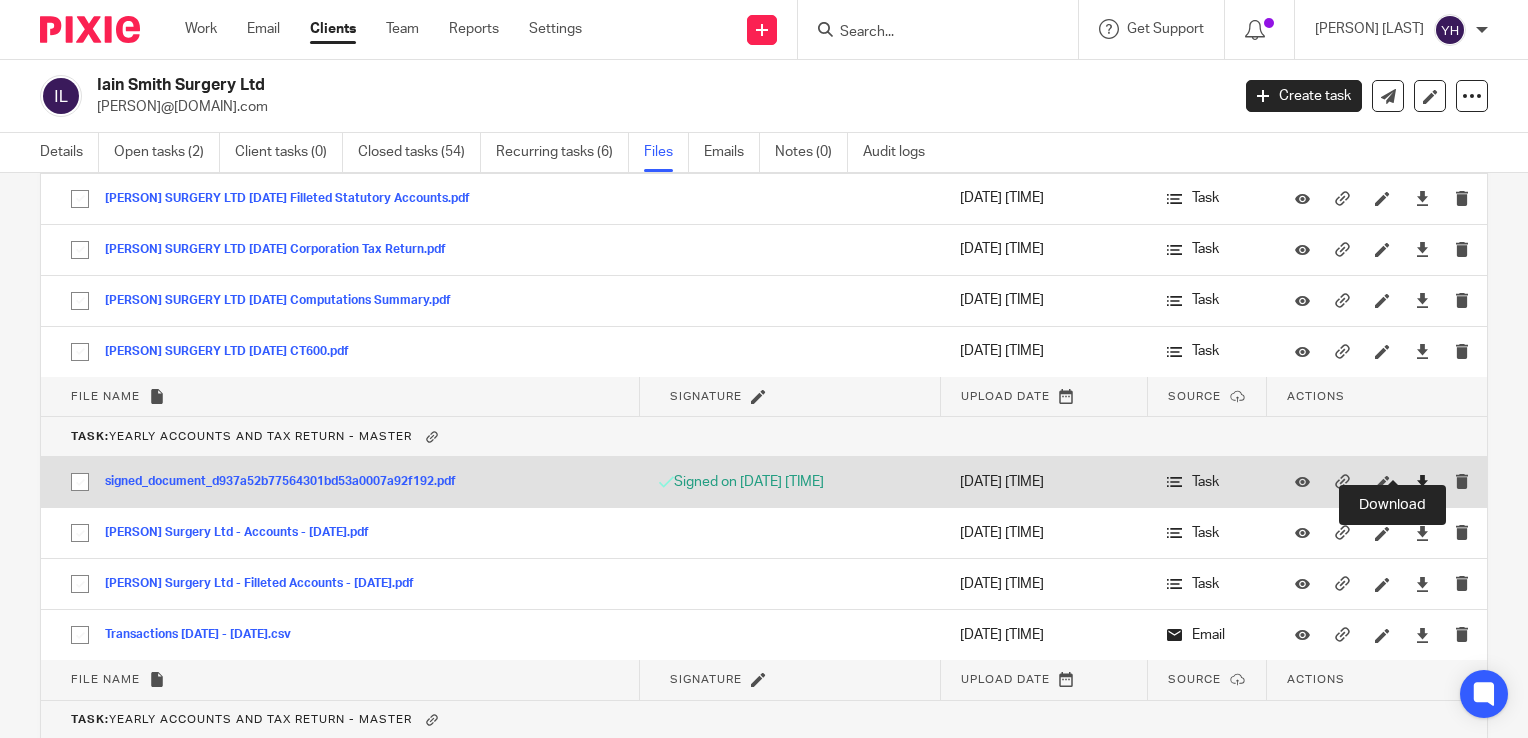 click at bounding box center (1422, 482) 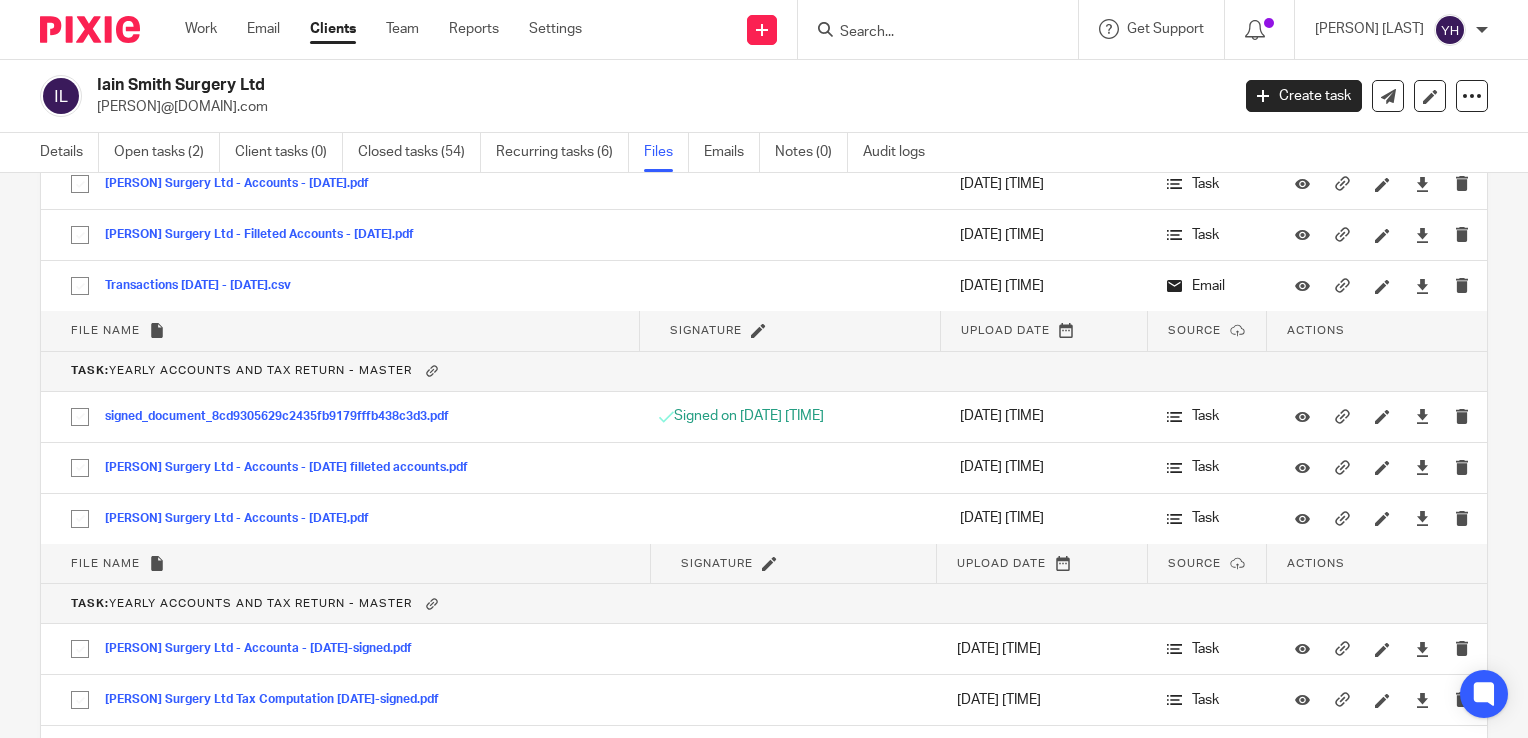 scroll, scrollTop: 4500, scrollLeft: 0, axis: vertical 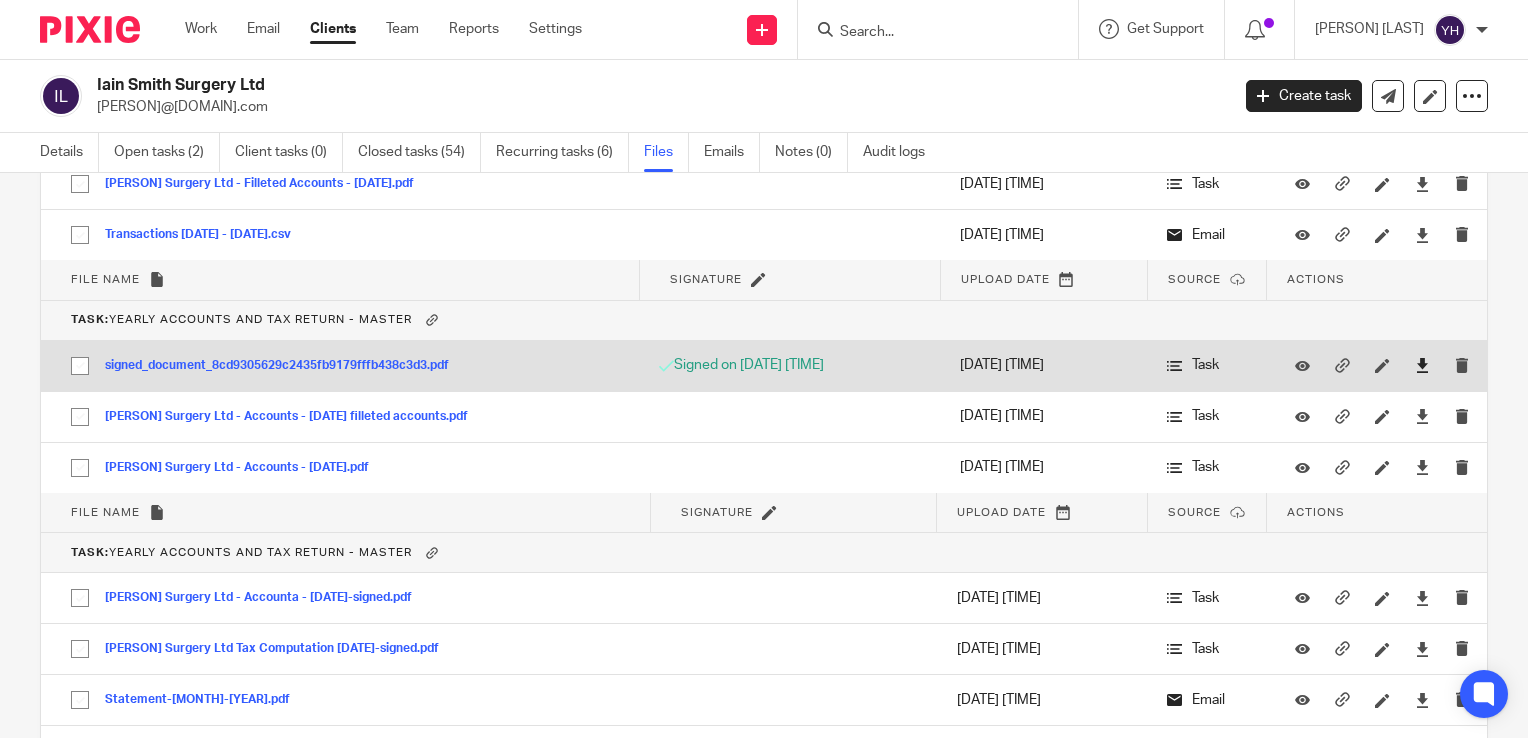 click at bounding box center [1422, 365] 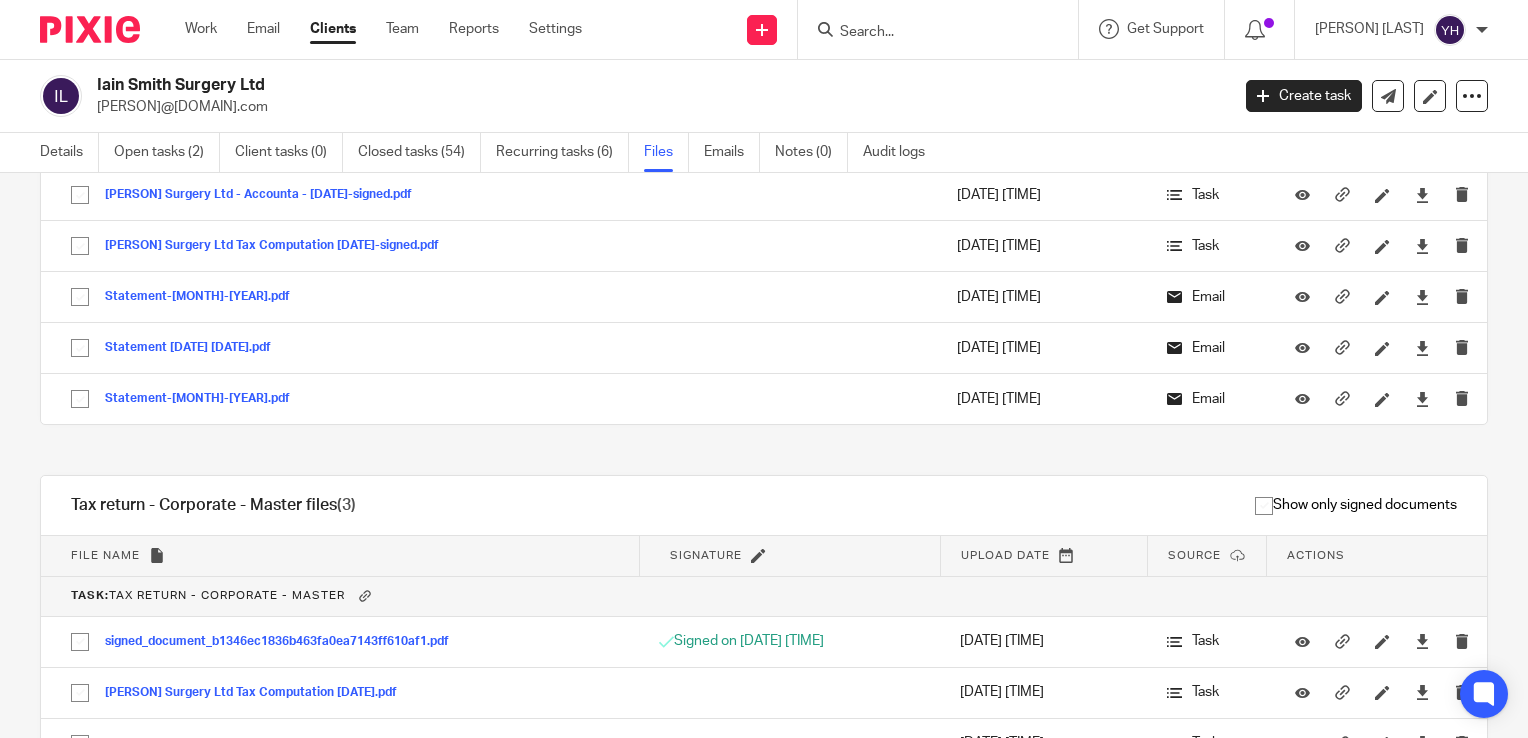 scroll, scrollTop: 5100, scrollLeft: 0, axis: vertical 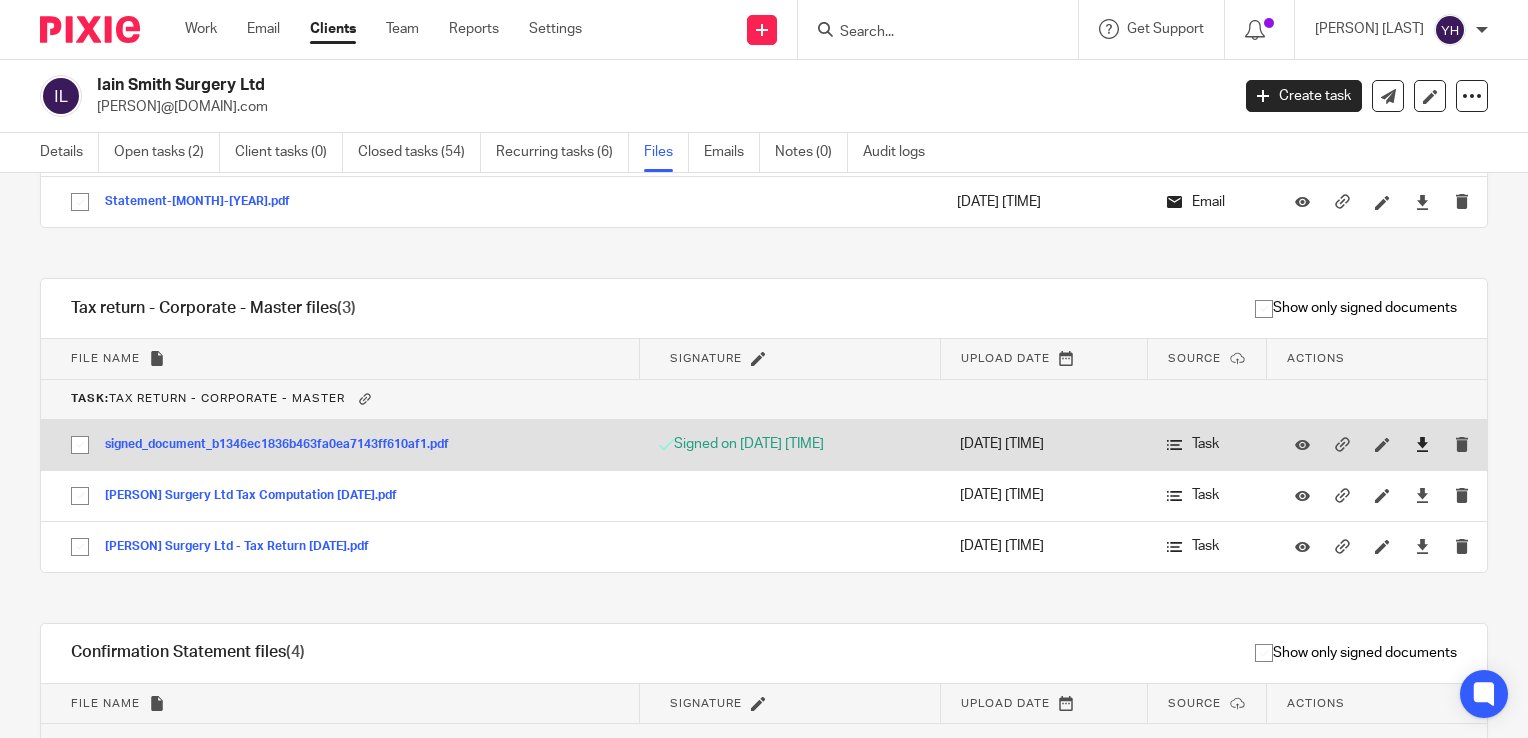 click at bounding box center [1422, 444] 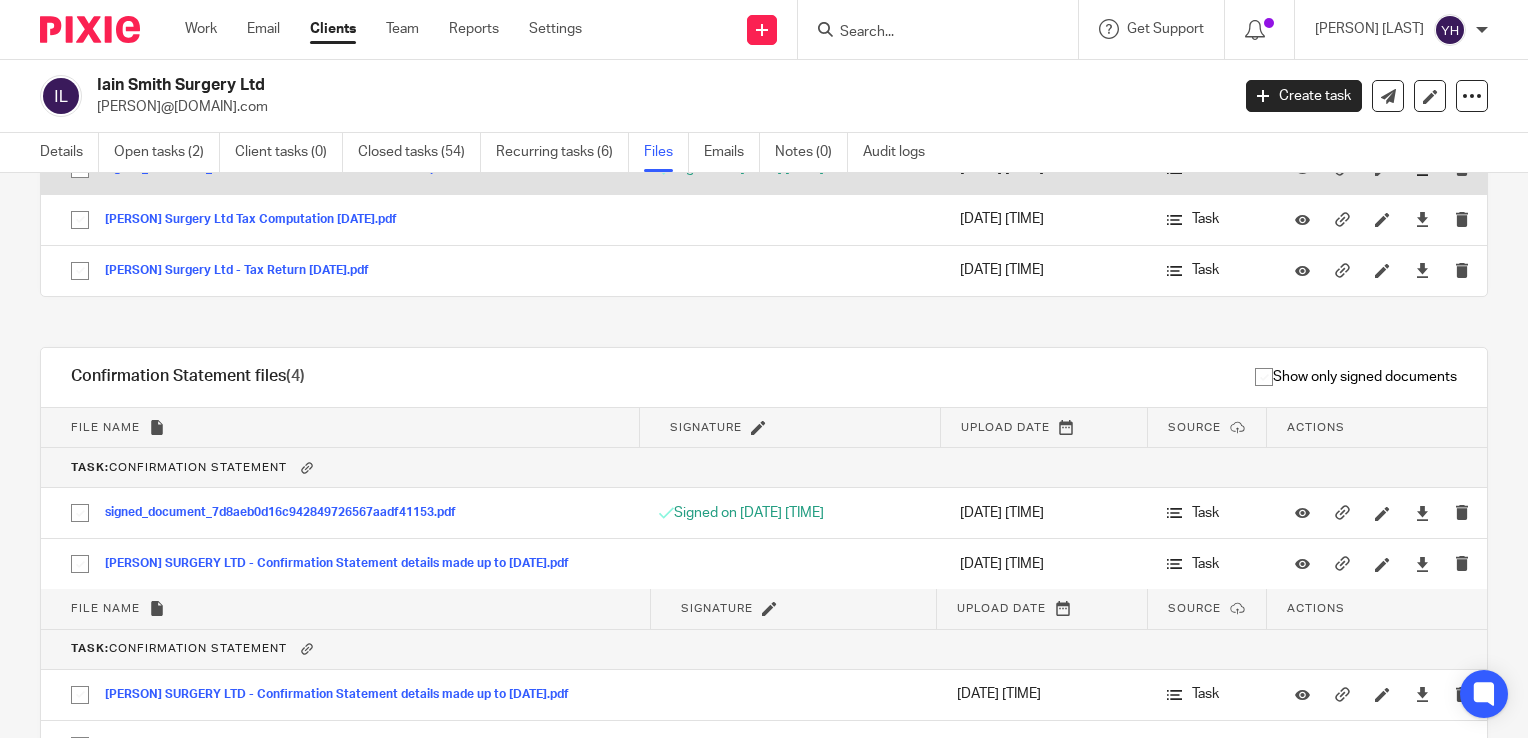 scroll, scrollTop: 5400, scrollLeft: 0, axis: vertical 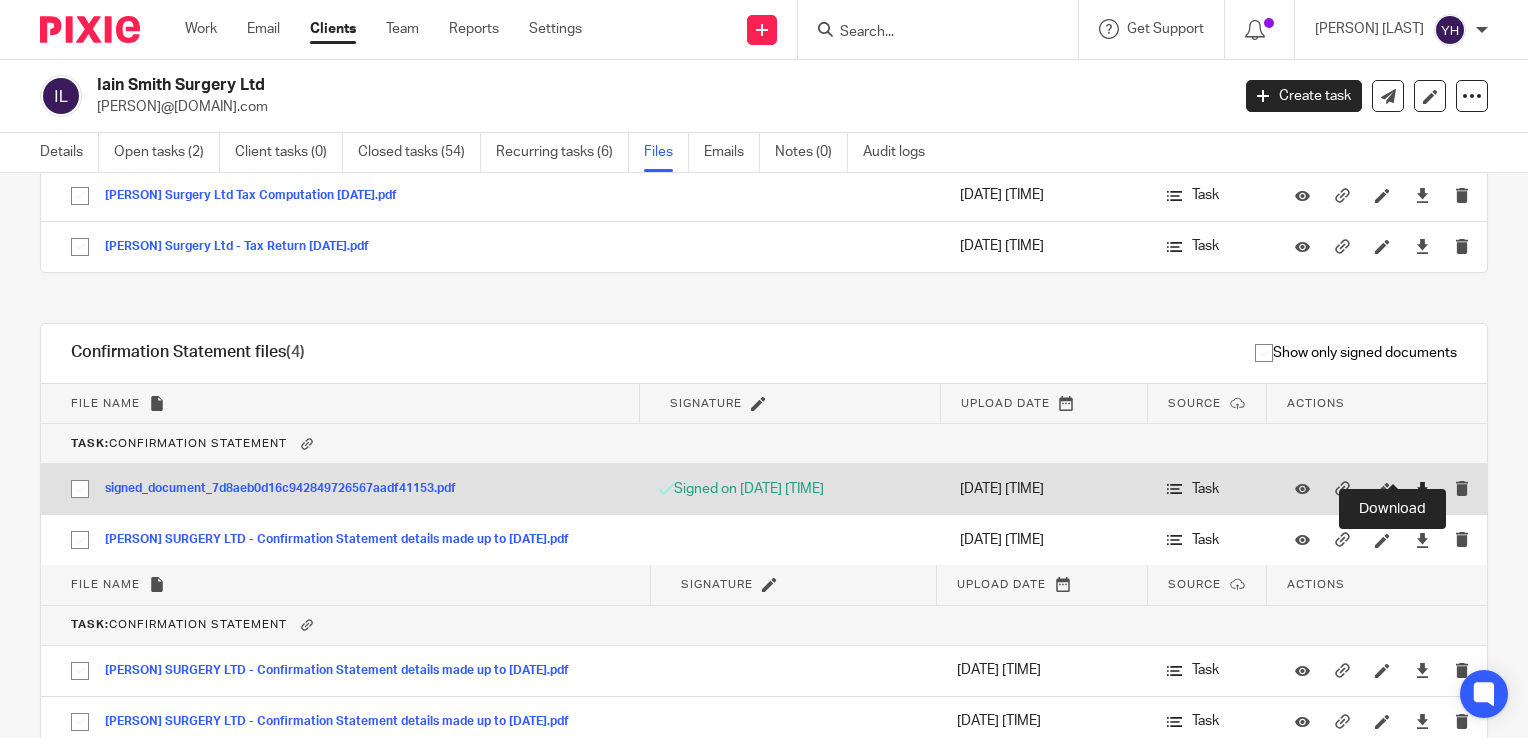 click at bounding box center [1422, 489] 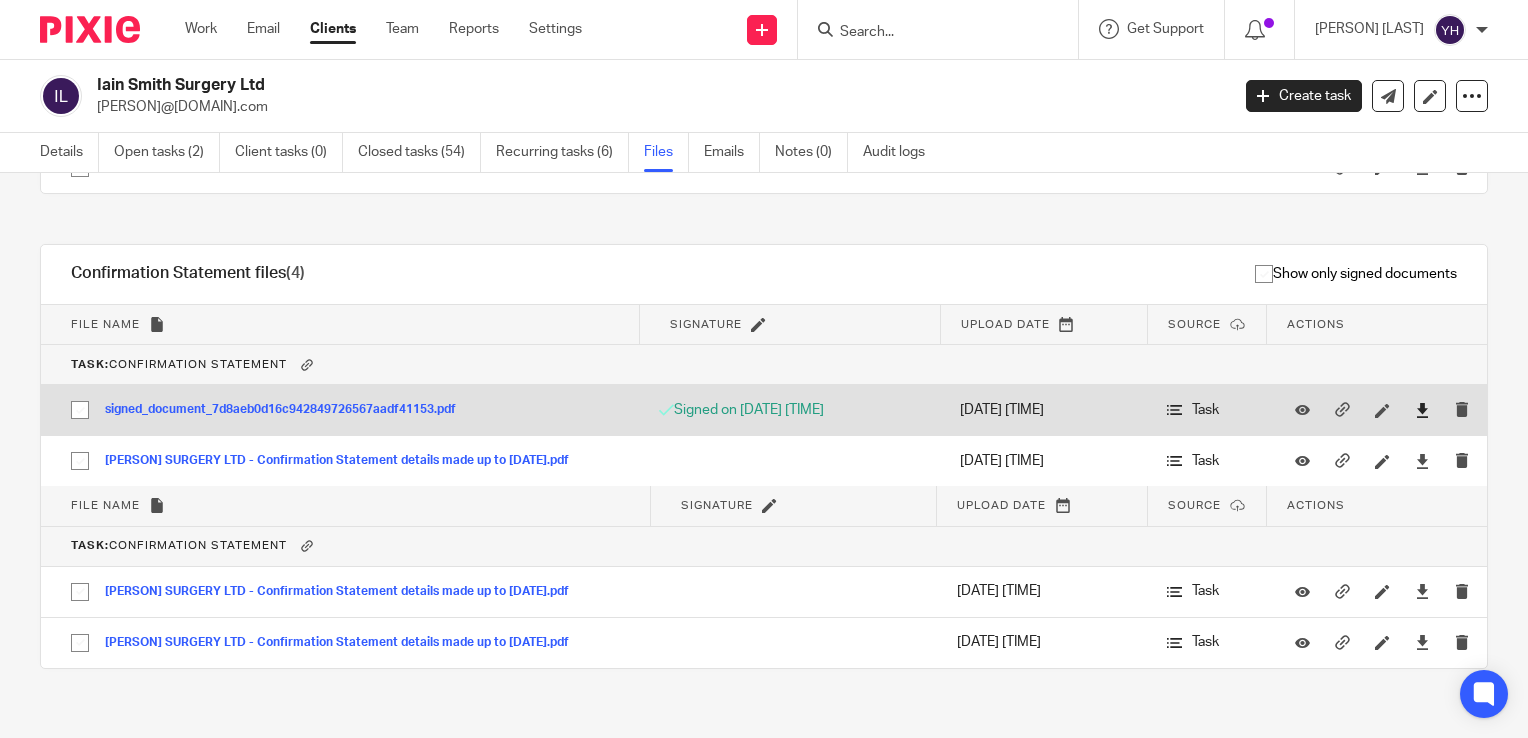 scroll, scrollTop: 5480, scrollLeft: 0, axis: vertical 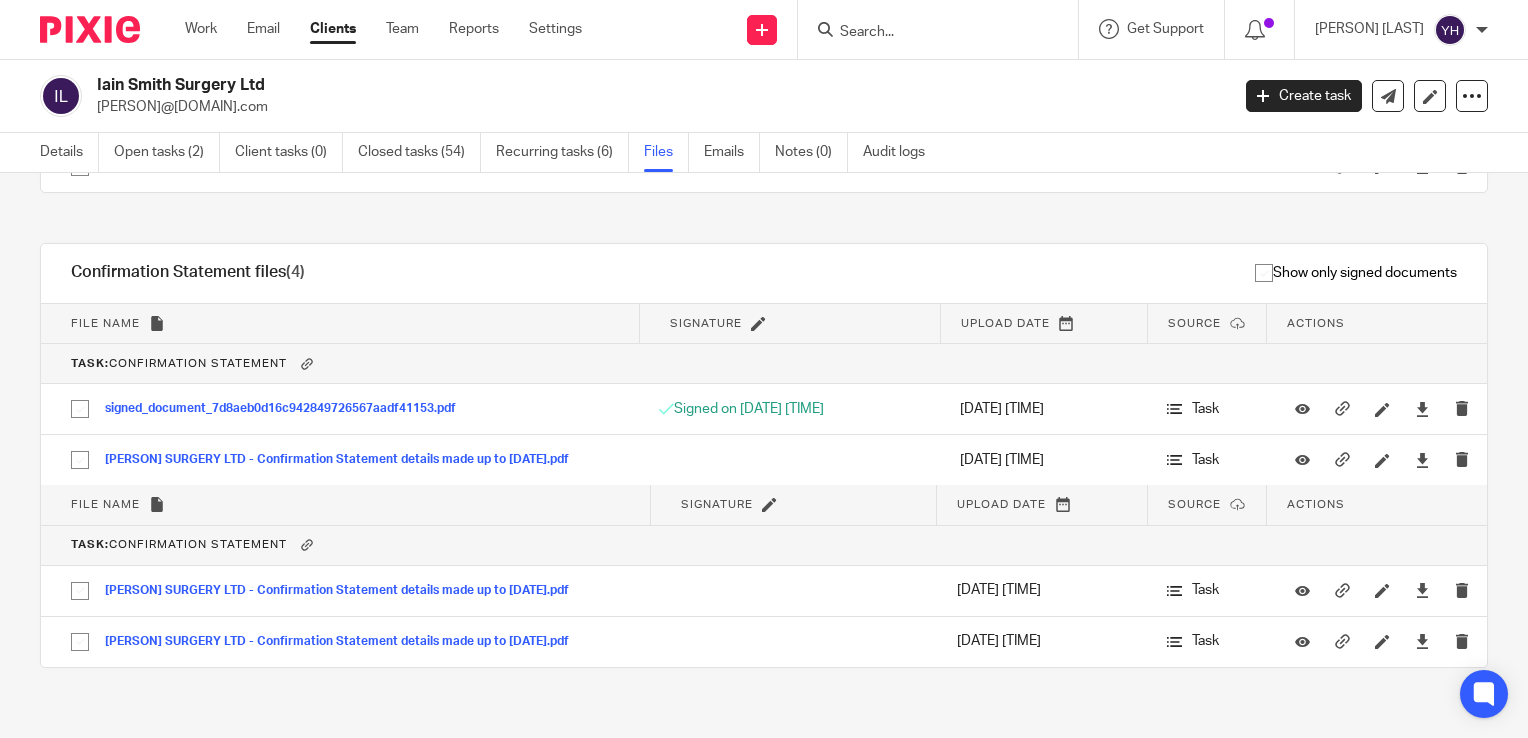 click on "Clients" at bounding box center (333, 29) 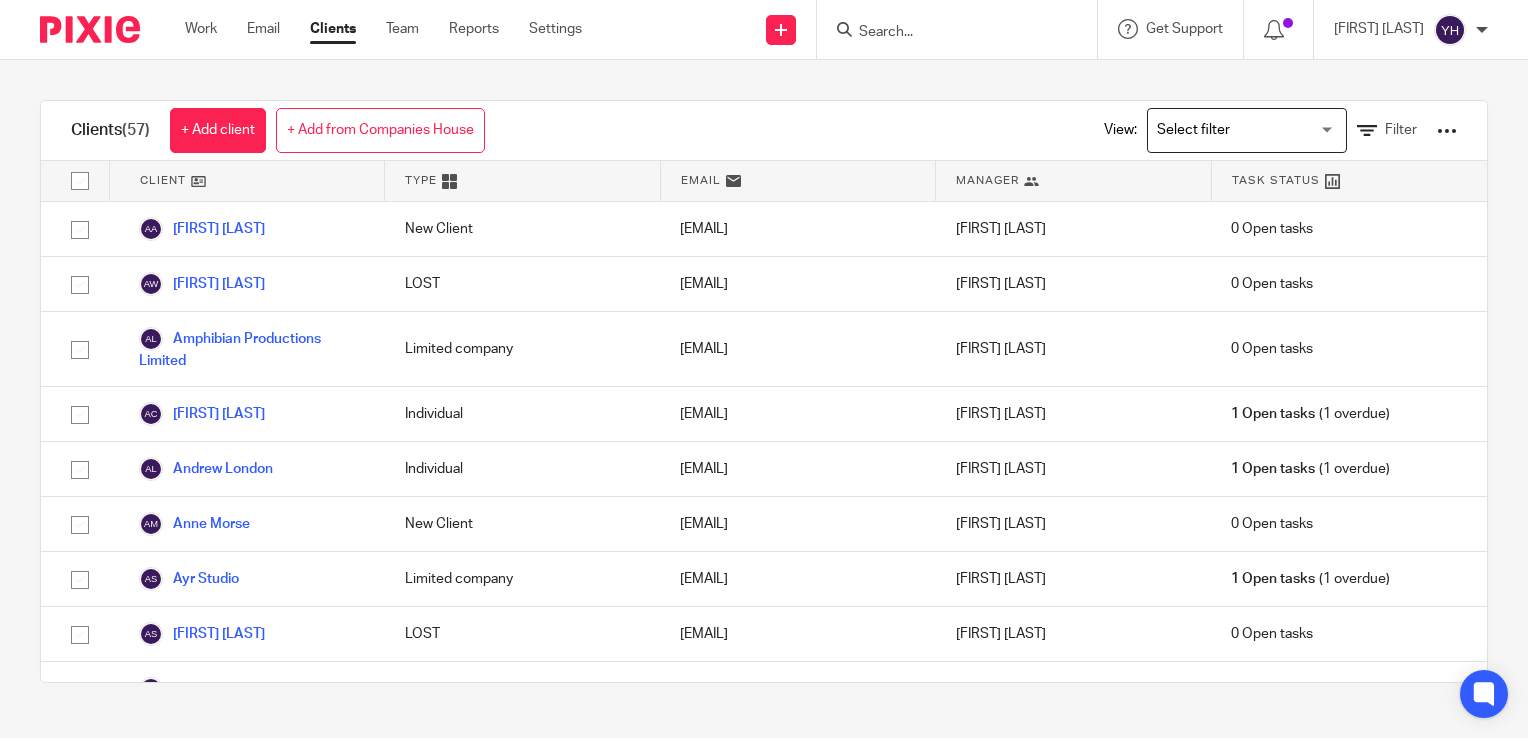 scroll, scrollTop: 0, scrollLeft: 0, axis: both 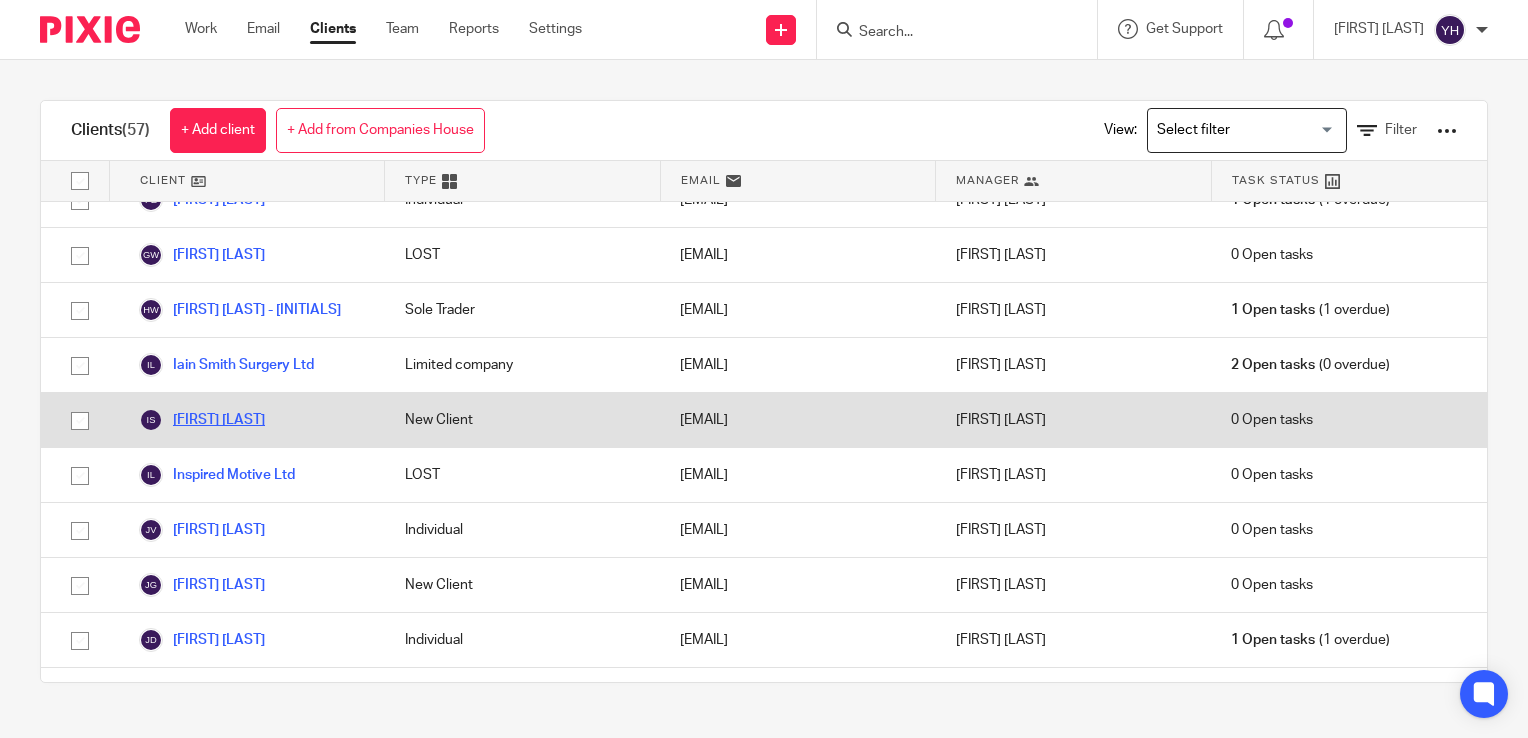 click on "[FIRST] [LAST]" at bounding box center [202, 420] 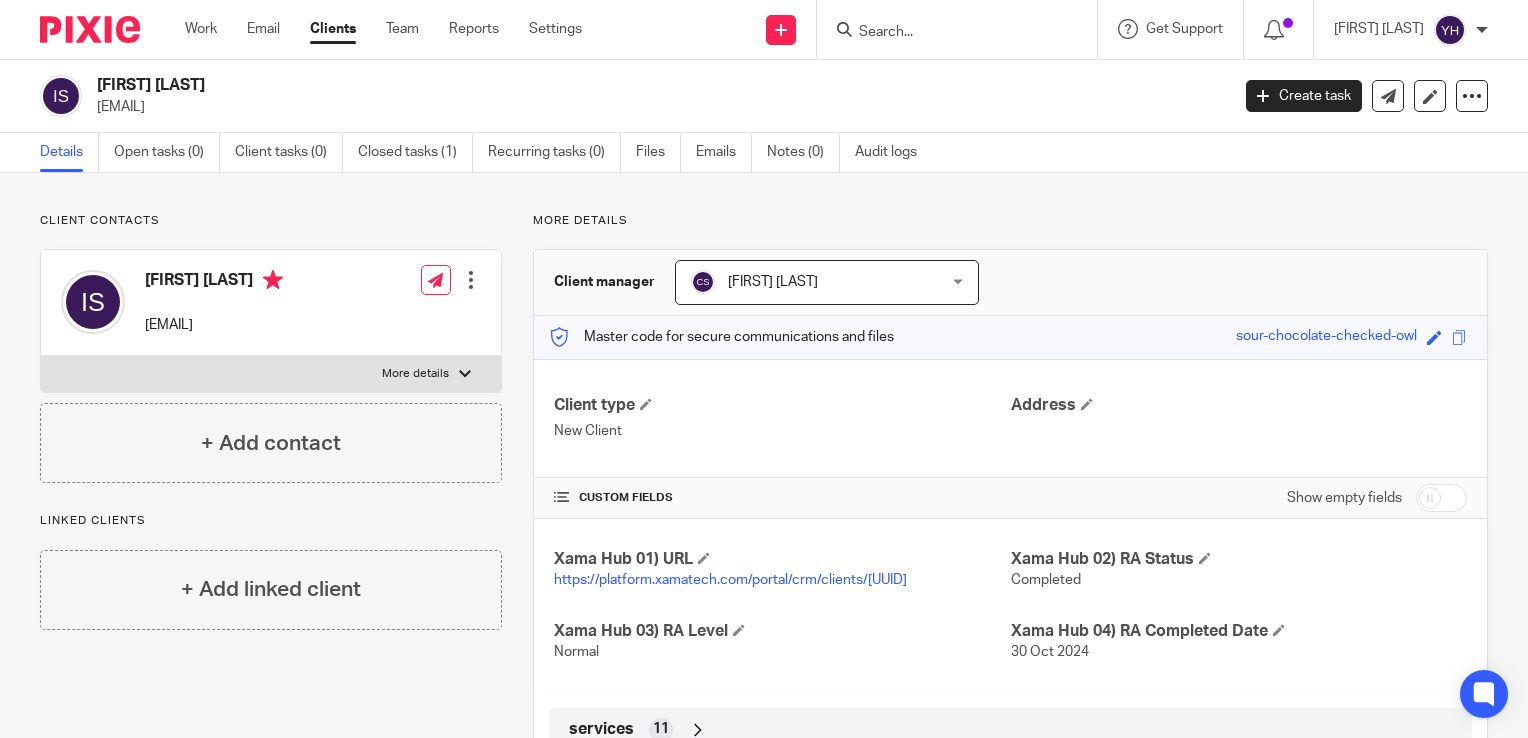 scroll, scrollTop: 0, scrollLeft: 0, axis: both 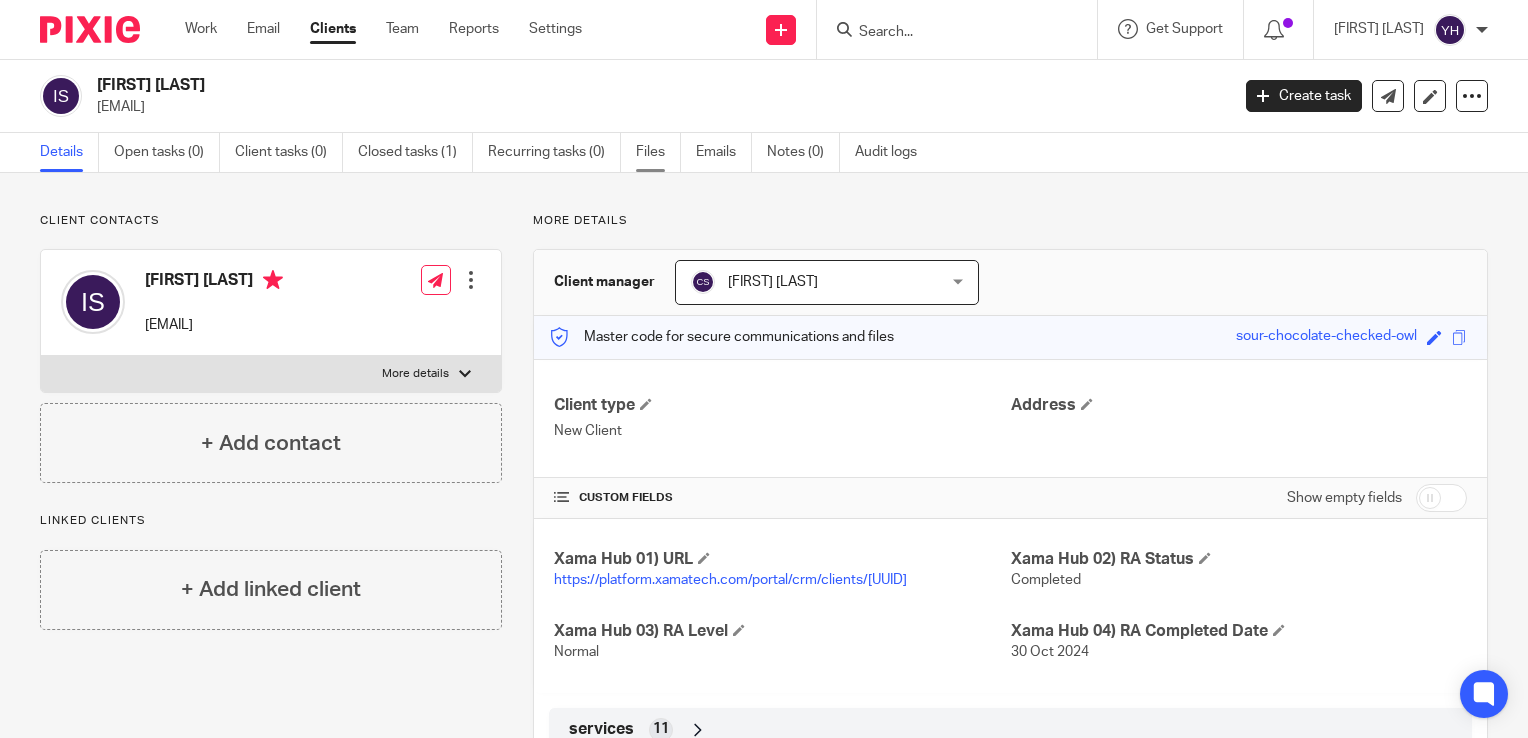 click on "Files" at bounding box center [658, 152] 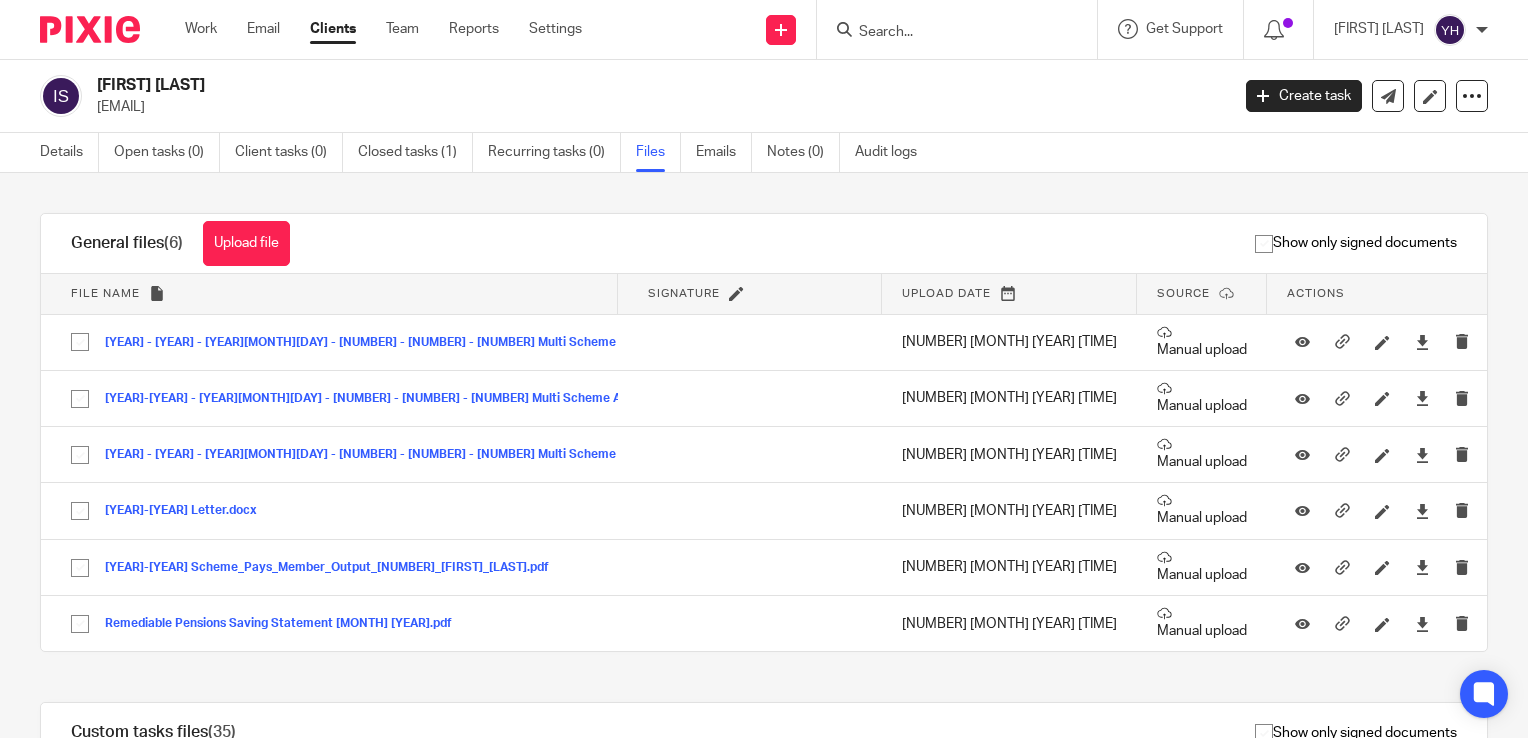 scroll, scrollTop: 0, scrollLeft: 0, axis: both 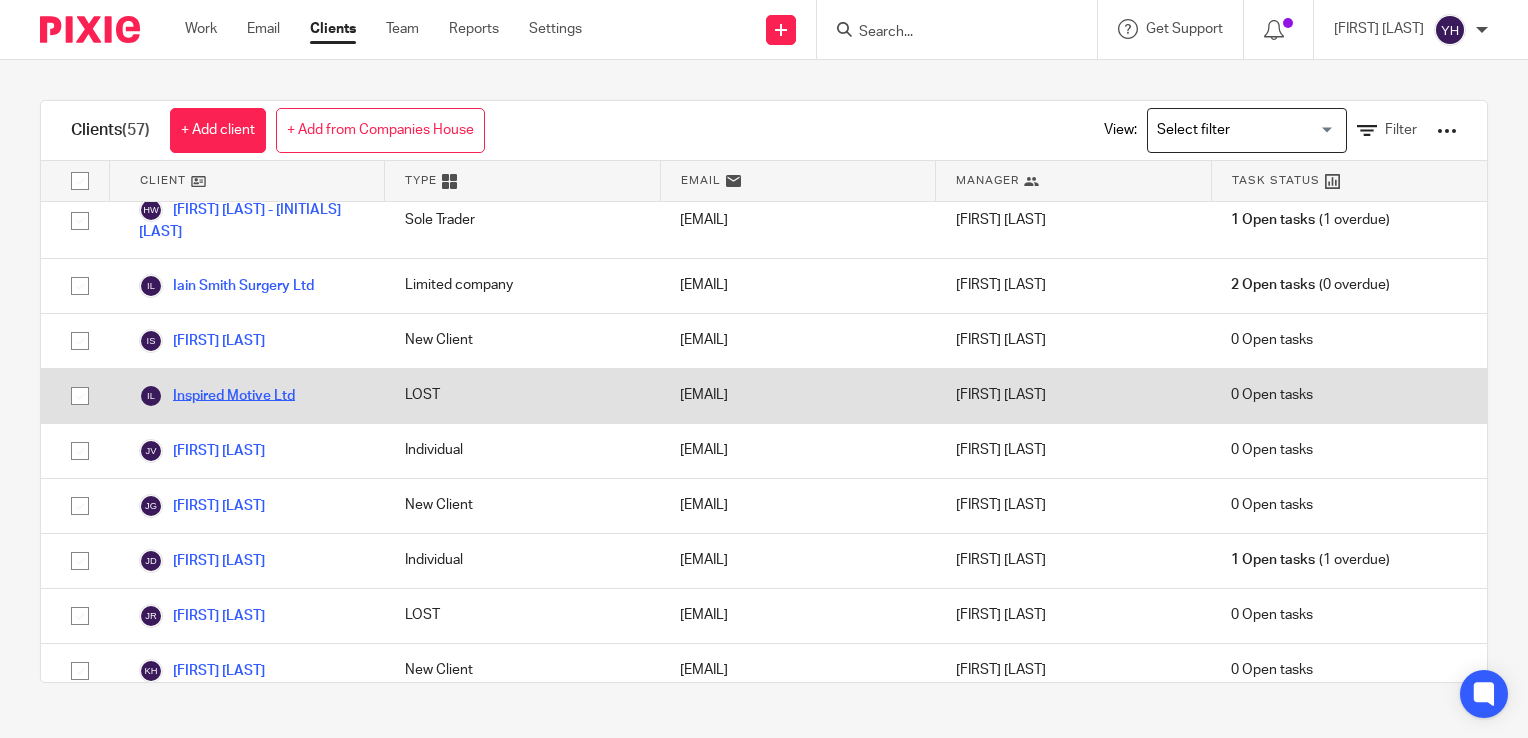 click on "Inspired Motive Ltd" at bounding box center [217, 396] 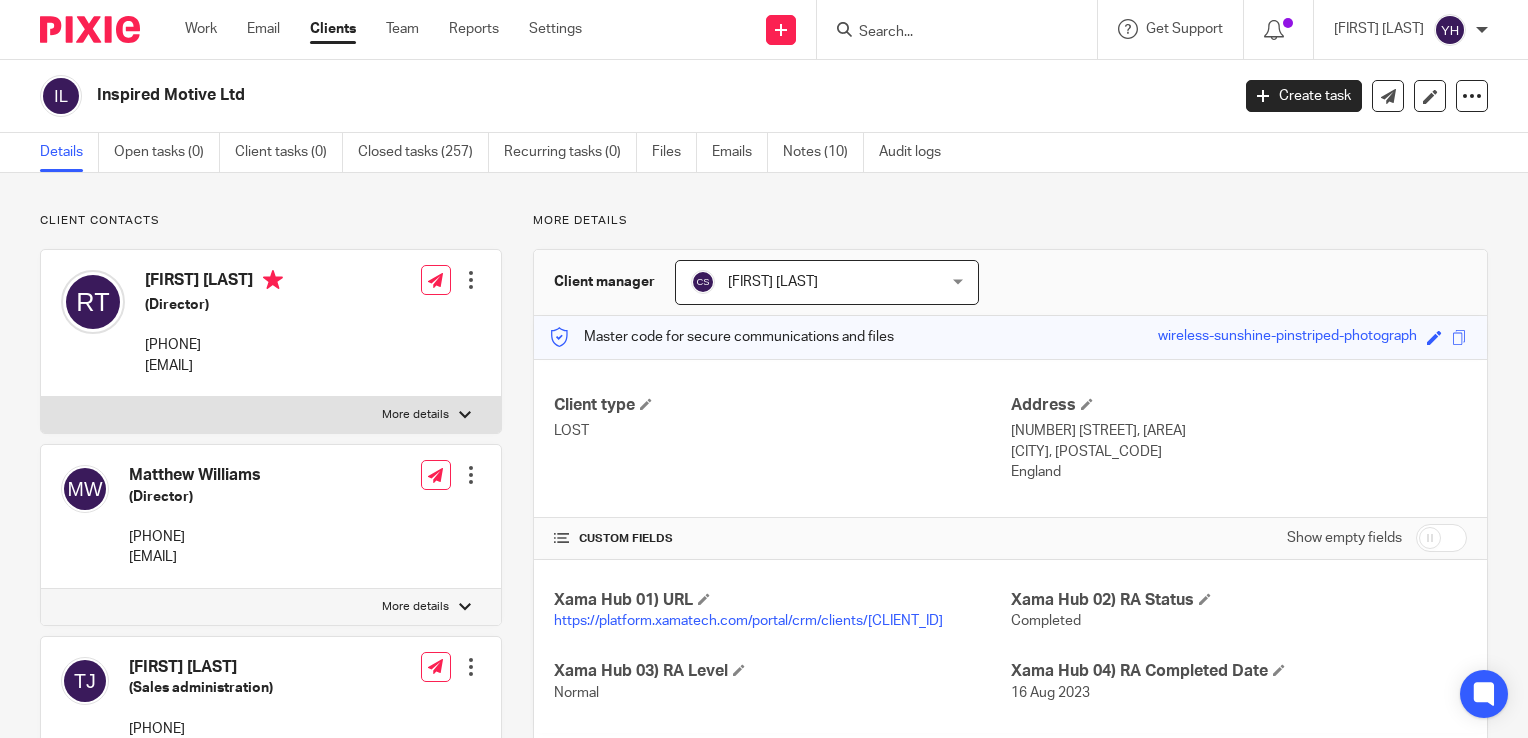 scroll, scrollTop: 0, scrollLeft: 0, axis: both 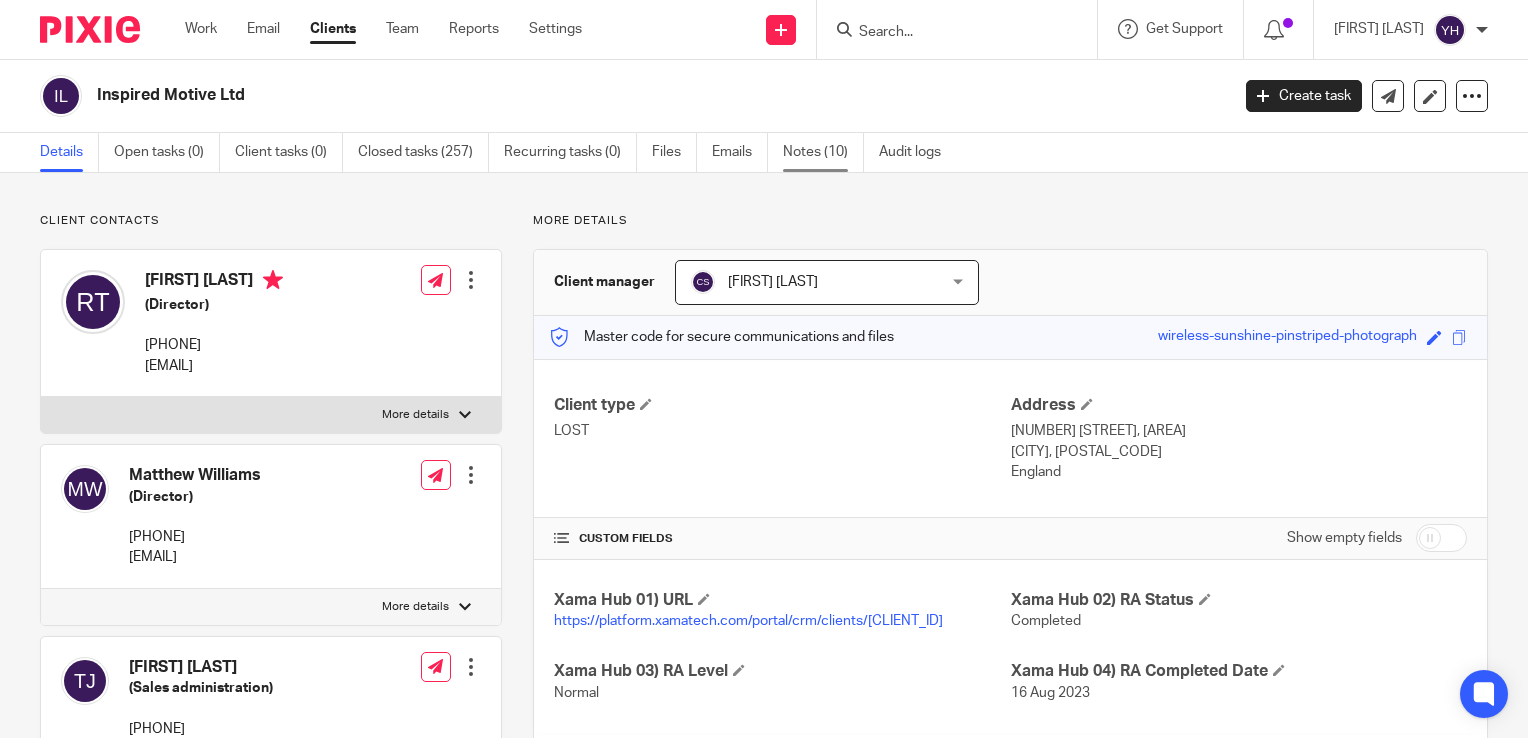 click on "Notes (10)" at bounding box center [823, 152] 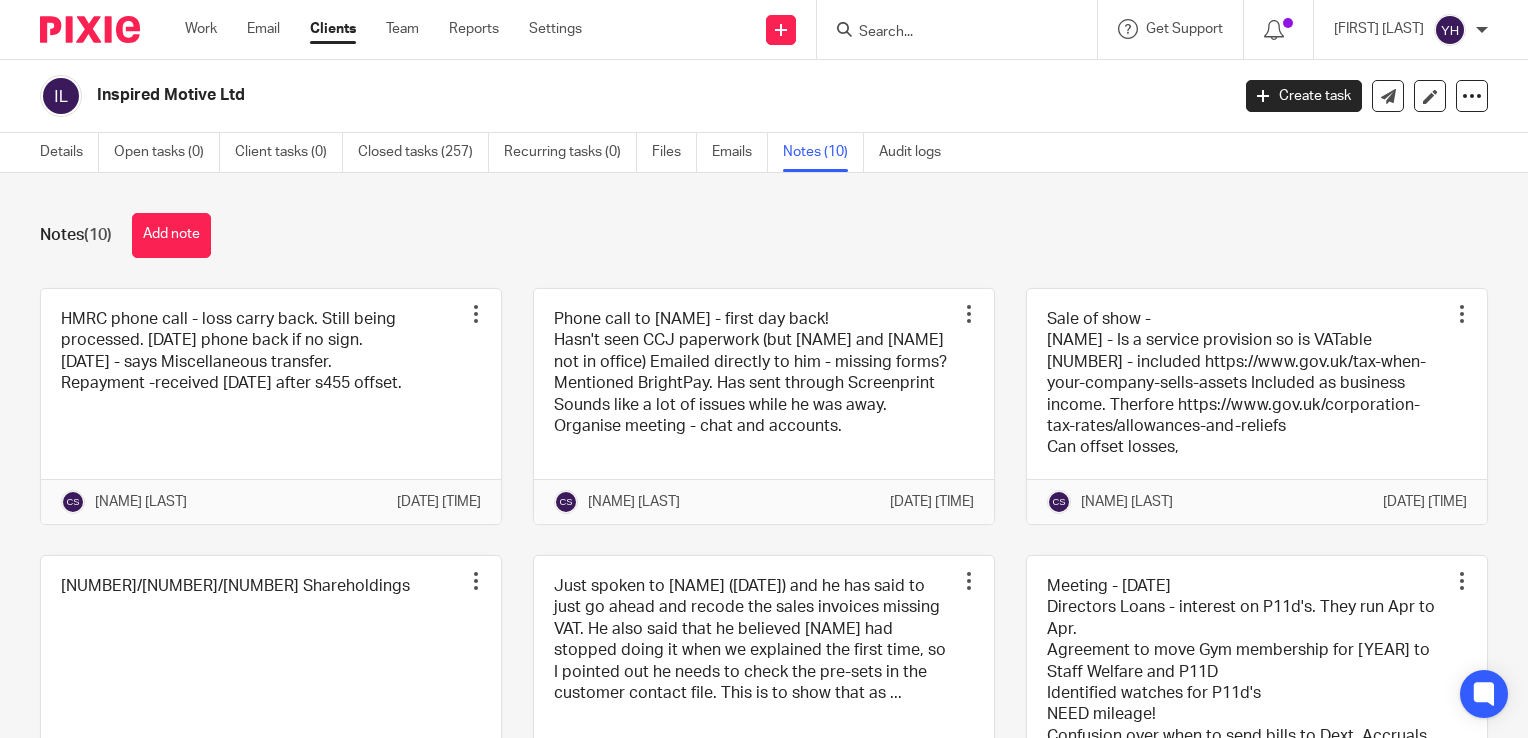 scroll, scrollTop: 0, scrollLeft: 0, axis: both 